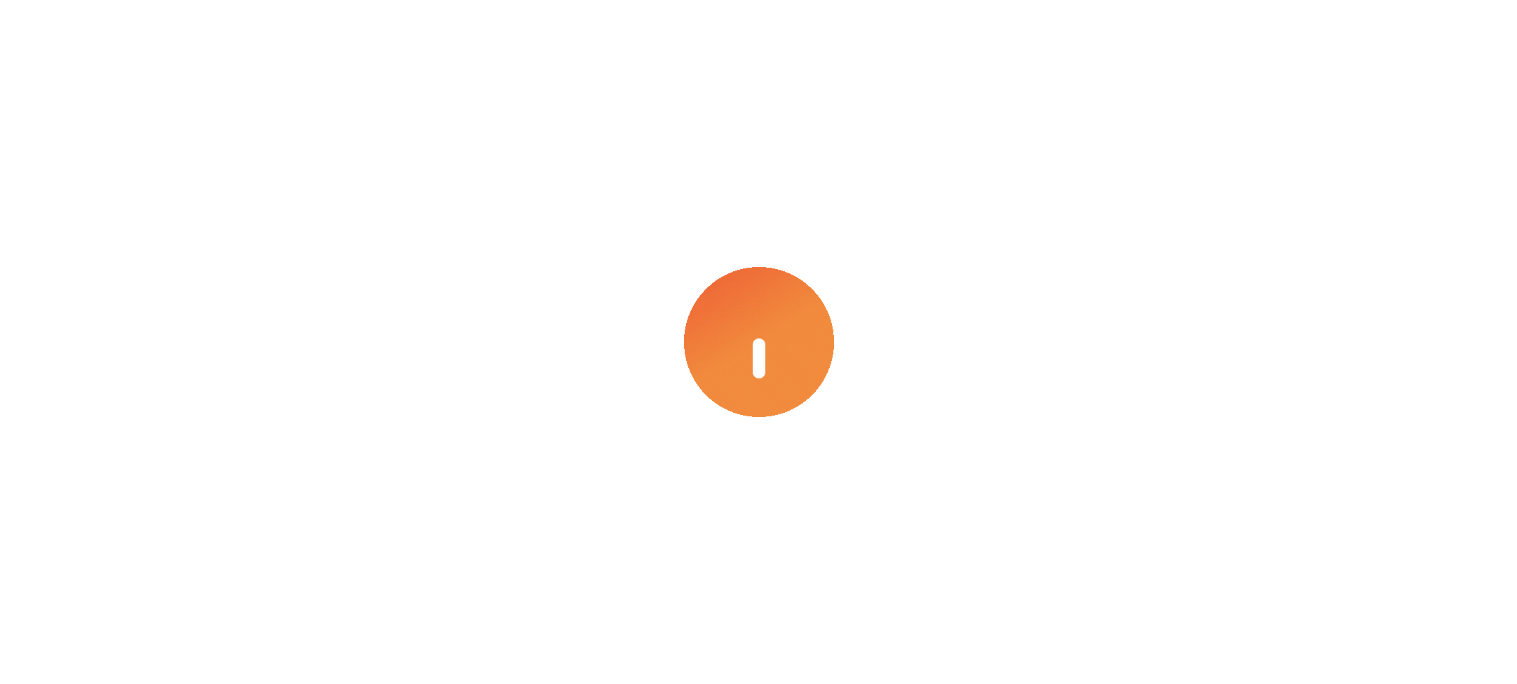 scroll, scrollTop: 0, scrollLeft: 0, axis: both 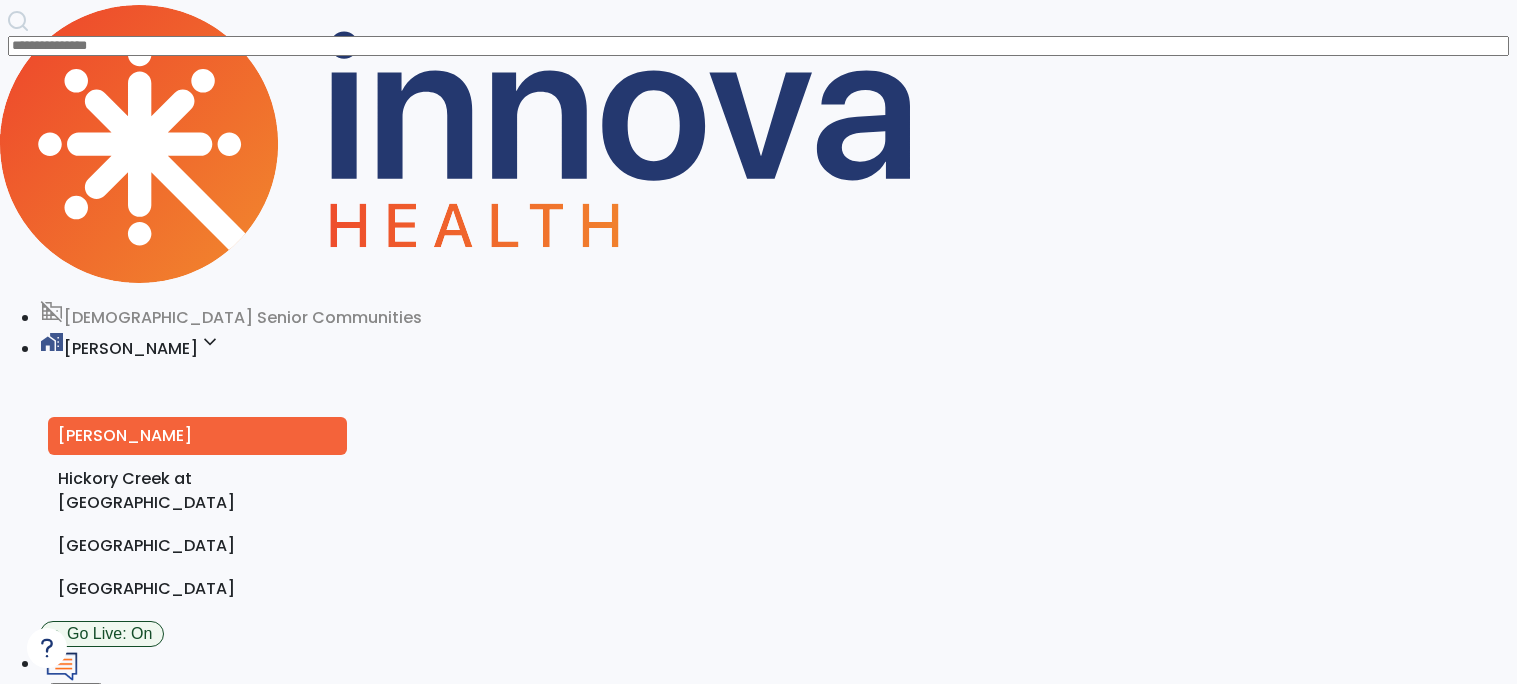 click at bounding box center (40, 1122) 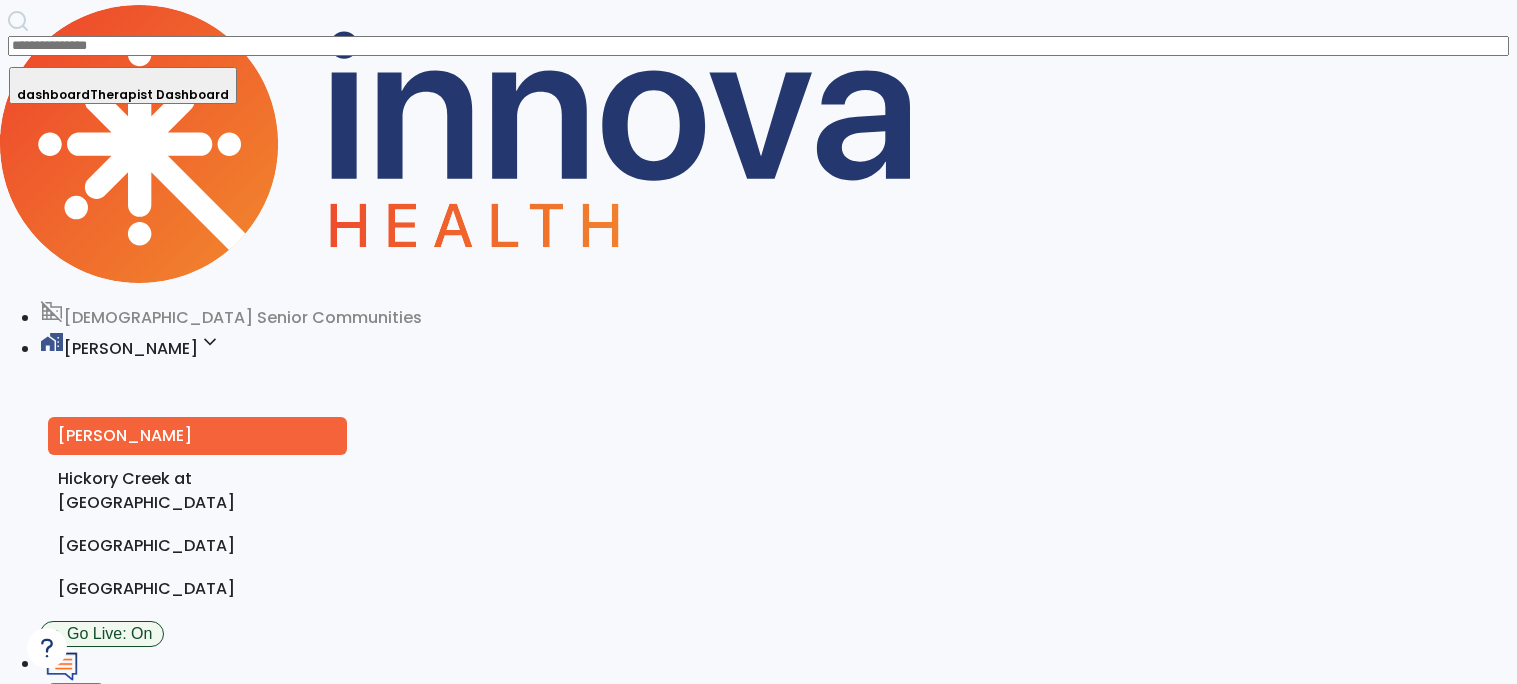 click on "dashboard  Therapist Dashboard" at bounding box center [123, 85] 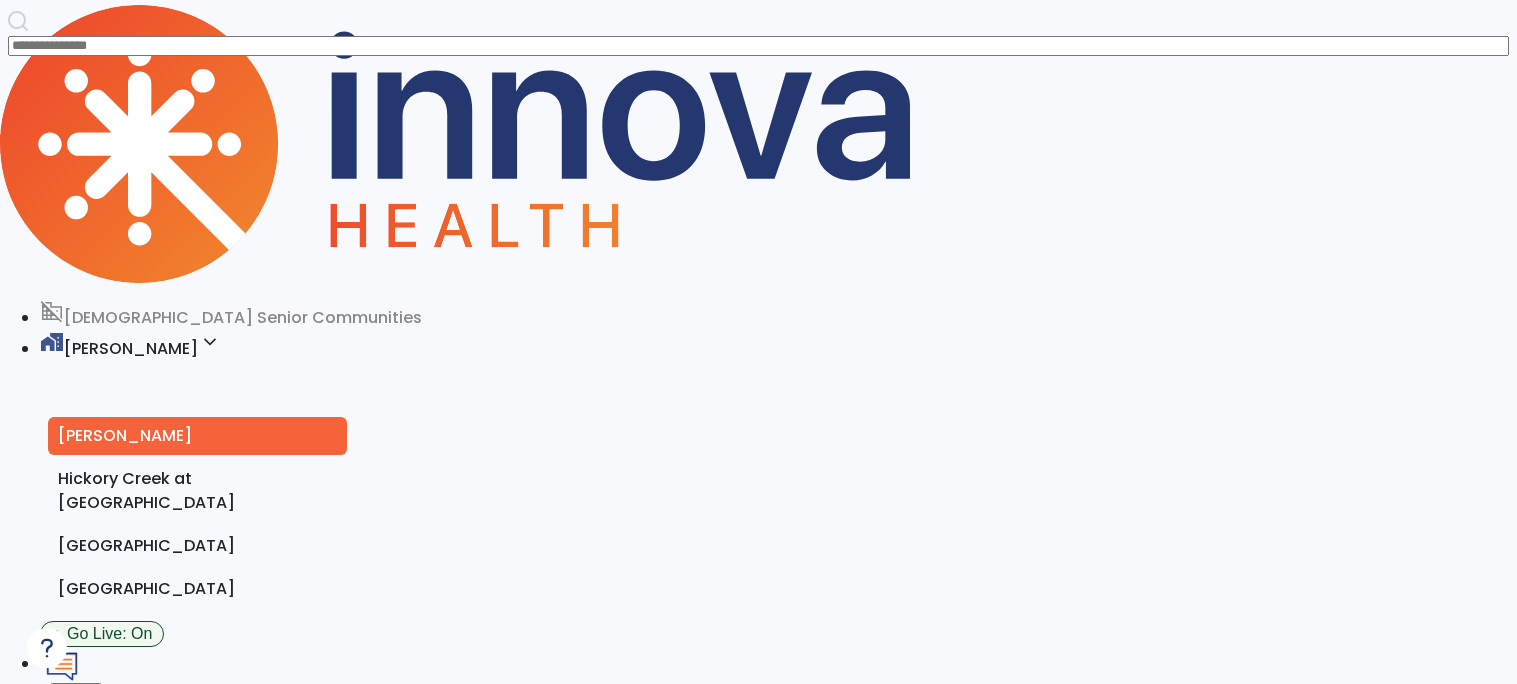 click at bounding box center [455, 141] 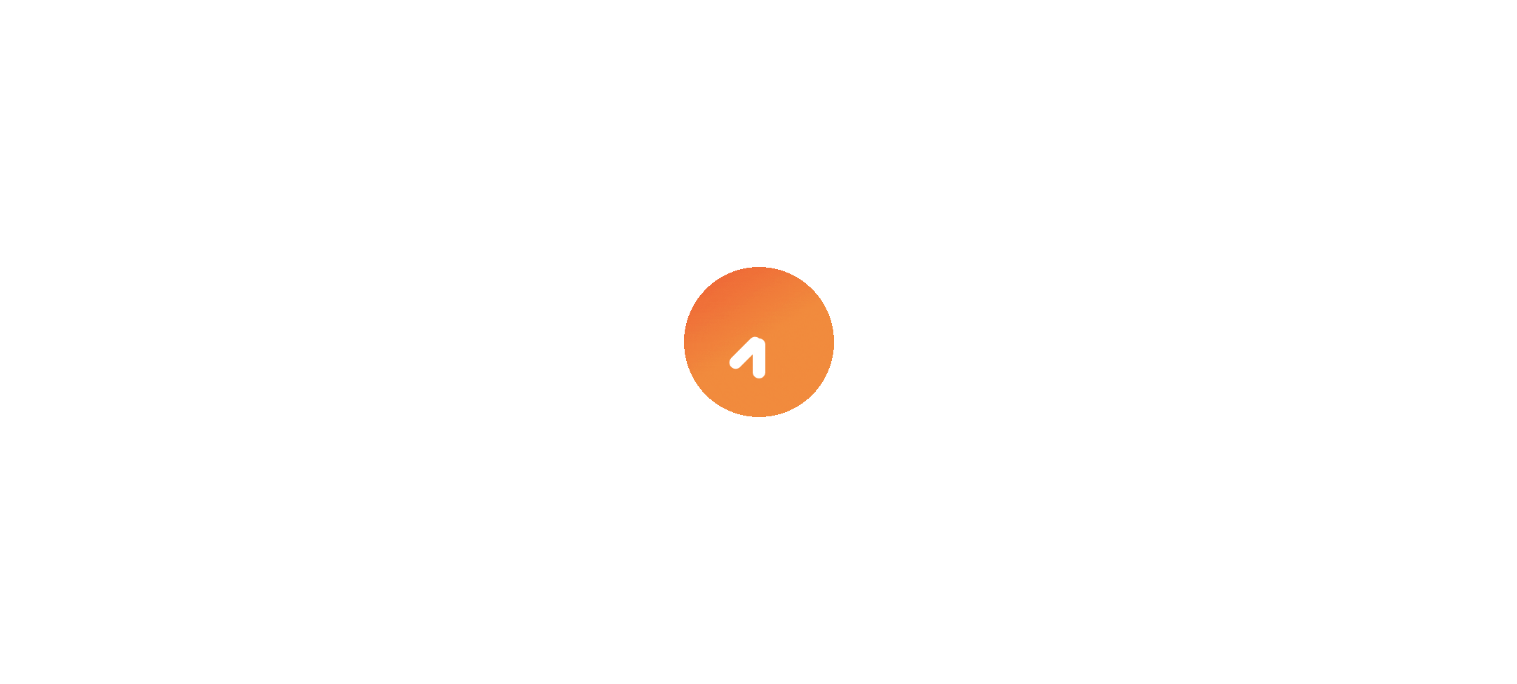 scroll, scrollTop: 0, scrollLeft: 0, axis: both 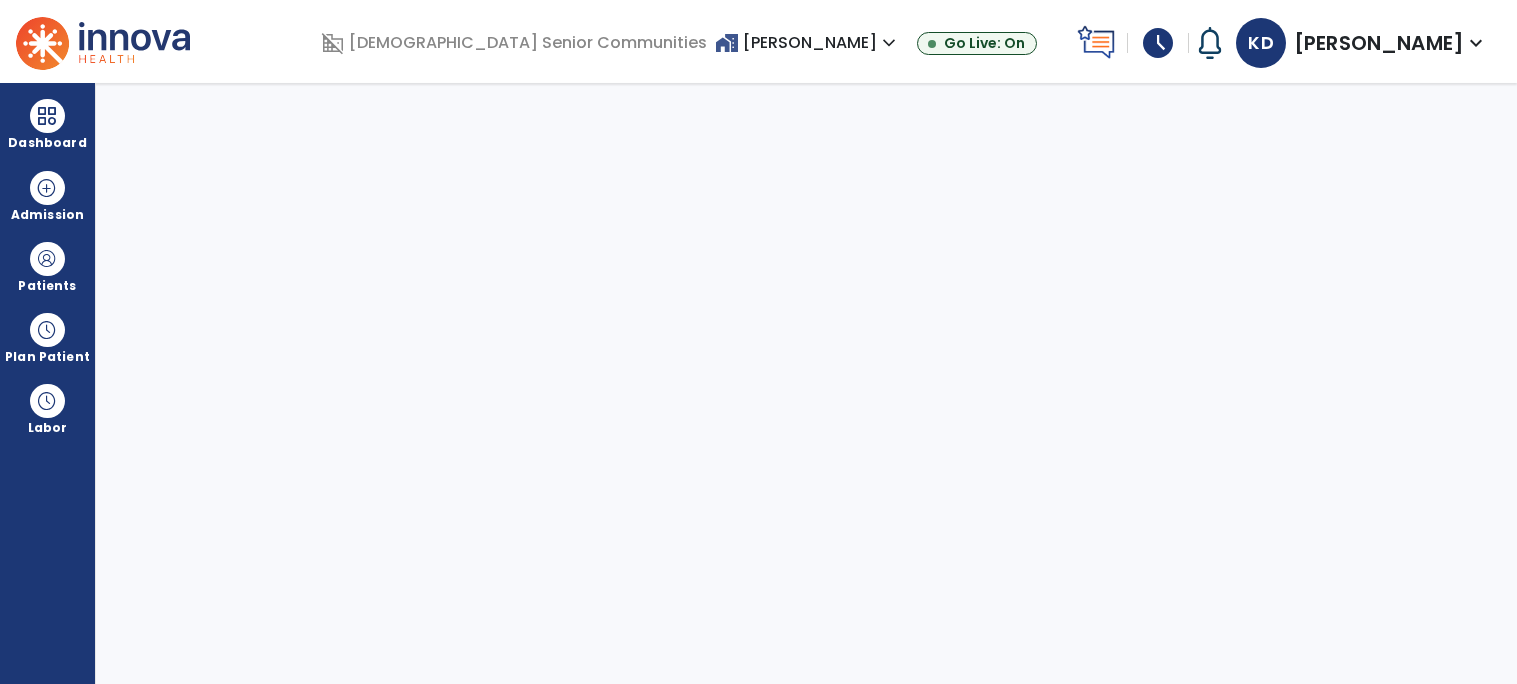 select on "****" 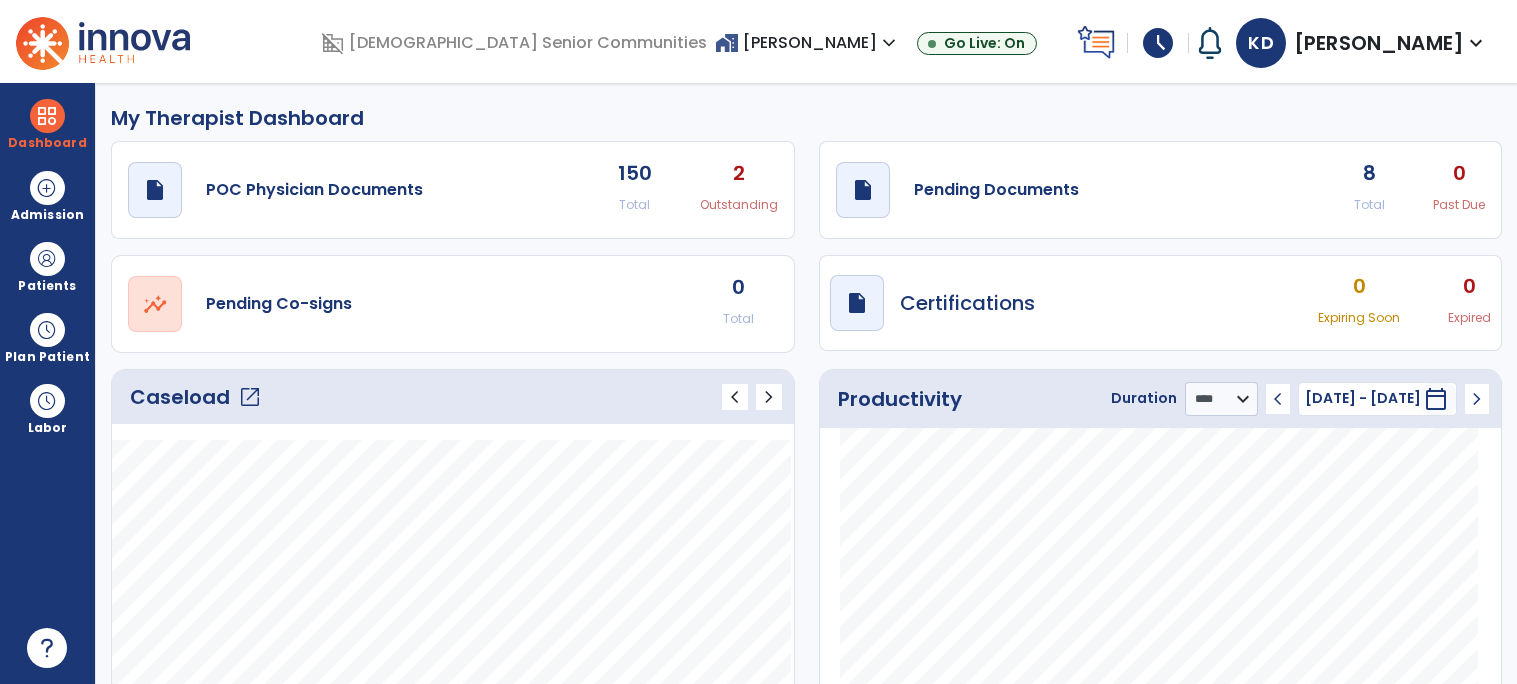 click on "draft   open_in_new  Pending Documents 8 Total 0 Past Due" 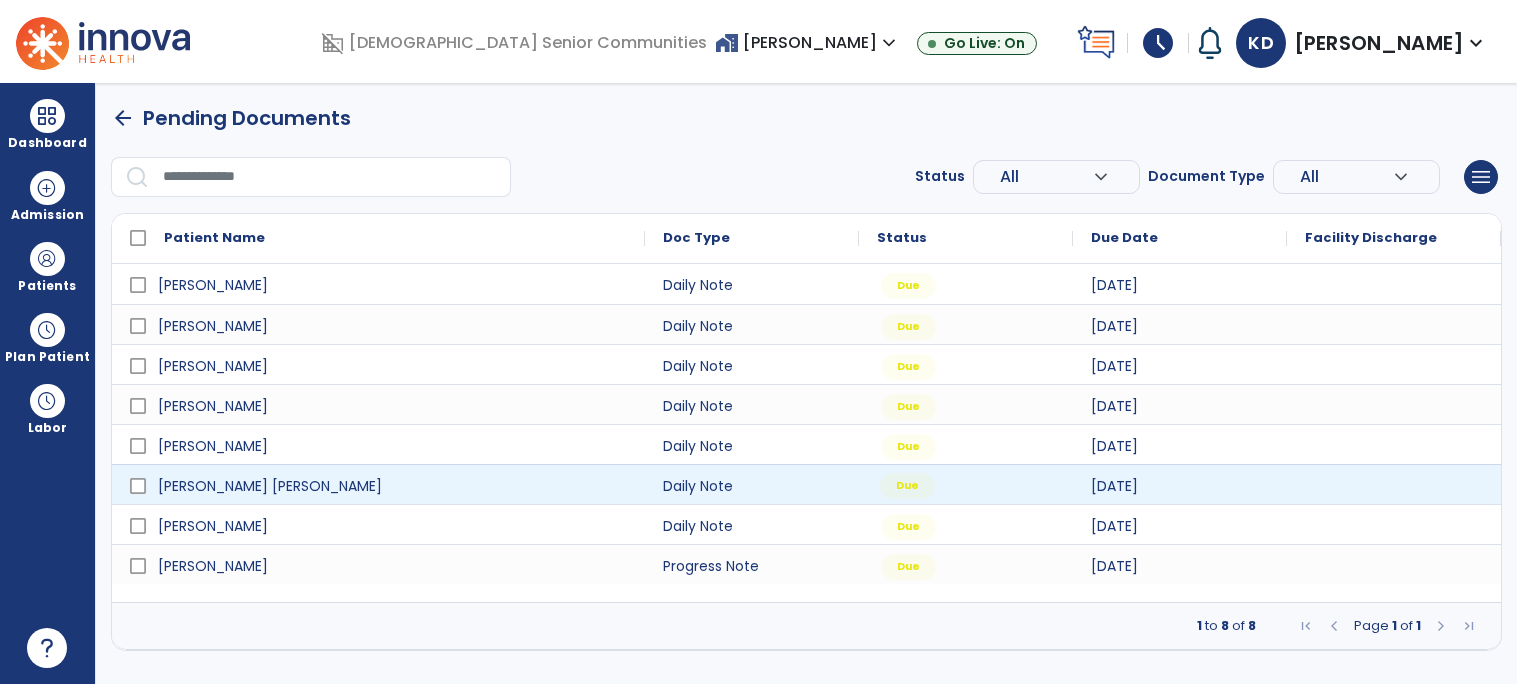 click on "Due" at bounding box center (966, 484) 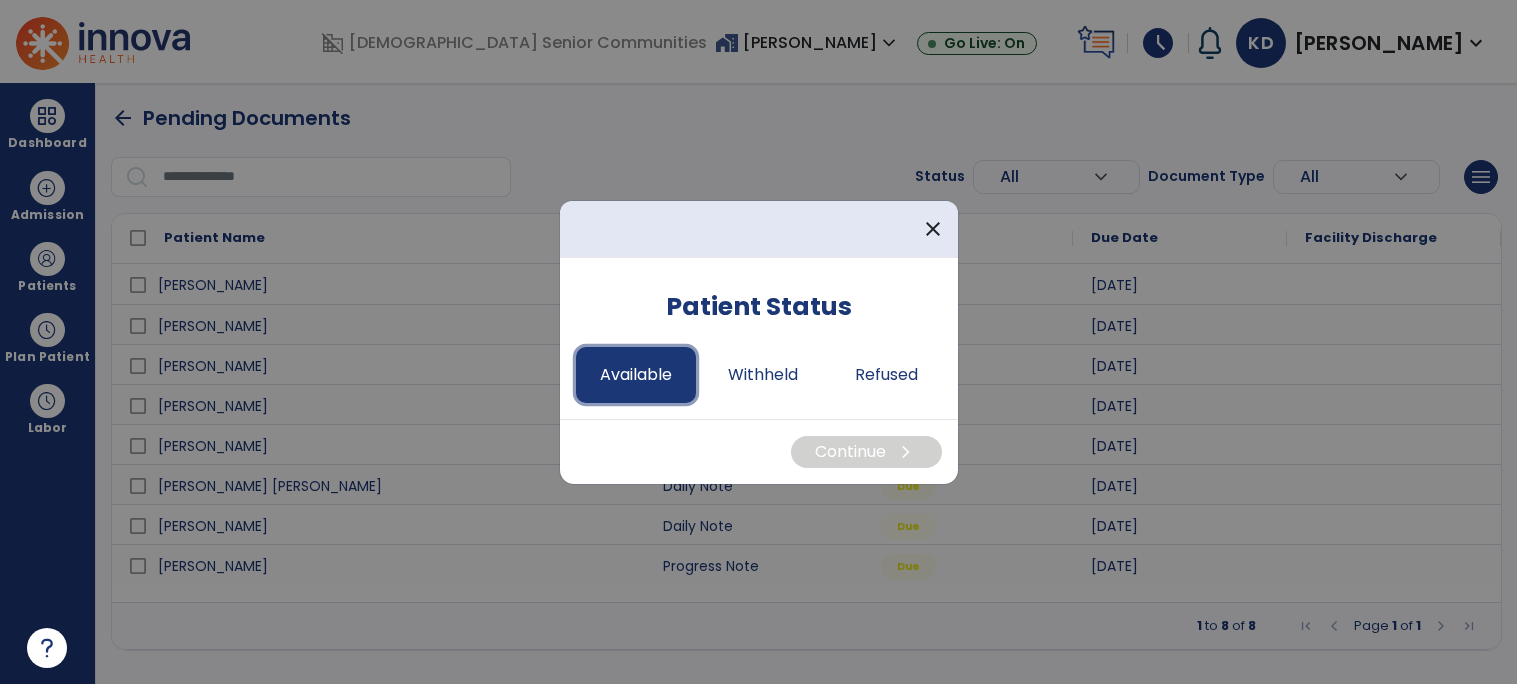 click on "Available" at bounding box center (636, 375) 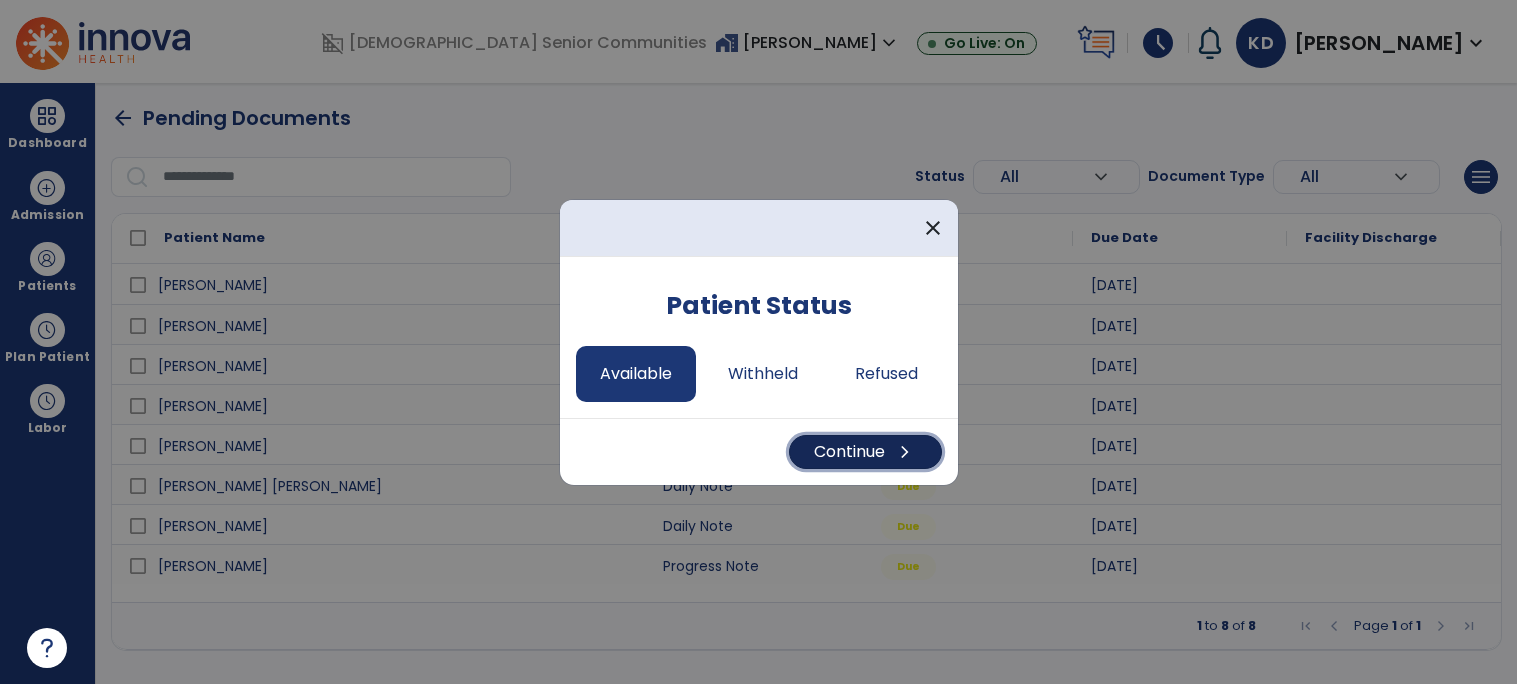 click on "Continue   chevron_right" at bounding box center (865, 452) 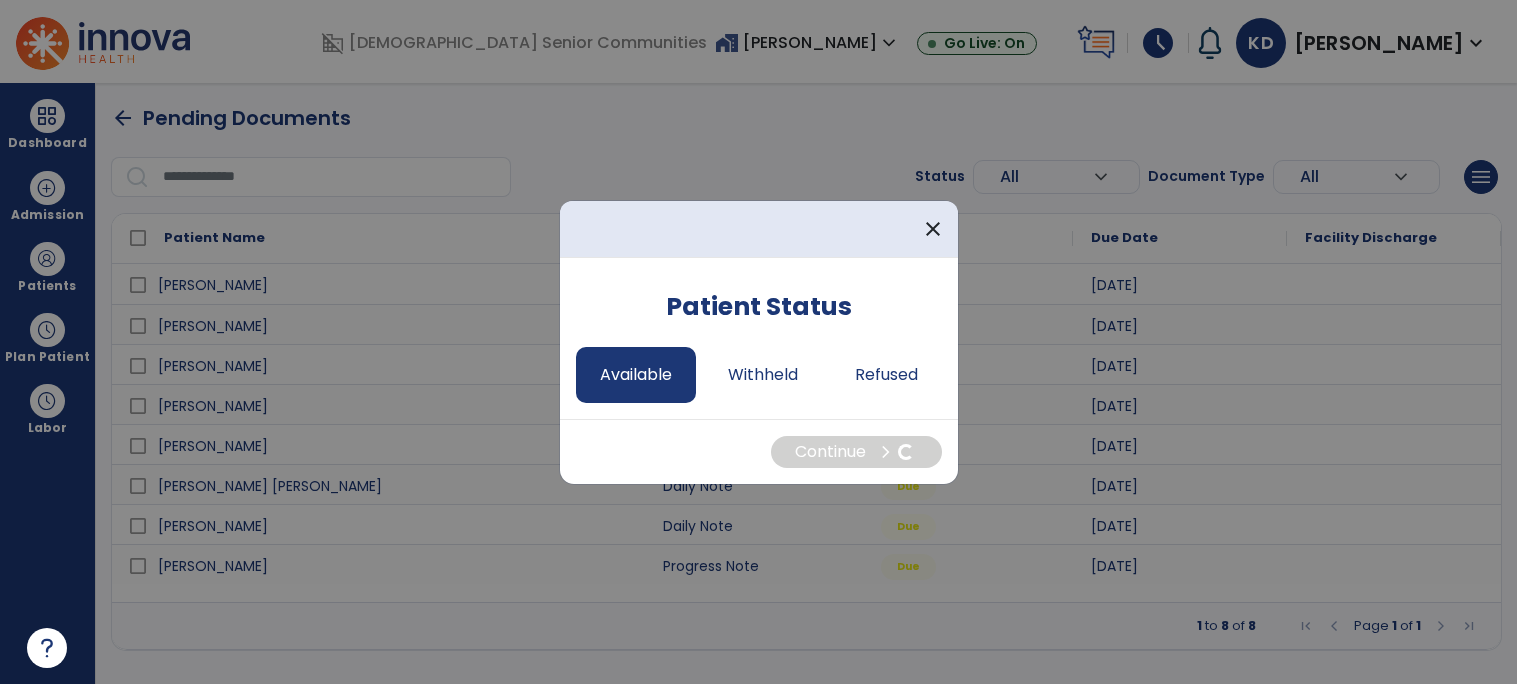 select on "*" 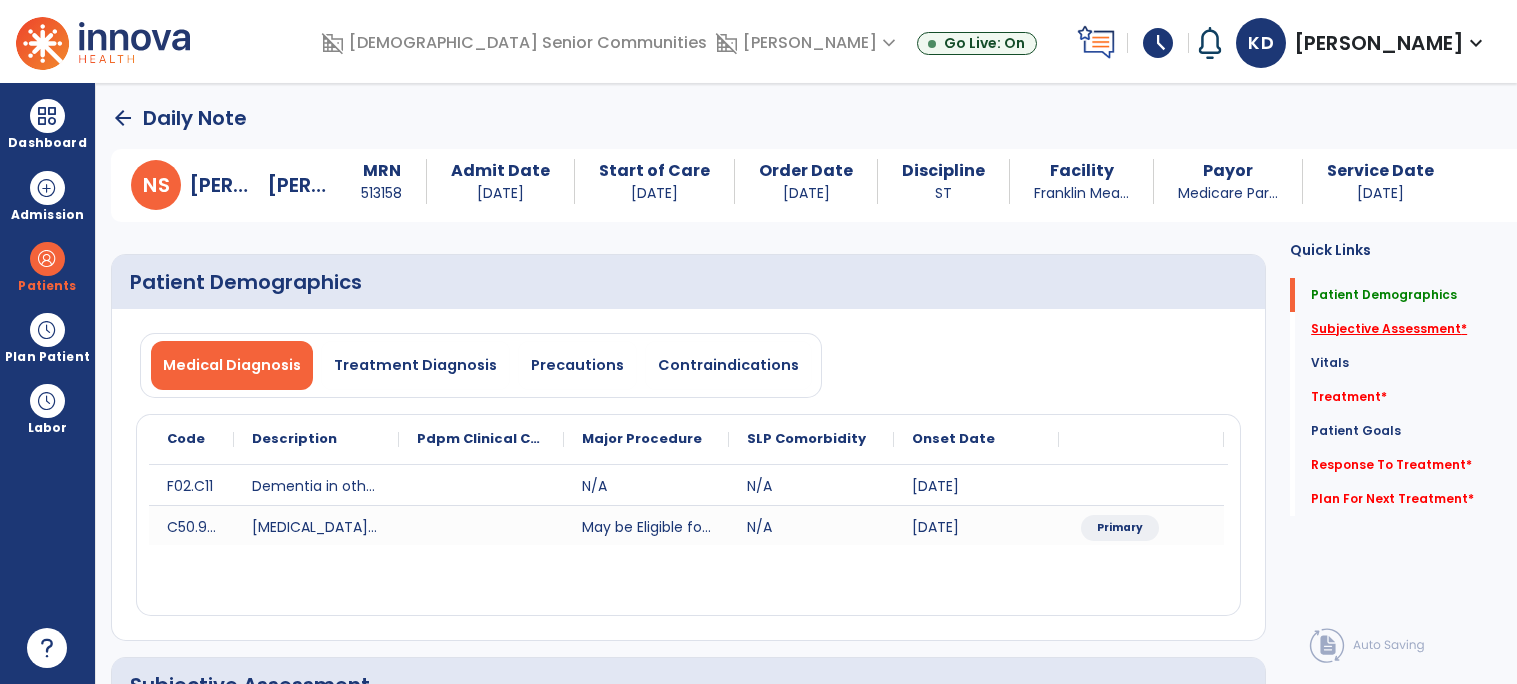 click on "Subjective Assessment   *" 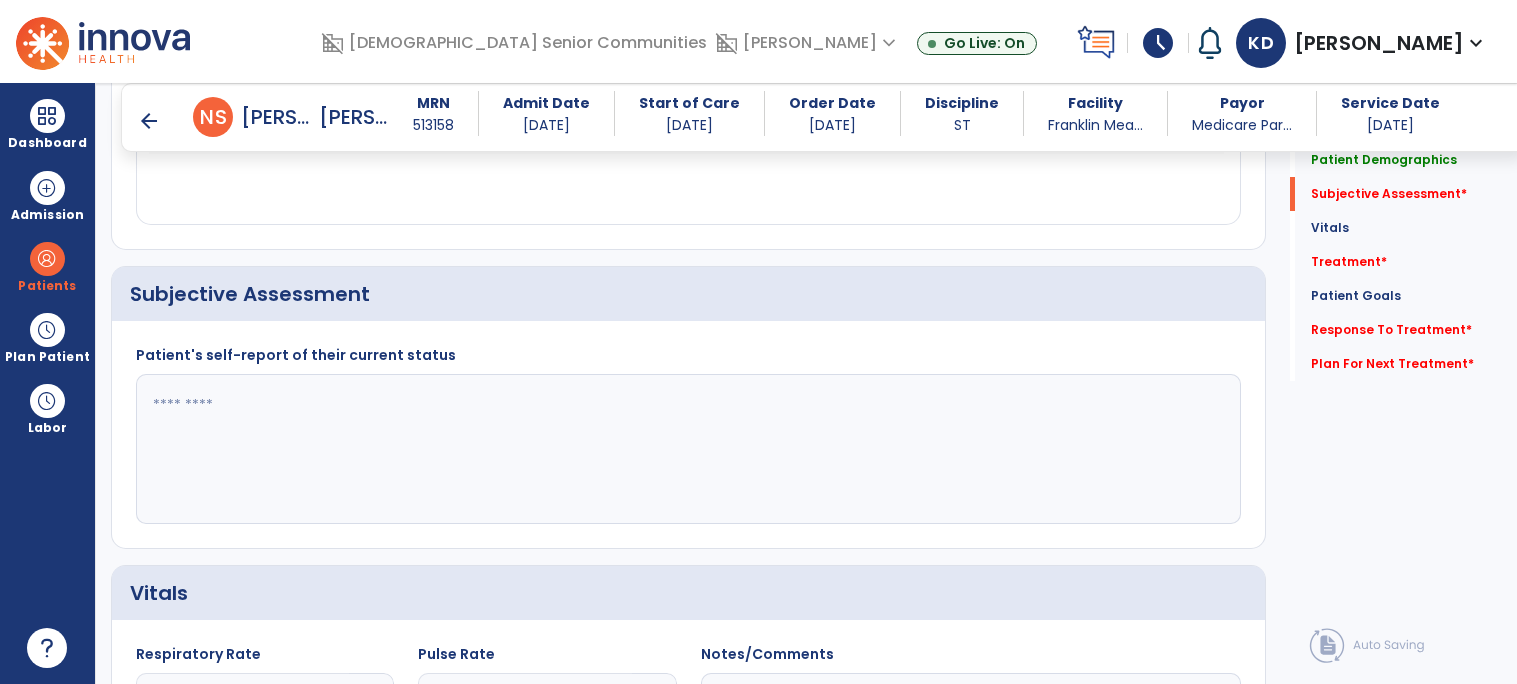 scroll, scrollTop: 415, scrollLeft: 0, axis: vertical 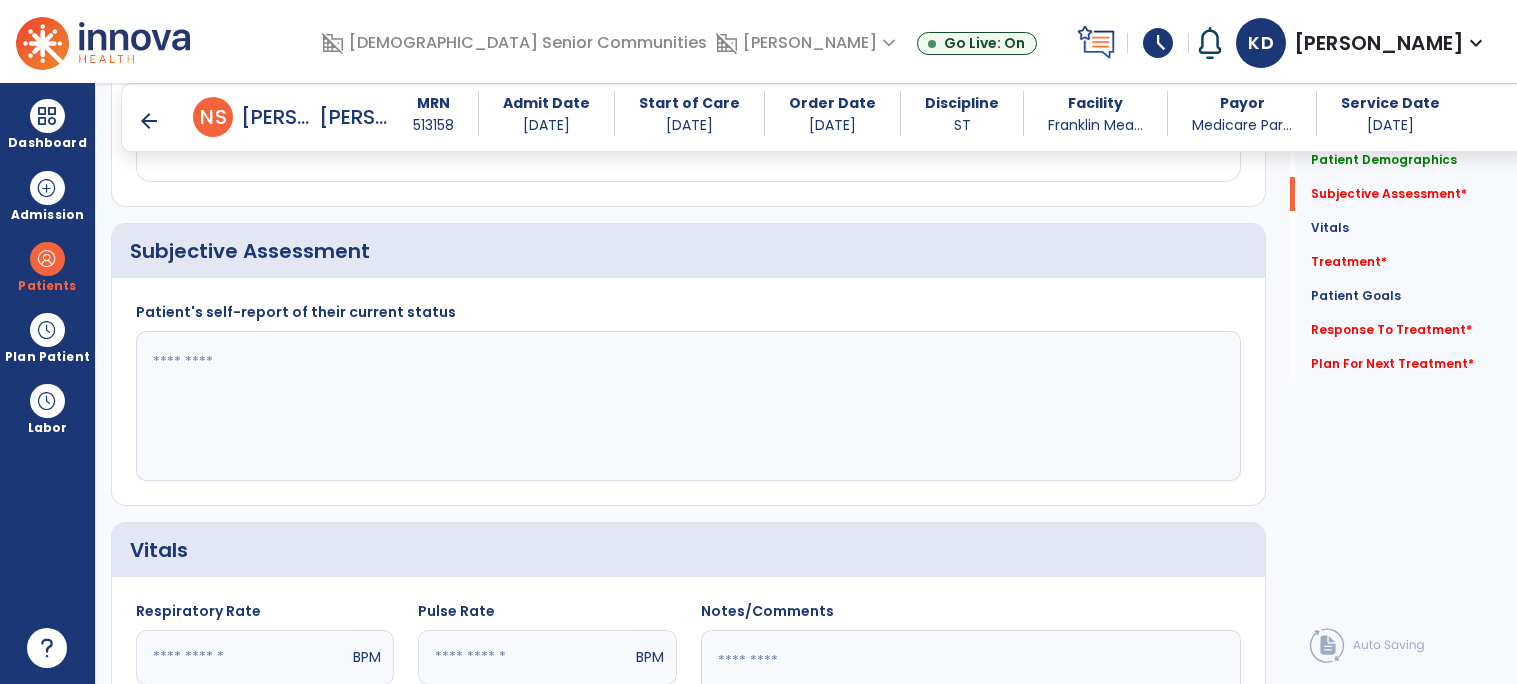 click 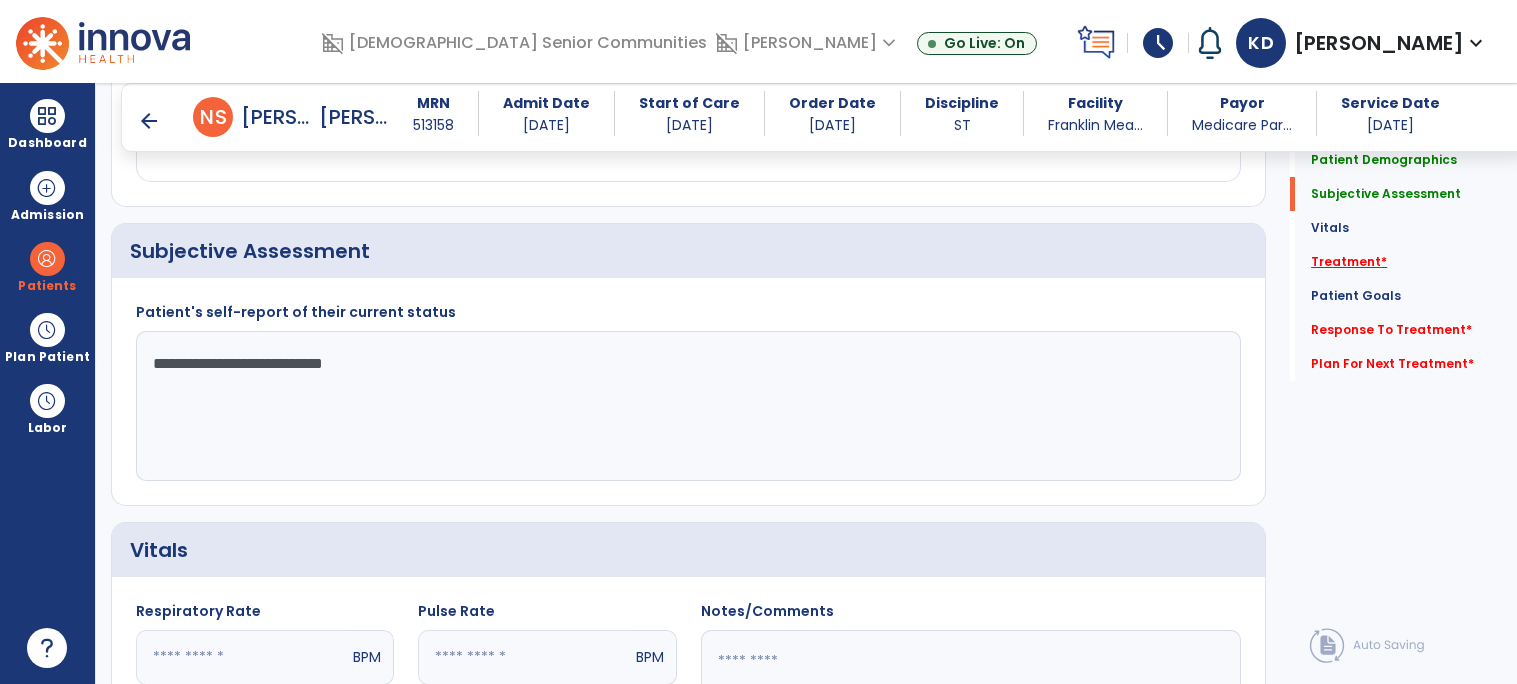 type on "**********" 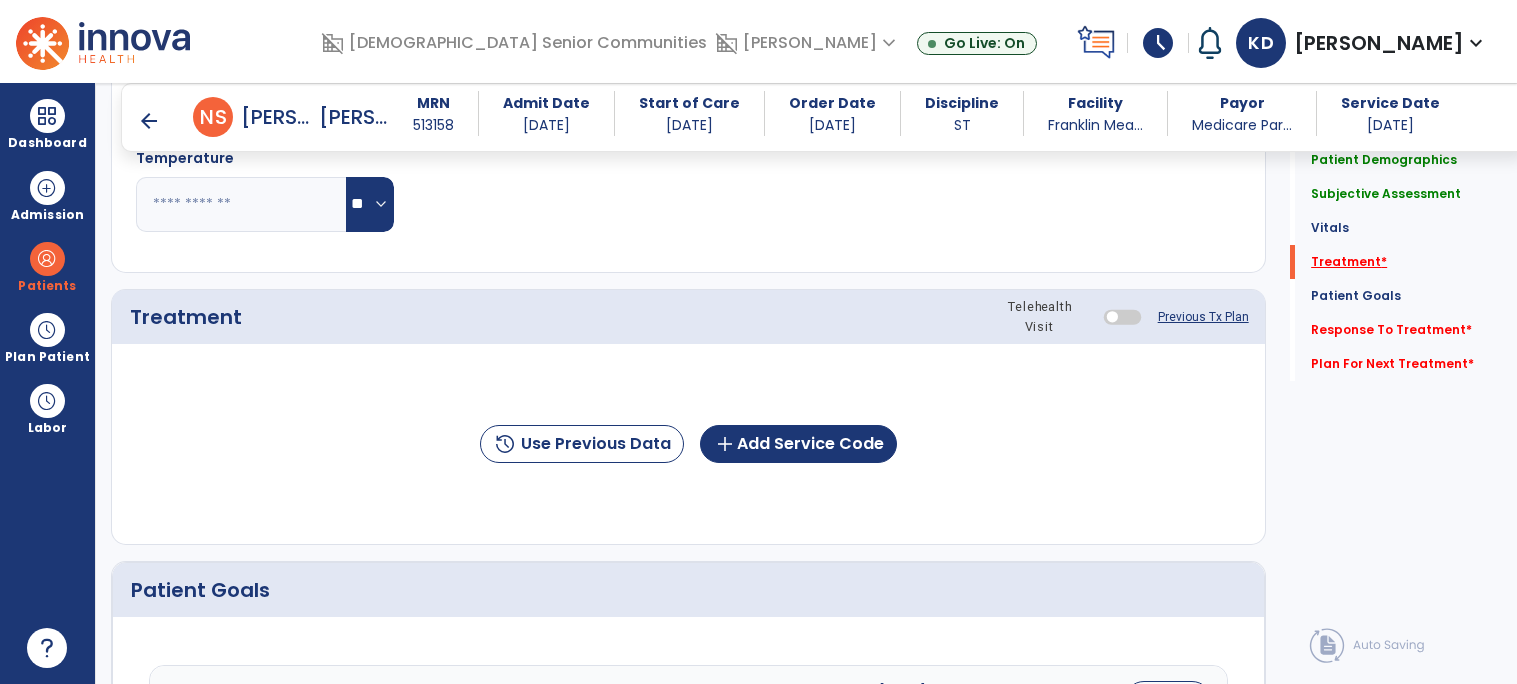 scroll, scrollTop: 1104, scrollLeft: 0, axis: vertical 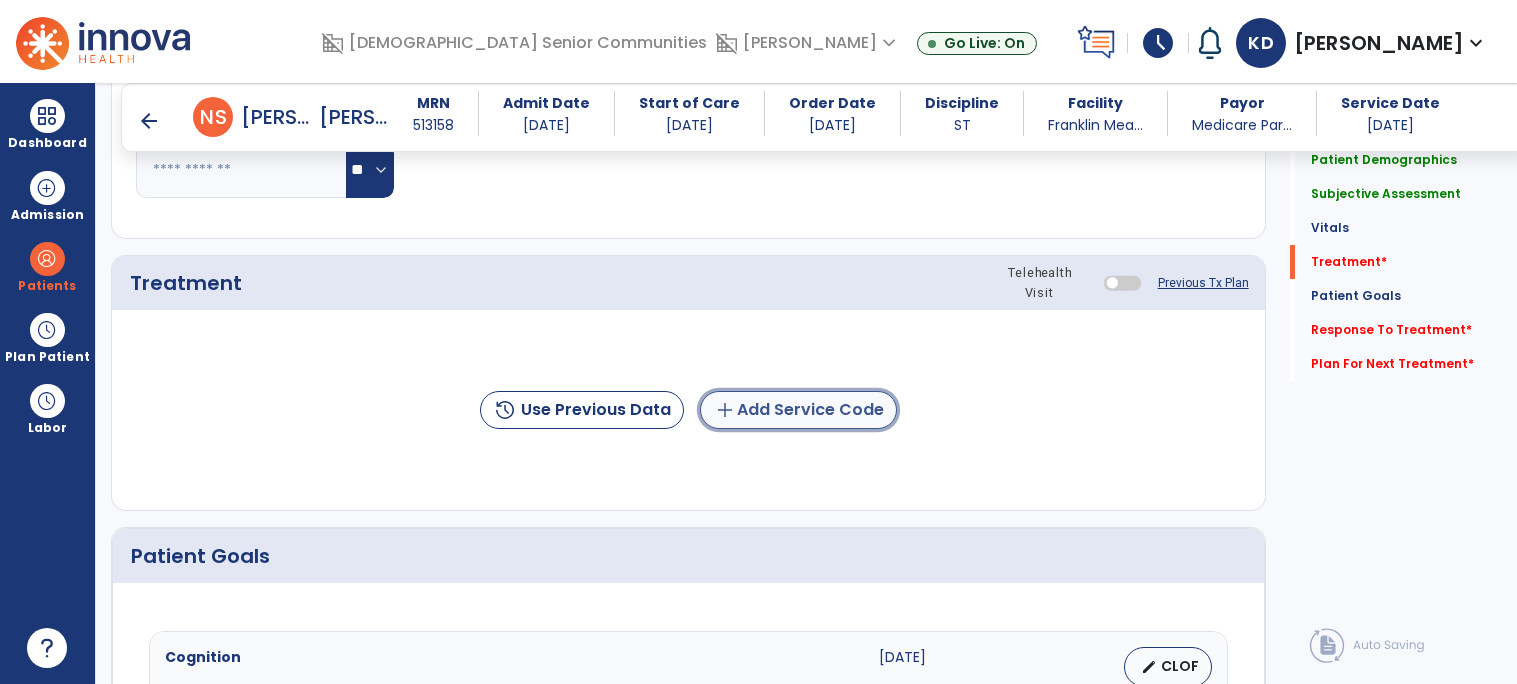 click on "add  Add Service Code" 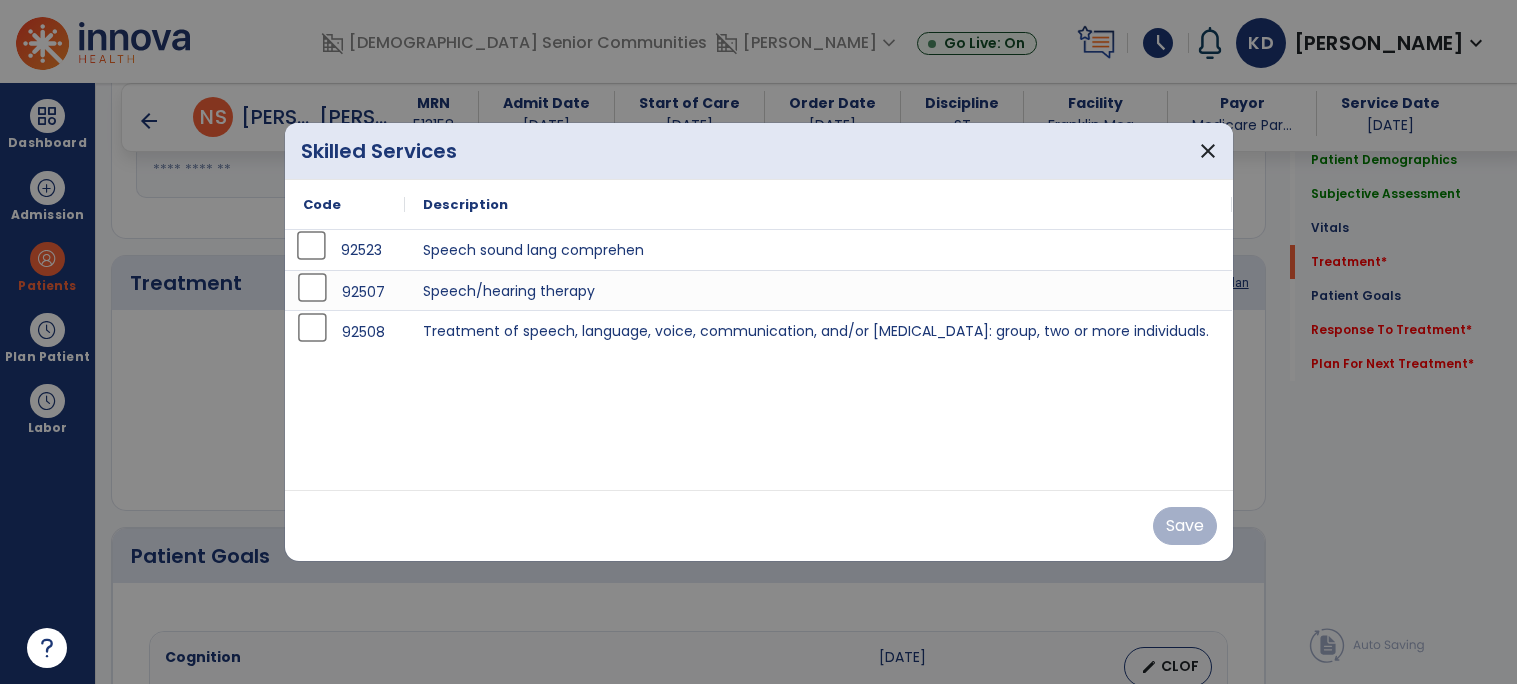 click on "92523" at bounding box center [345, 250] 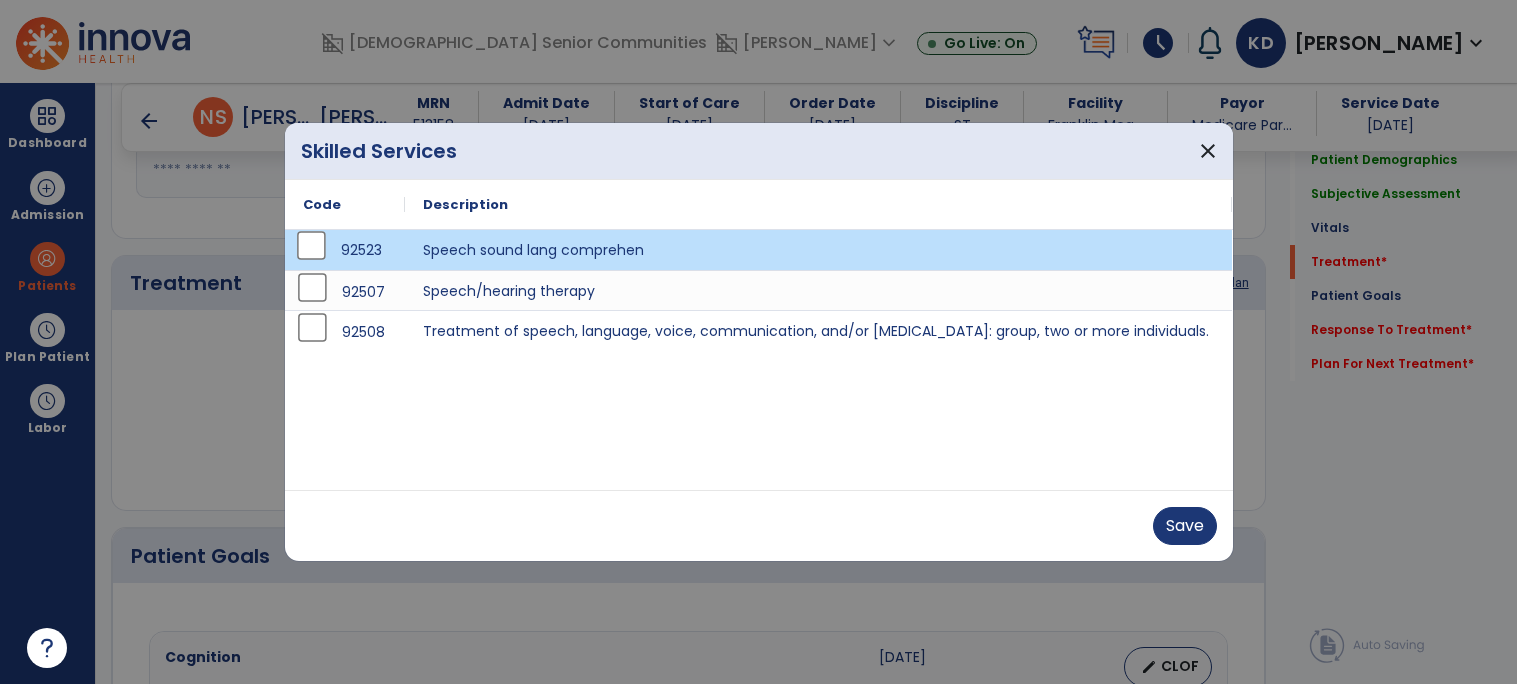 click on "92523" at bounding box center [345, 250] 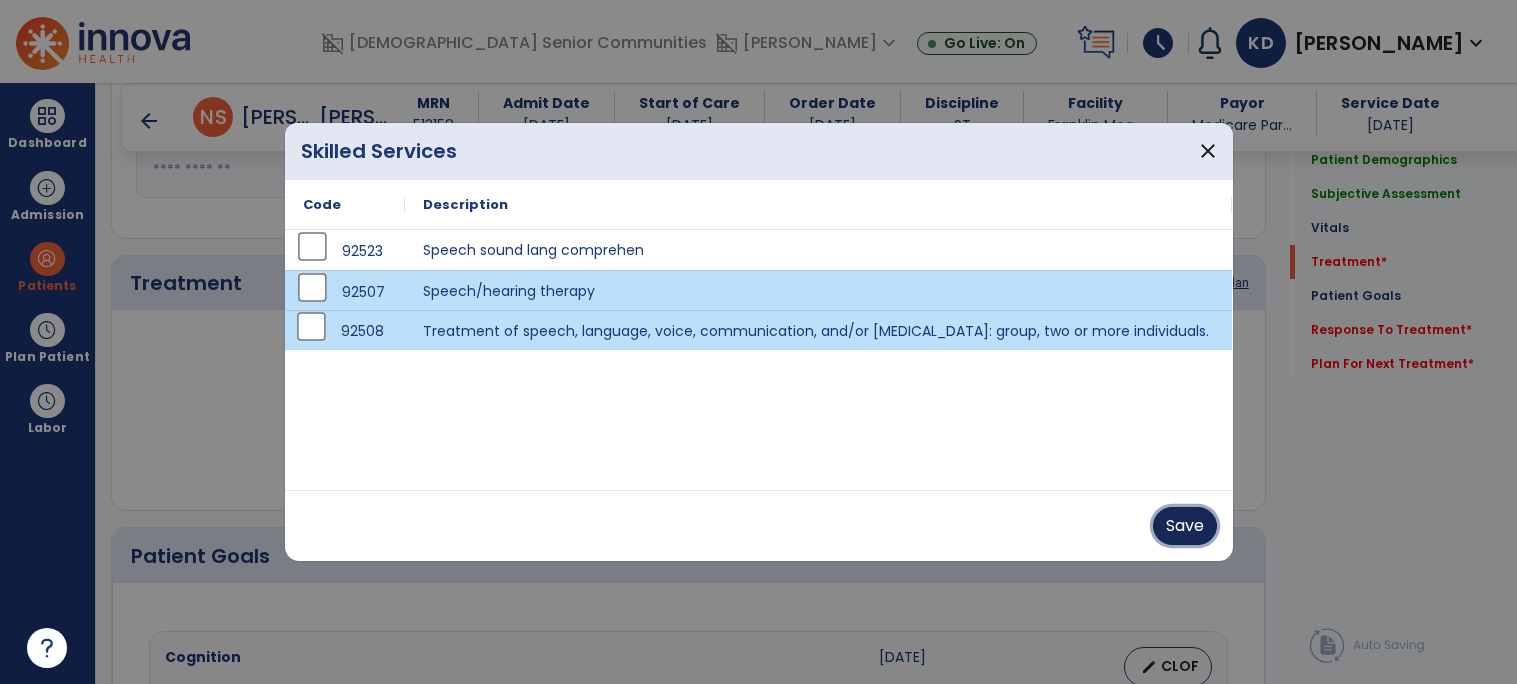 click on "Save" at bounding box center (1185, 526) 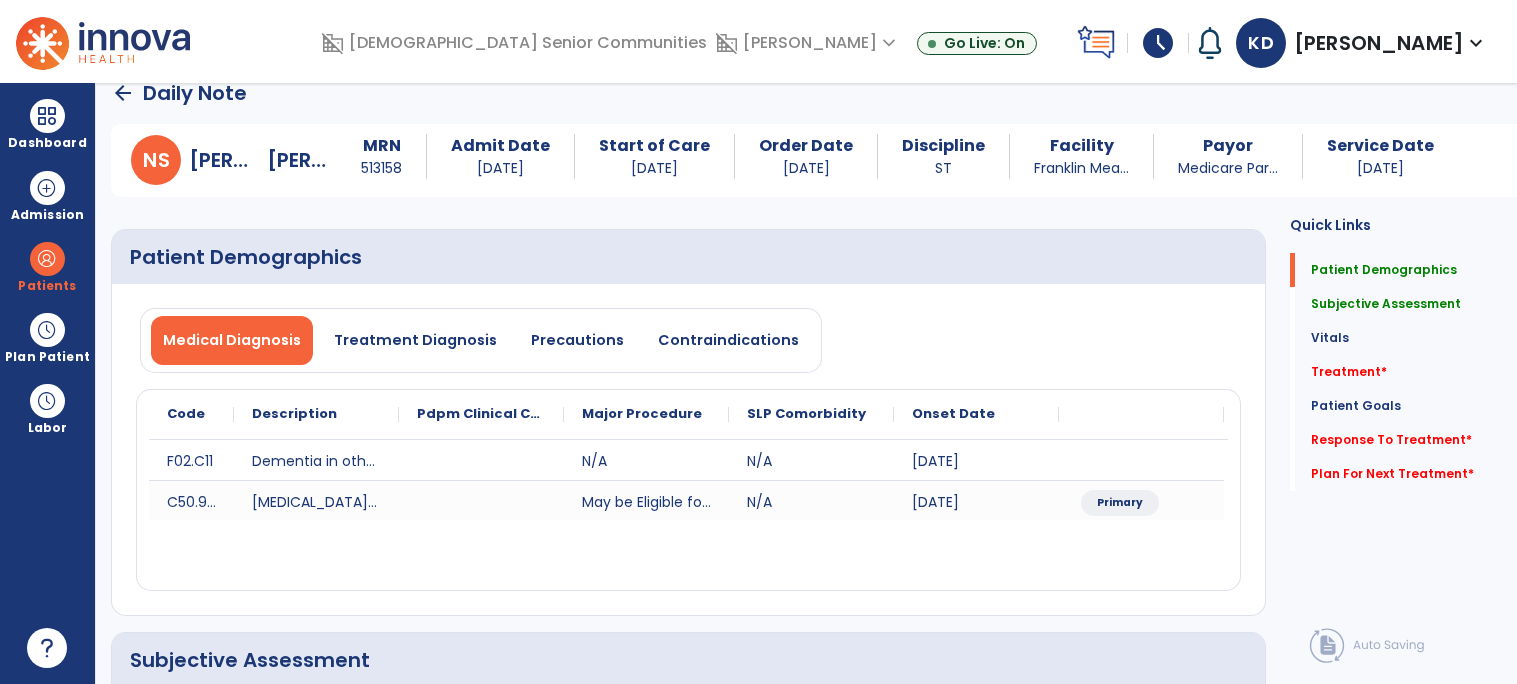scroll, scrollTop: 0, scrollLeft: 0, axis: both 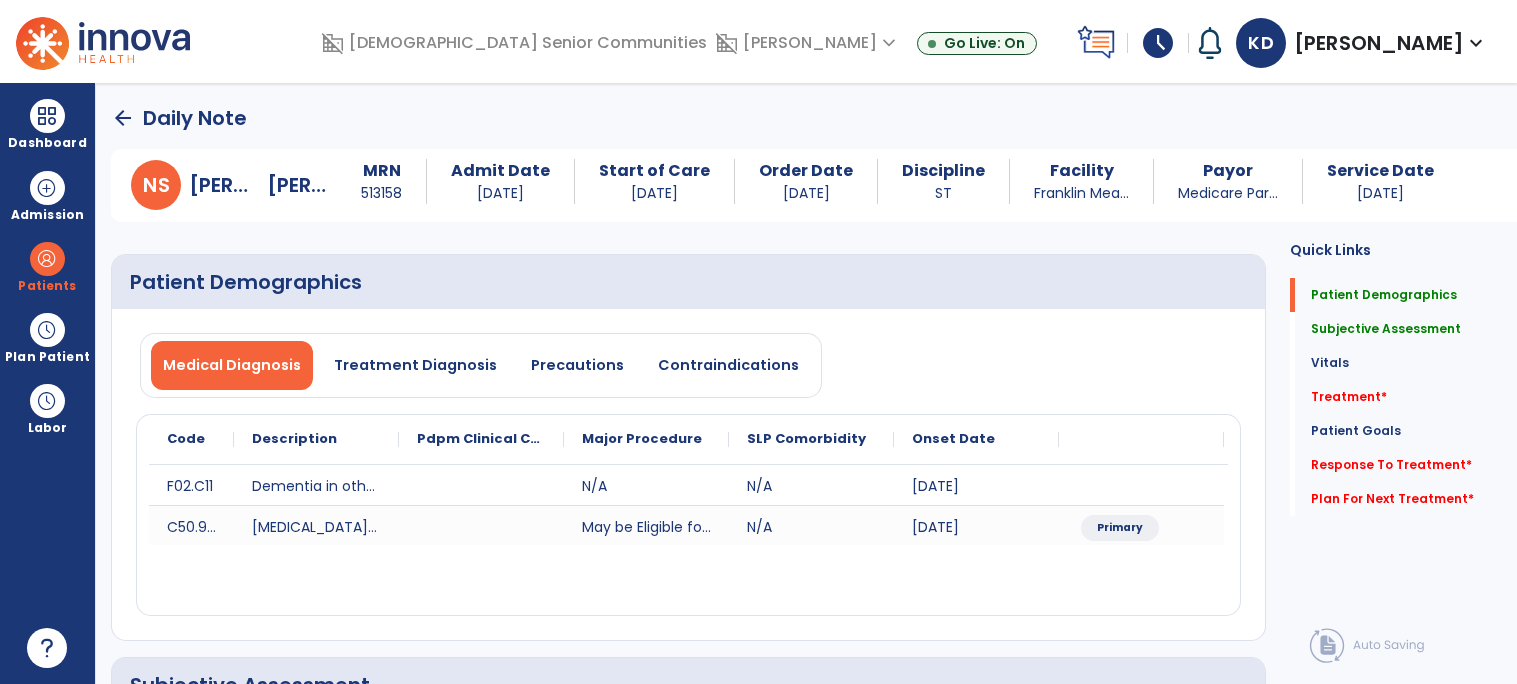 click on "arrow_back" 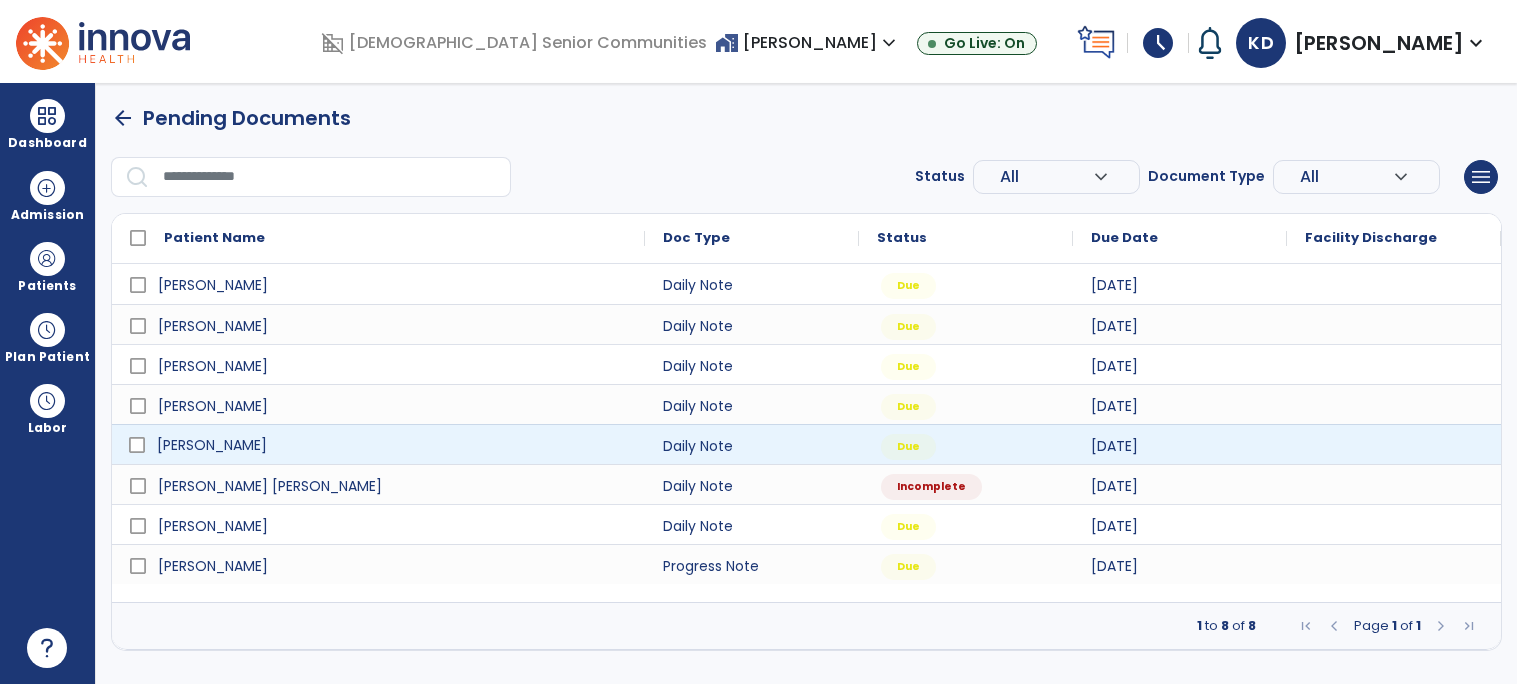 click on "[PERSON_NAME]" at bounding box center [392, 445] 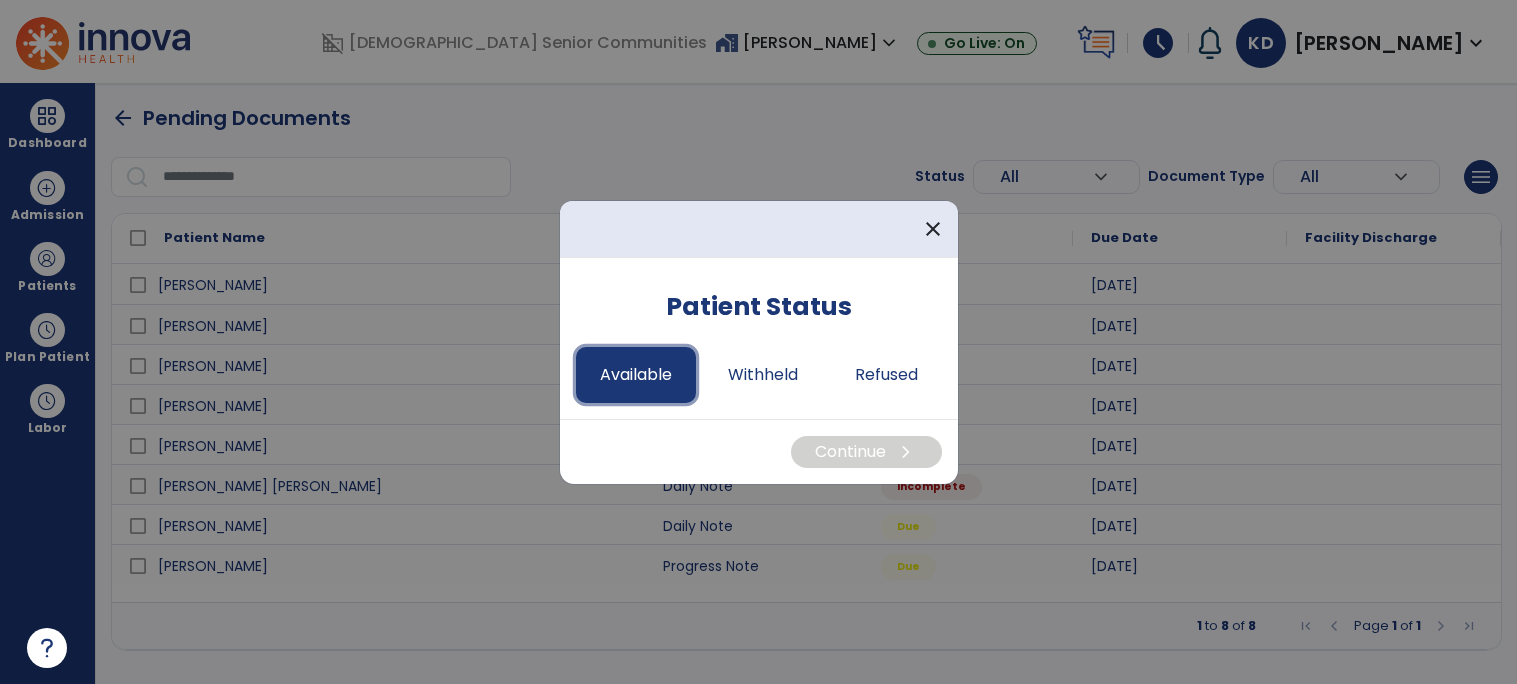 click on "Available" at bounding box center (636, 375) 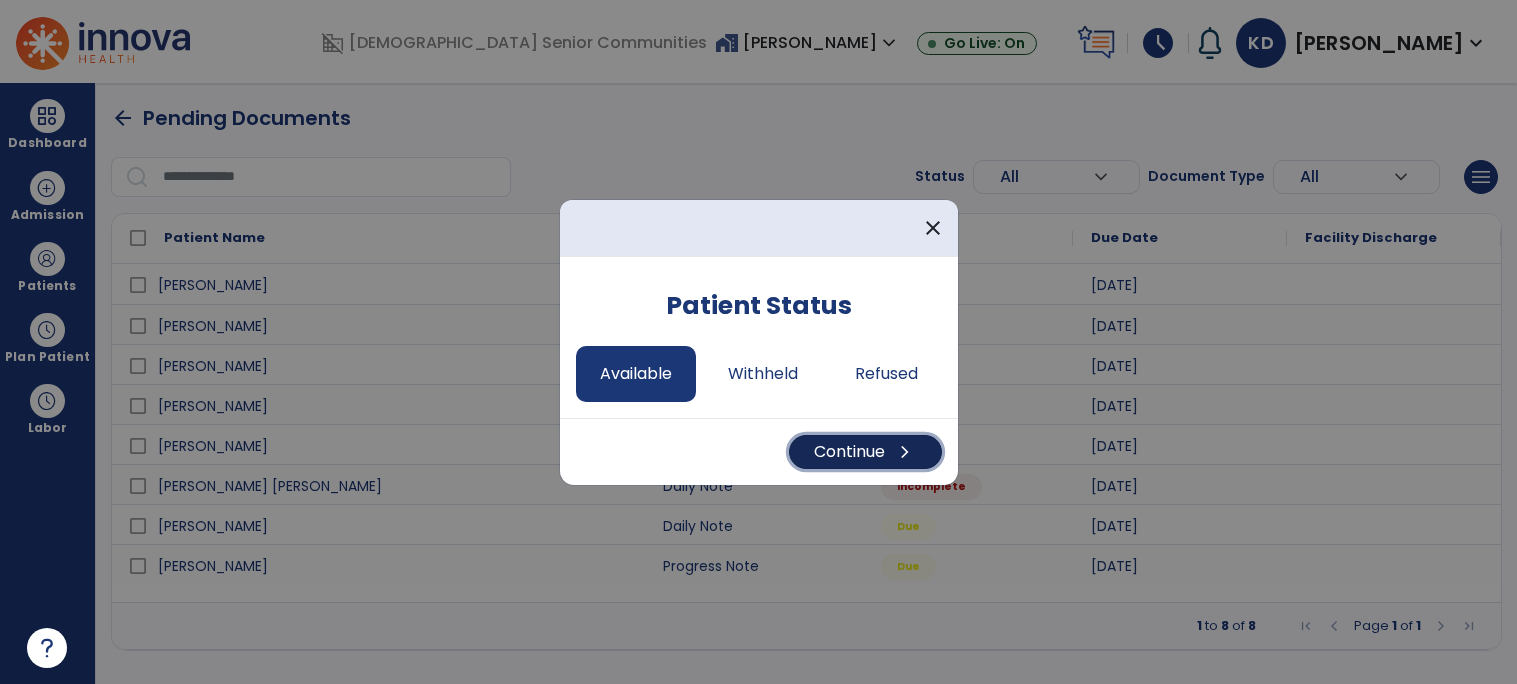 click on "Continue   chevron_right" at bounding box center (865, 452) 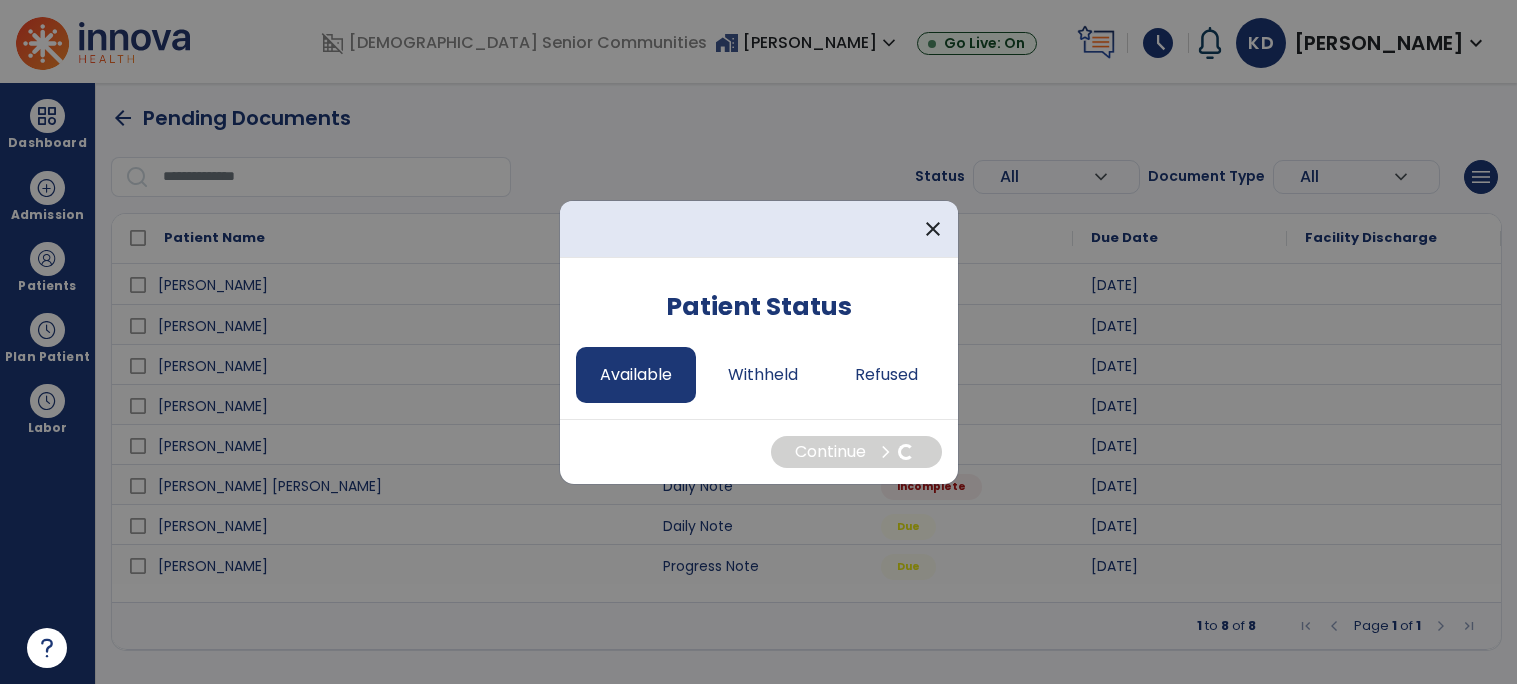 select on "*" 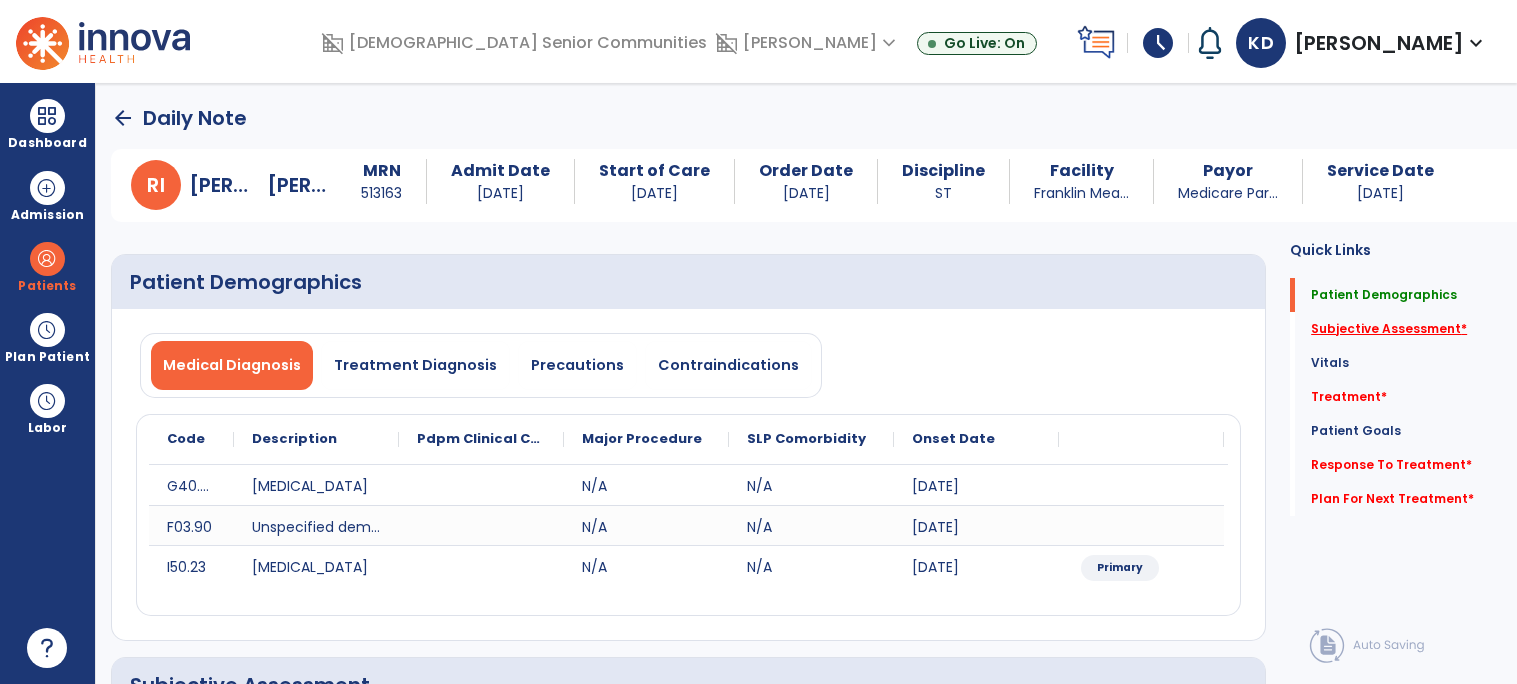 click on "Subjective Assessment   *" 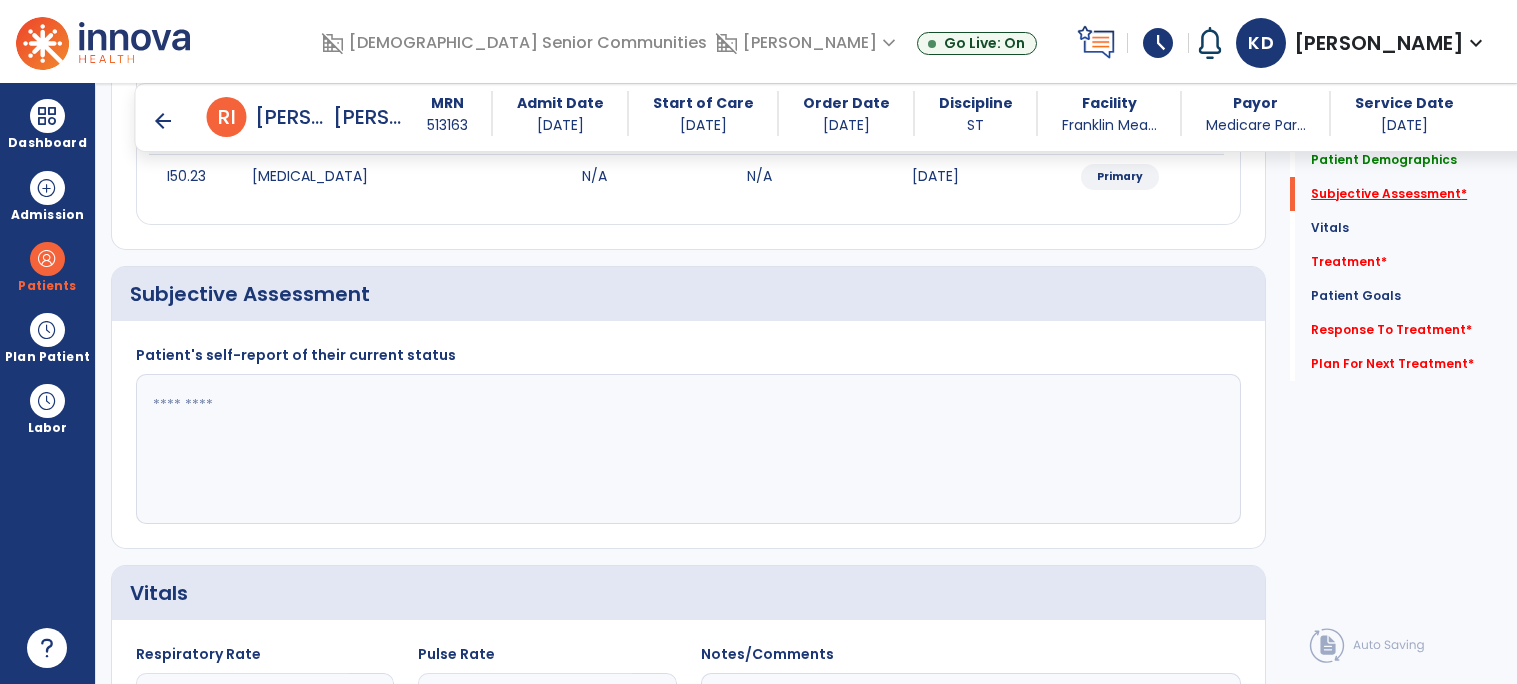 scroll, scrollTop: 415, scrollLeft: 0, axis: vertical 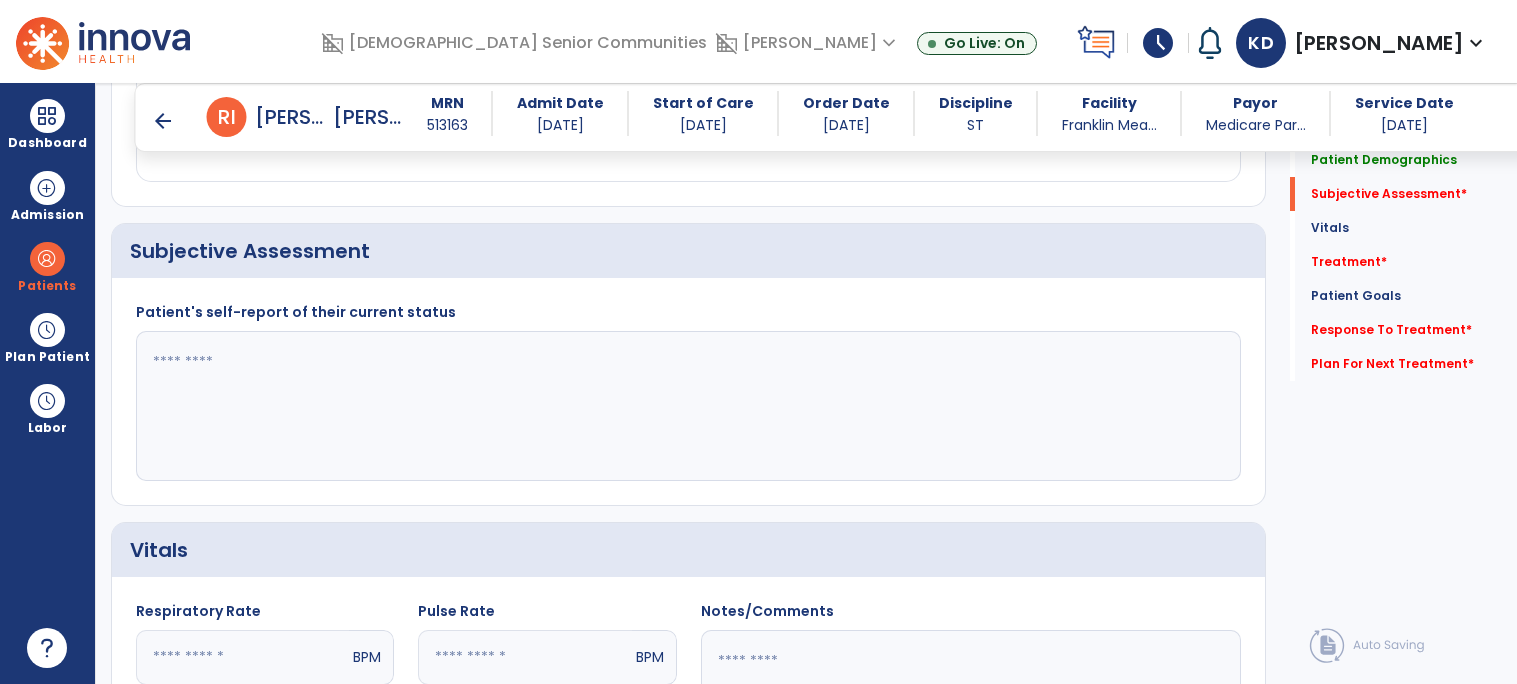 click on "Patient's self-report of their current status" 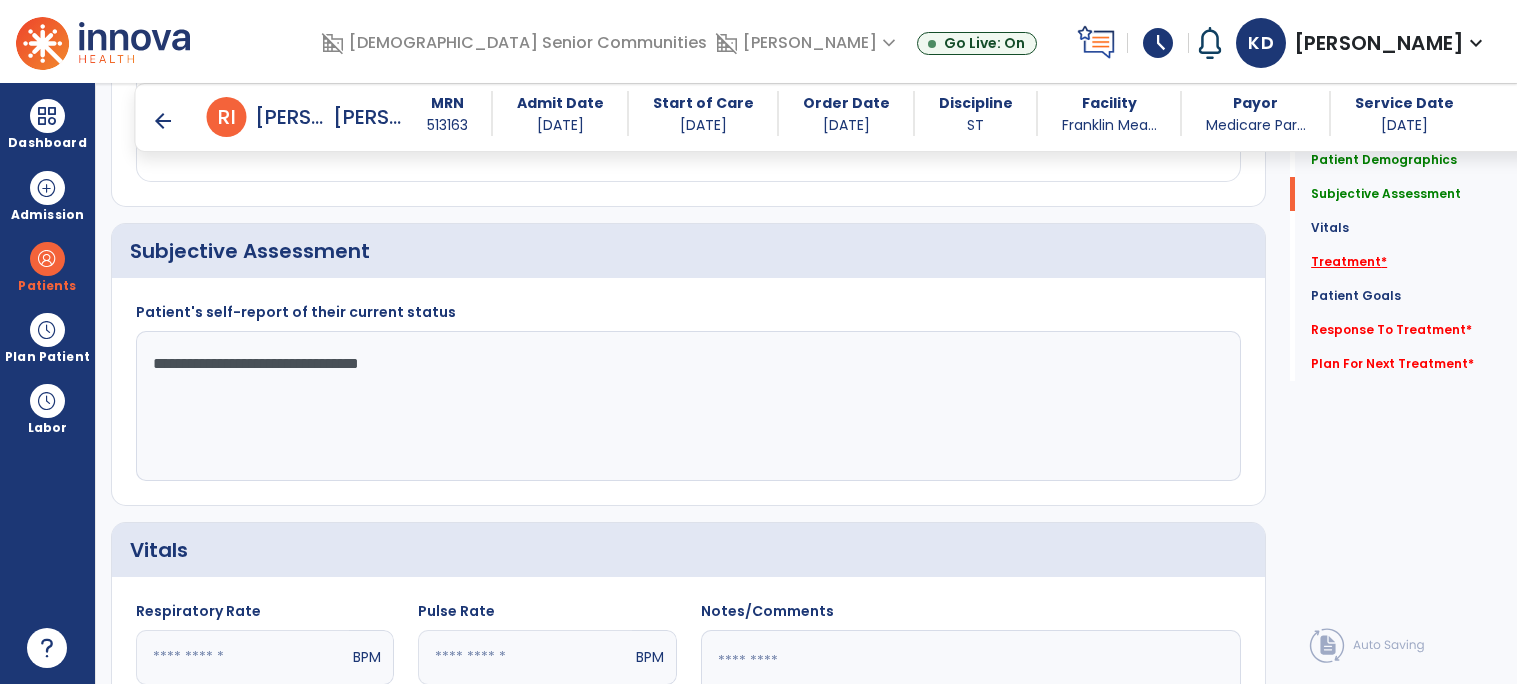 type on "**********" 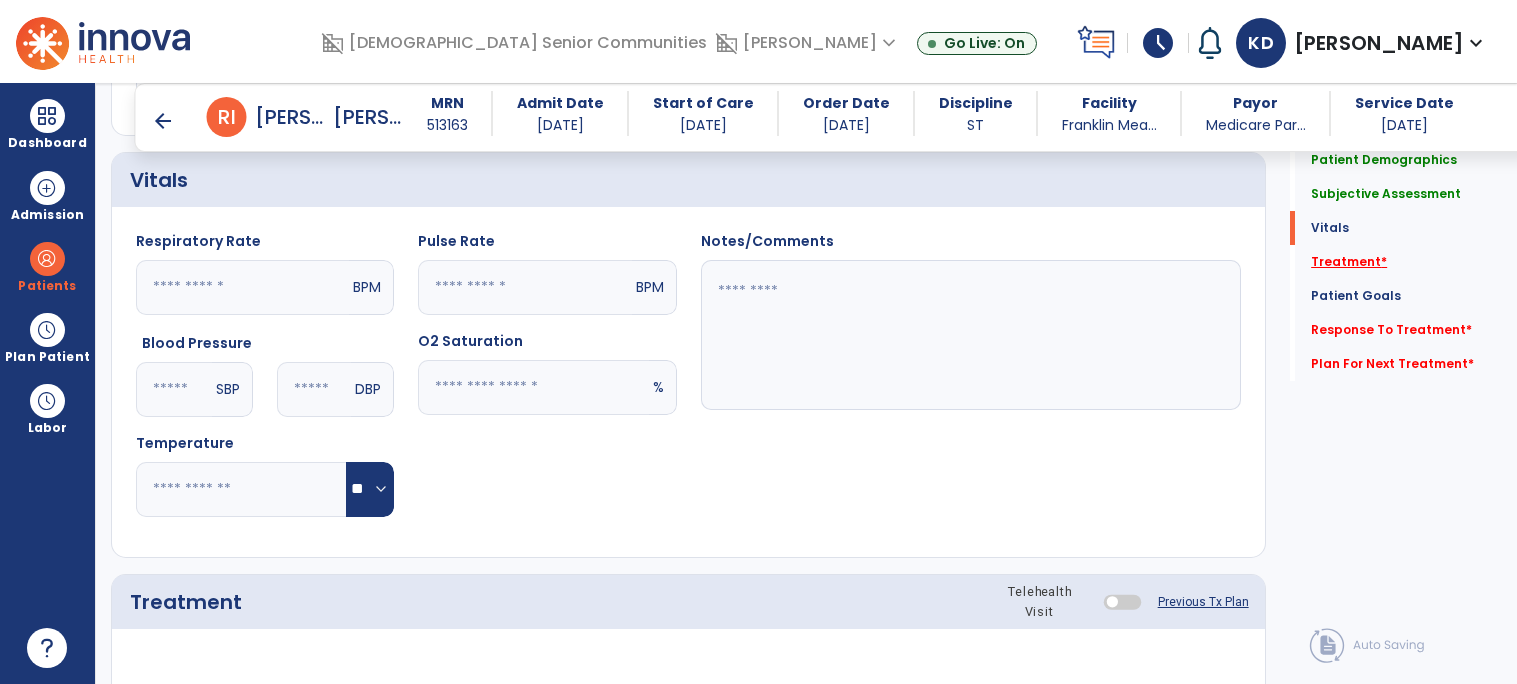 scroll, scrollTop: 1104, scrollLeft: 0, axis: vertical 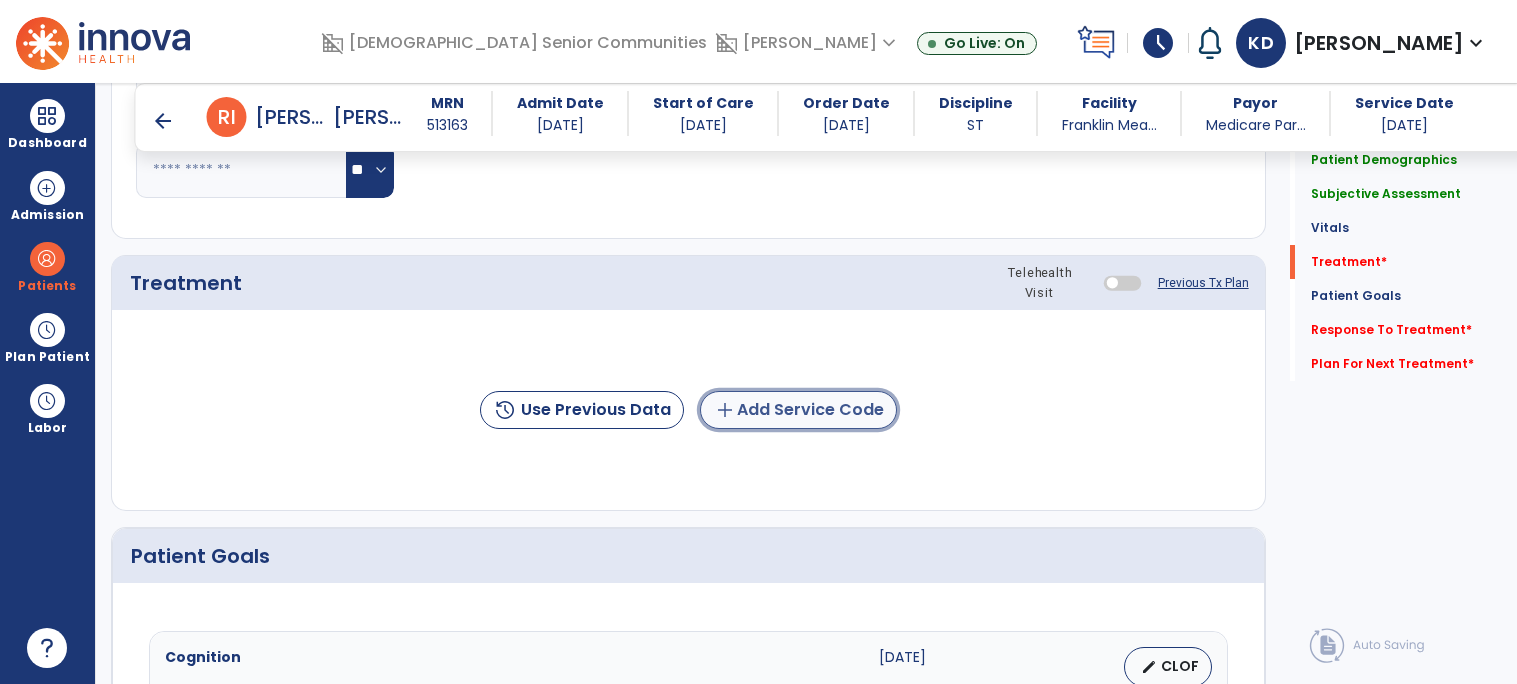 click on "add  Add Service Code" 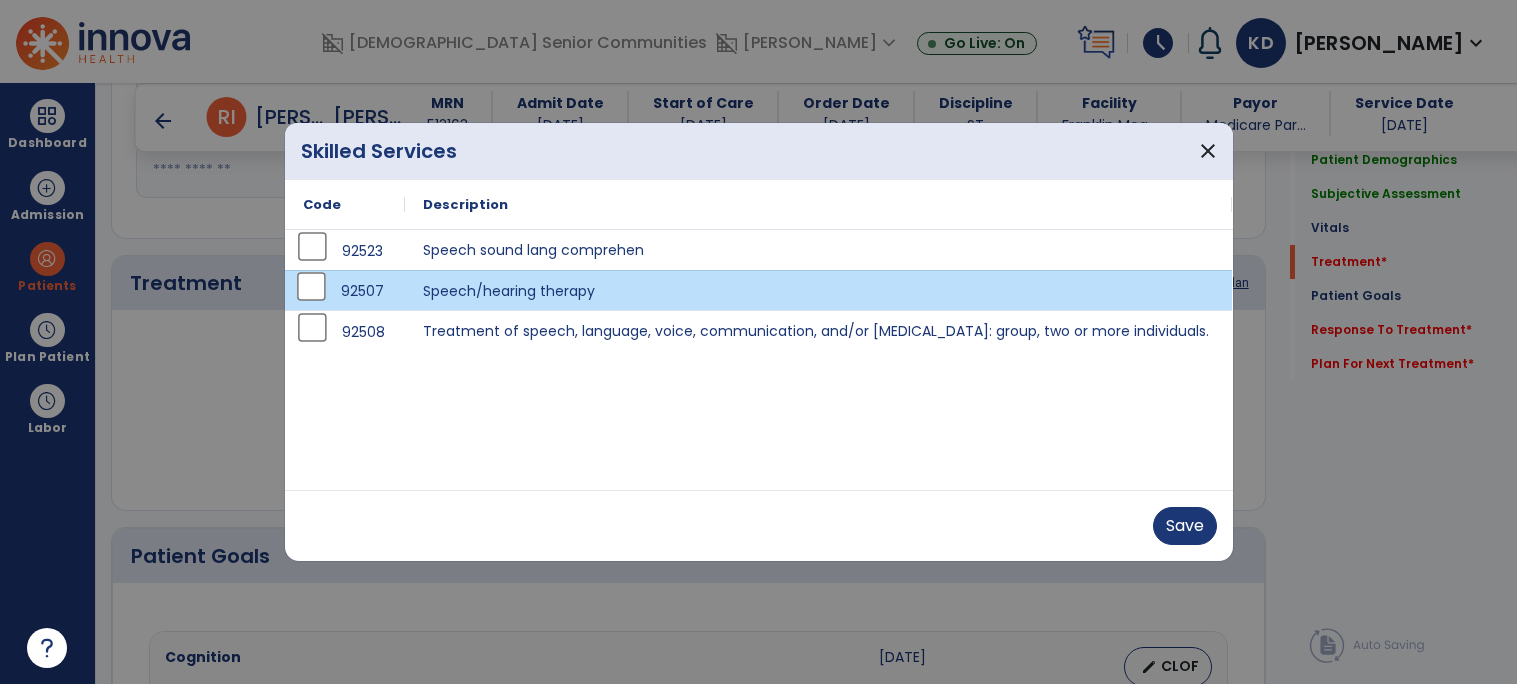 click on "92508" at bounding box center (345, 332) 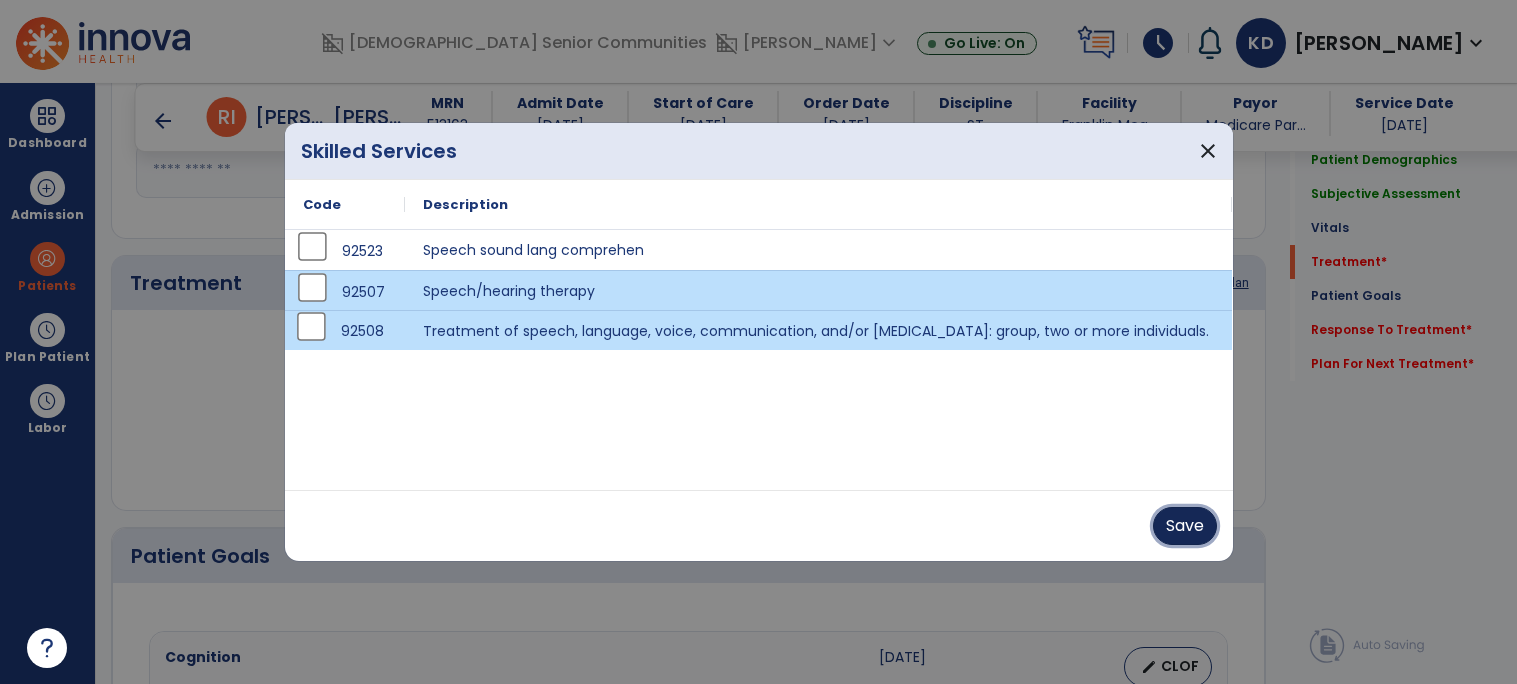 click on "Save" at bounding box center [1185, 526] 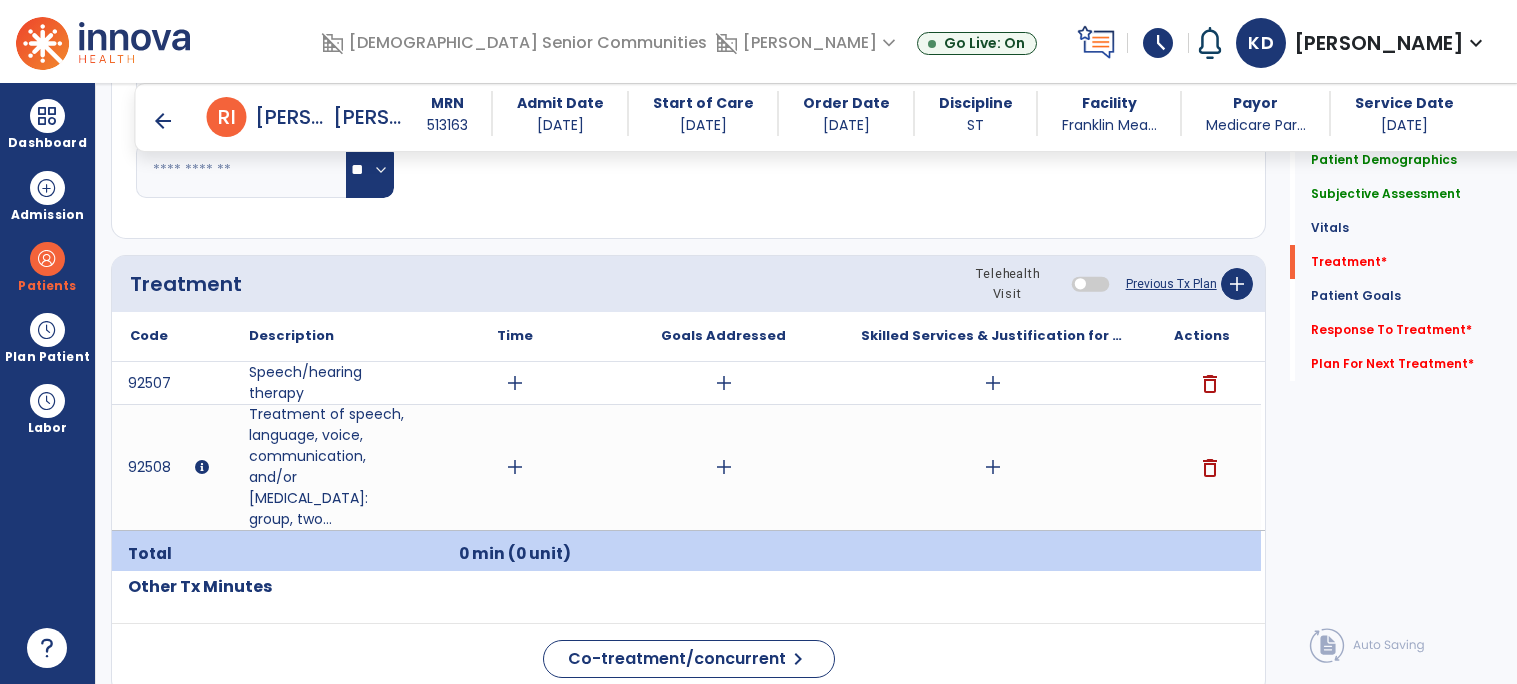 click on "Pulse Rate  BPM O2 Saturation  %" 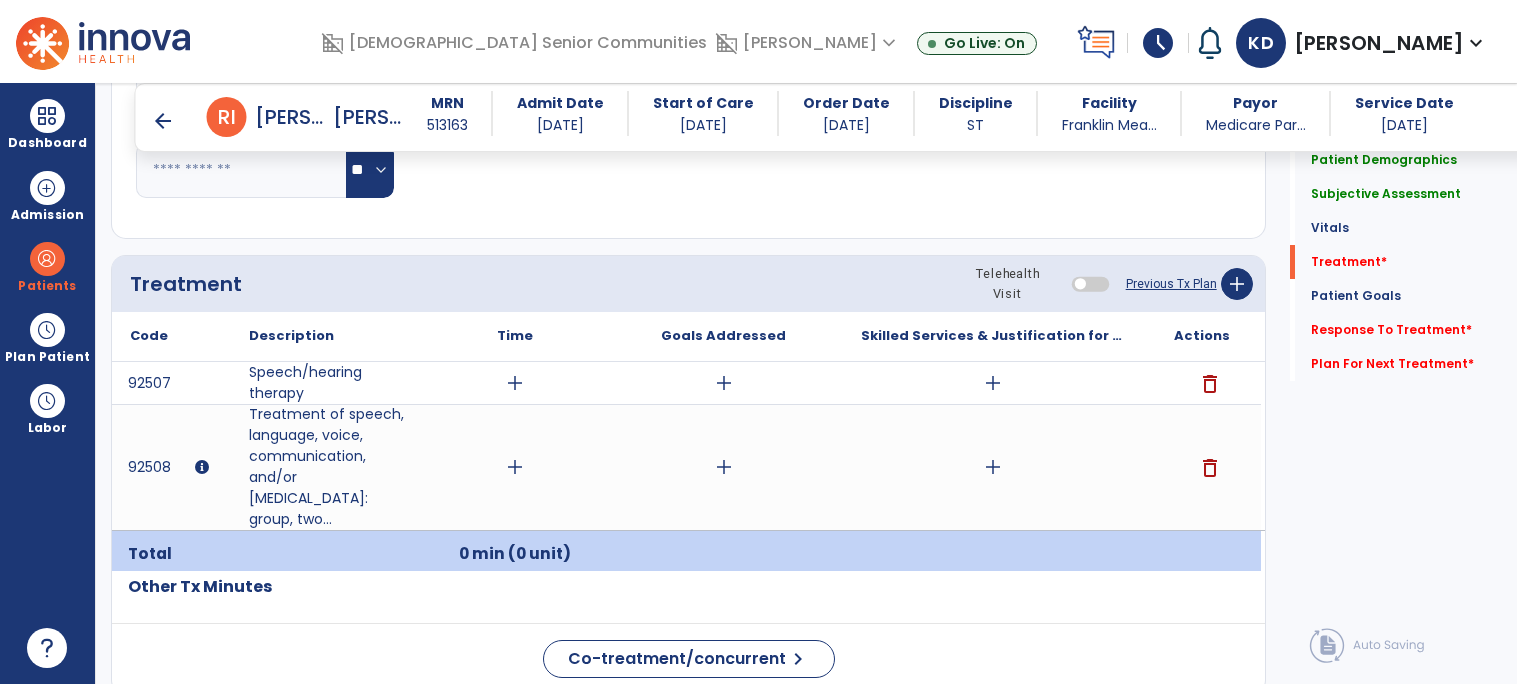click on "Pulse Rate  BPM O2 Saturation  %" 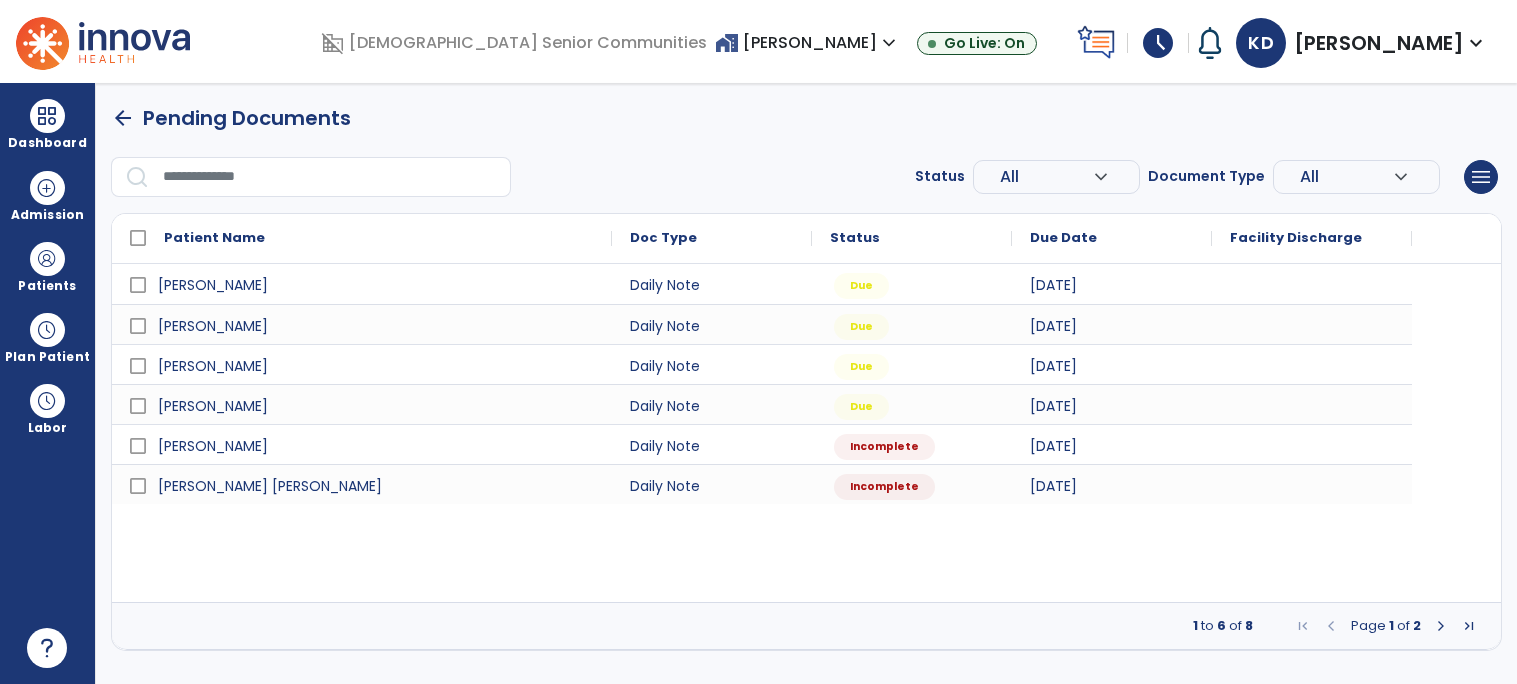 scroll, scrollTop: 0, scrollLeft: 0, axis: both 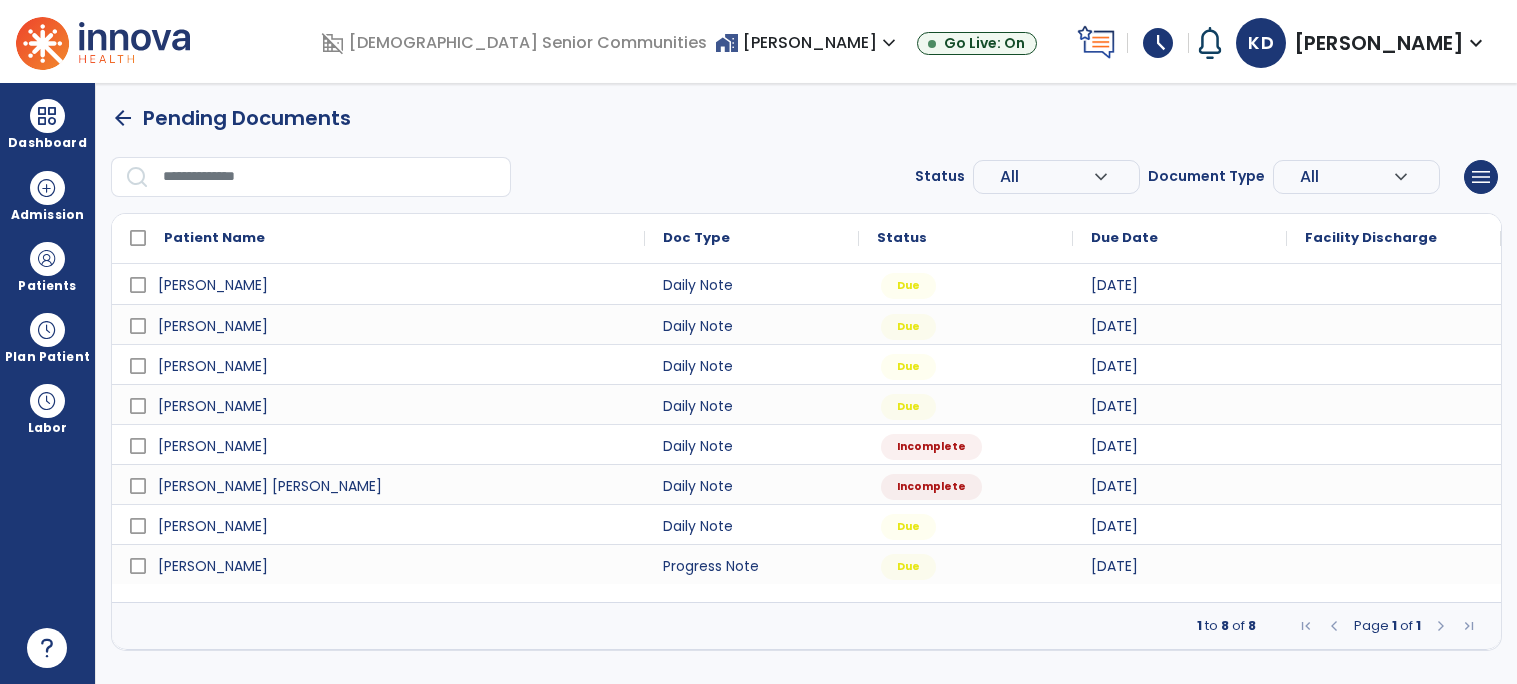 click on "Status All  expand_more  ALL Due Past Due Incomplete Document Type All  expand_more  ALL Daily Note Progress Note Evaluation Discharge Note Recertification  menu   Export List   Print List" at bounding box center (806, 177) 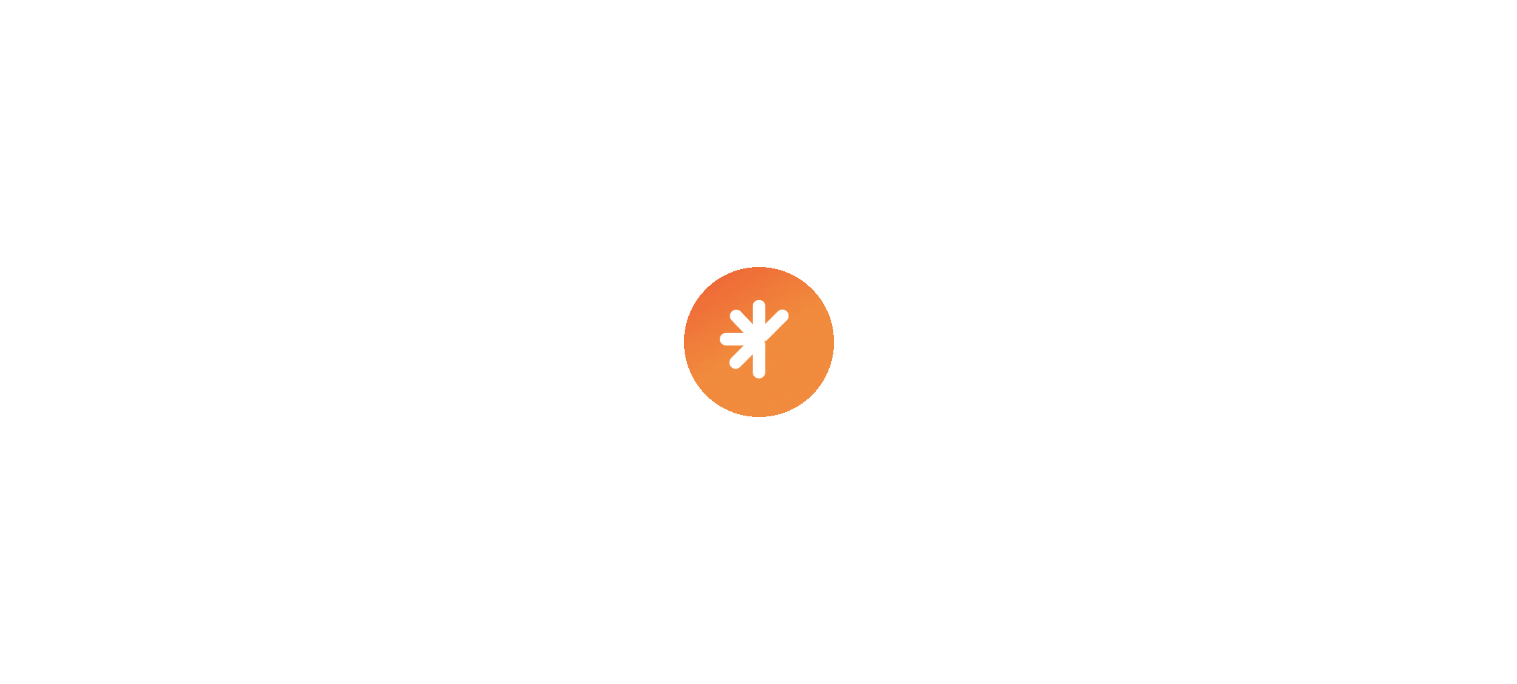 scroll, scrollTop: 0, scrollLeft: 0, axis: both 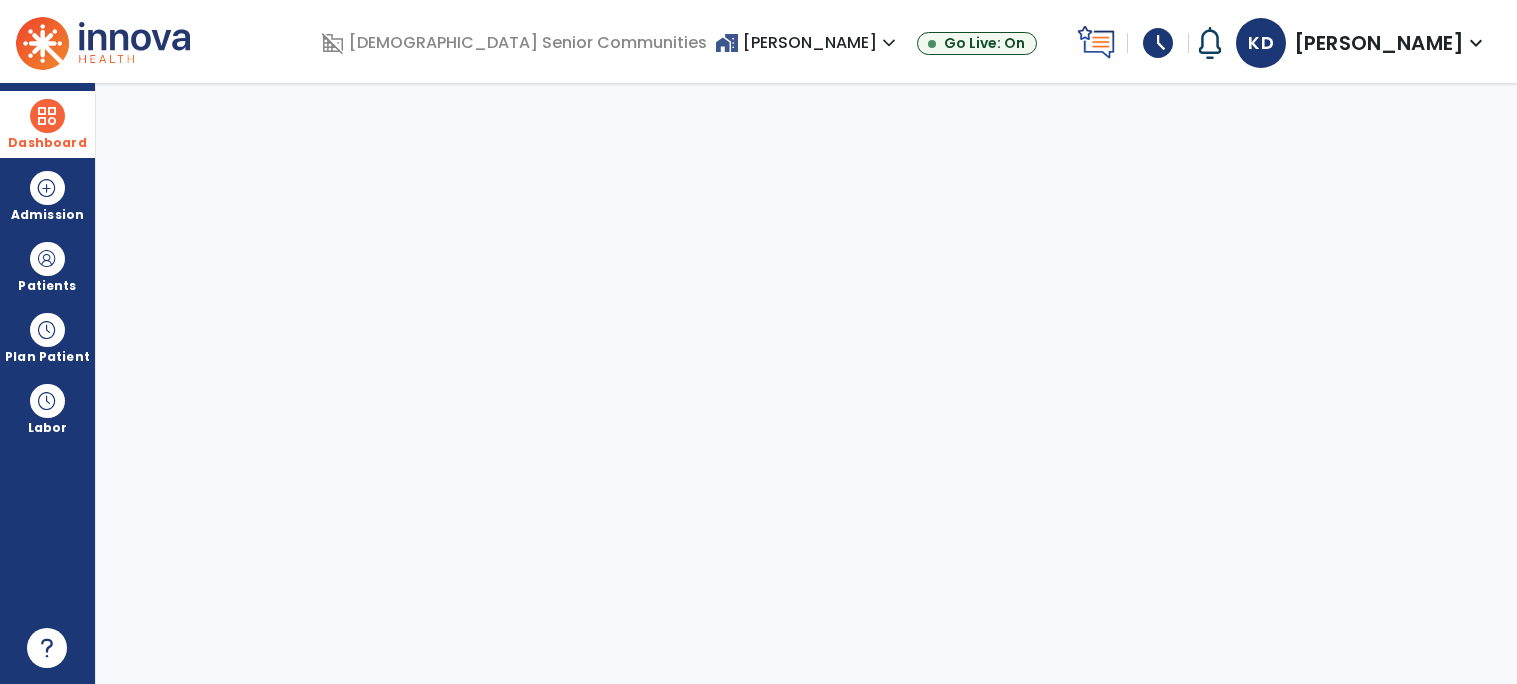 click on "Dashboard" at bounding box center (47, 143) 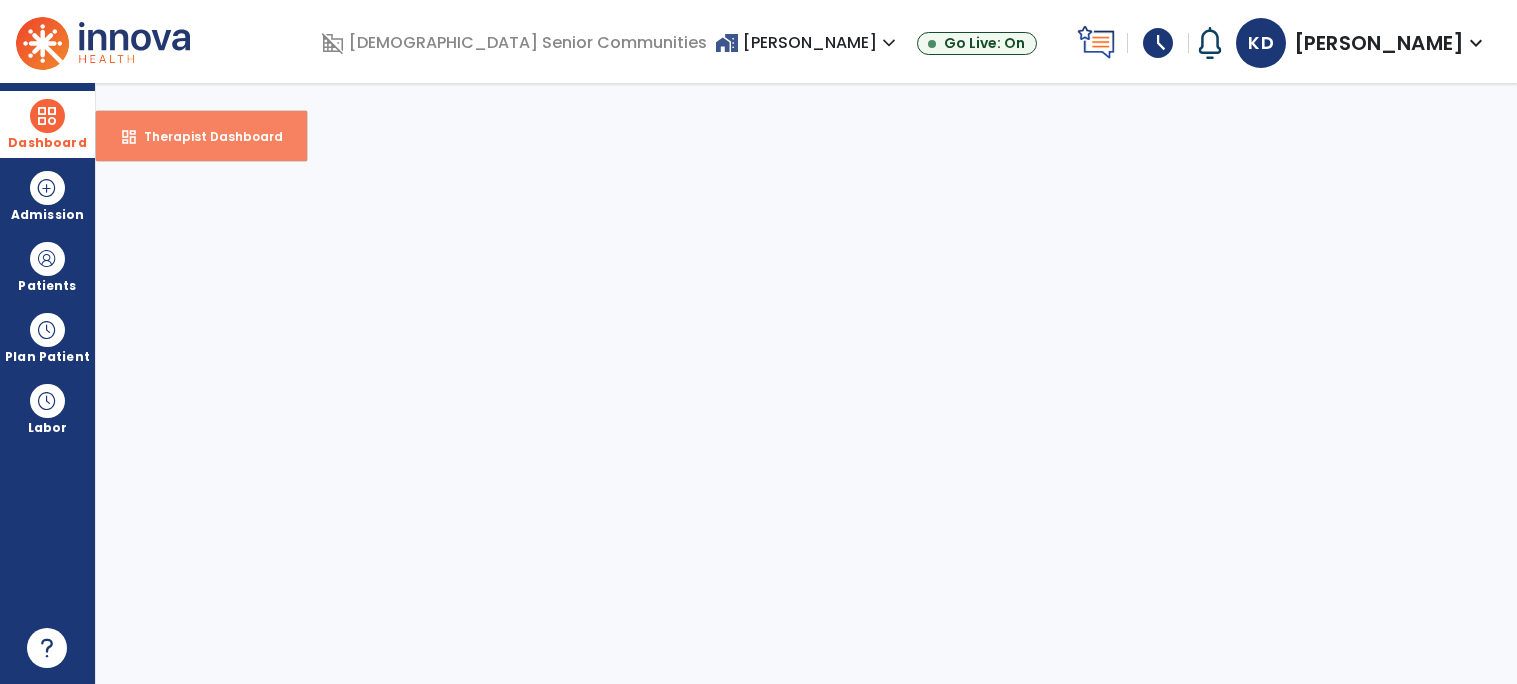 click on "Therapist Dashboard" at bounding box center [205, 136] 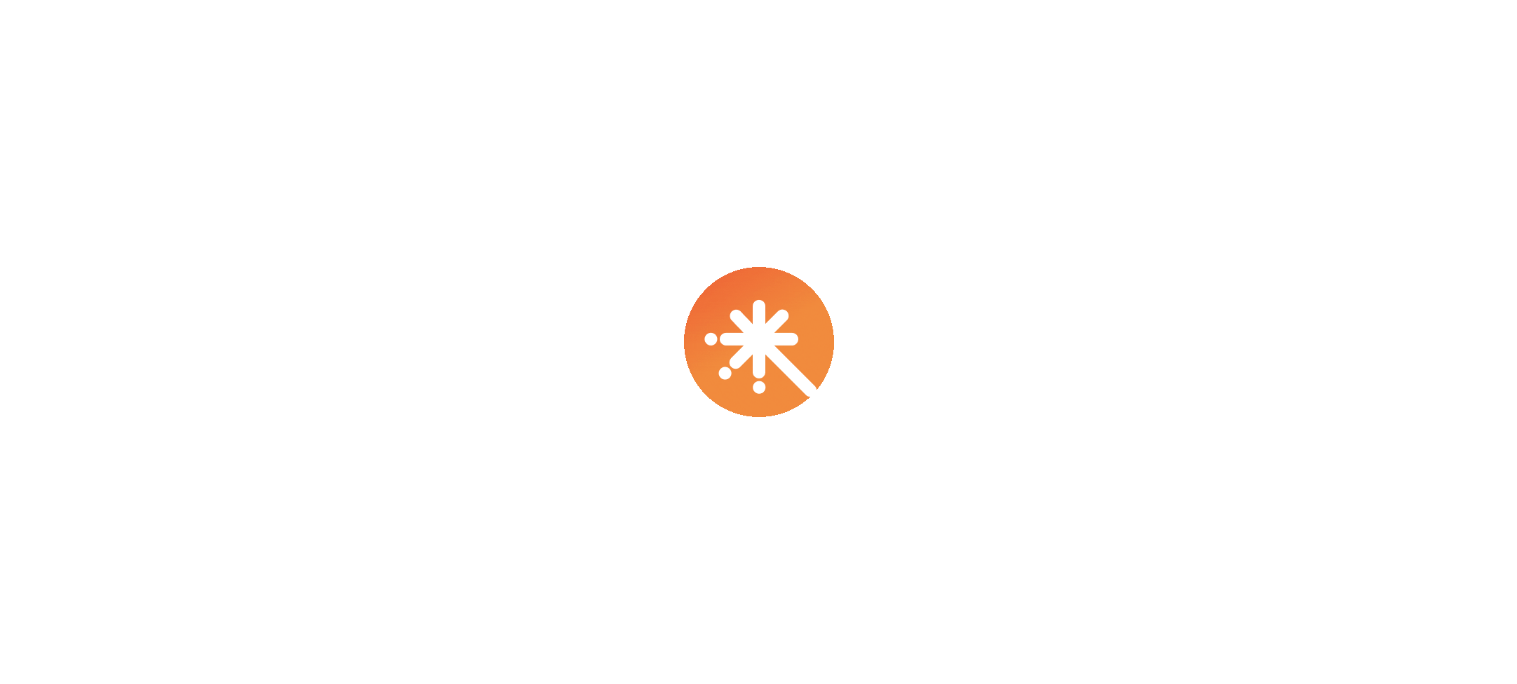 scroll, scrollTop: 0, scrollLeft: 0, axis: both 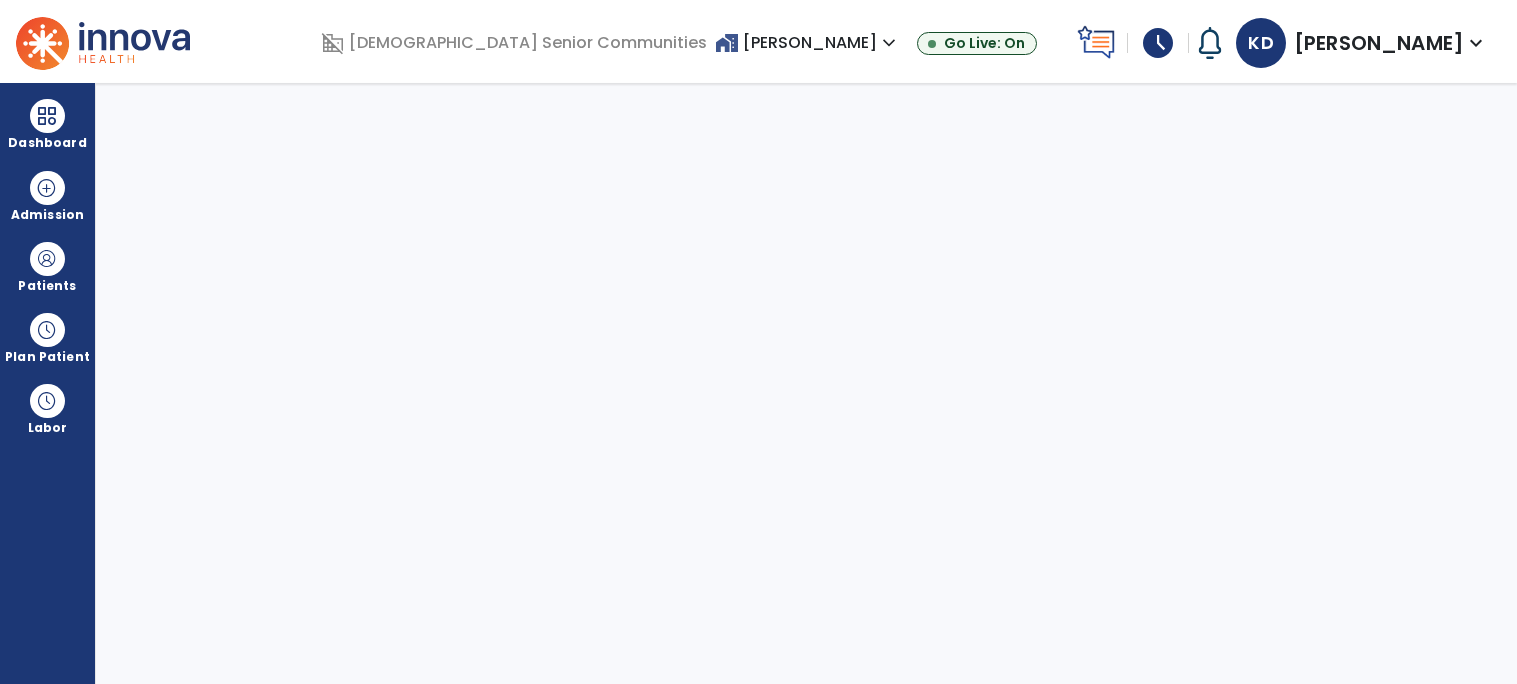 select on "****" 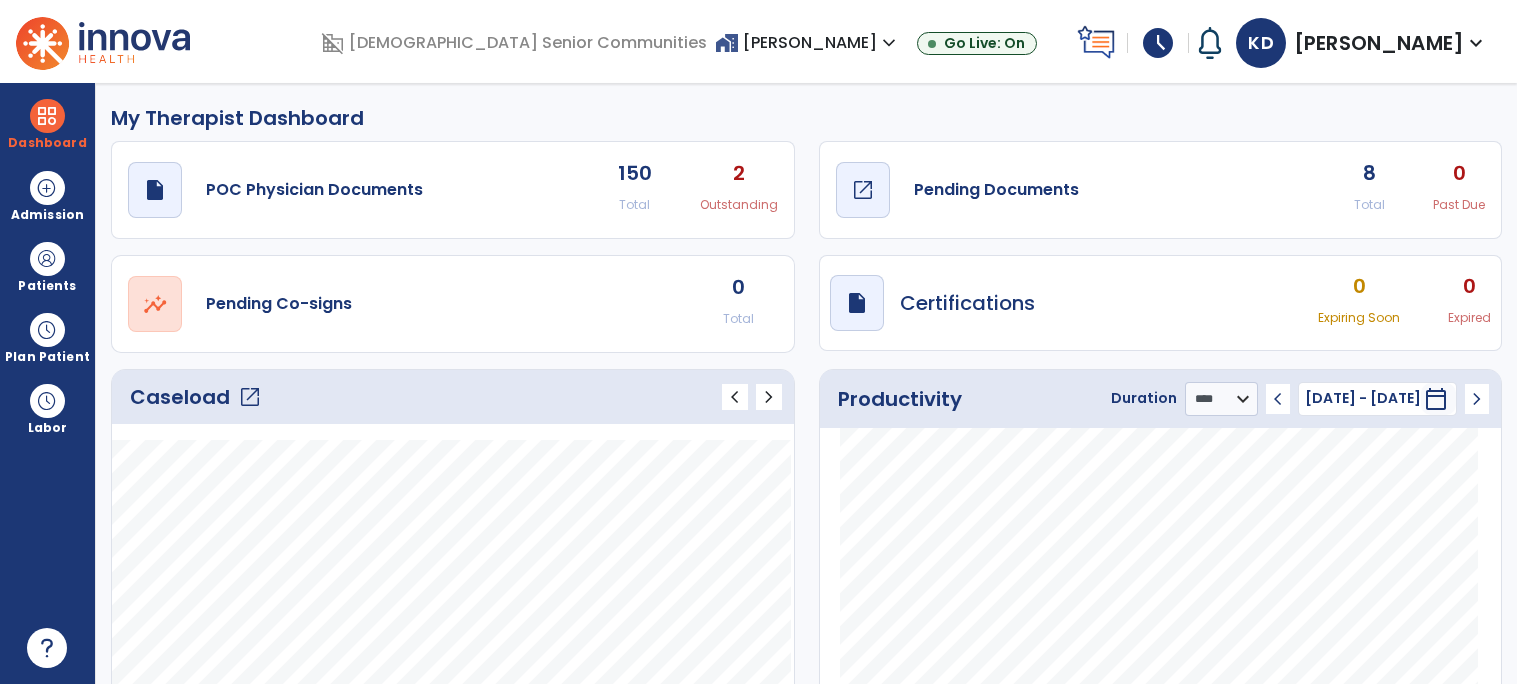click on "draft   open_in_new  Pending Documents" 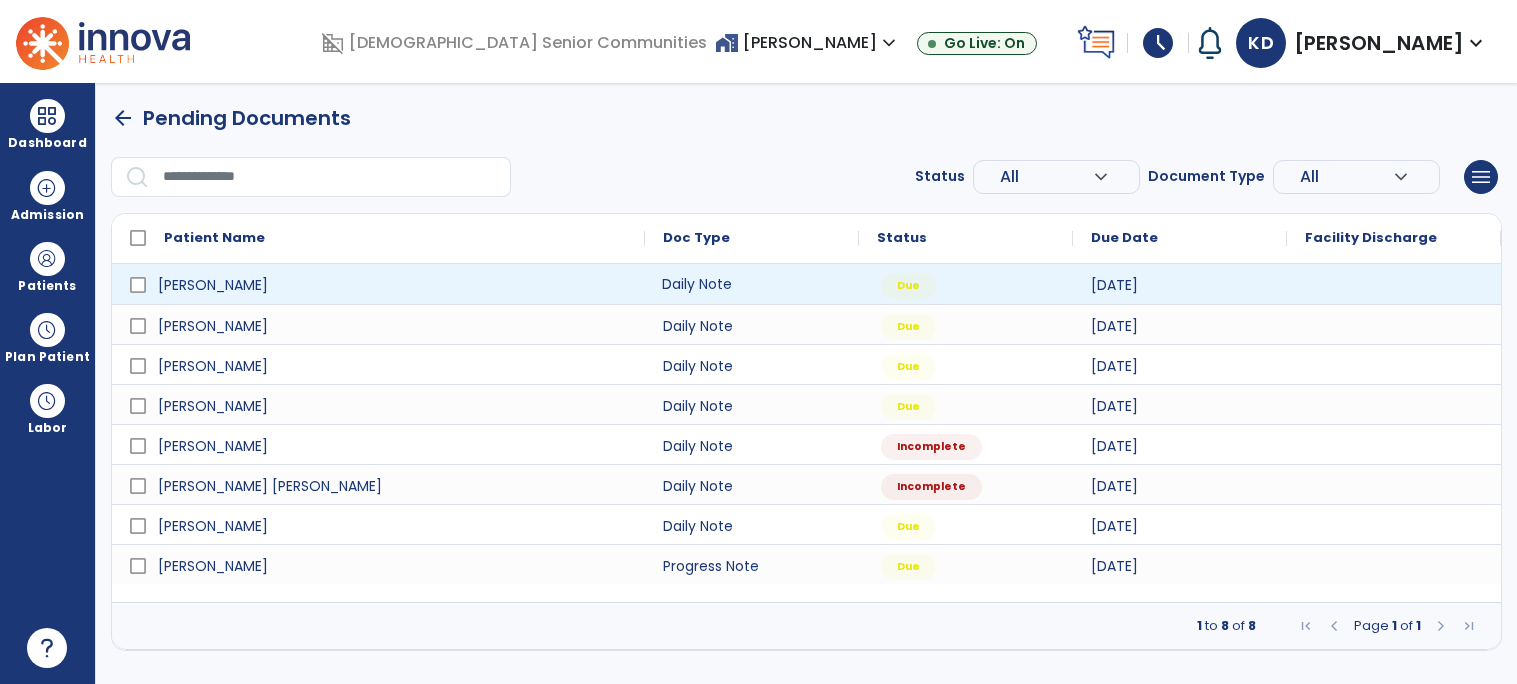 click on "Daily Note" at bounding box center [752, 284] 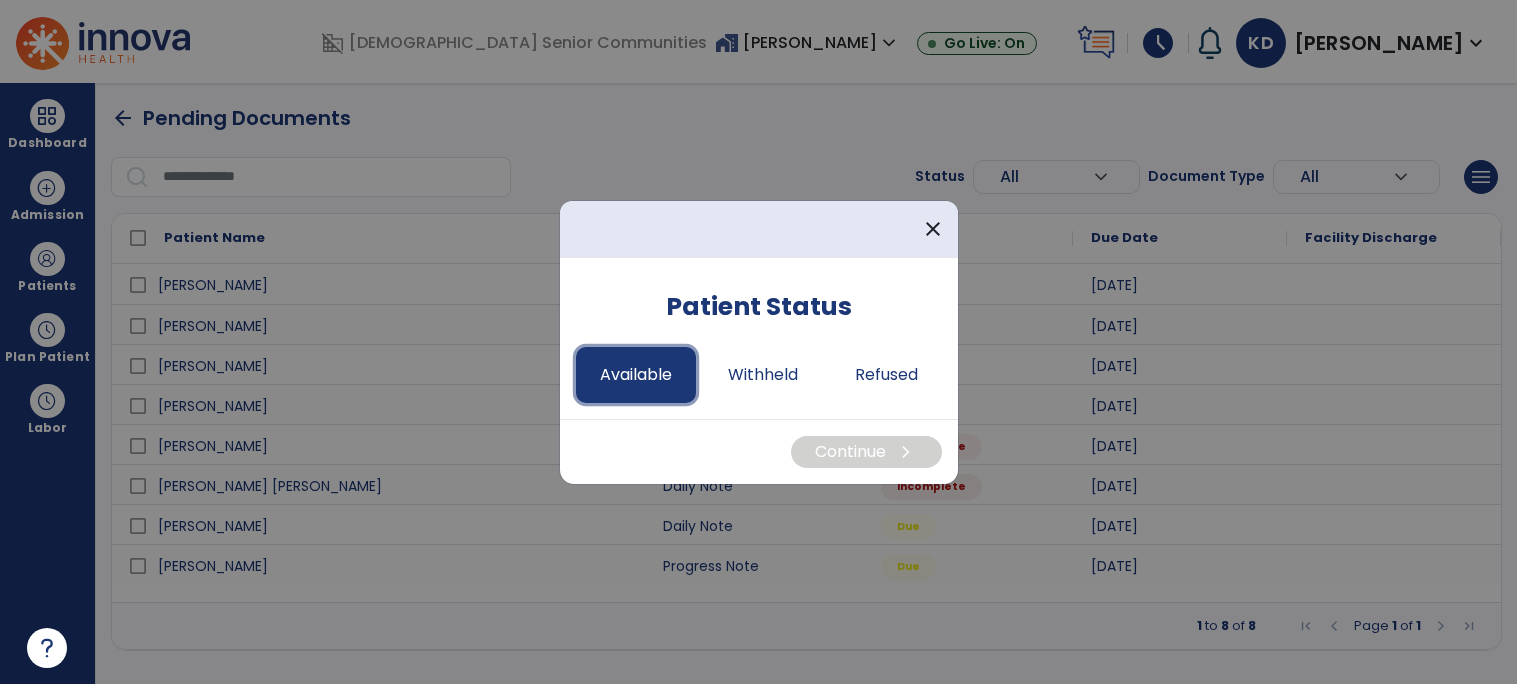 click on "Available" at bounding box center (636, 375) 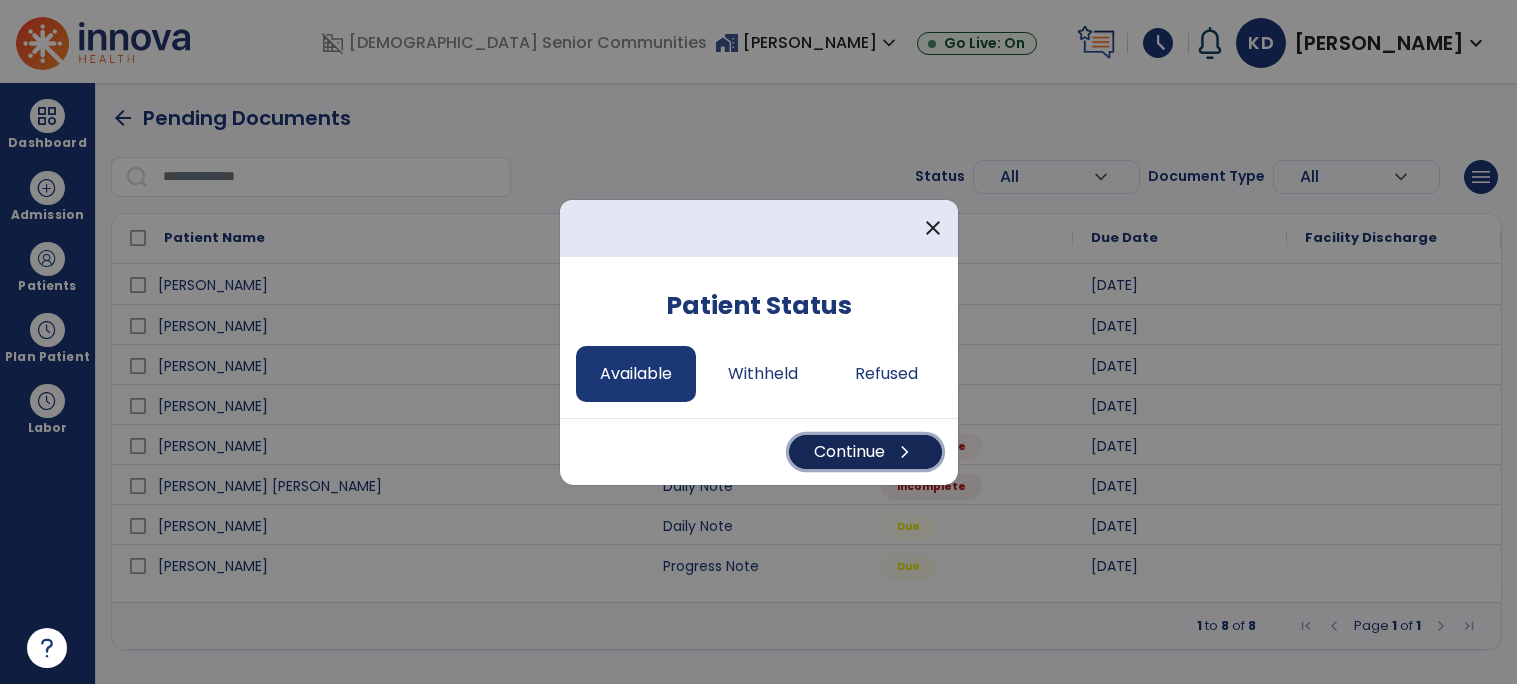 click on "chevron_right" at bounding box center (905, 452) 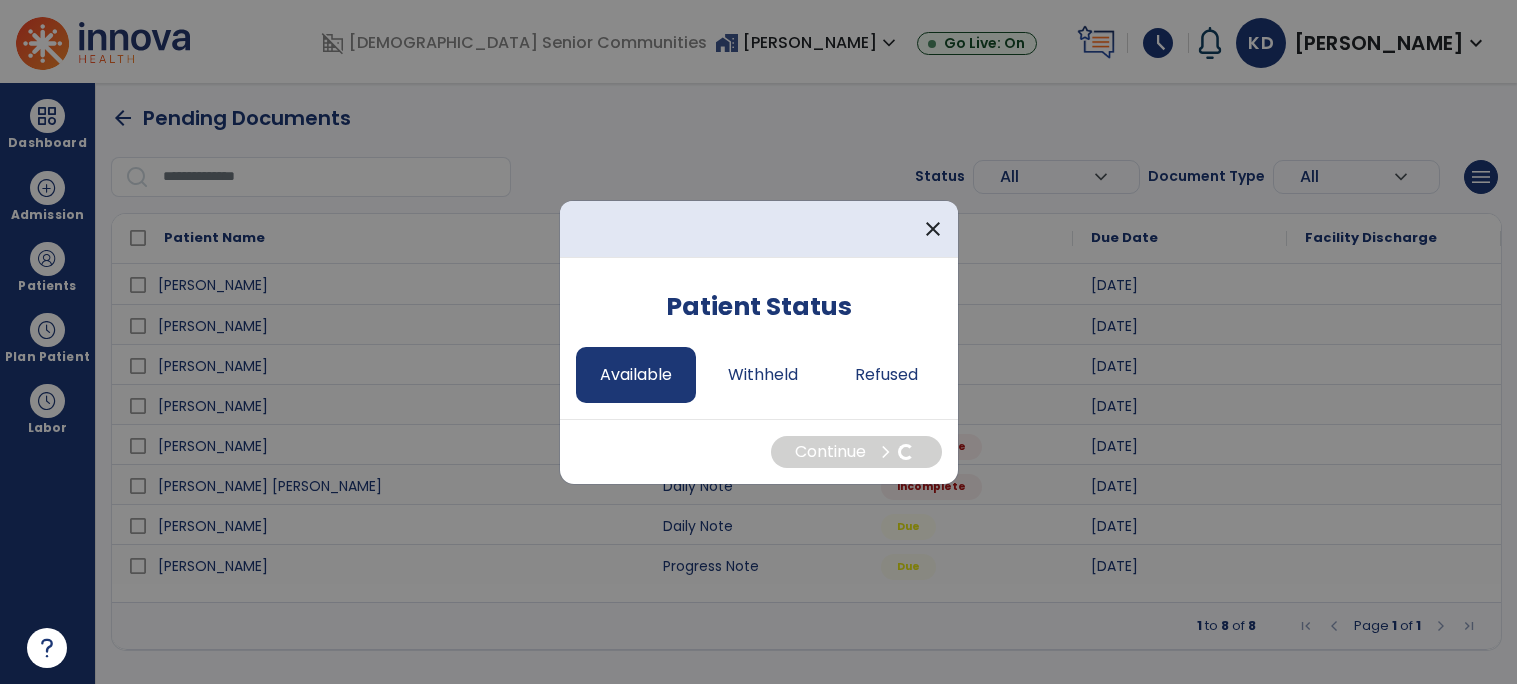 select on "*" 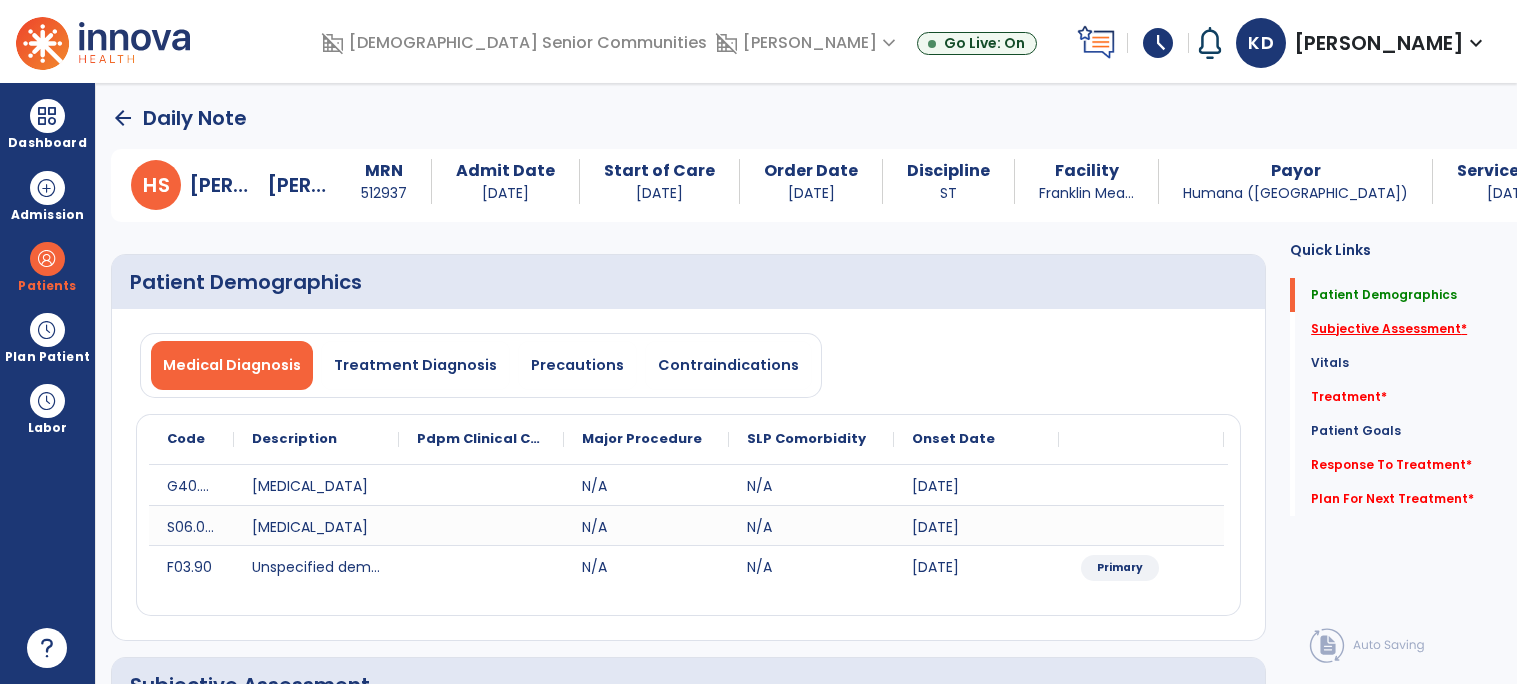 click on "Subjective Assessment   *" 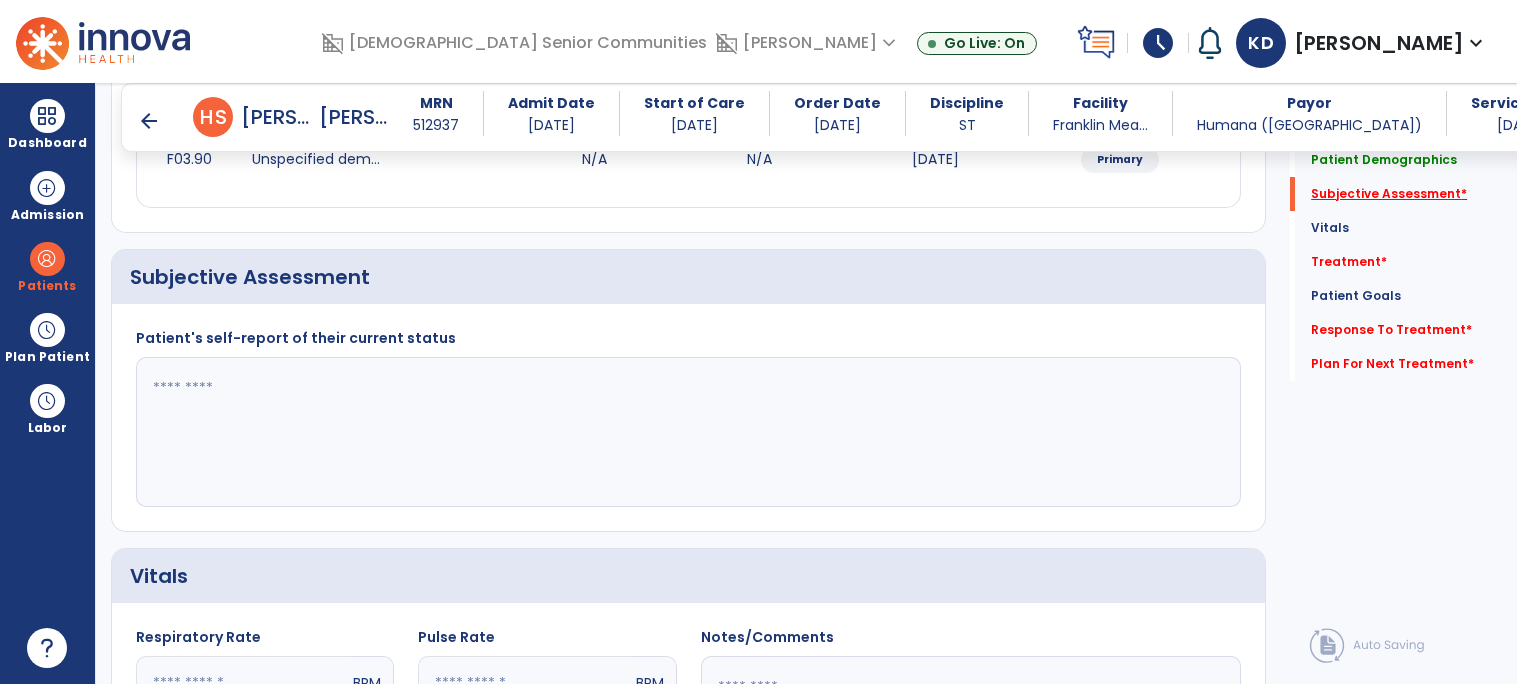 scroll, scrollTop: 415, scrollLeft: 0, axis: vertical 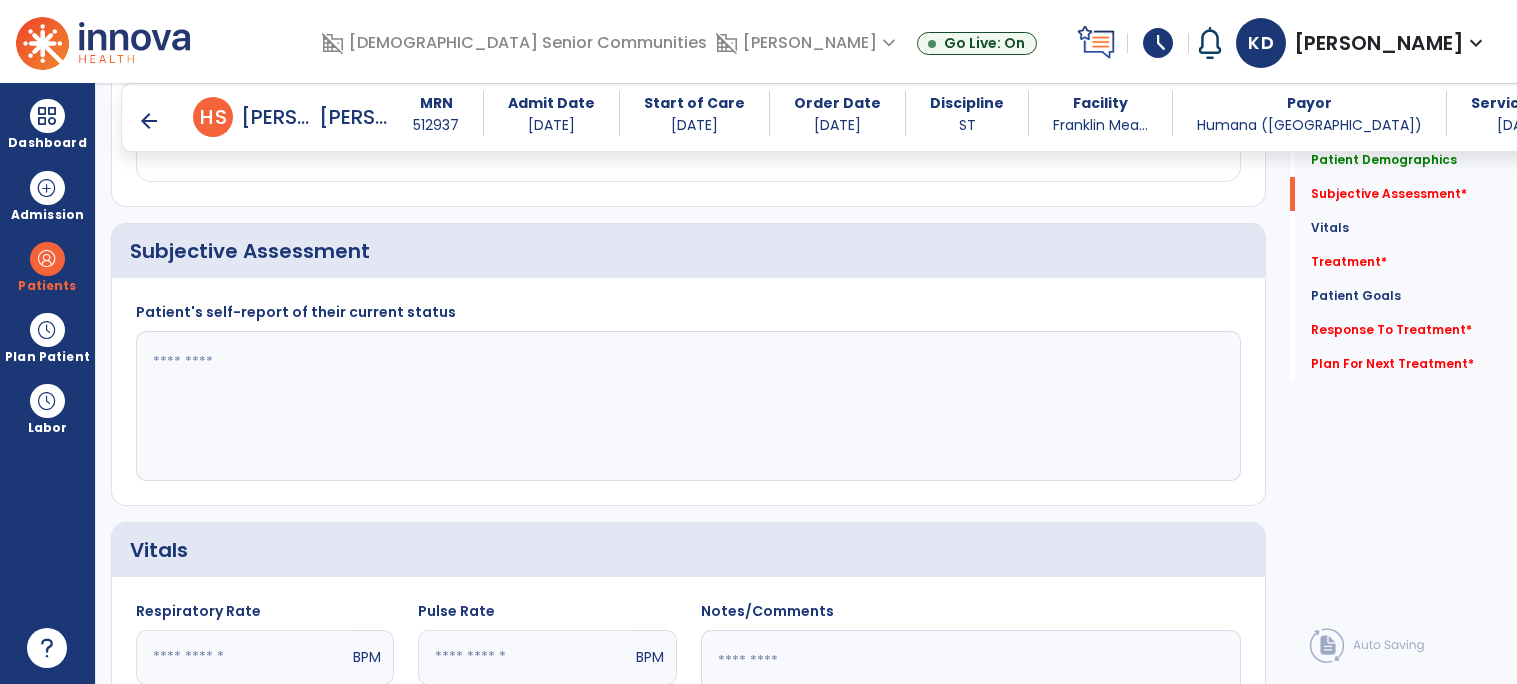 click 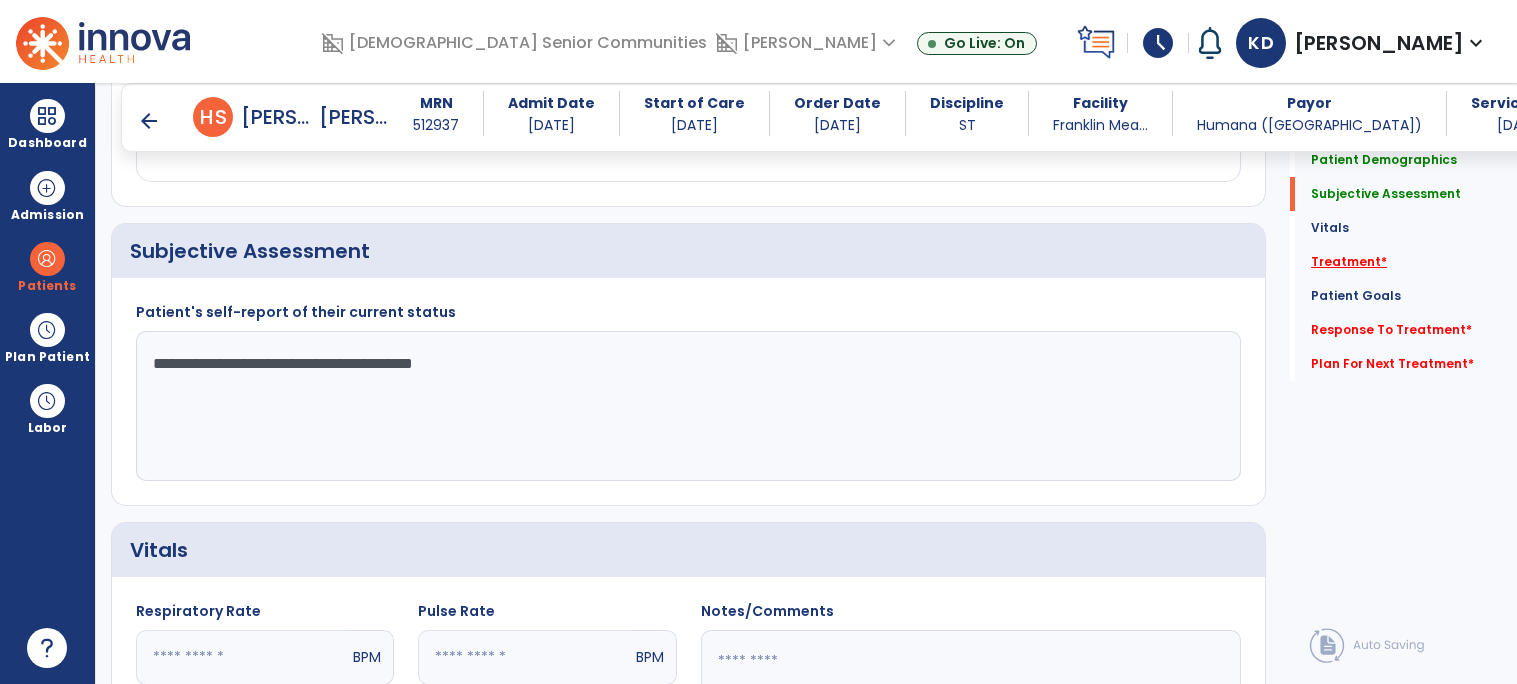 type on "**********" 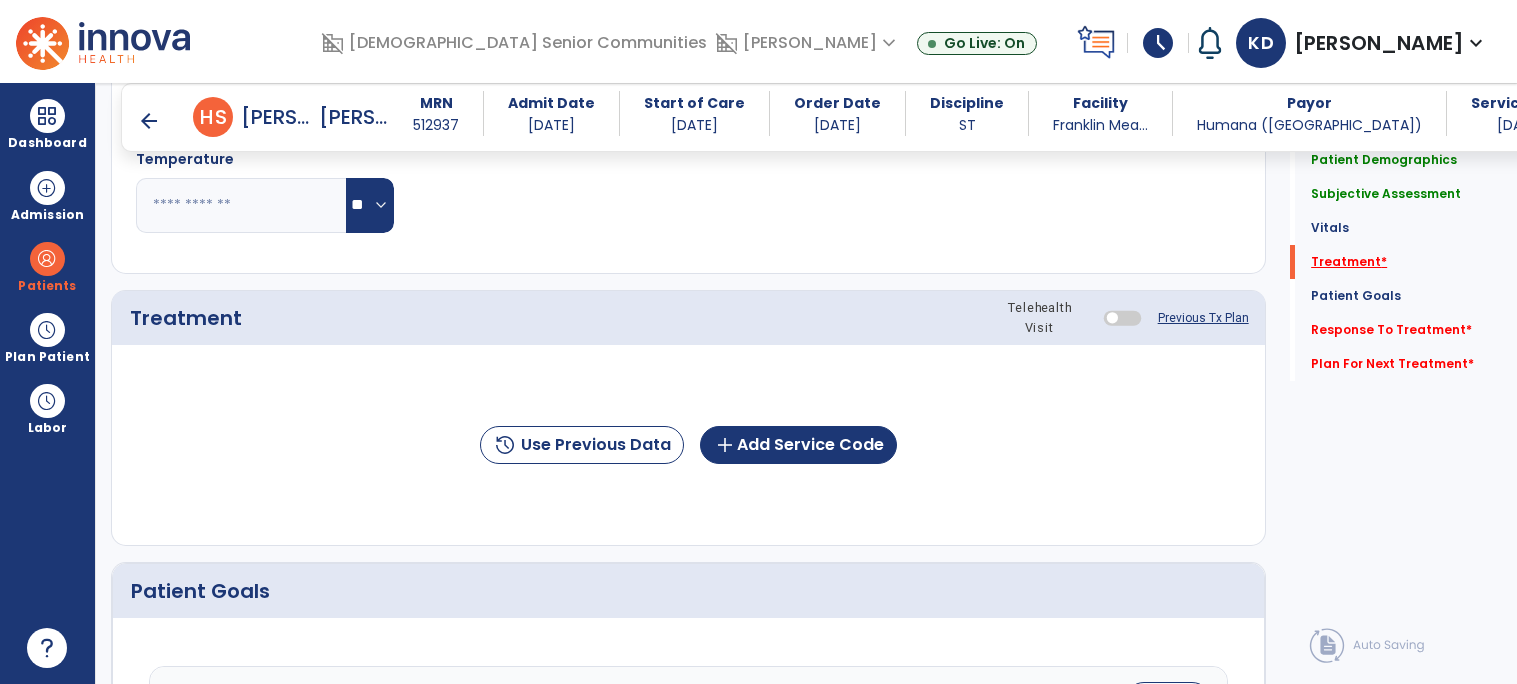 scroll, scrollTop: 1104, scrollLeft: 0, axis: vertical 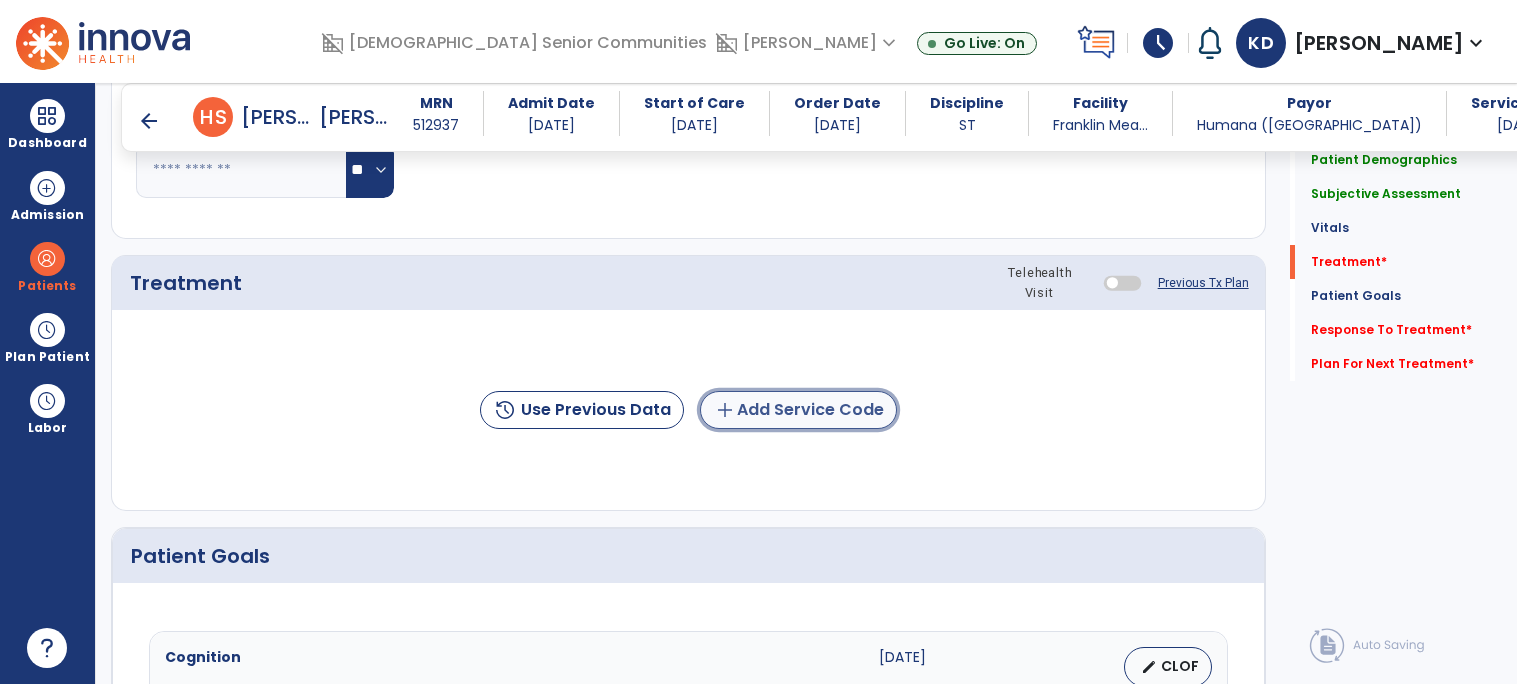 click on "add  Add Service Code" 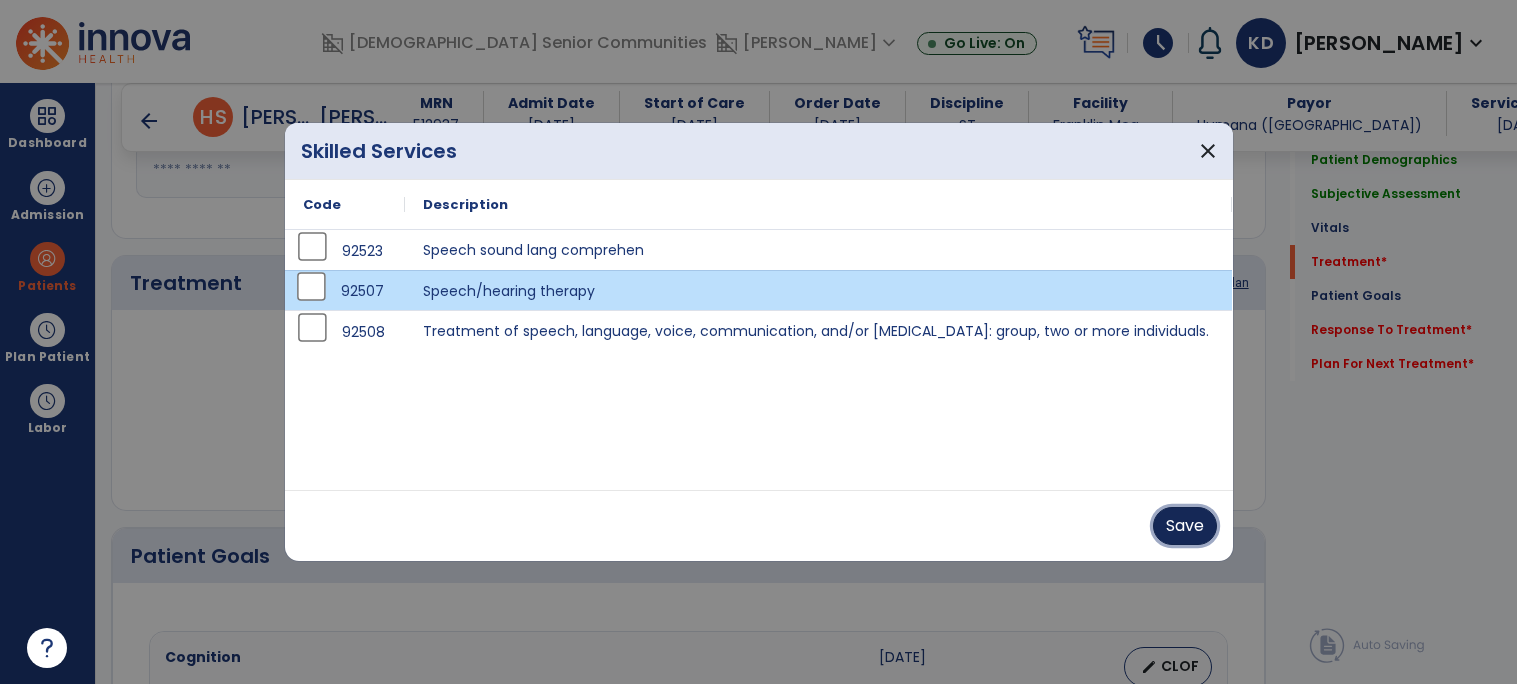 click on "Save" at bounding box center [1185, 526] 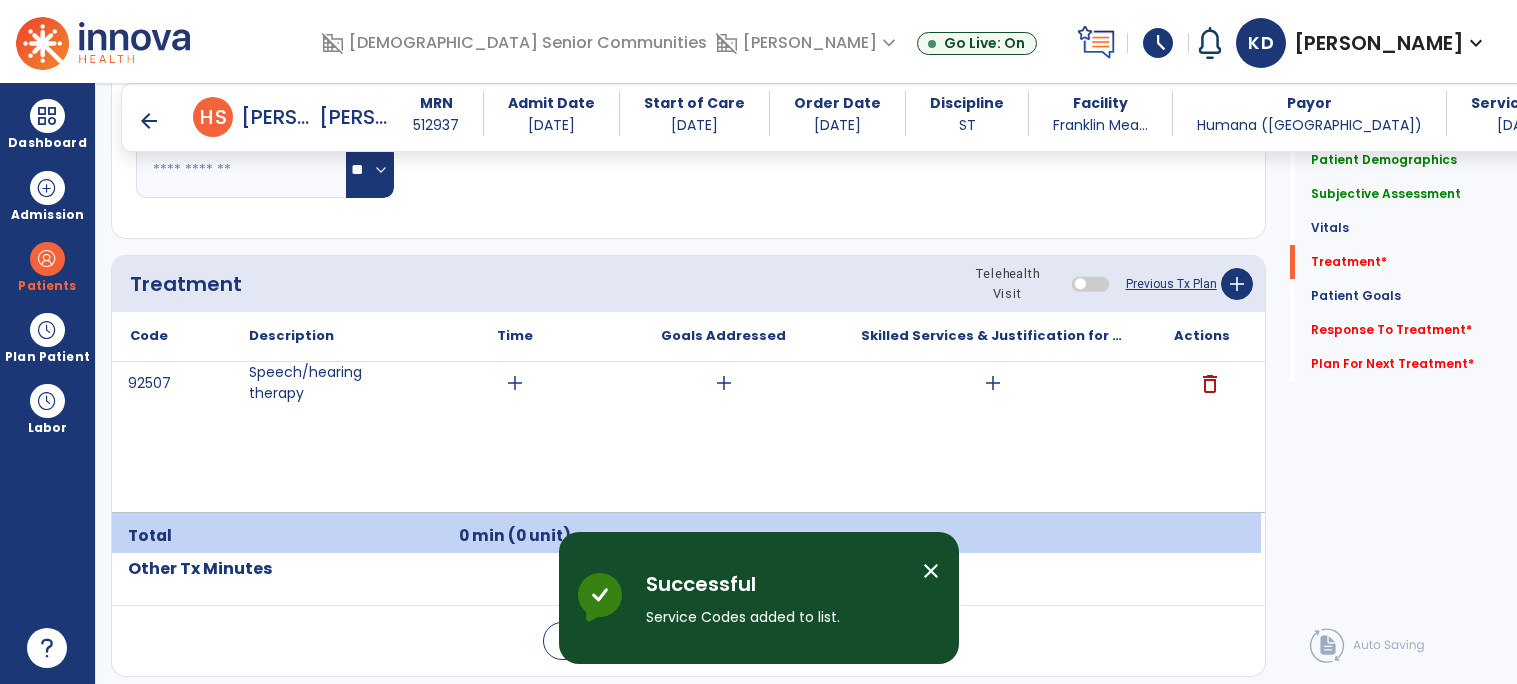click on "close" at bounding box center [931, 571] 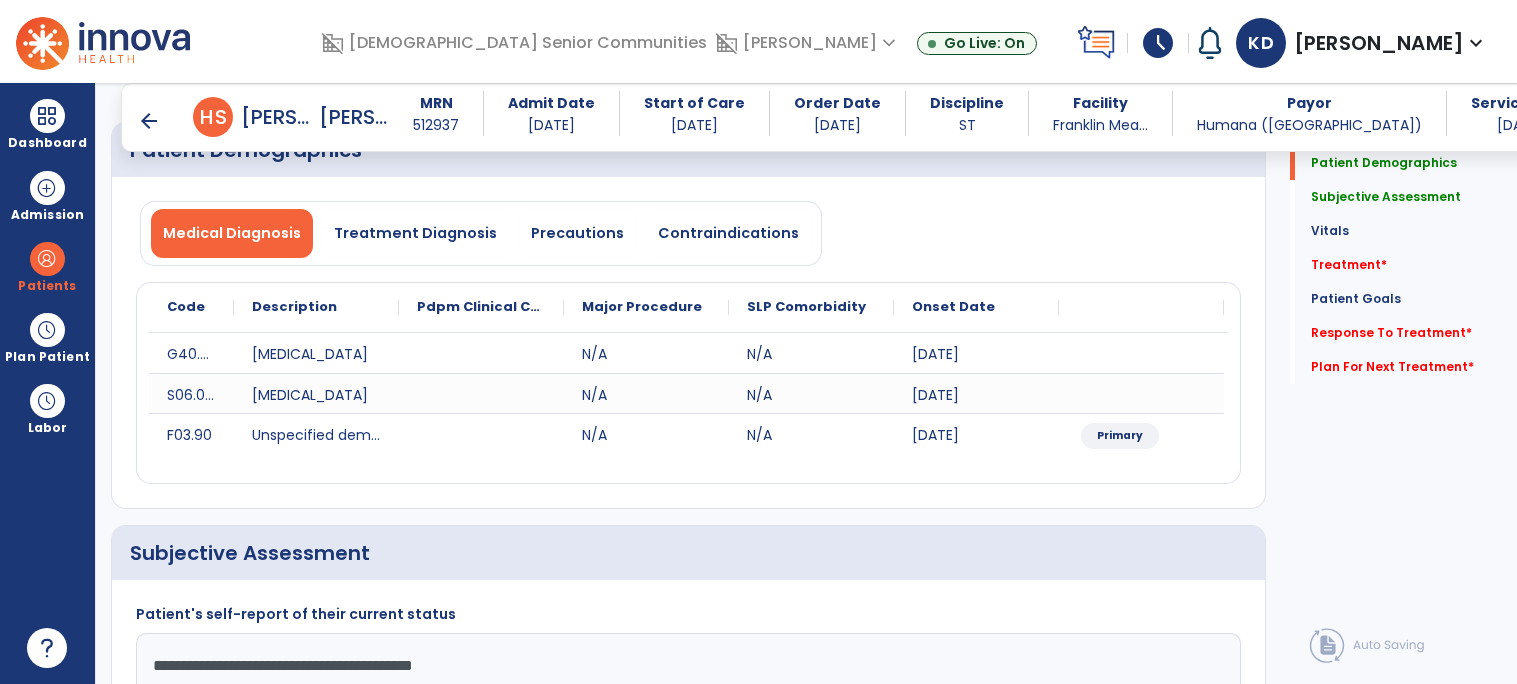 scroll, scrollTop: 0, scrollLeft: 0, axis: both 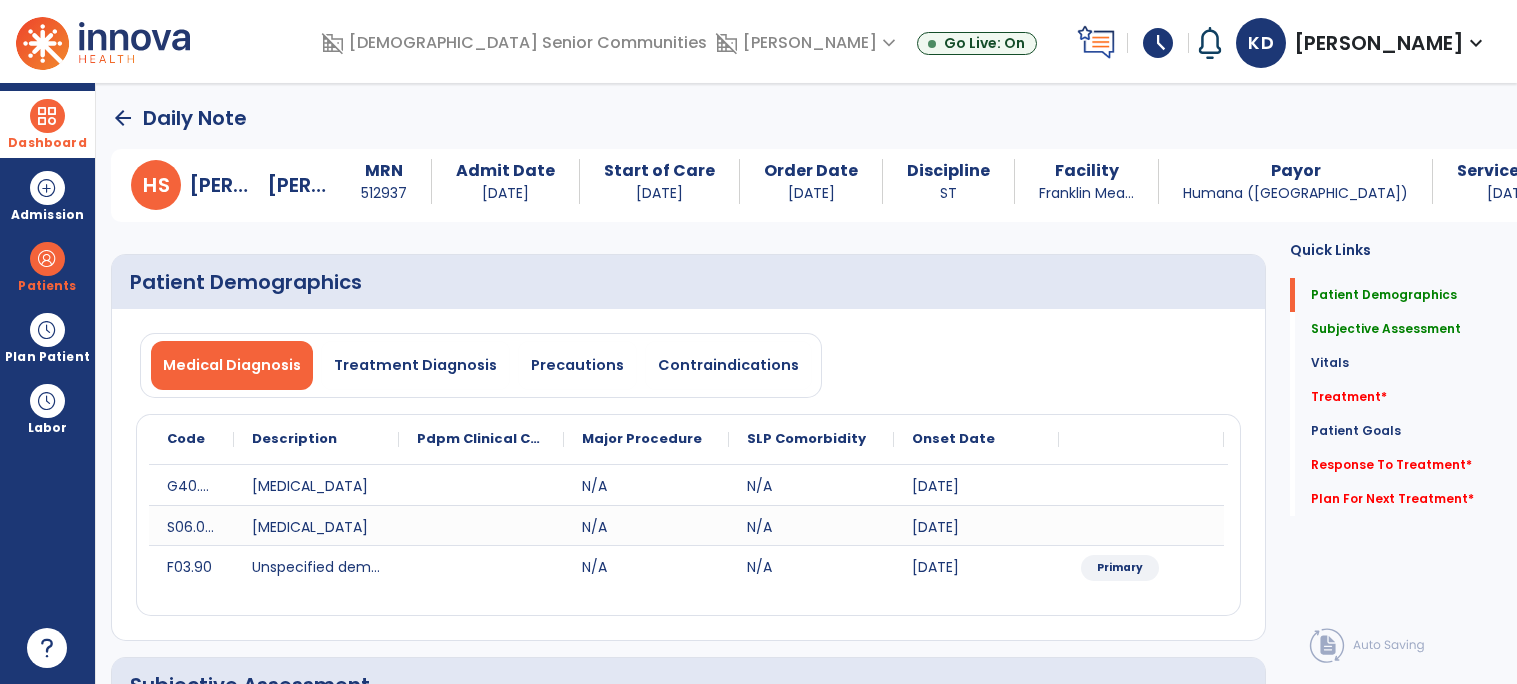 click on "Dashboard" at bounding box center [47, 124] 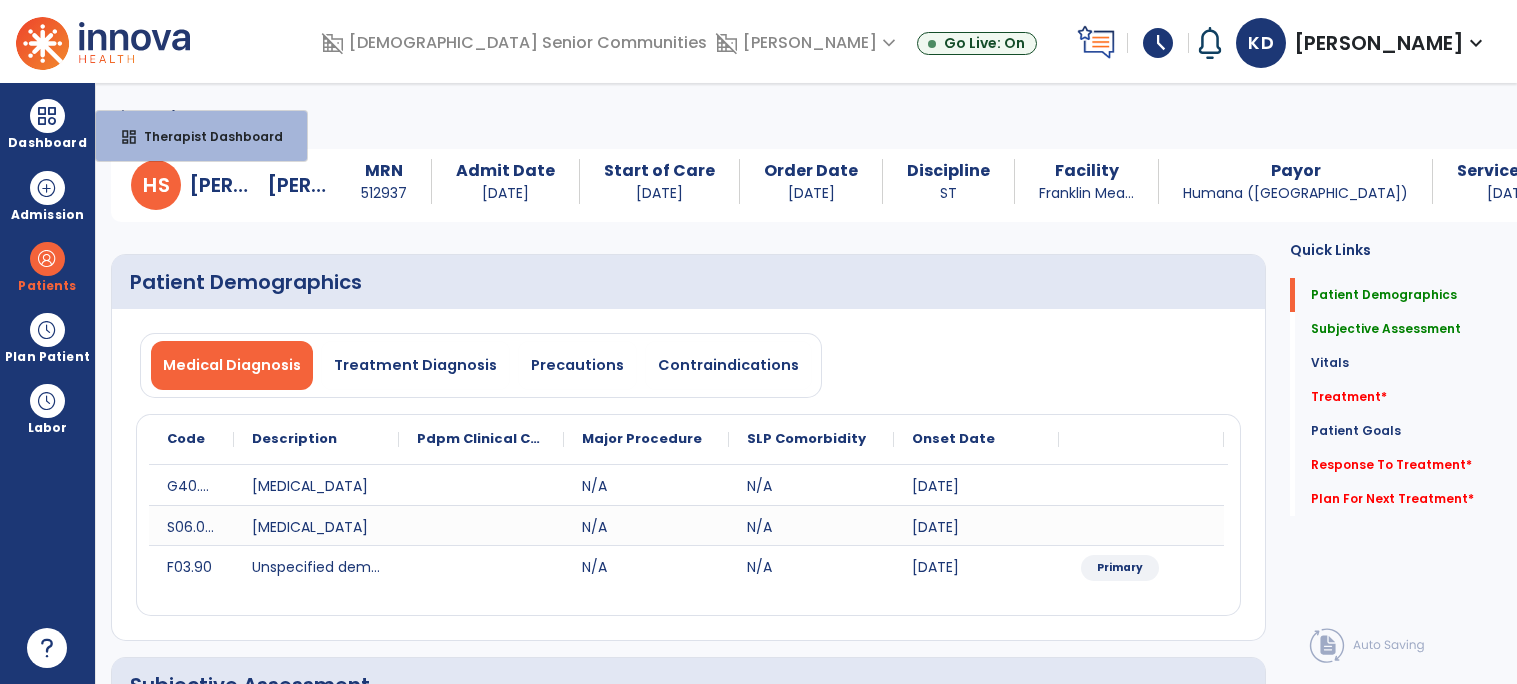 click on "arrow_back   Daily Note" 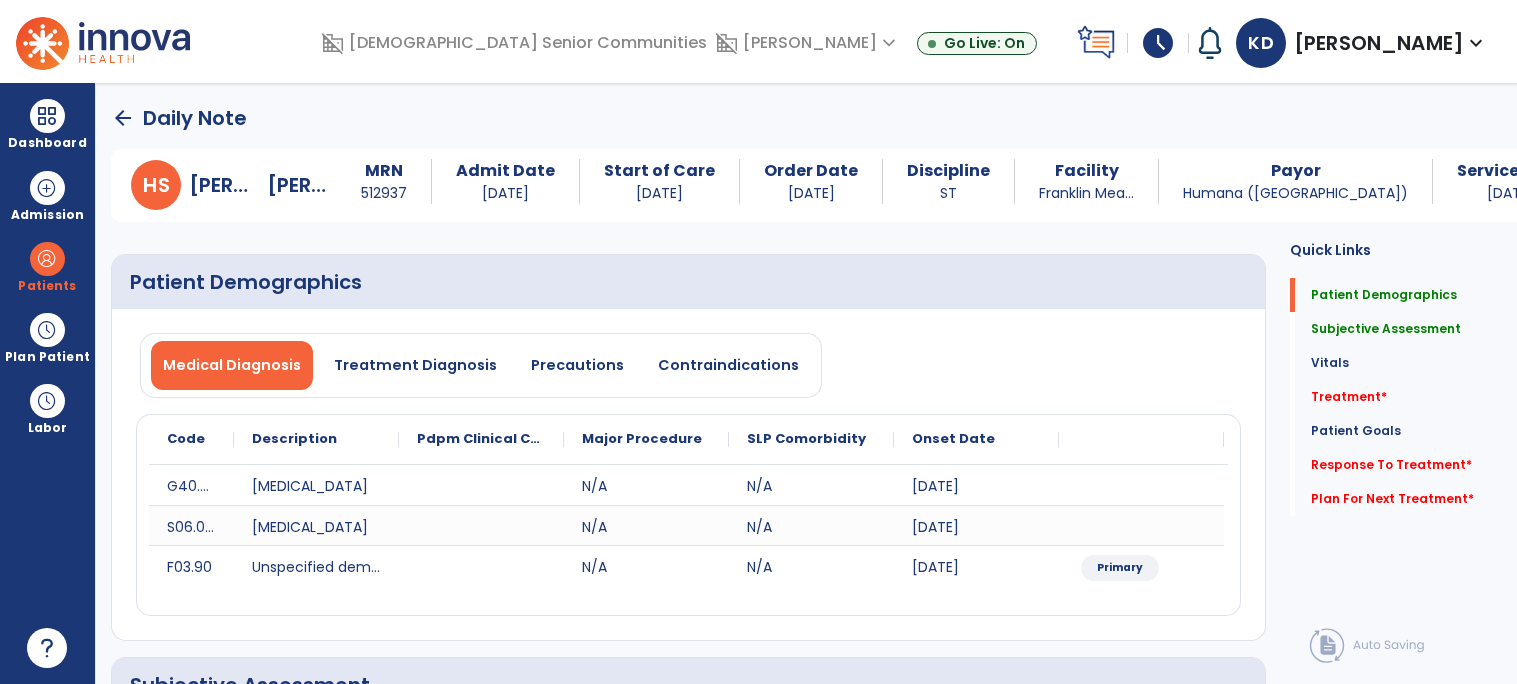 click on "arrow_back" 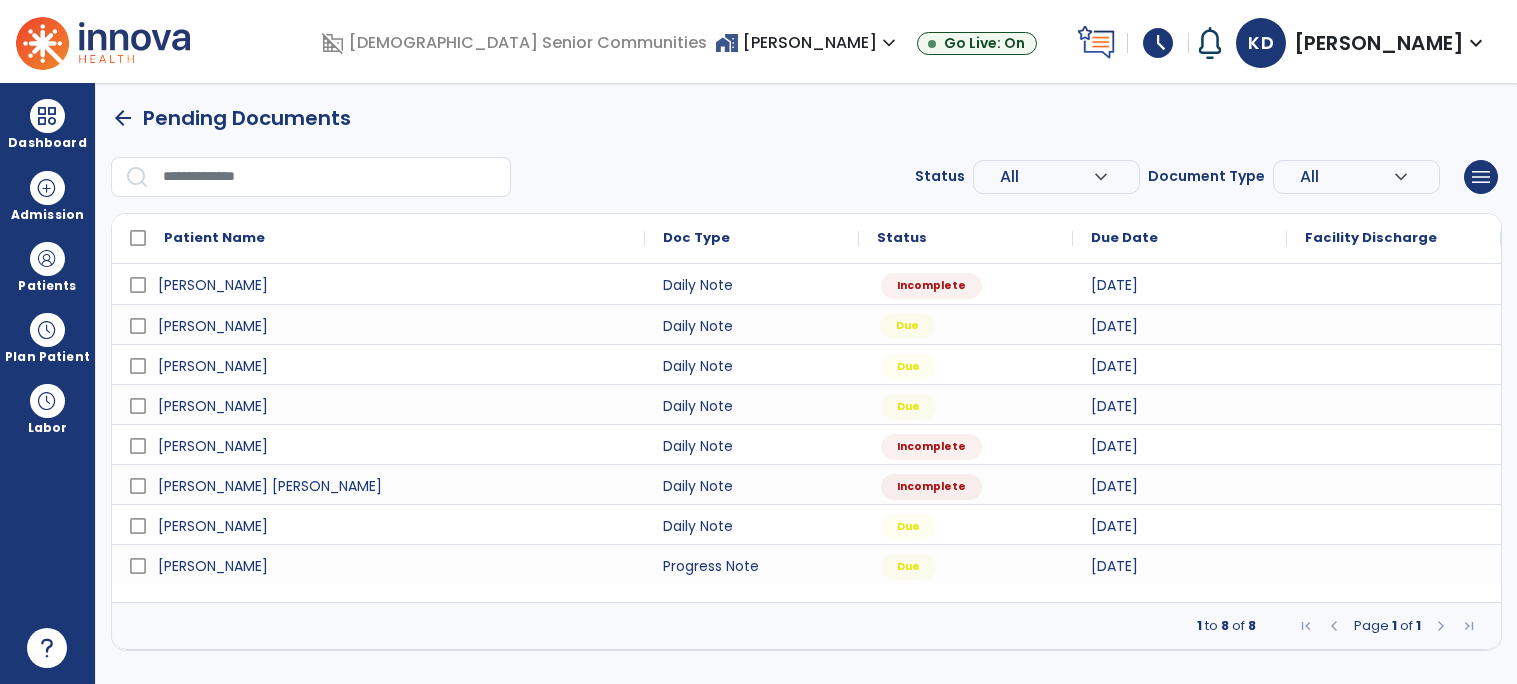 click on "Due" at bounding box center (907, 326) 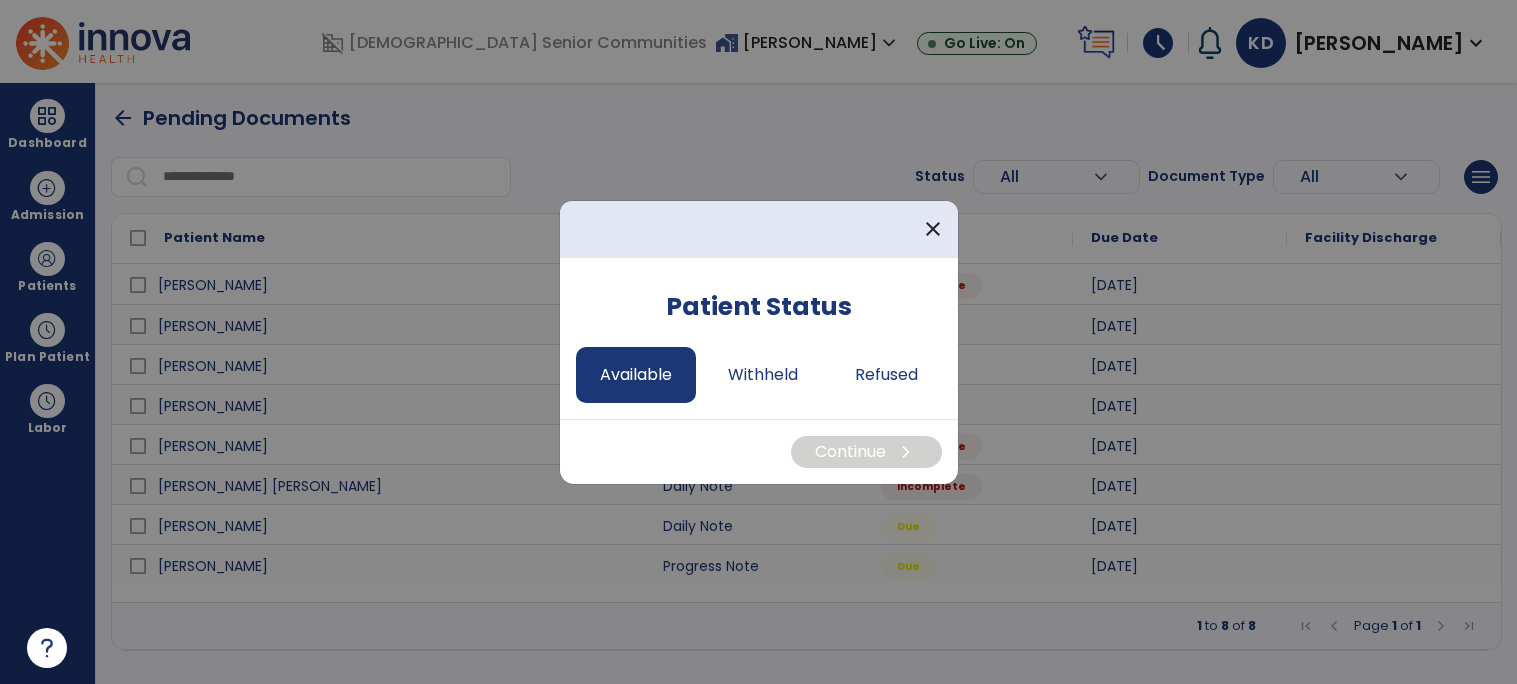 click on "Available" at bounding box center (636, 375) 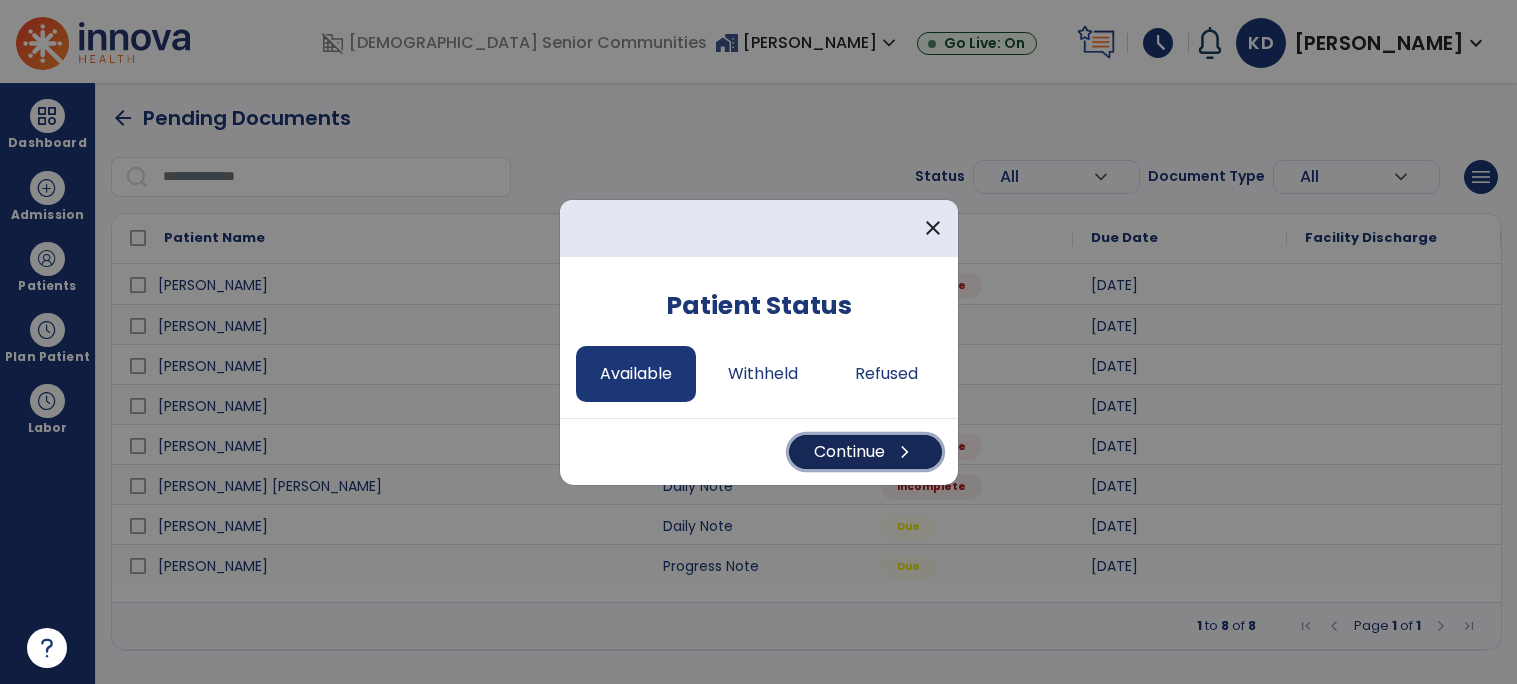 click on "Continue   chevron_right" at bounding box center [865, 452] 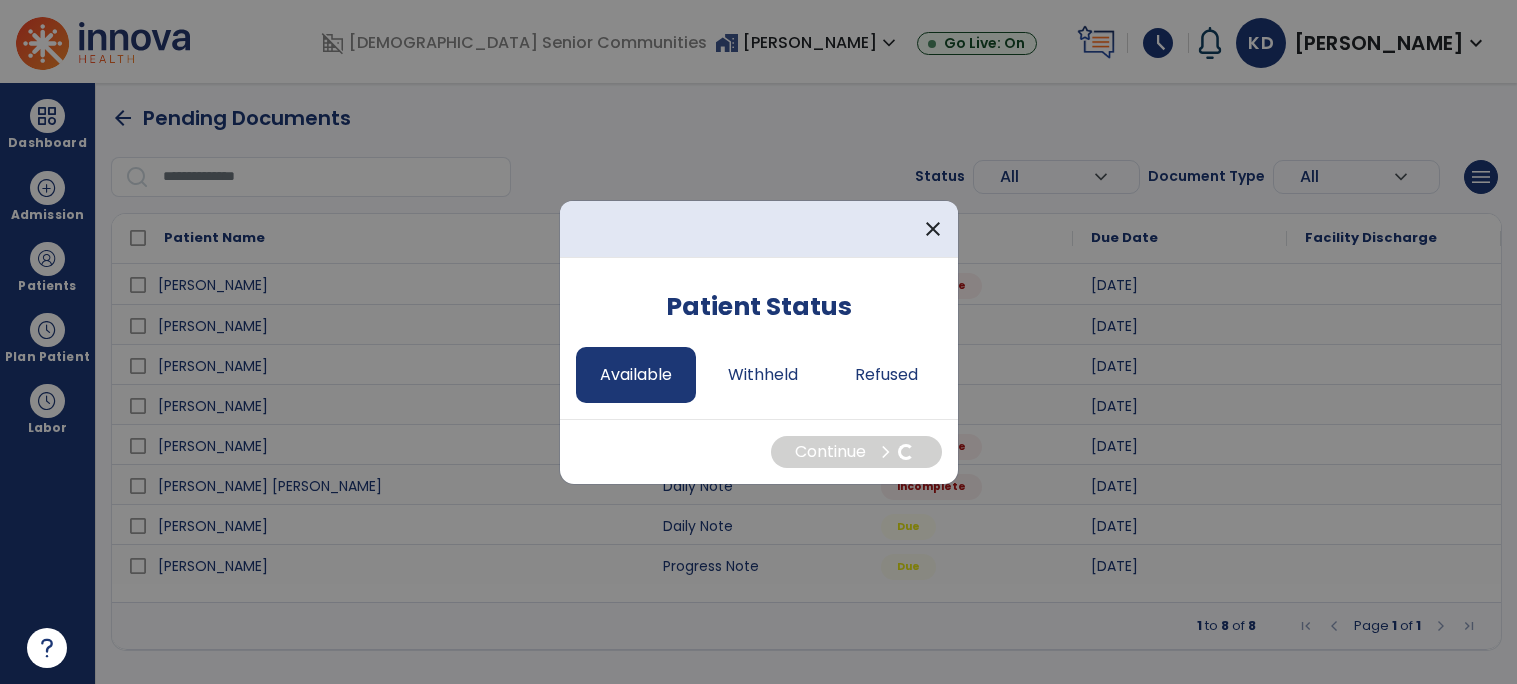 select on "*" 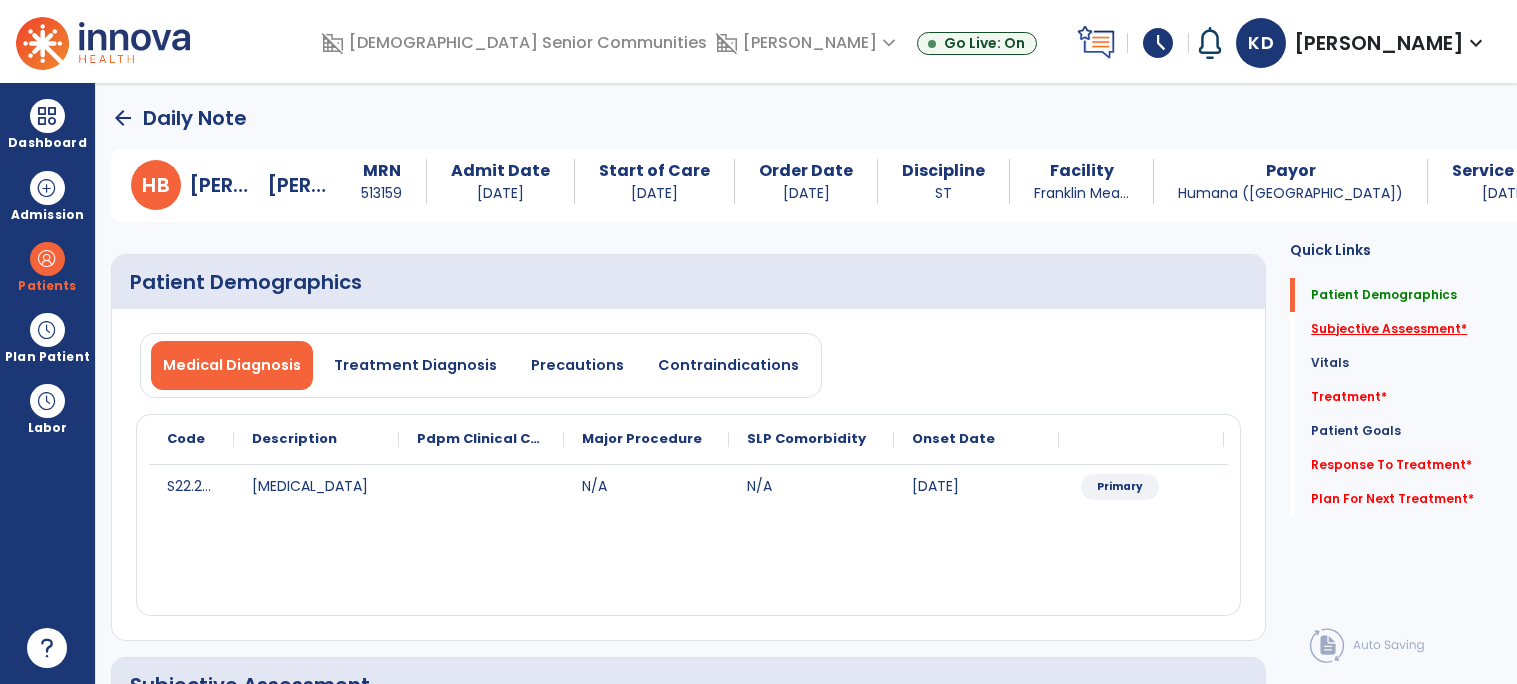 click on "Subjective Assessment   *" 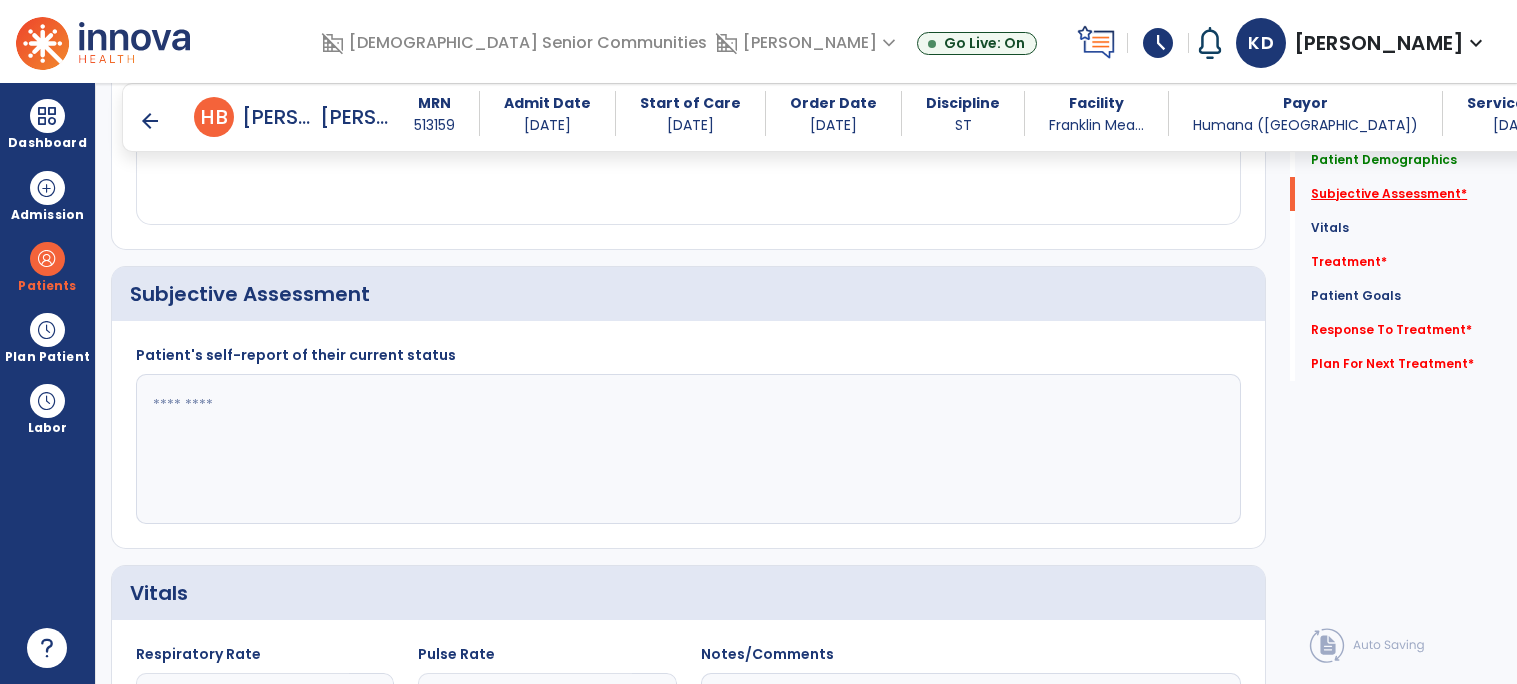 scroll, scrollTop: 415, scrollLeft: 0, axis: vertical 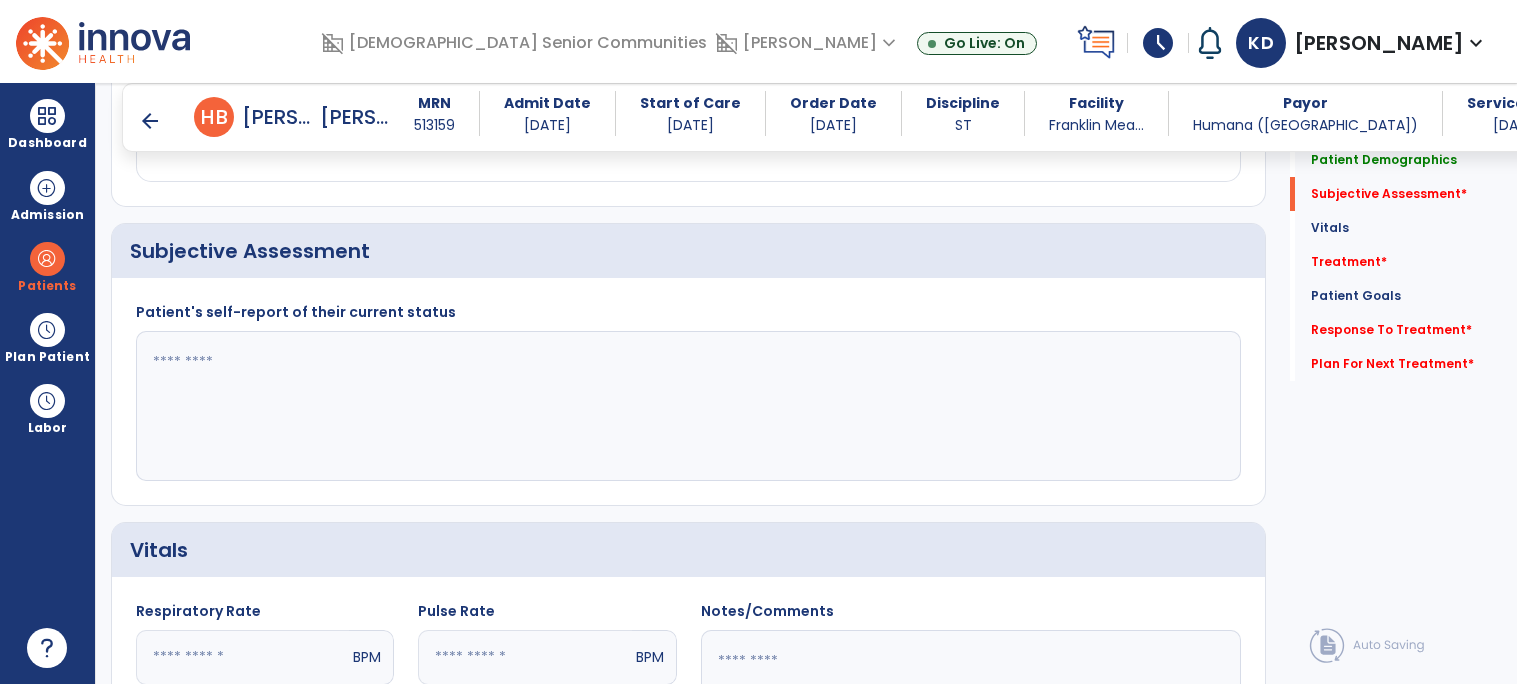 click 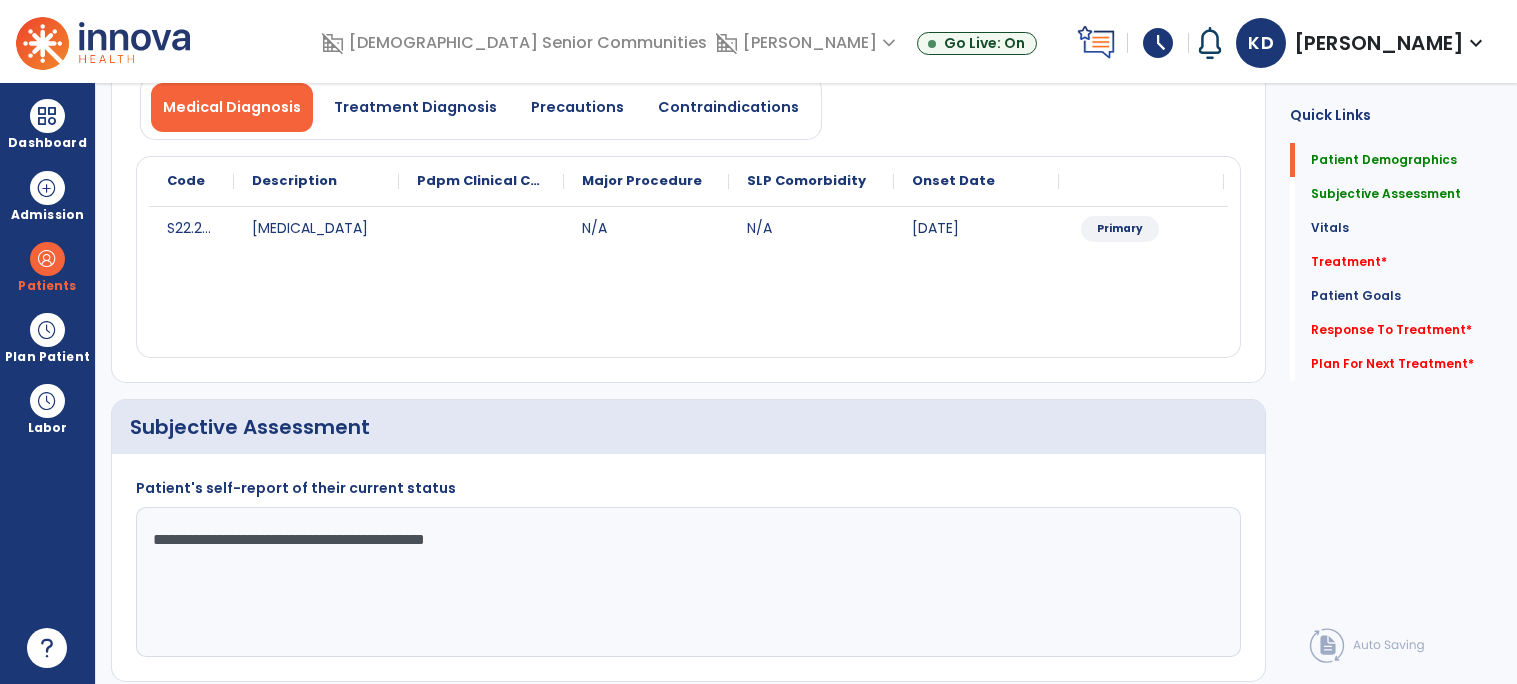 scroll, scrollTop: 0, scrollLeft: 0, axis: both 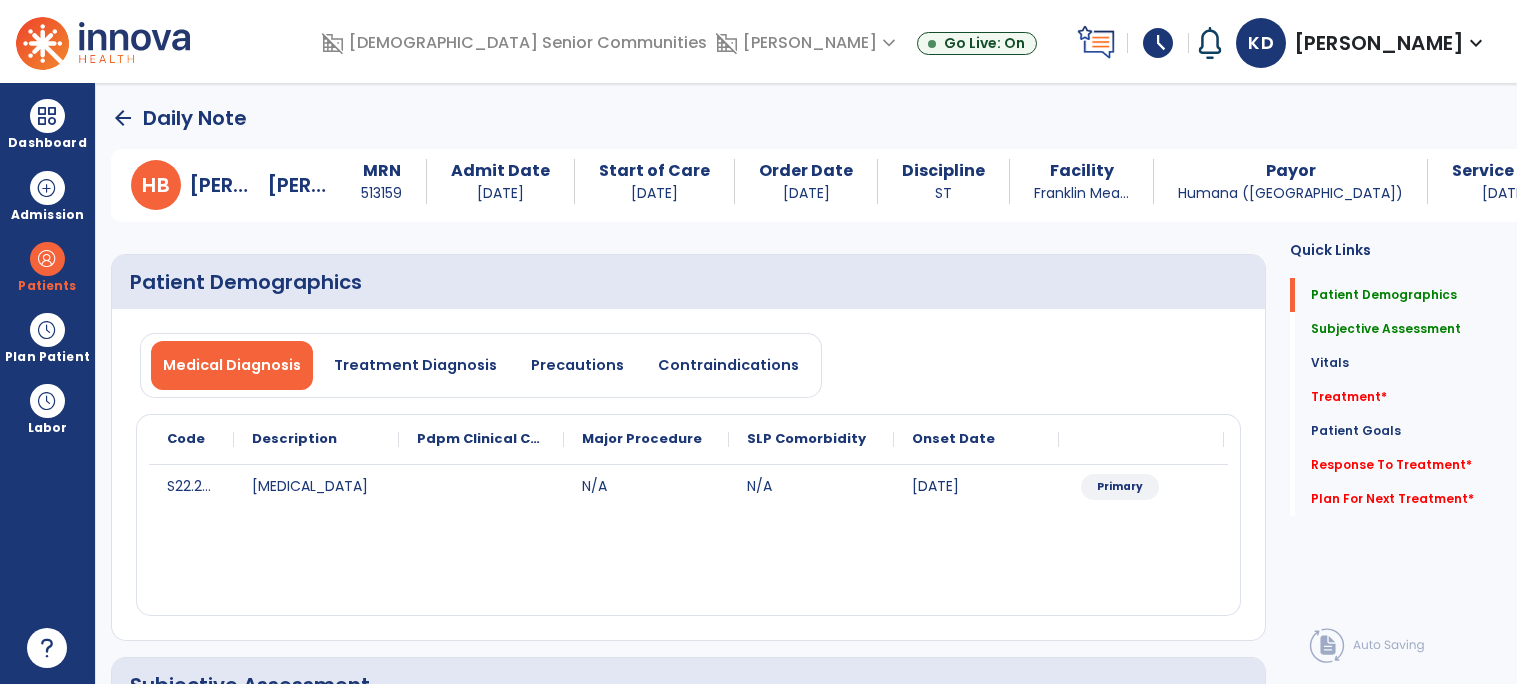 type on "**********" 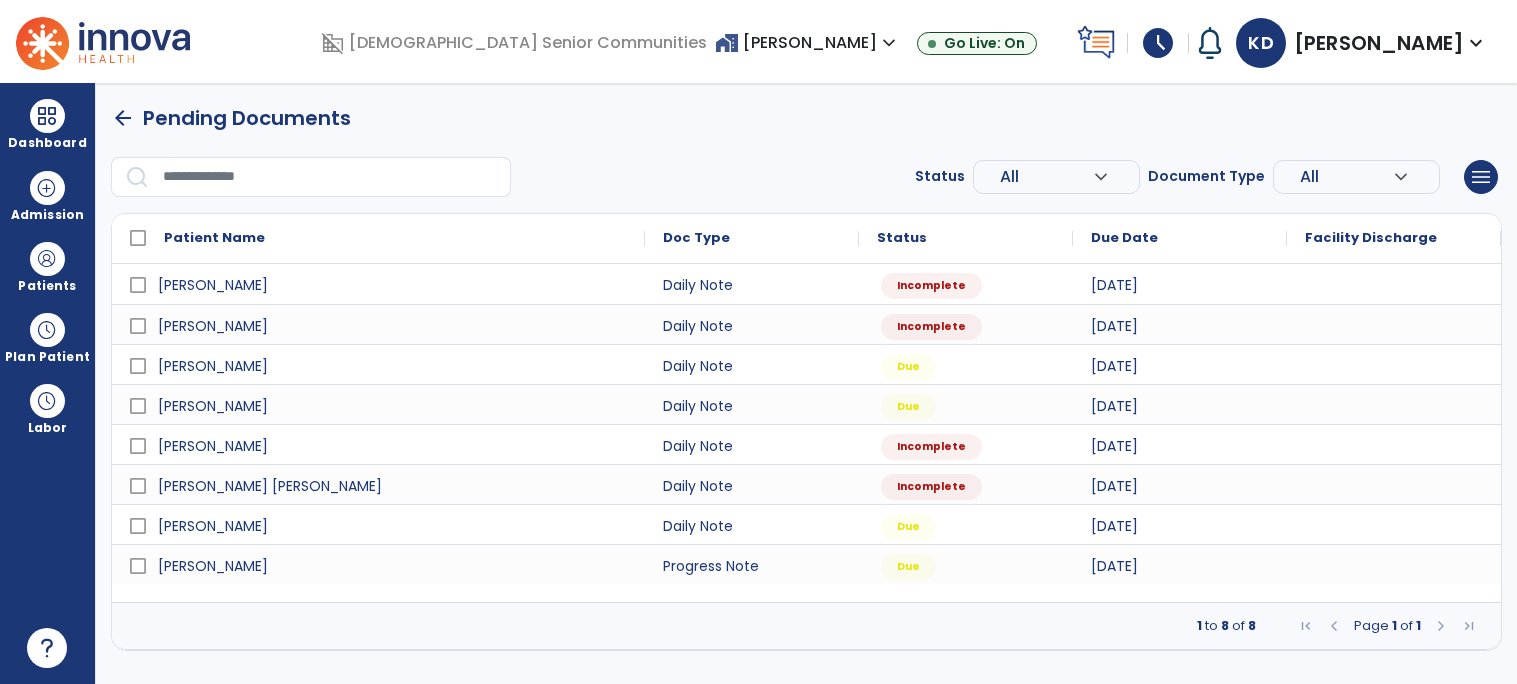 click on "arrow_back   Pending Documents" at bounding box center [806, 118] 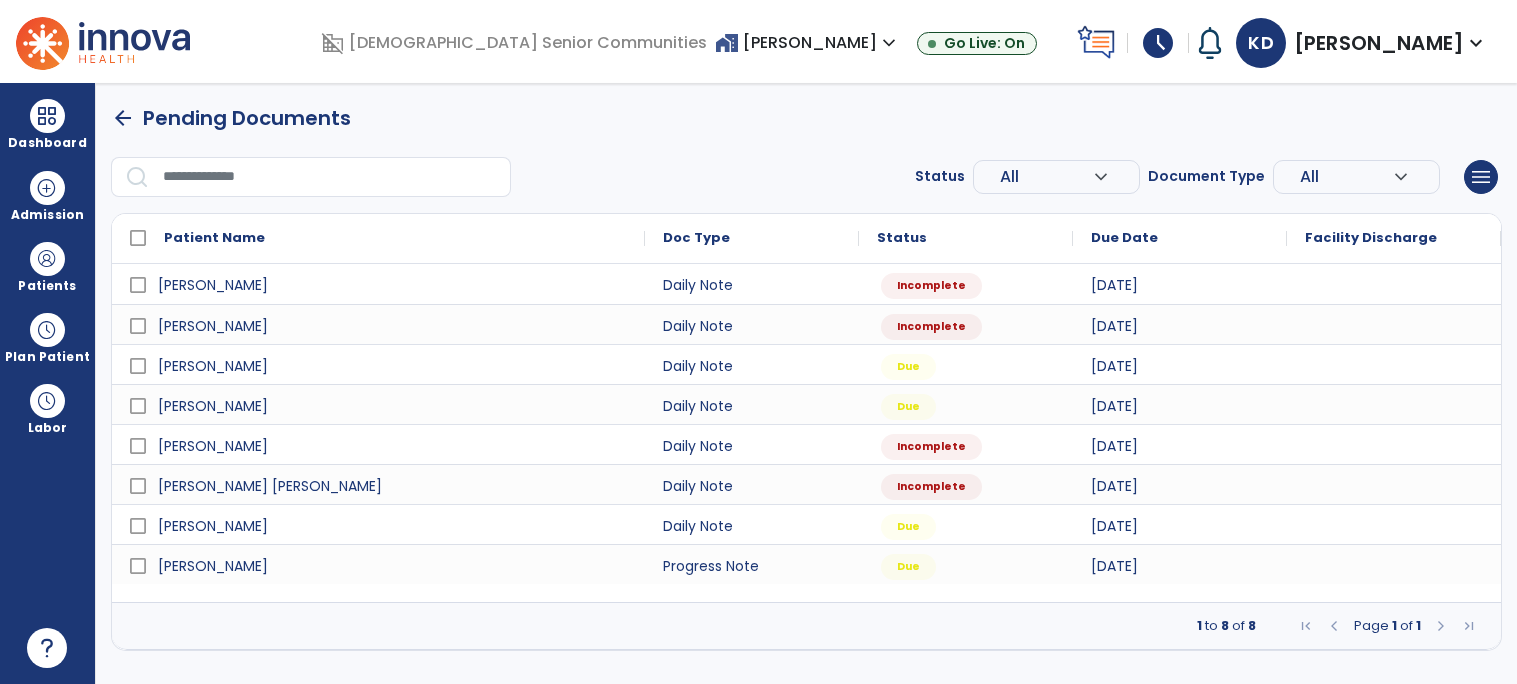 click on "arrow_back   Pending Documents" at bounding box center (806, 118) 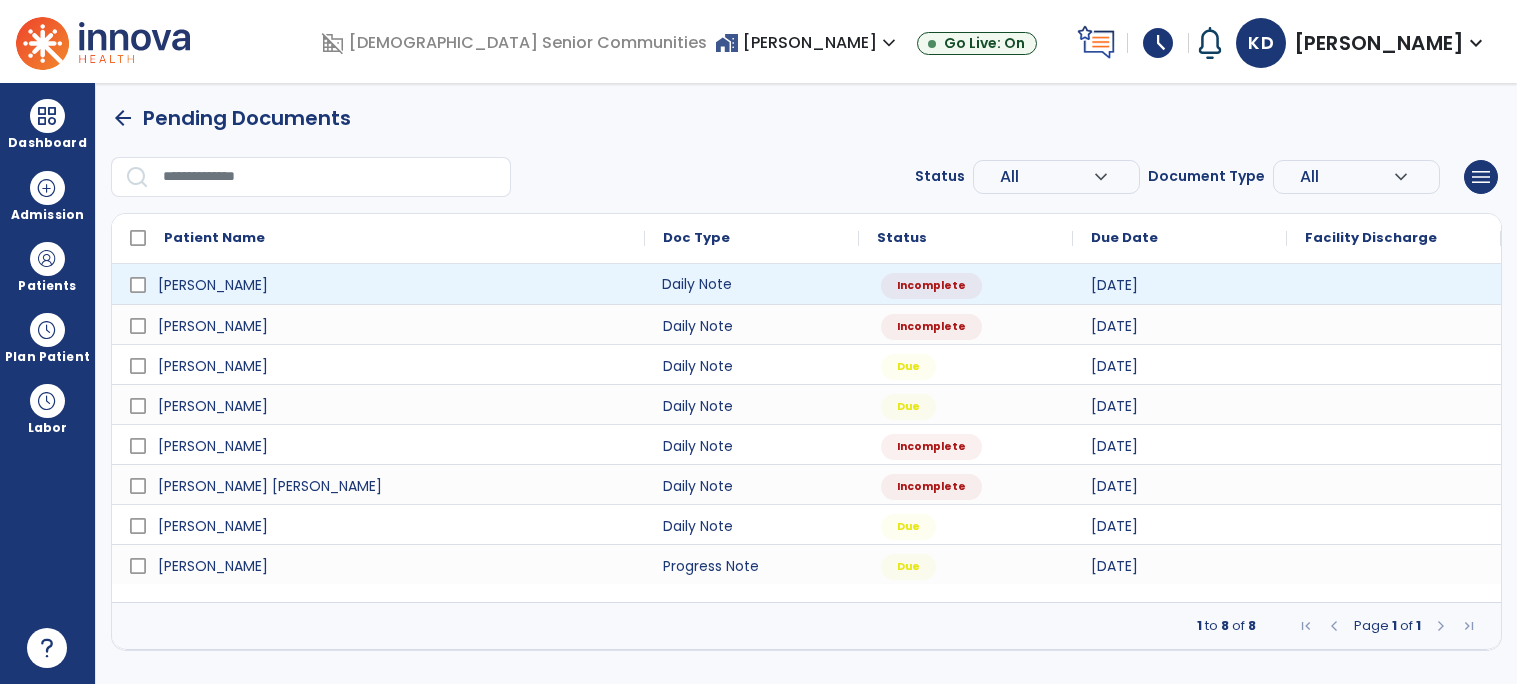 click on "Daily Note" at bounding box center (752, 284) 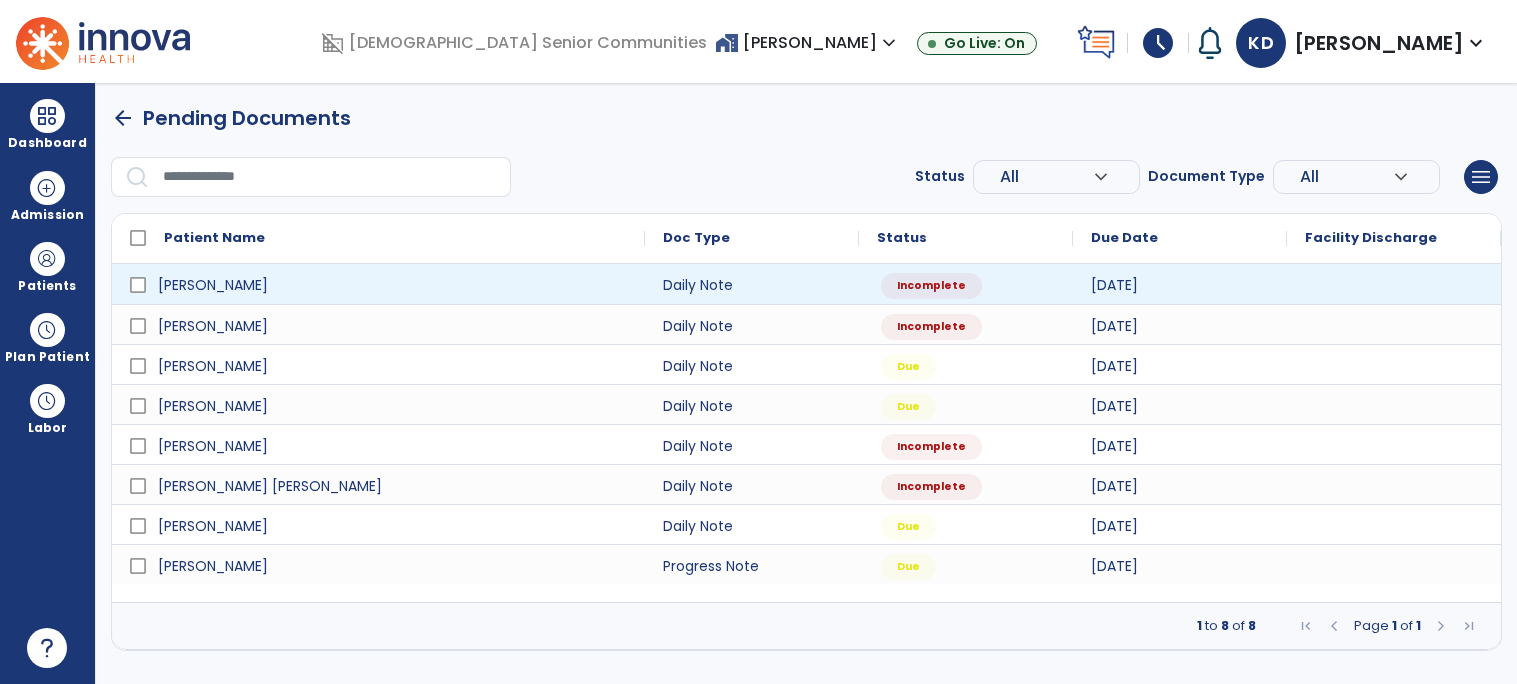 select on "*" 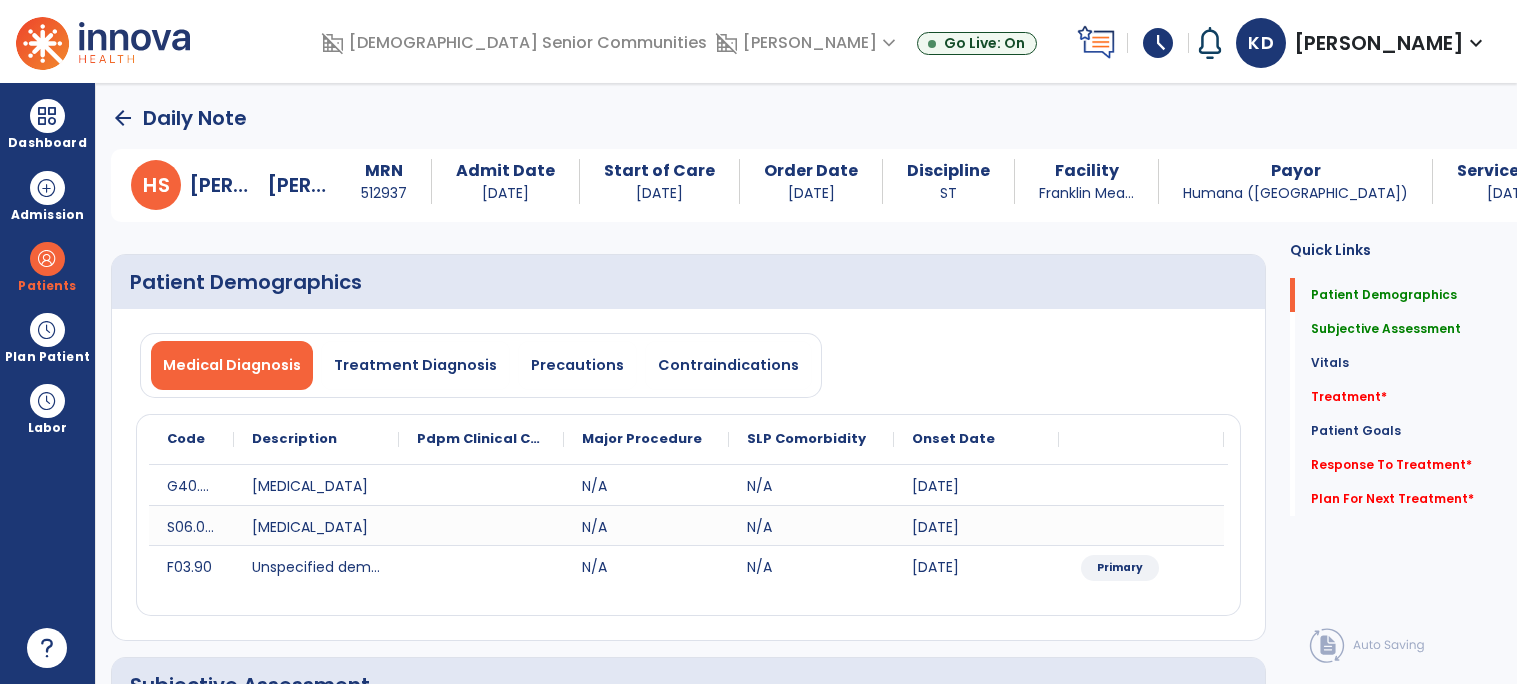 click on "Treatment   *  Treatment   *" 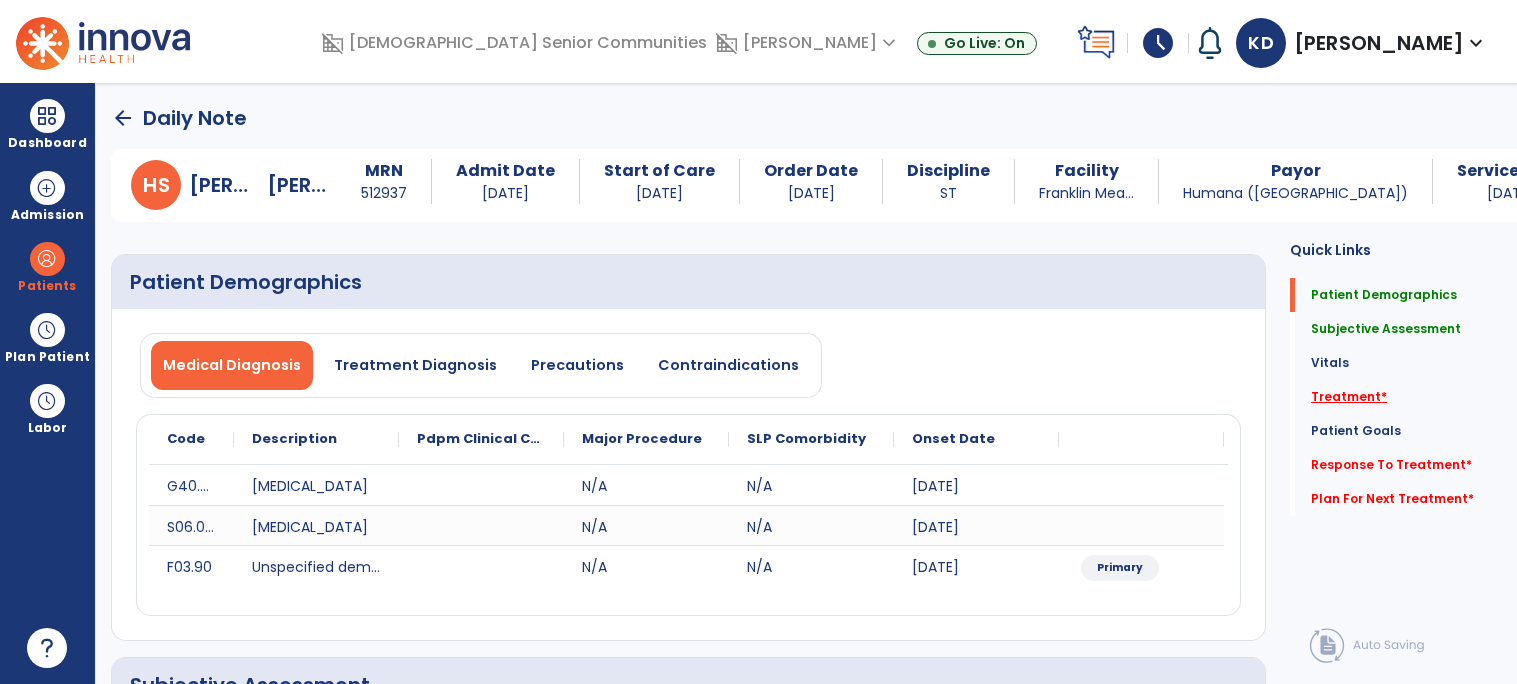click on "Treatment   *" 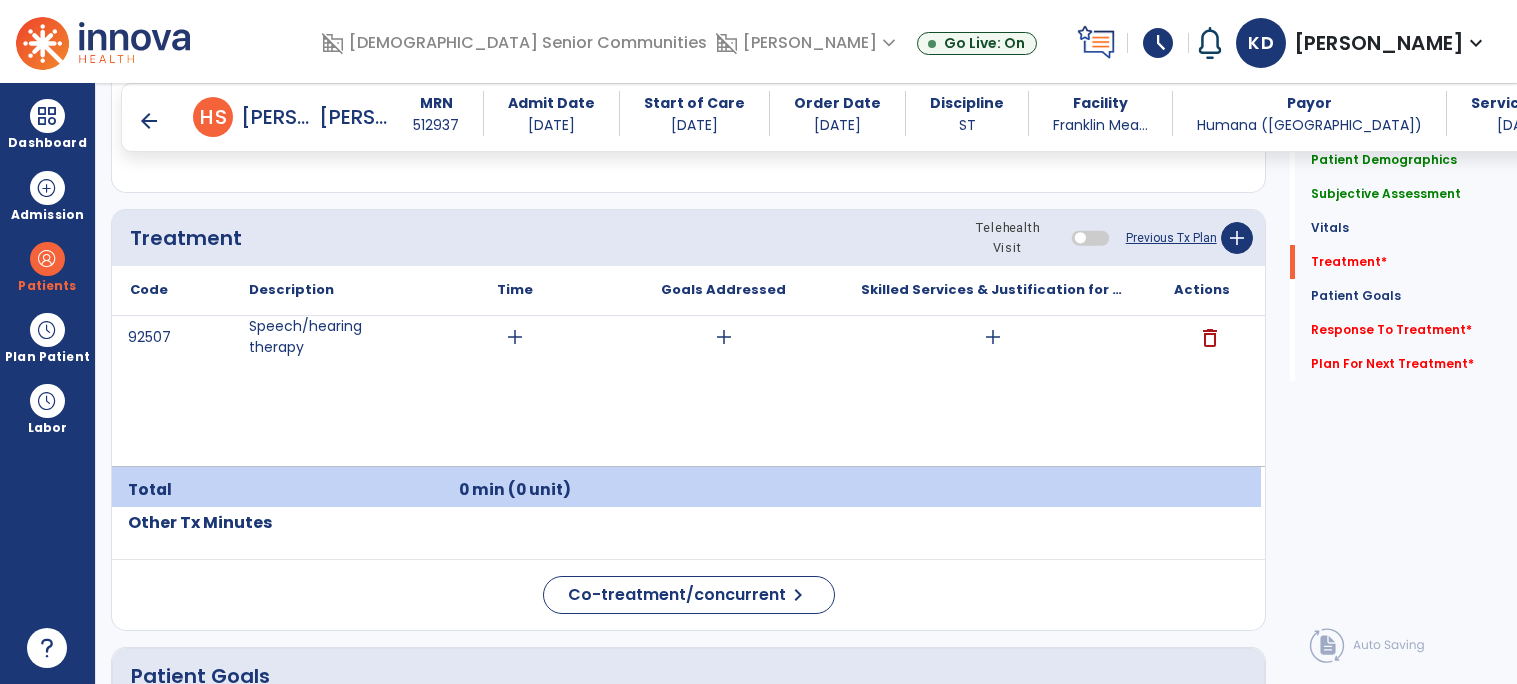 scroll, scrollTop: 1207, scrollLeft: 0, axis: vertical 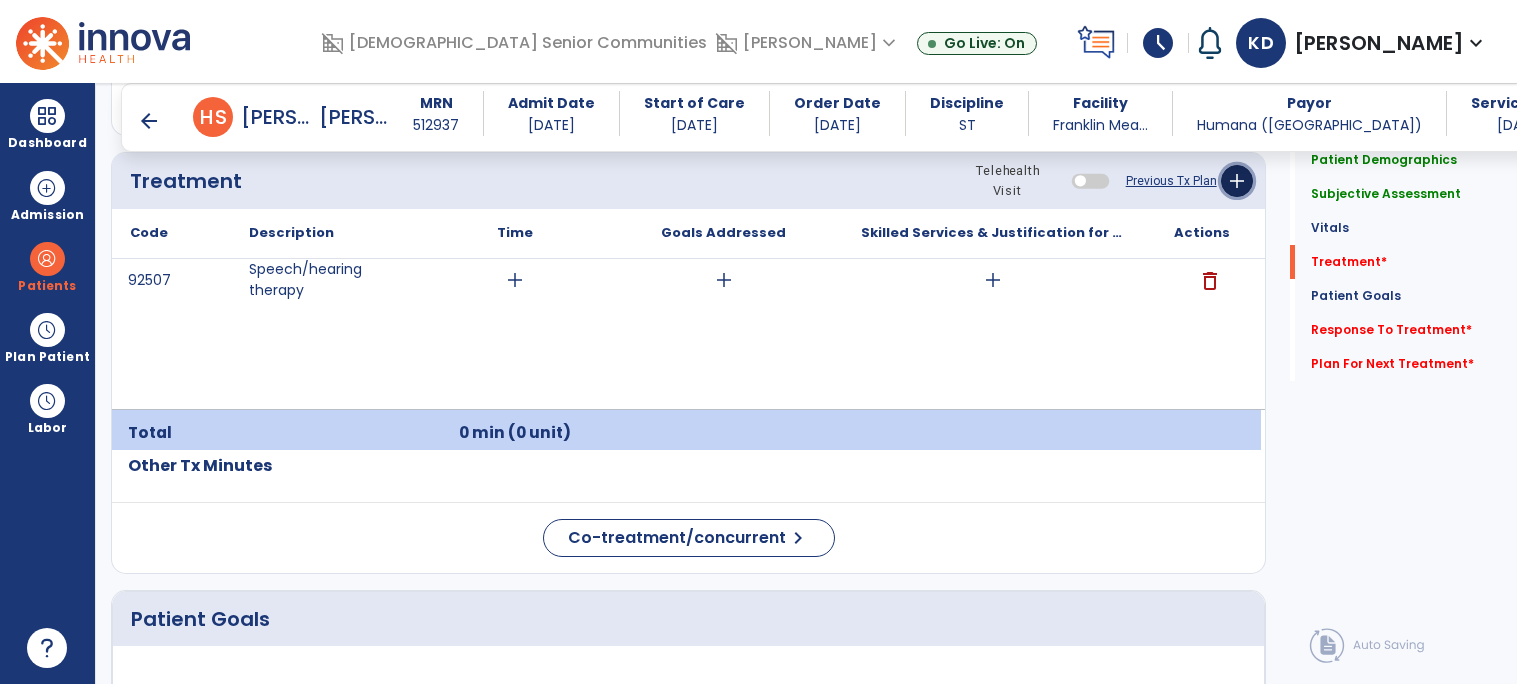 click on "add" 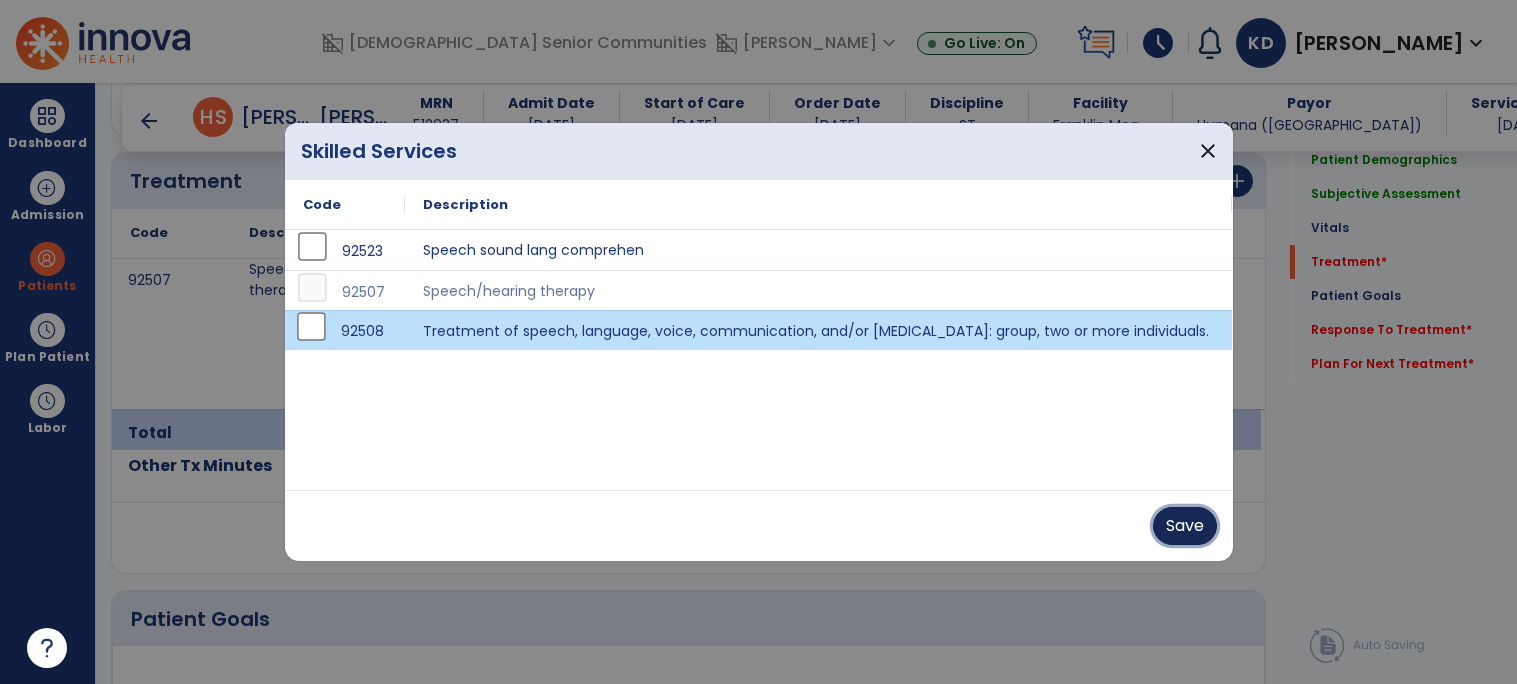 click on "Save" at bounding box center [1185, 526] 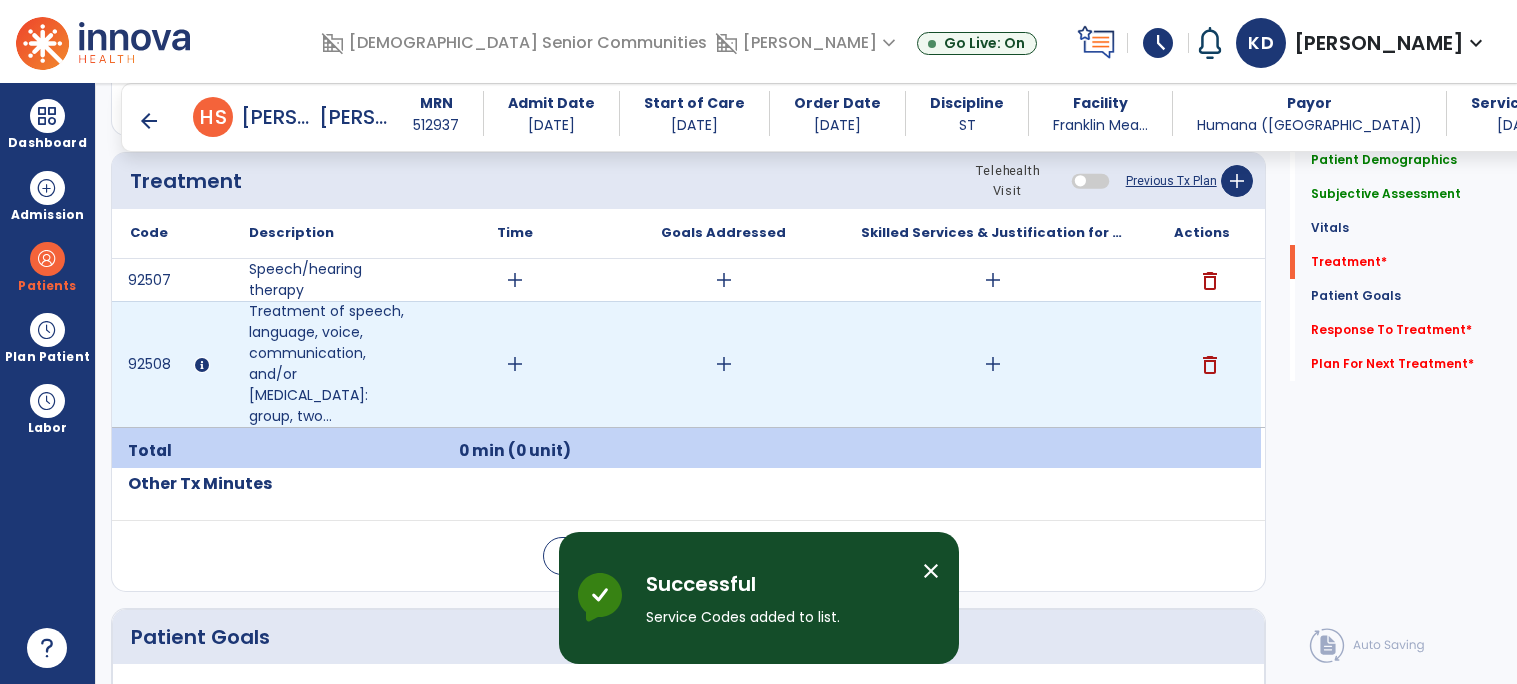 click on "add" at bounding box center (515, 364) 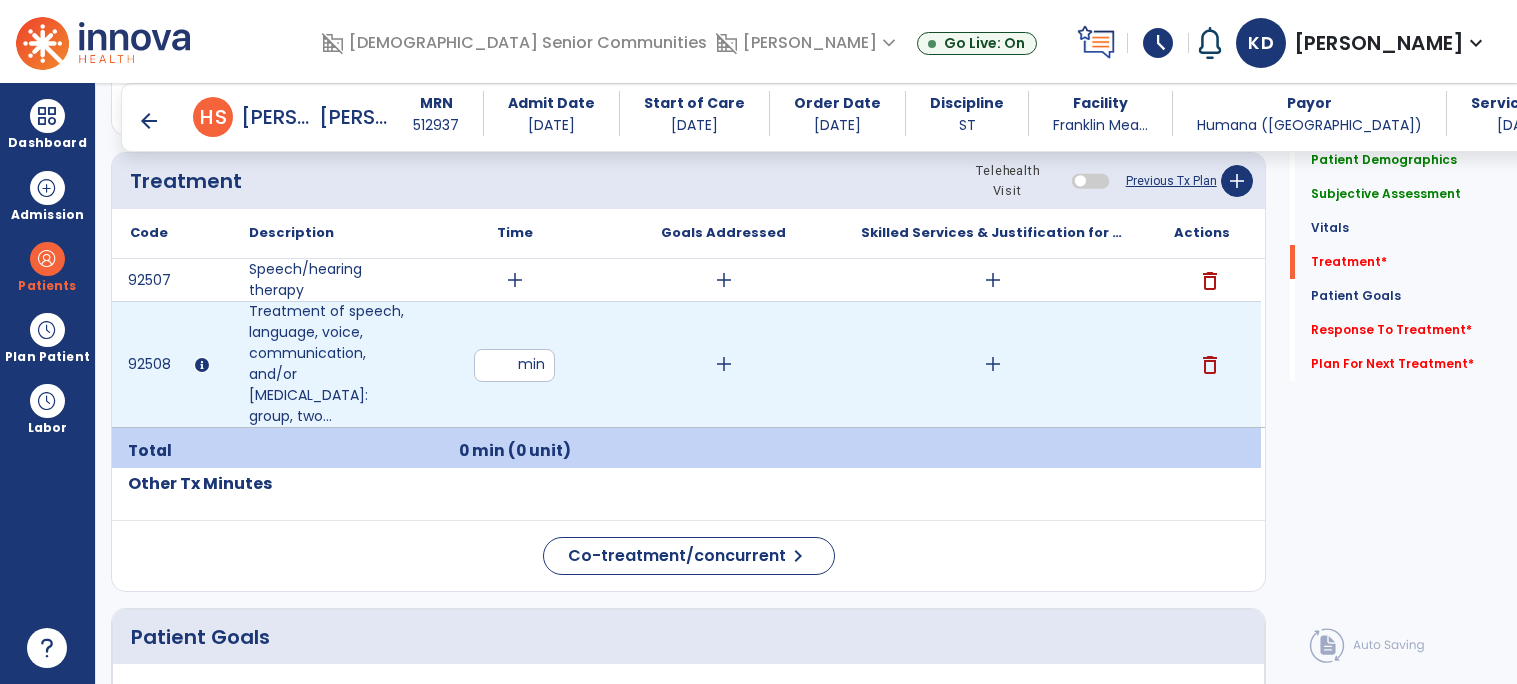 type on "**" 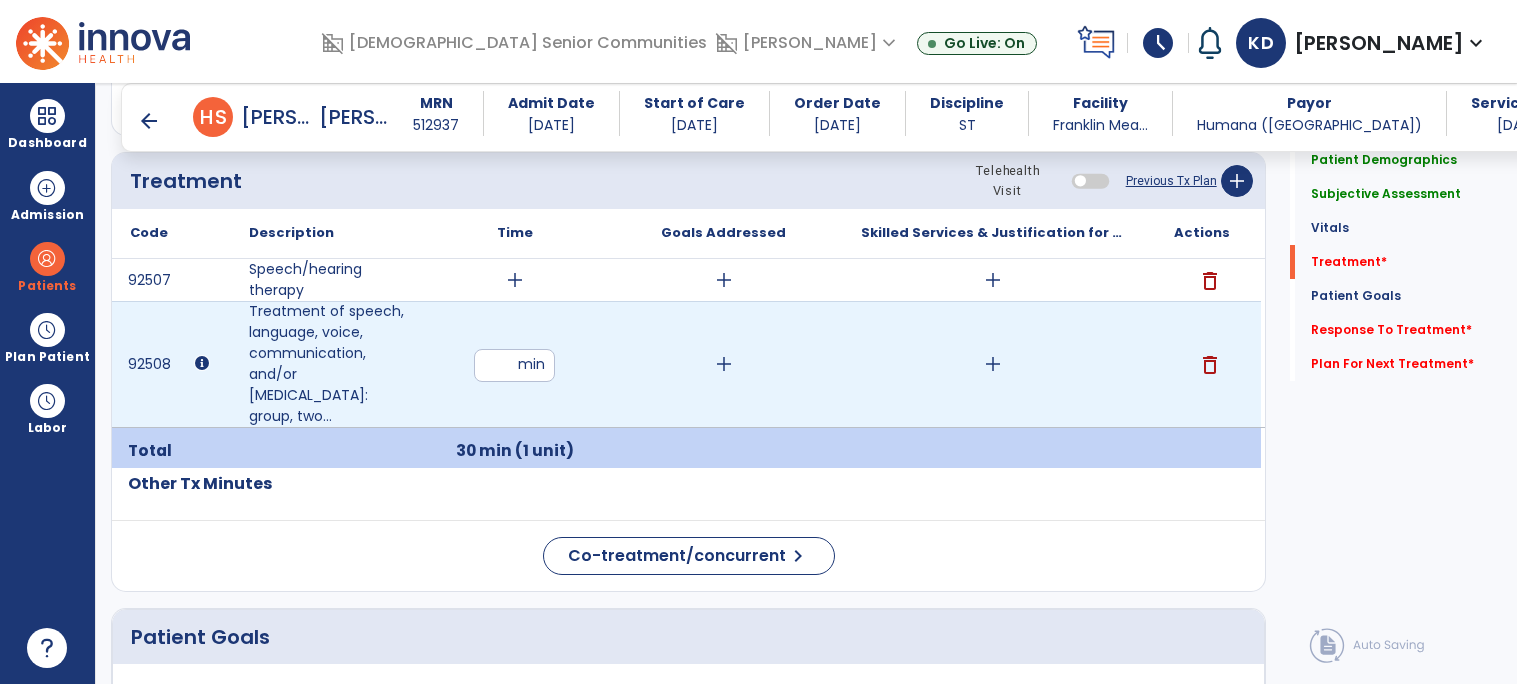 click on "add" at bounding box center (993, 364) 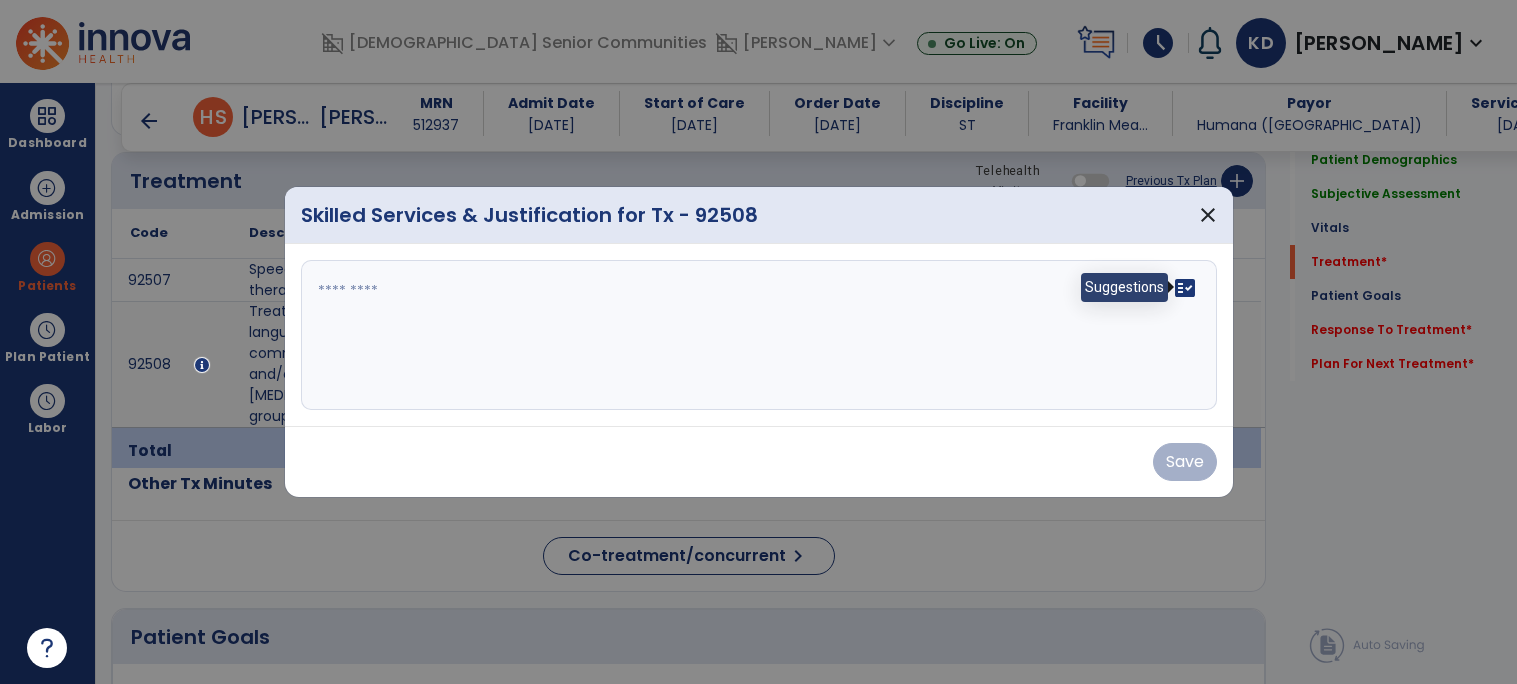 click on "fact_check" at bounding box center (1185, 288) 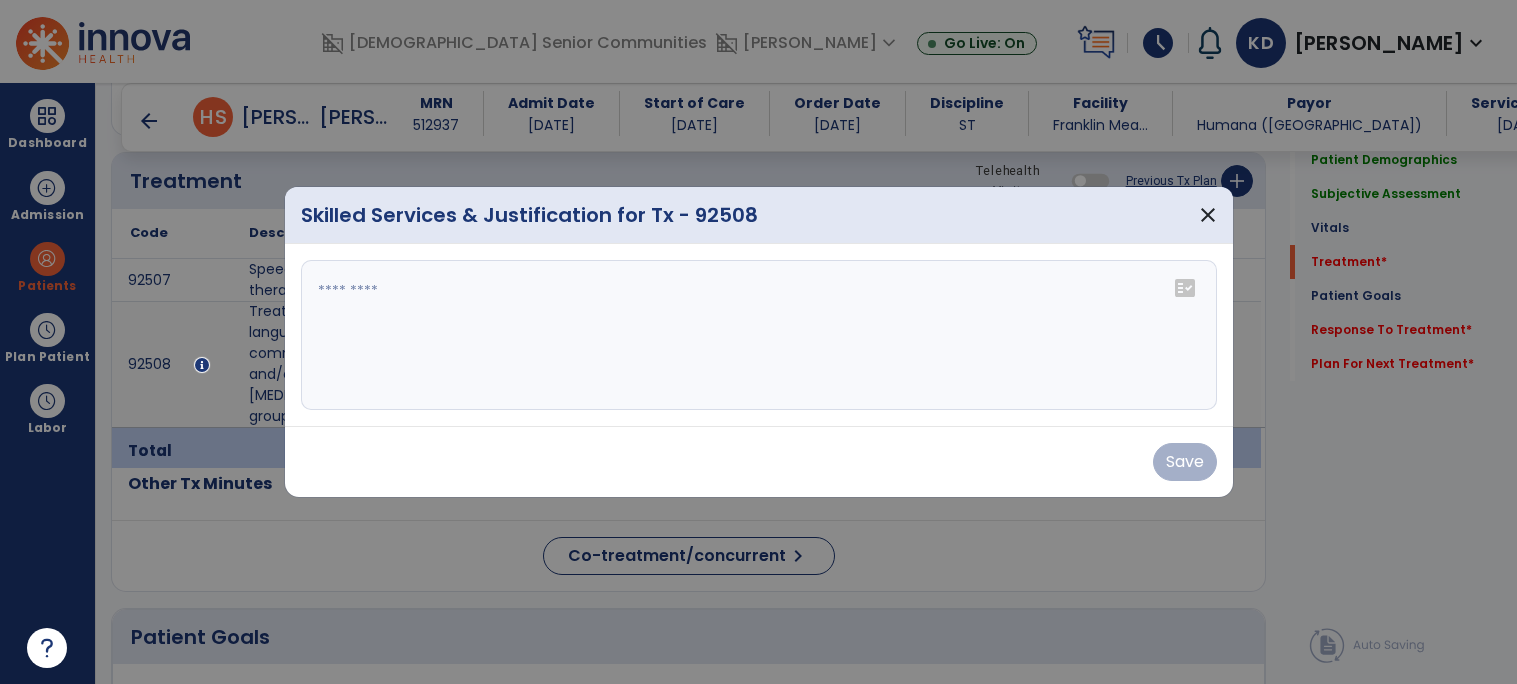 click at bounding box center [759, 335] 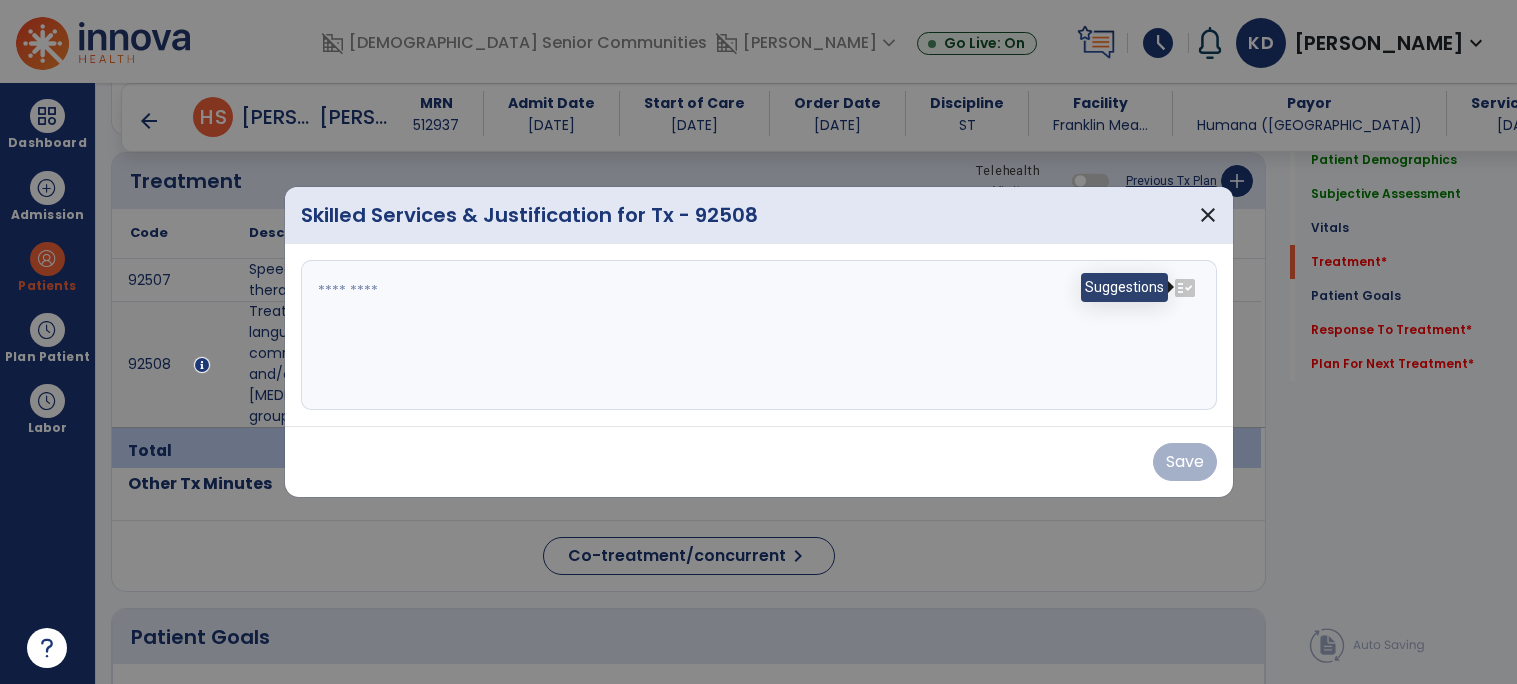 click on "fact_check" at bounding box center [1185, 288] 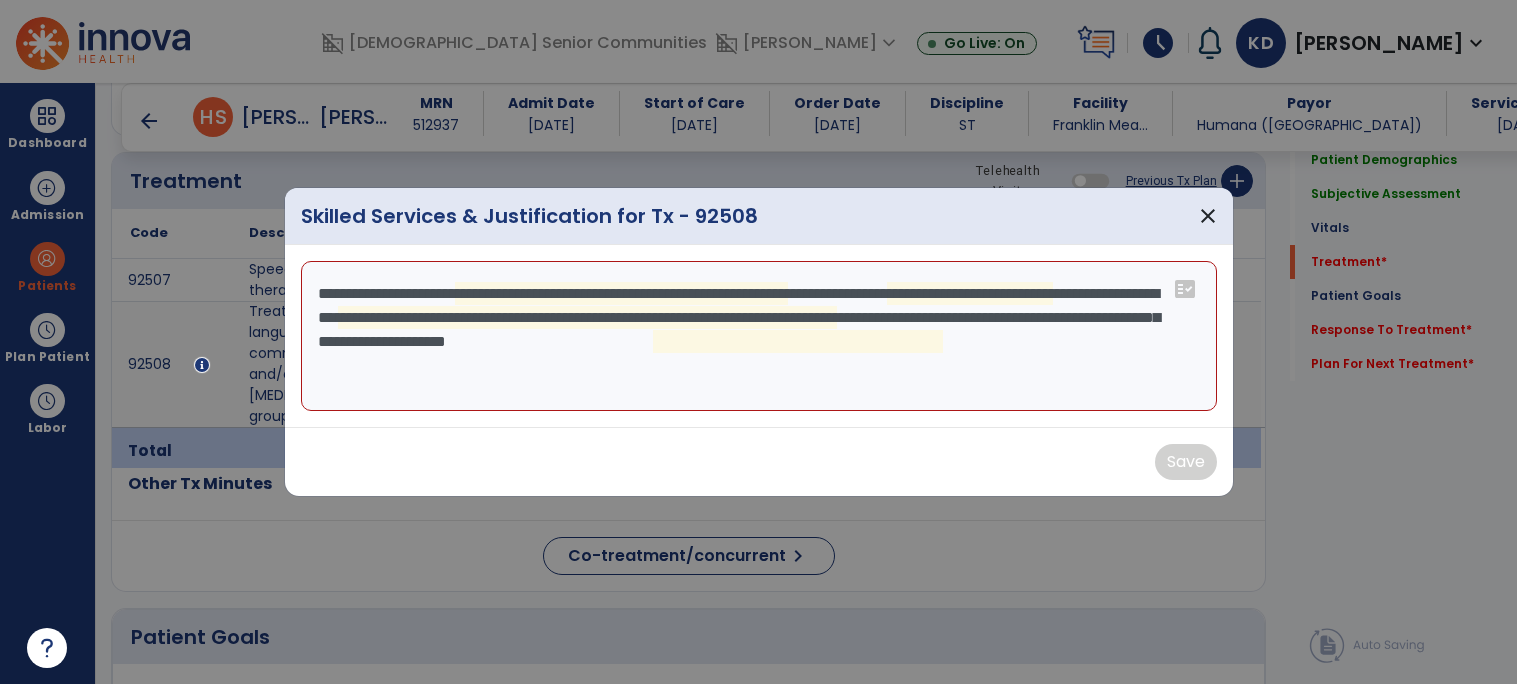 click on "**********" at bounding box center [759, 336] 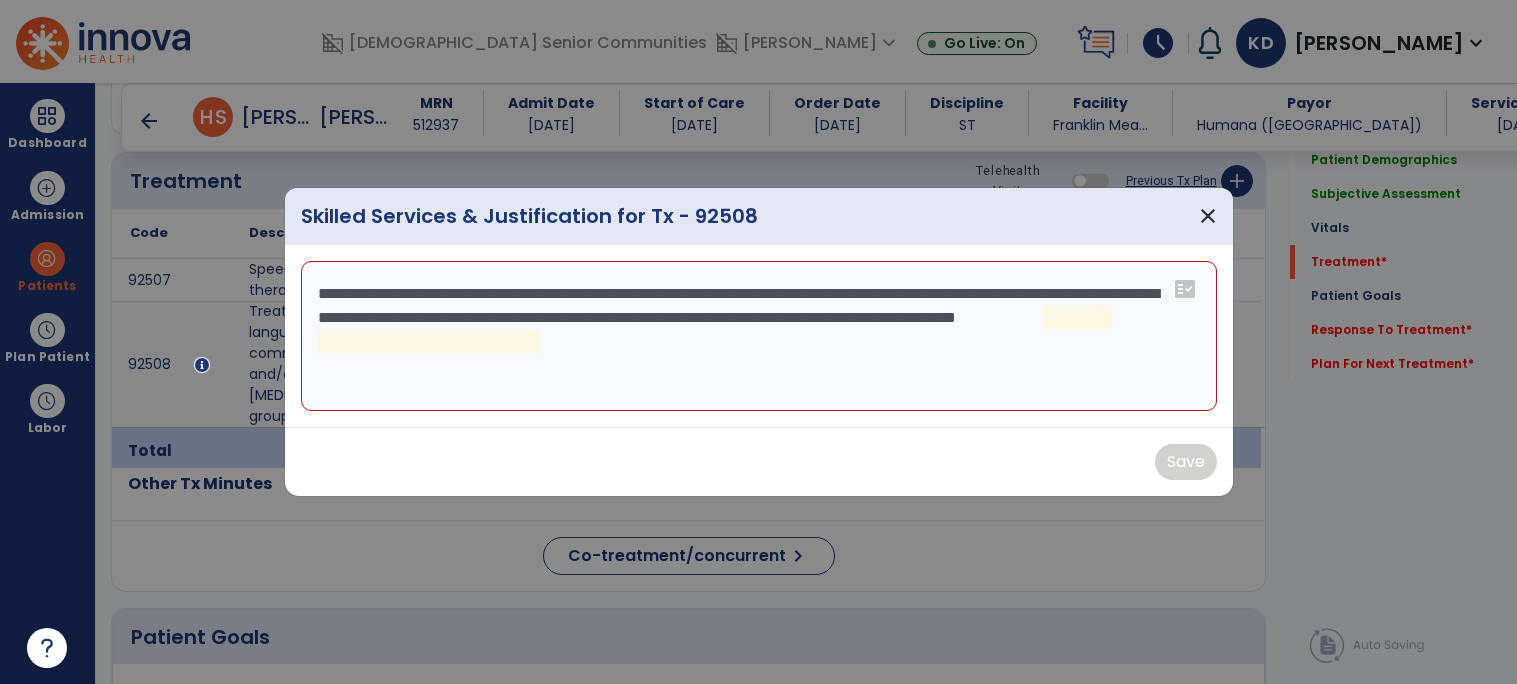 click on "**********" at bounding box center [759, 336] 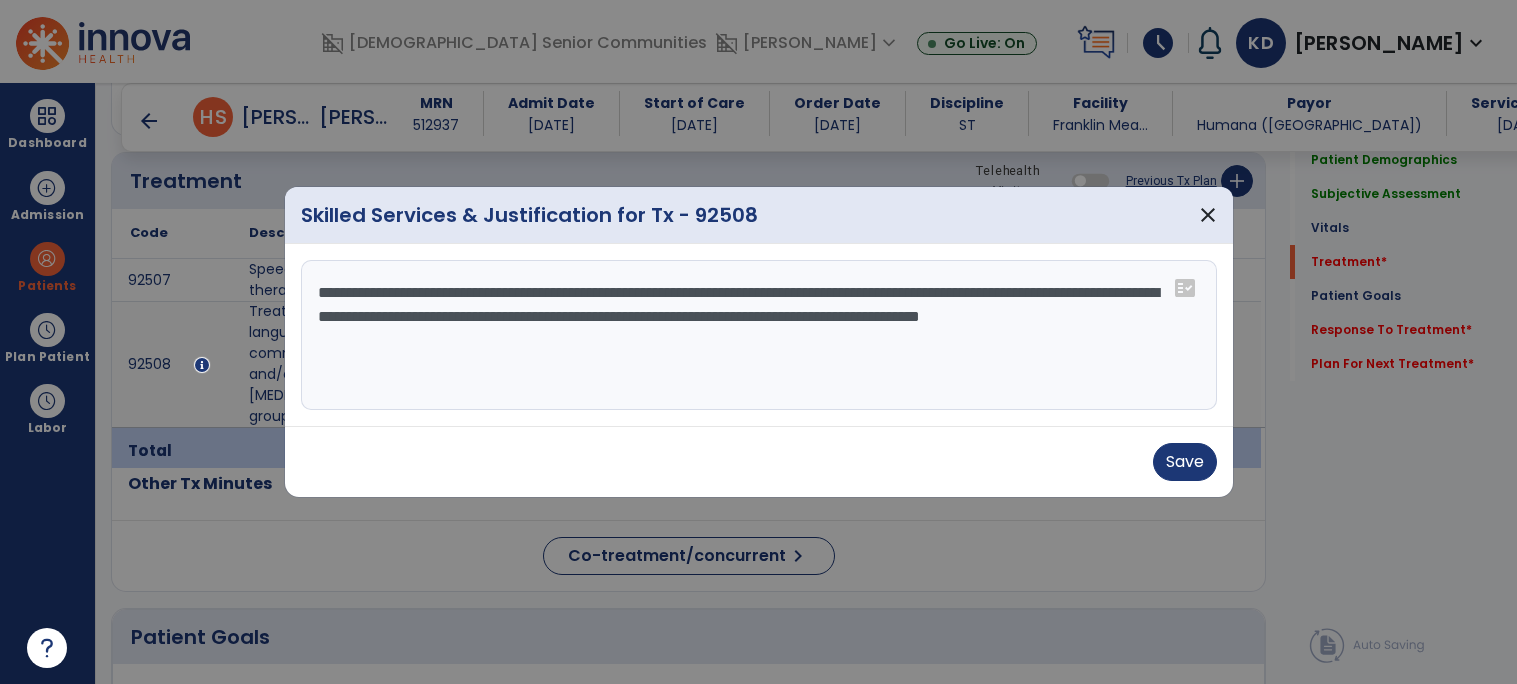 click on "**********" at bounding box center (759, 335) 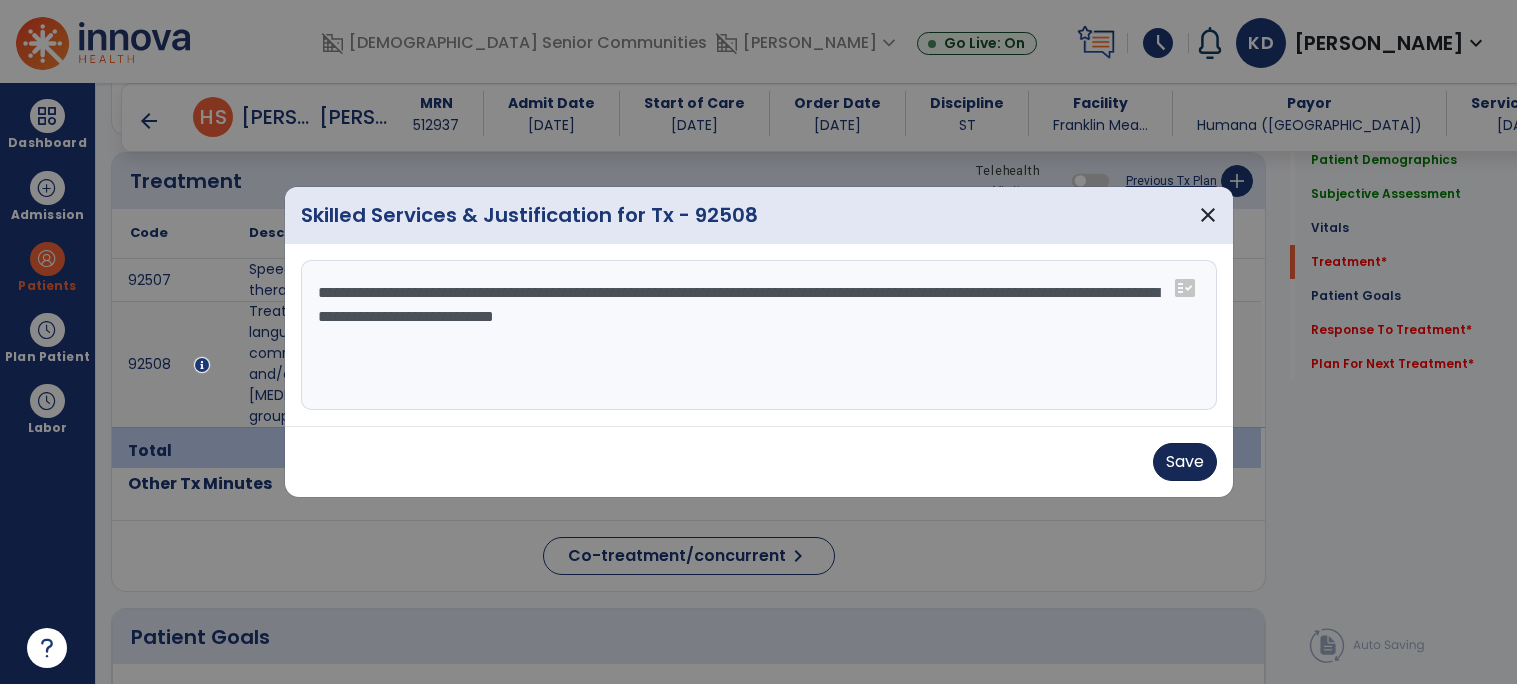 type on "**********" 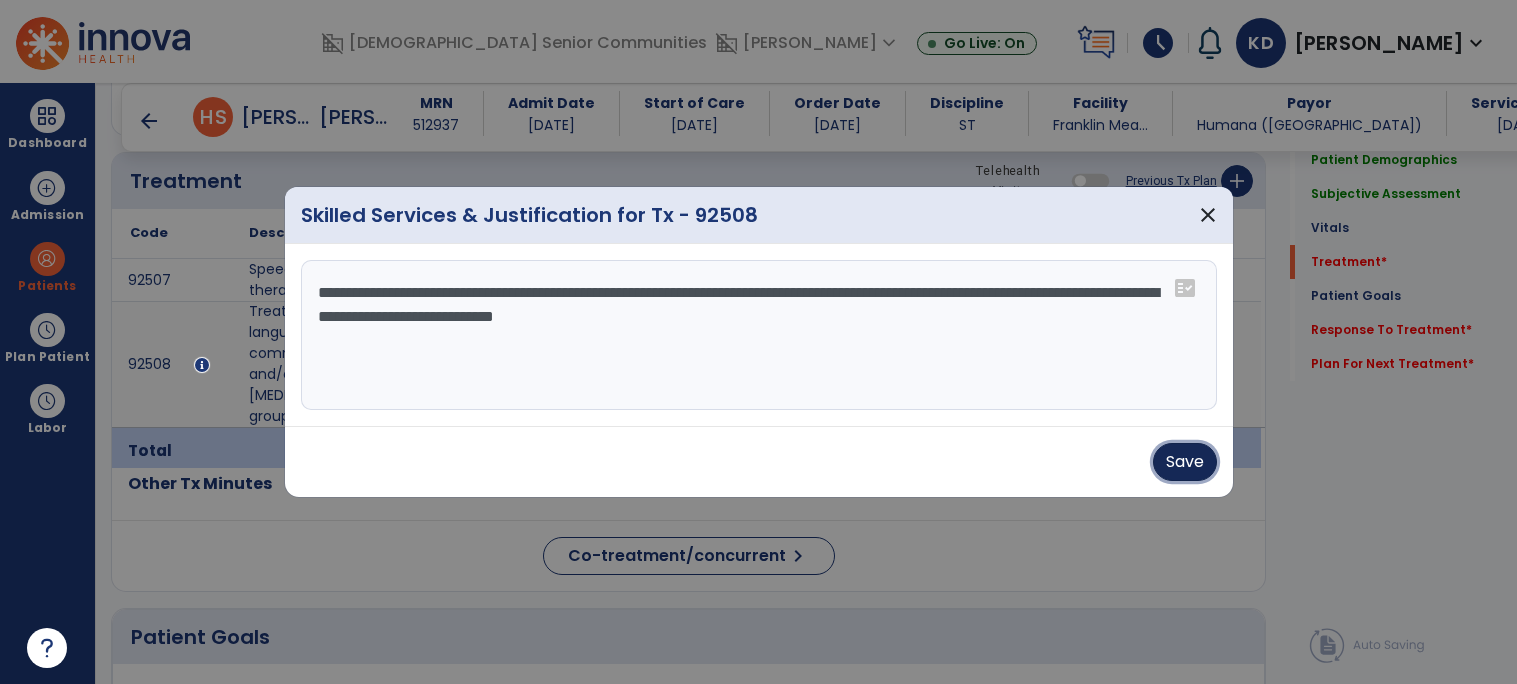 click on "Save" at bounding box center (1185, 462) 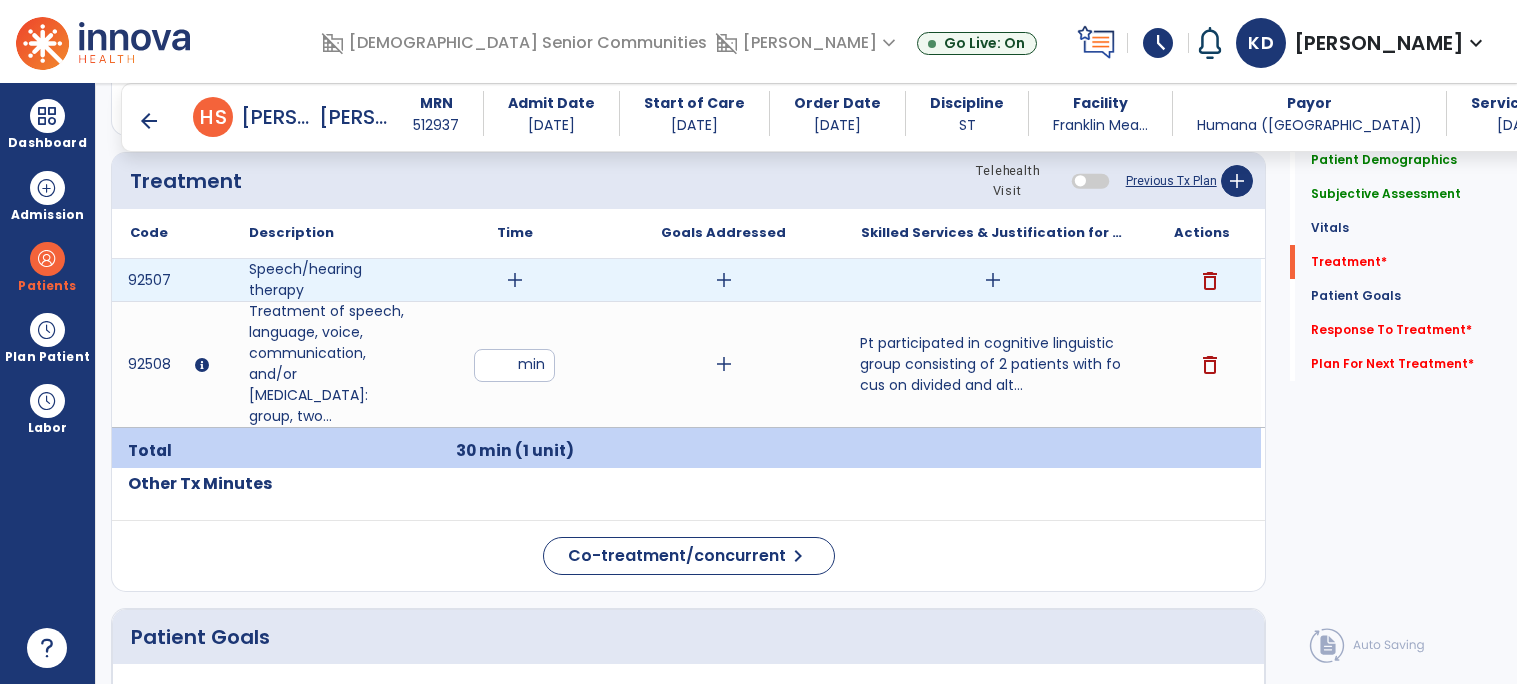 click on "delete" at bounding box center [1210, 281] 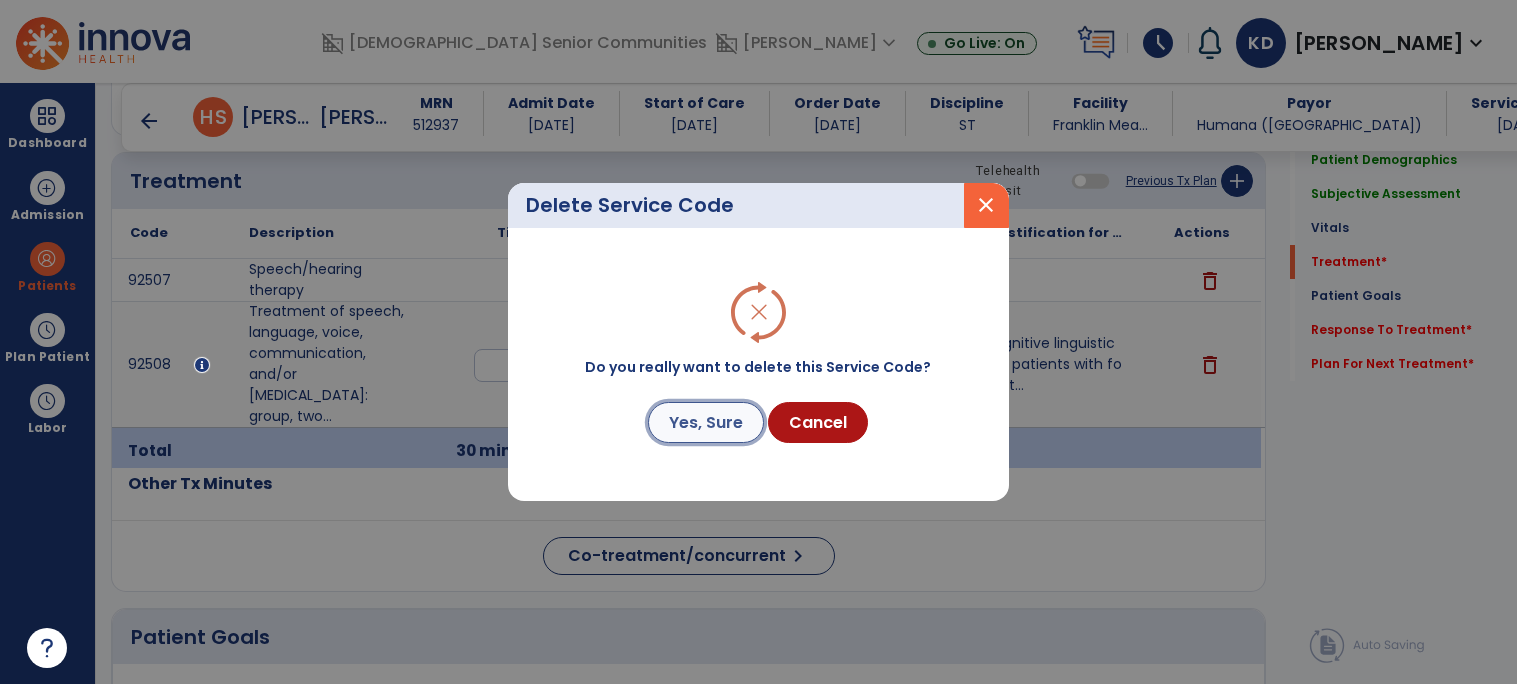 click on "Yes, Sure" at bounding box center [706, 422] 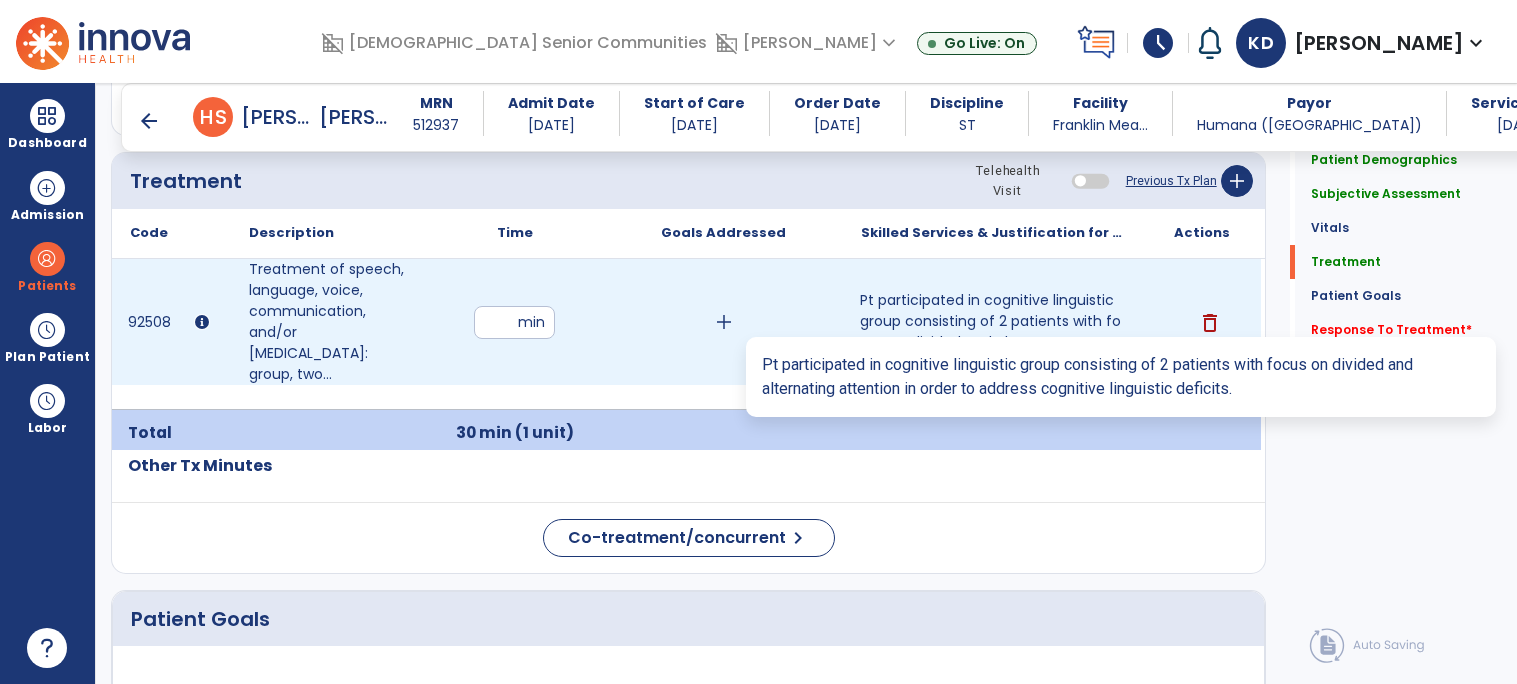 click on "Pt participated in cognitive linguistic group consisting of 2 patients with focus on divided and alt..." at bounding box center (992, 321) 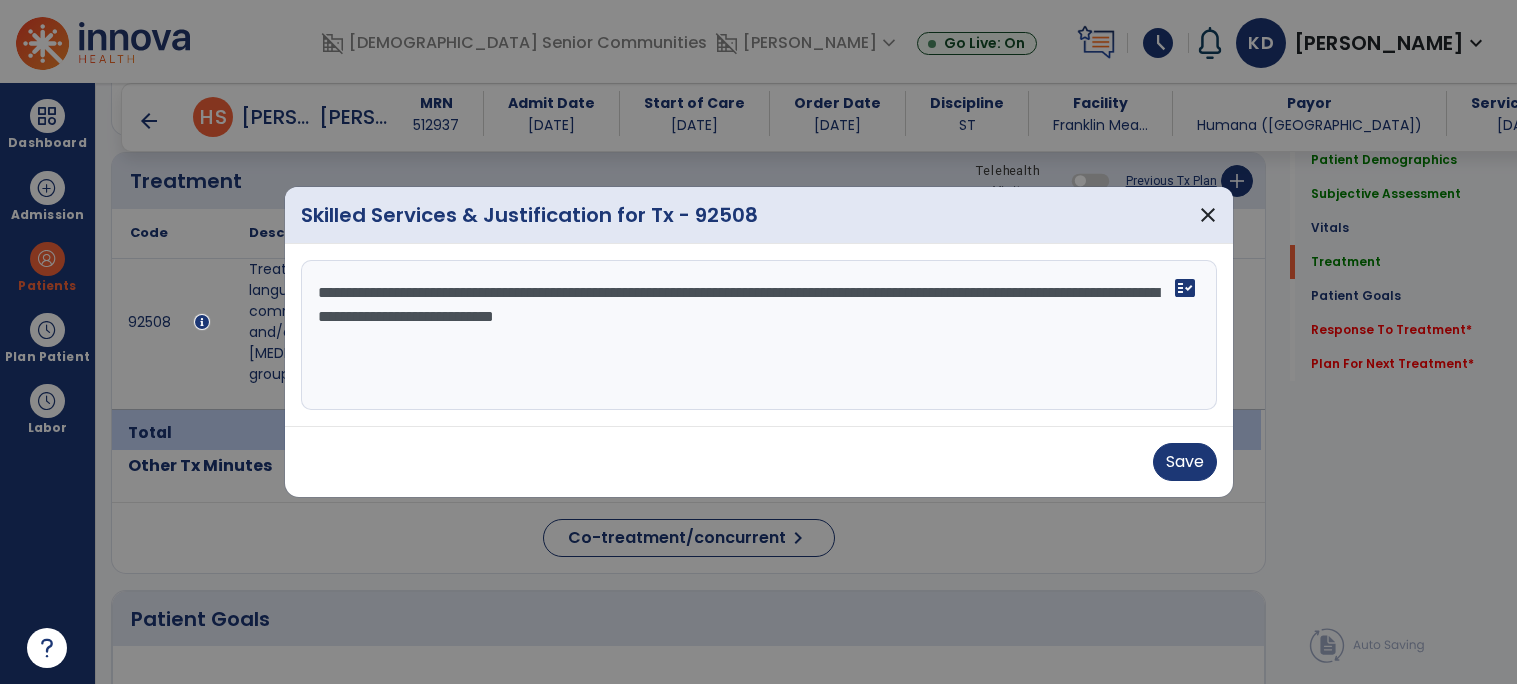 click on "**********" at bounding box center [759, 335] 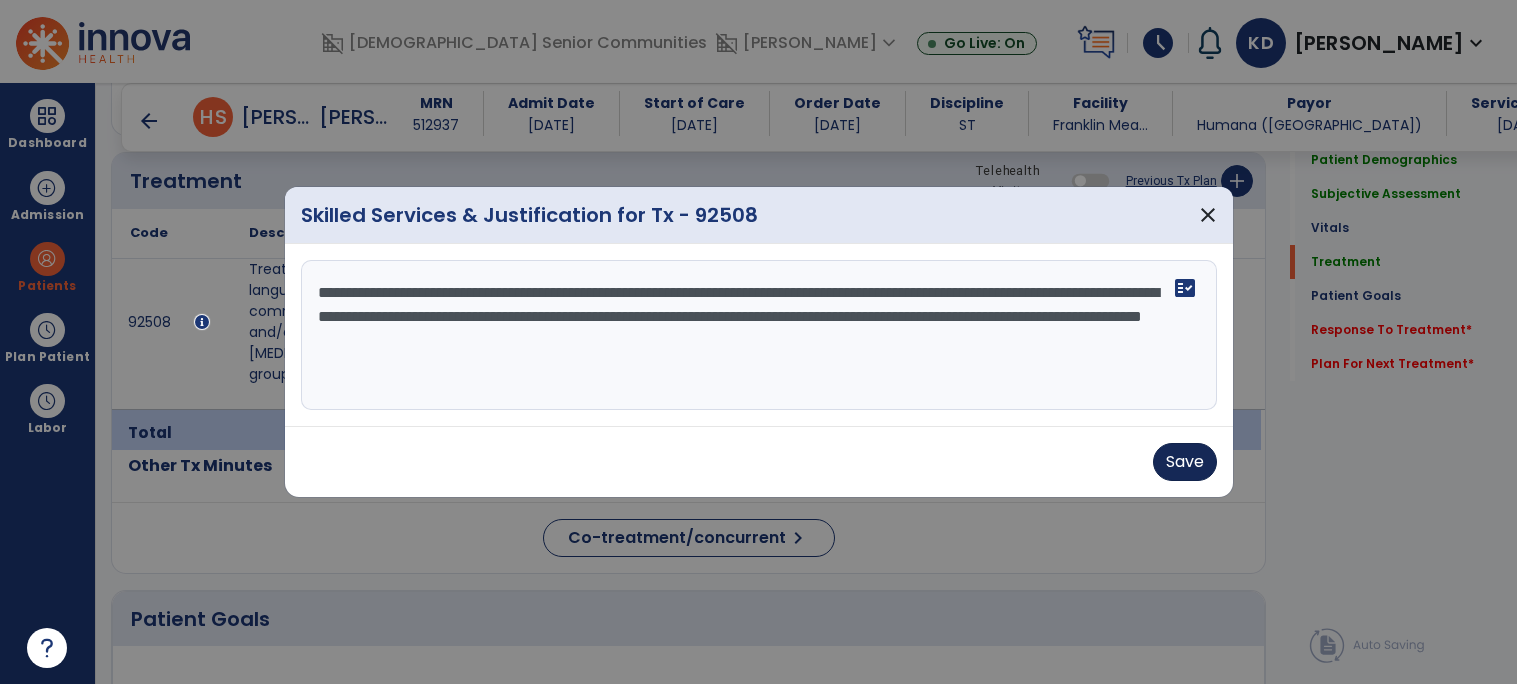 type on "**********" 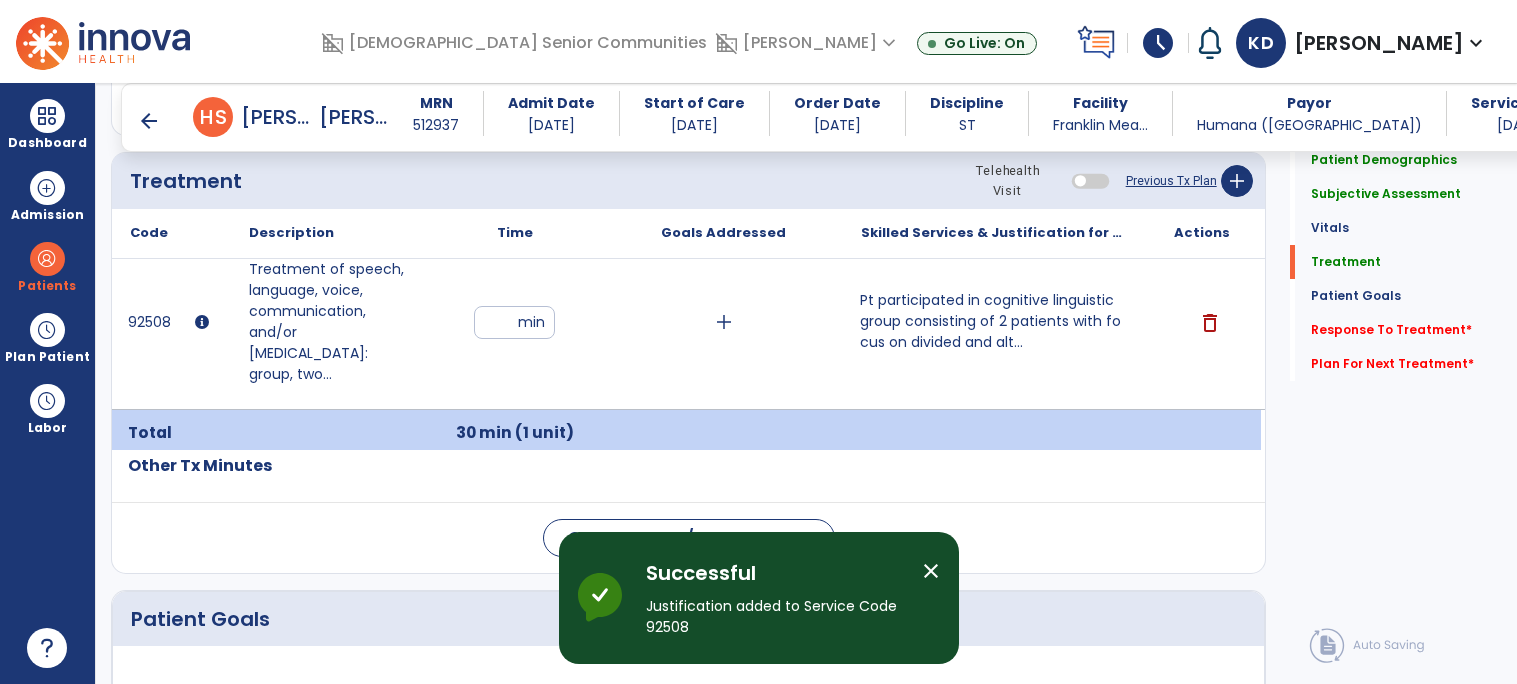 click on "close" at bounding box center (931, 571) 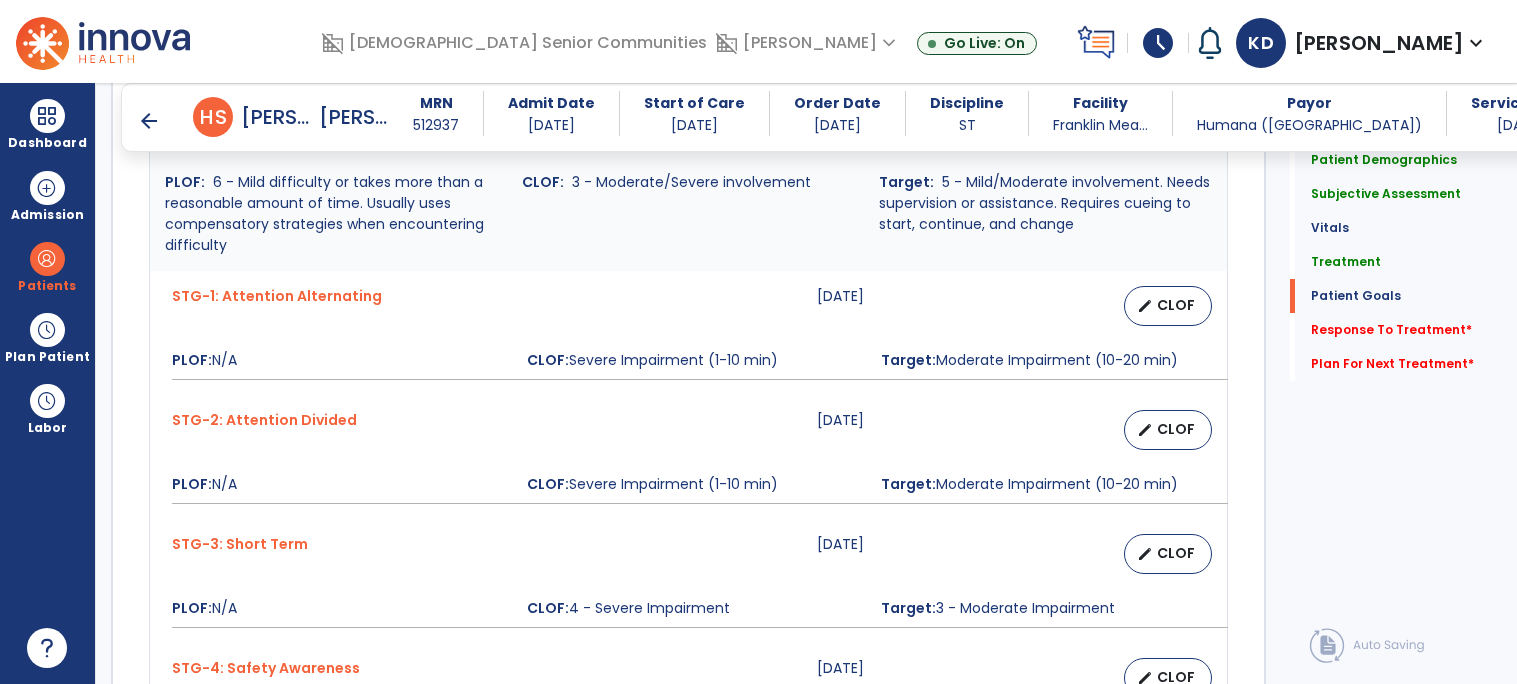scroll, scrollTop: 1883, scrollLeft: 0, axis: vertical 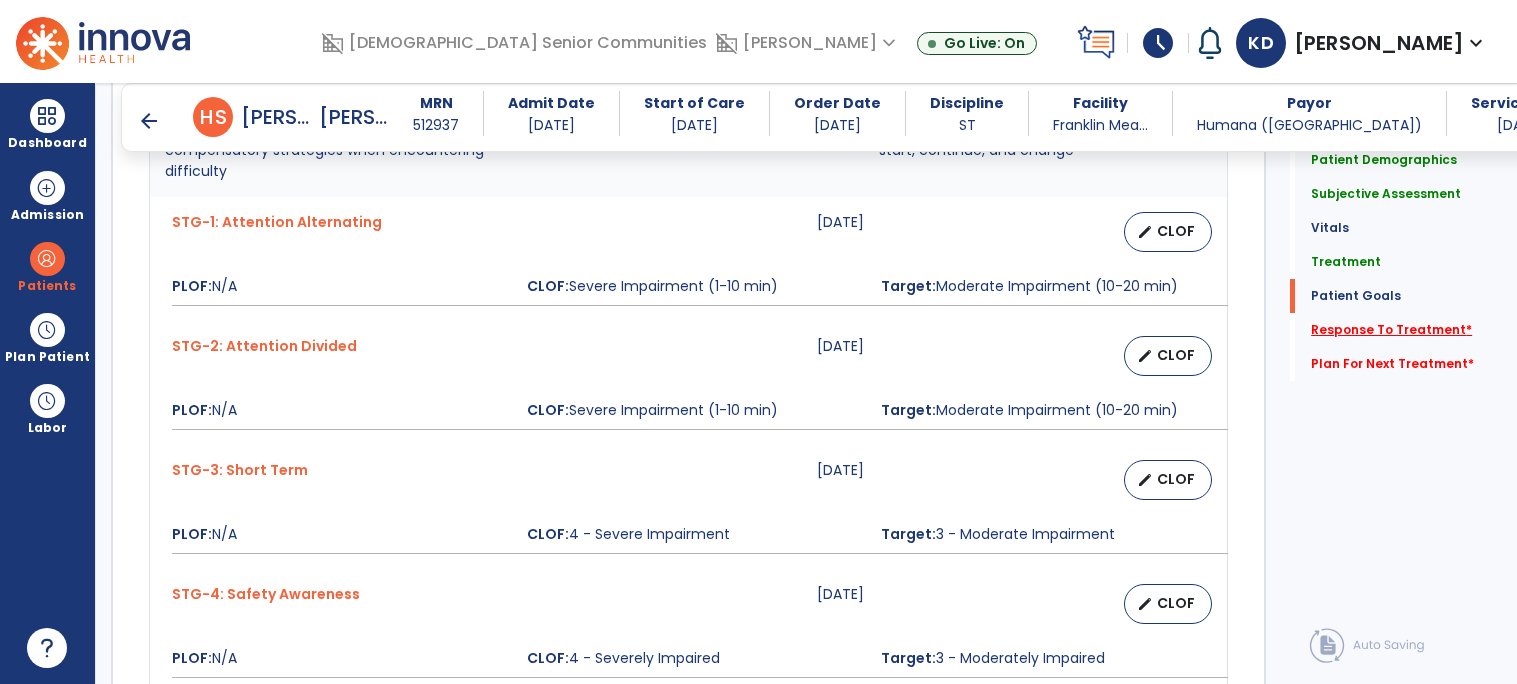 click on "Response To Treatment   *" 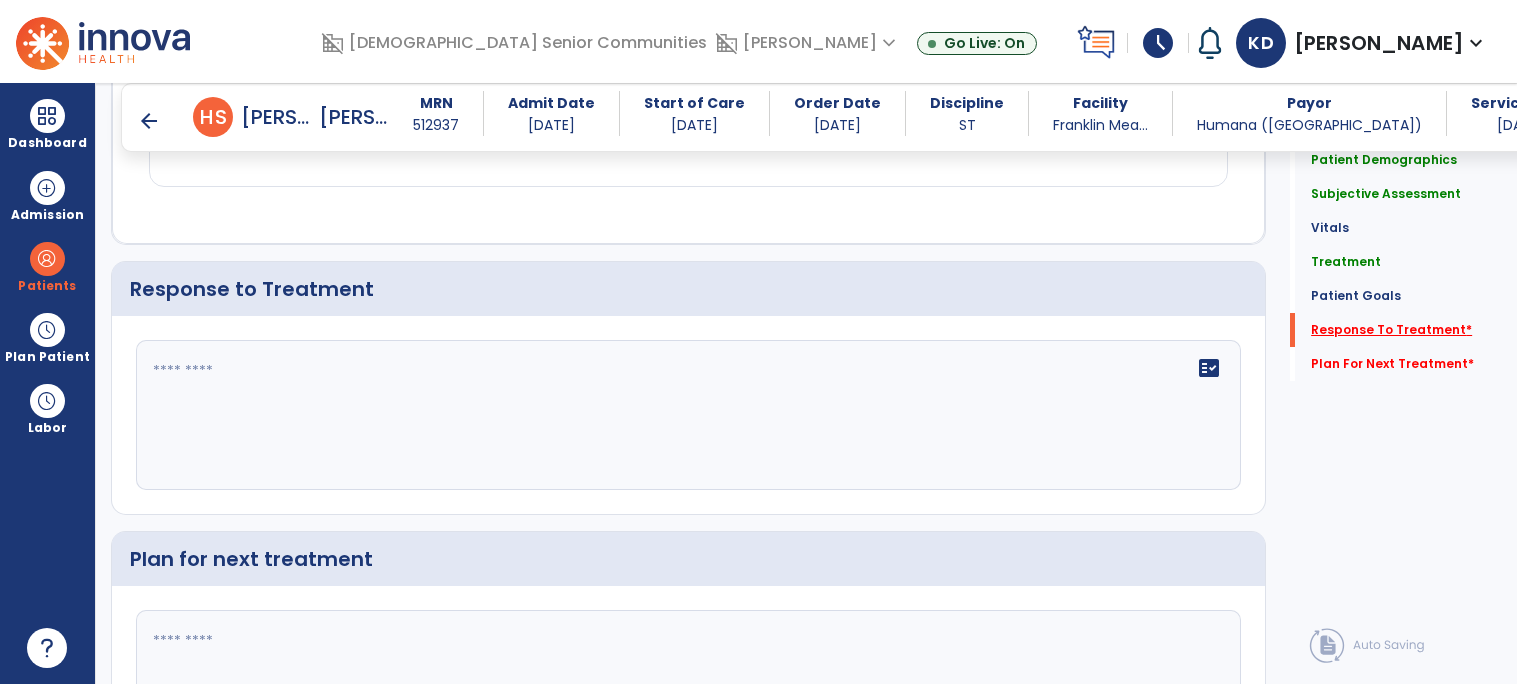 scroll, scrollTop: 2565, scrollLeft: 0, axis: vertical 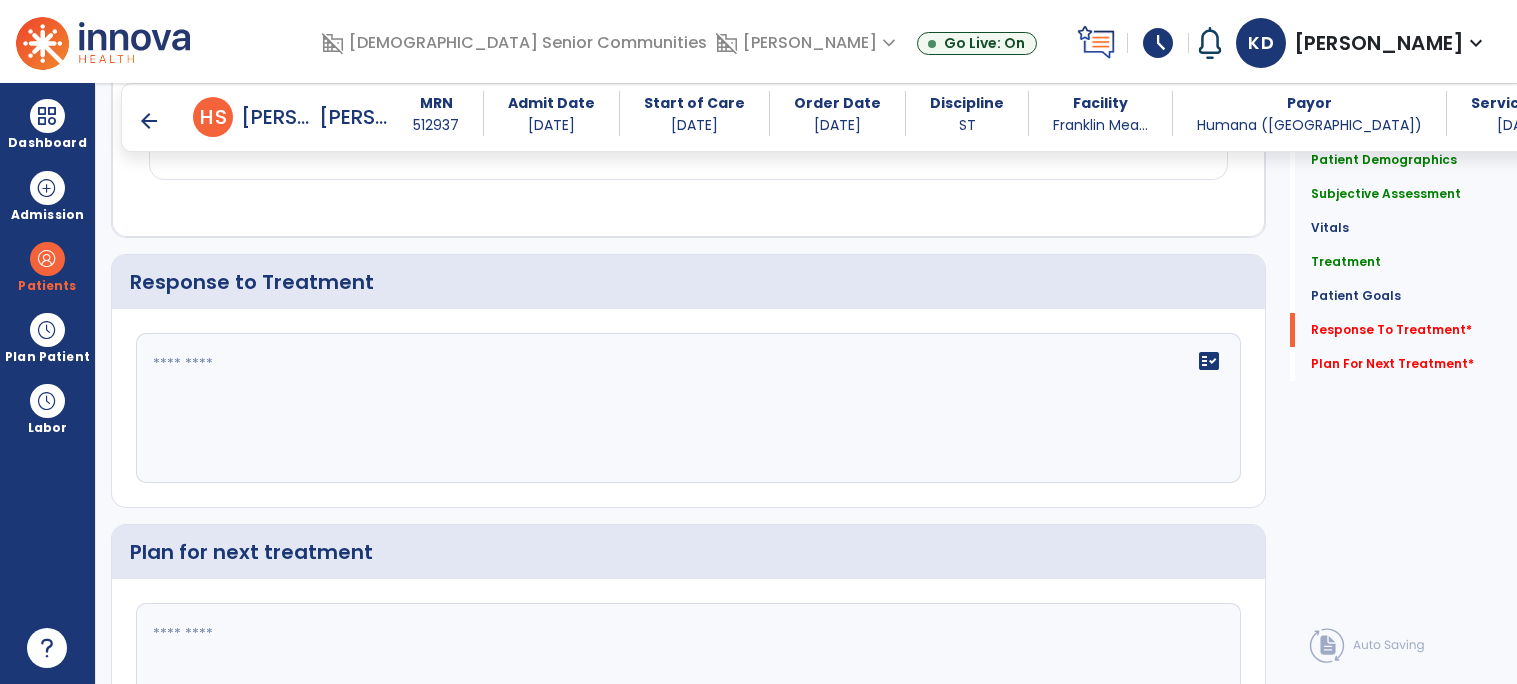 click 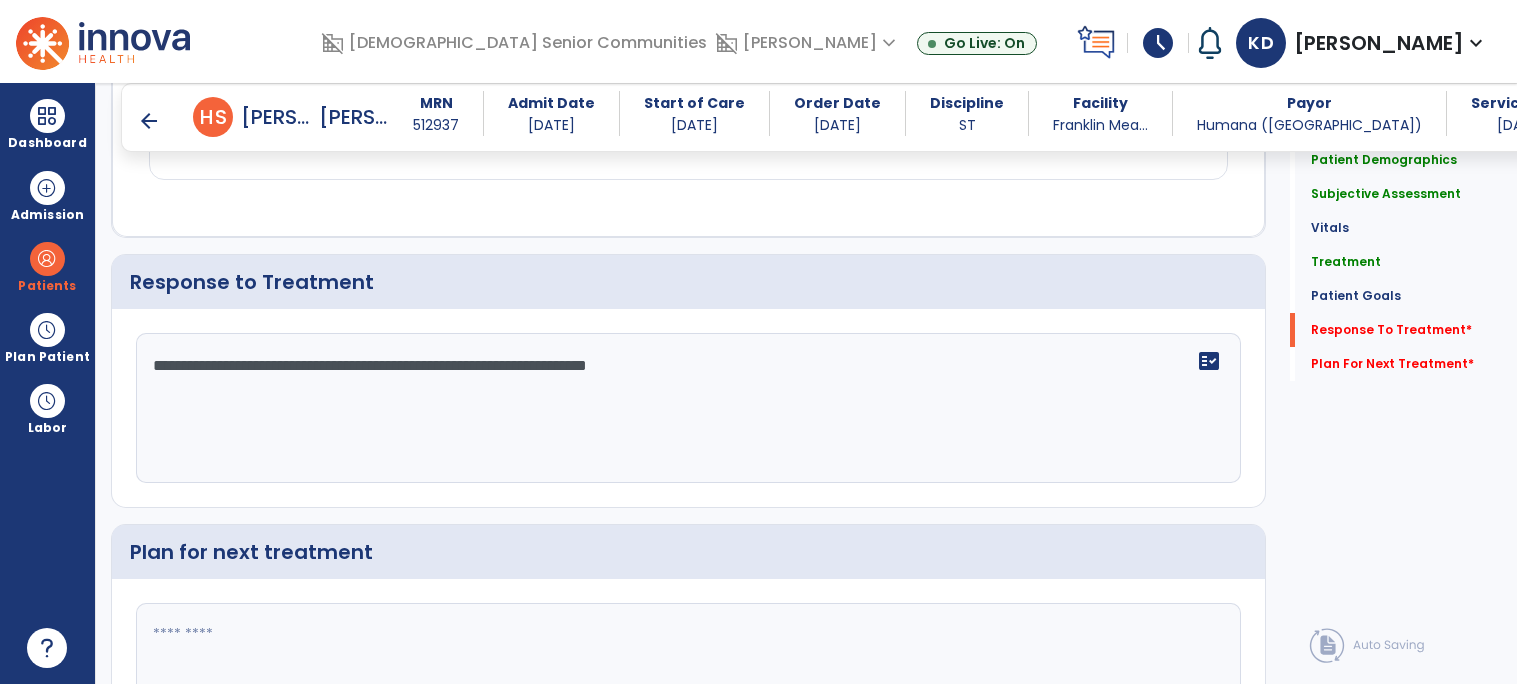 type on "**********" 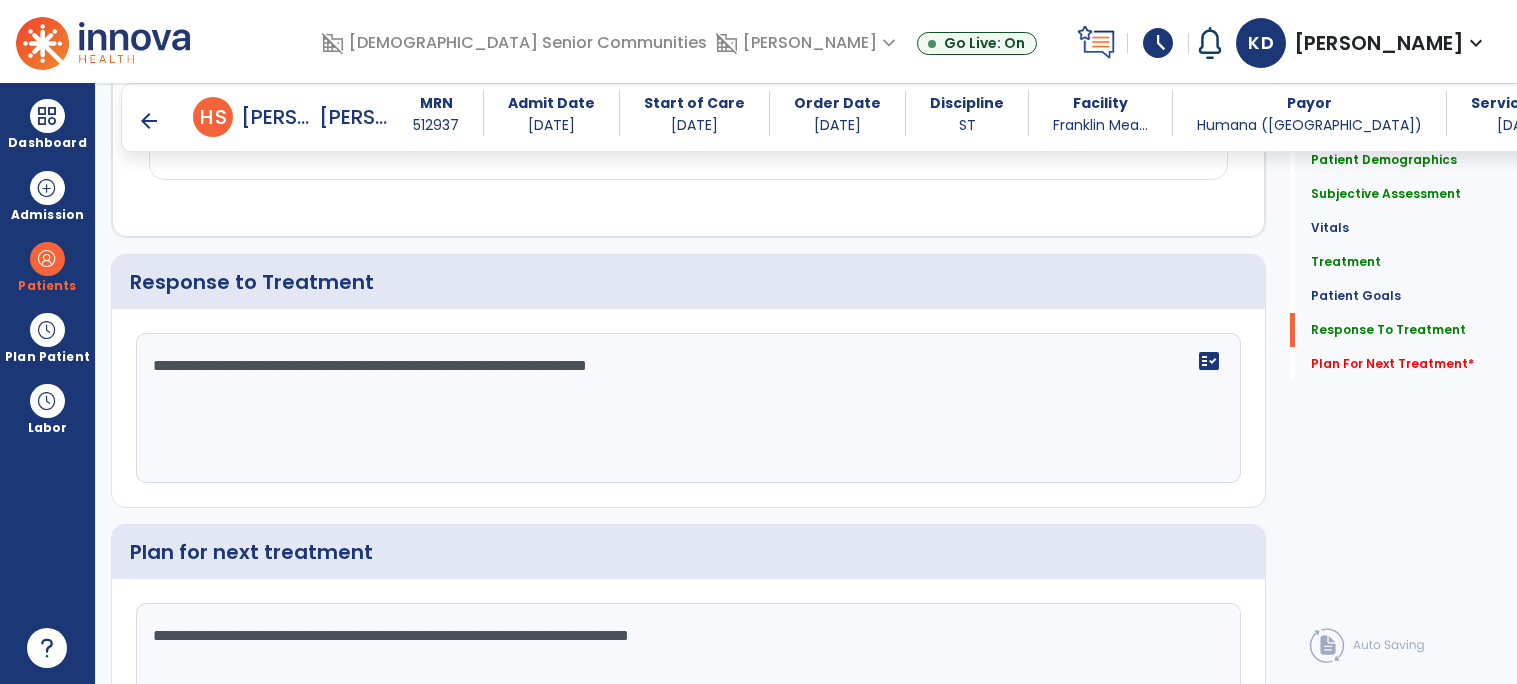scroll, scrollTop: 2728, scrollLeft: 0, axis: vertical 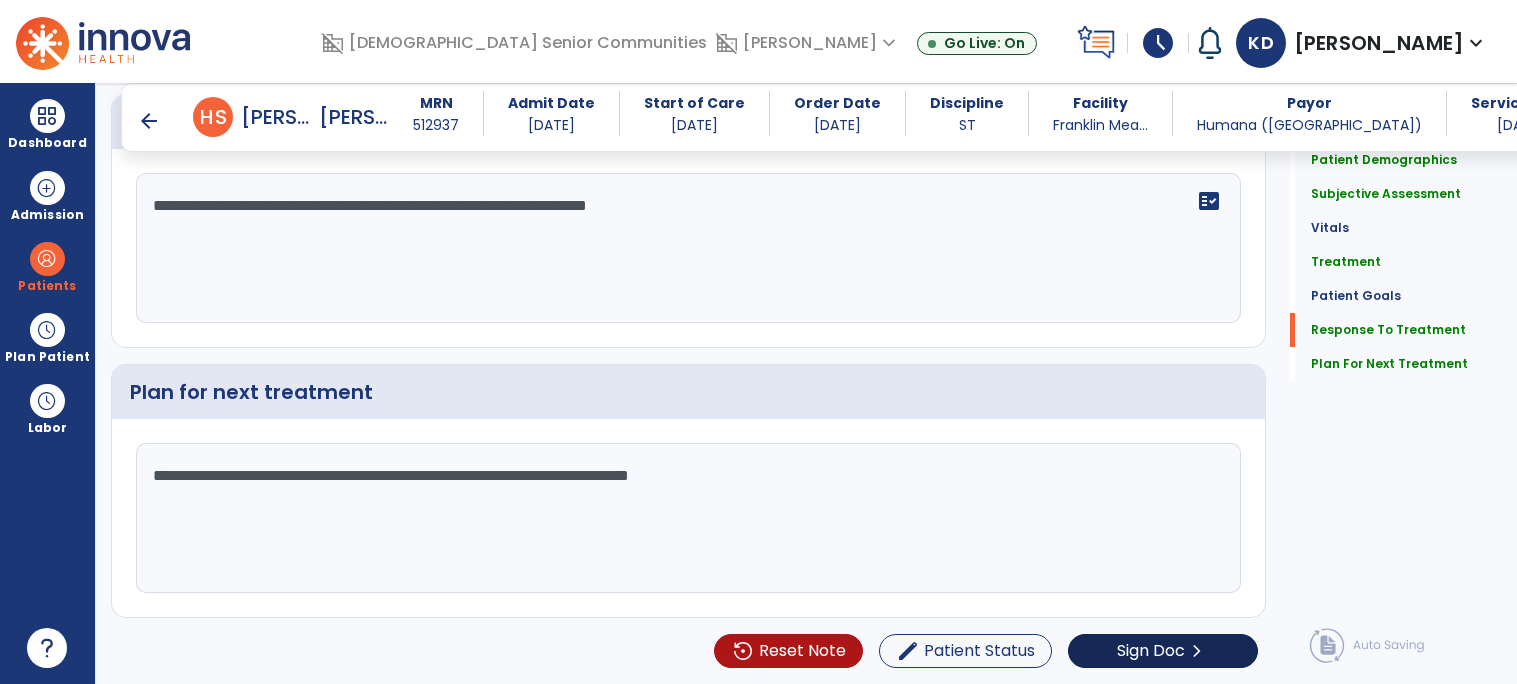 type on "**********" 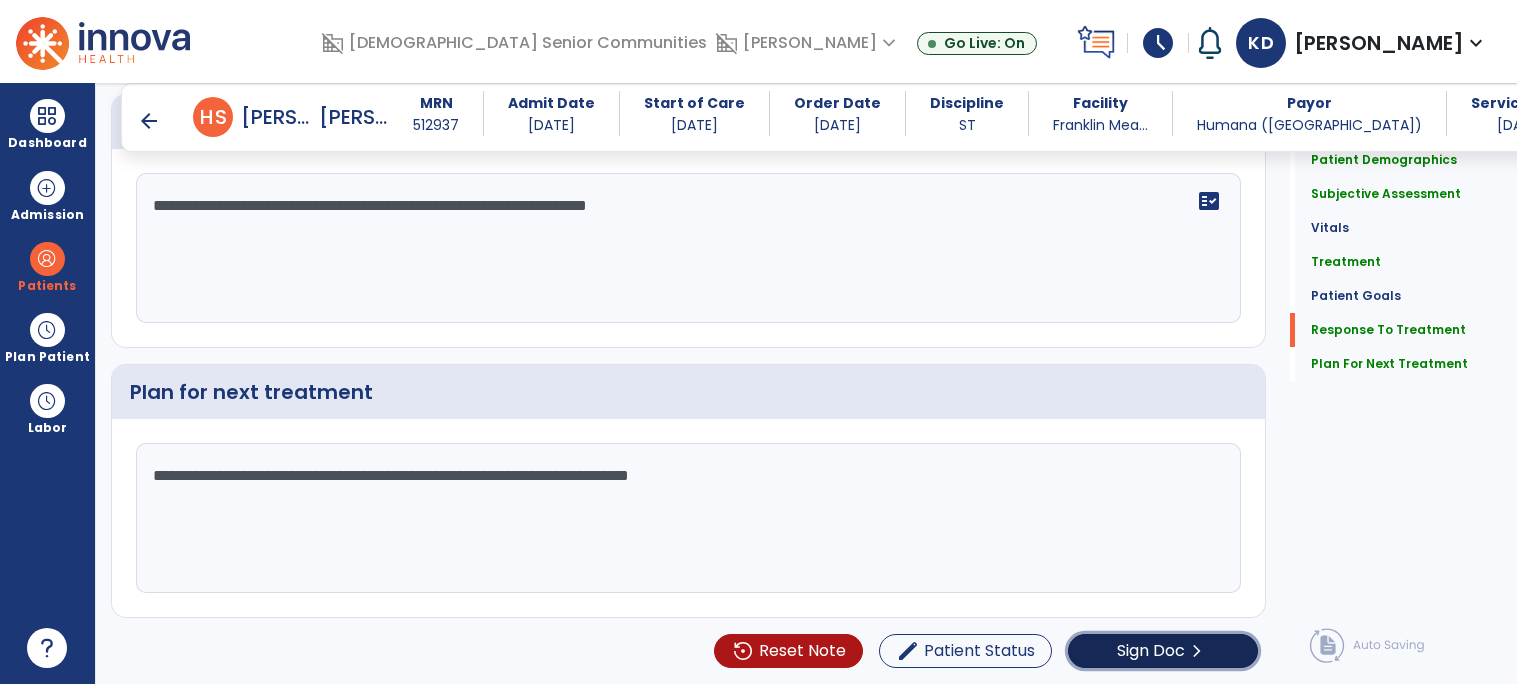 click on "Sign Doc" 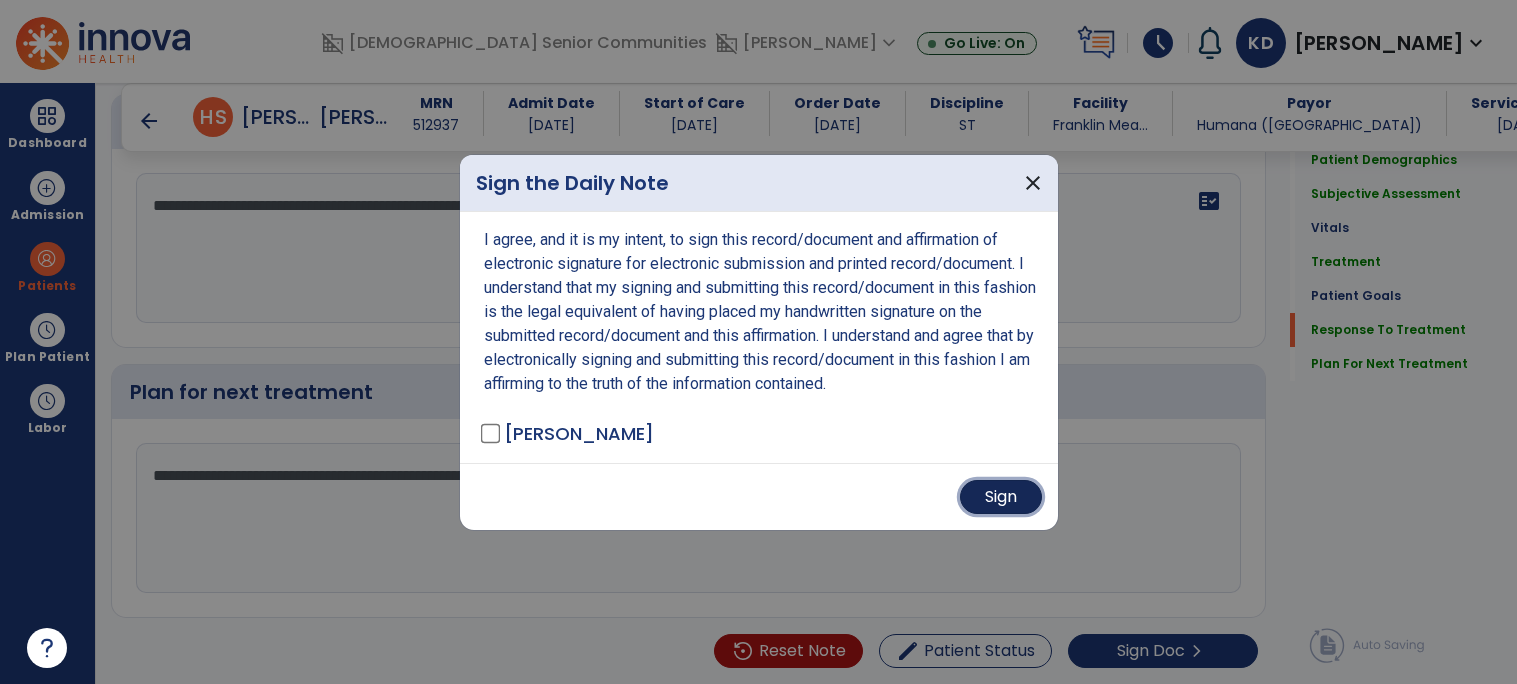 click on "Sign" at bounding box center [1001, 497] 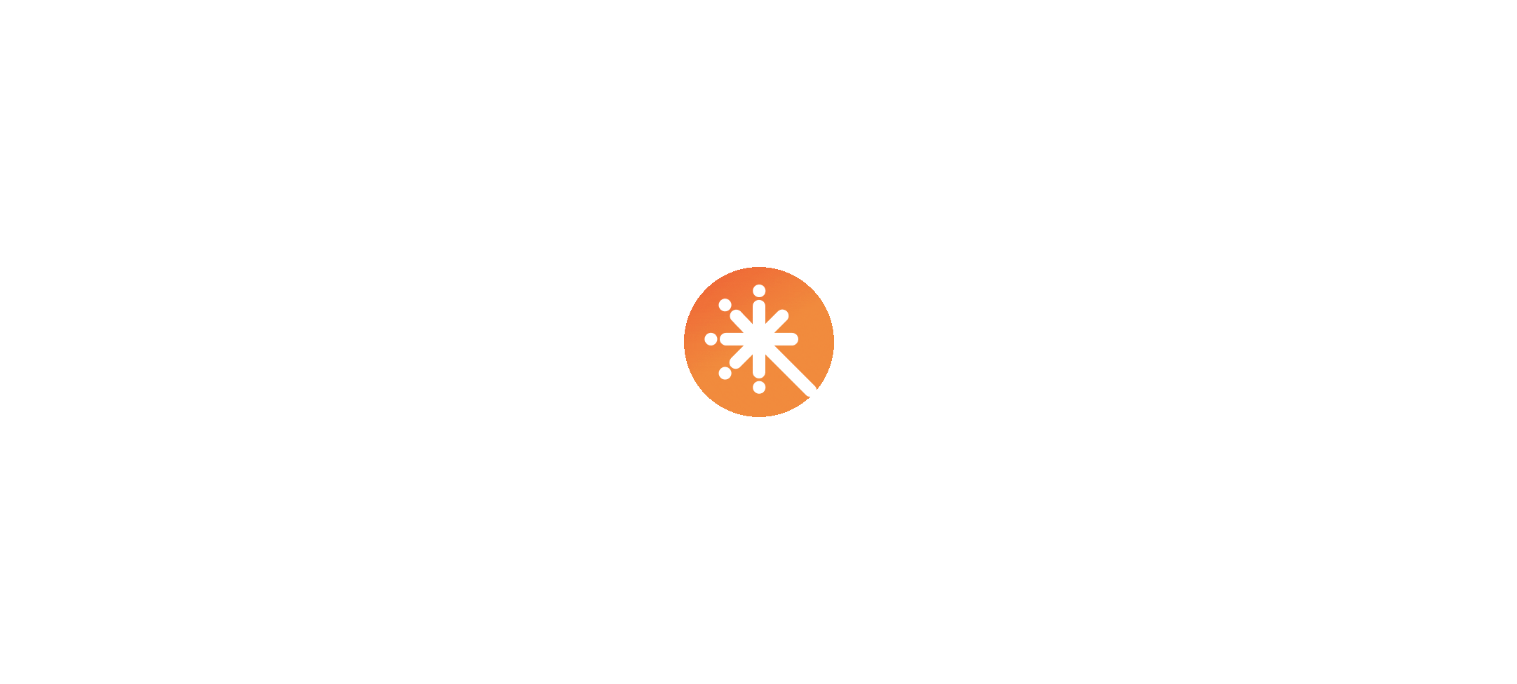 scroll, scrollTop: 0, scrollLeft: 0, axis: both 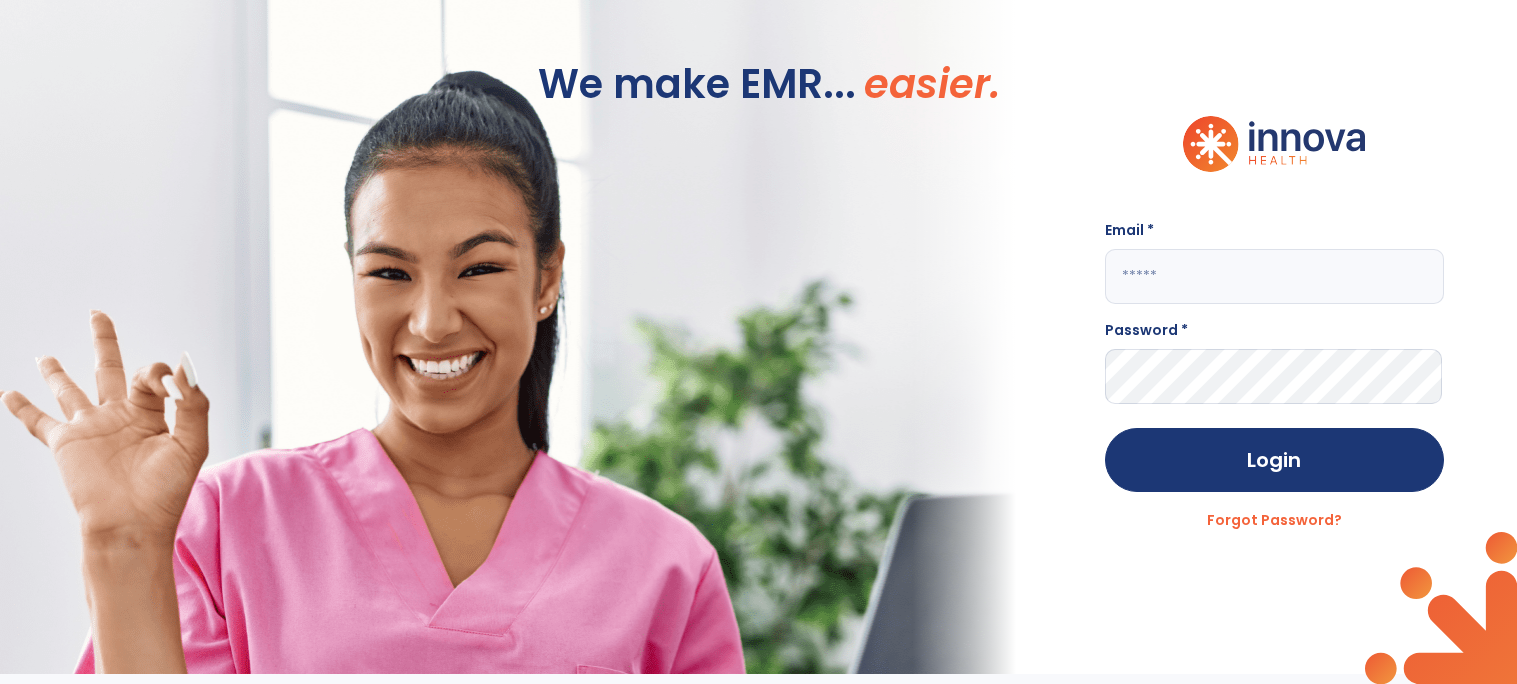 click 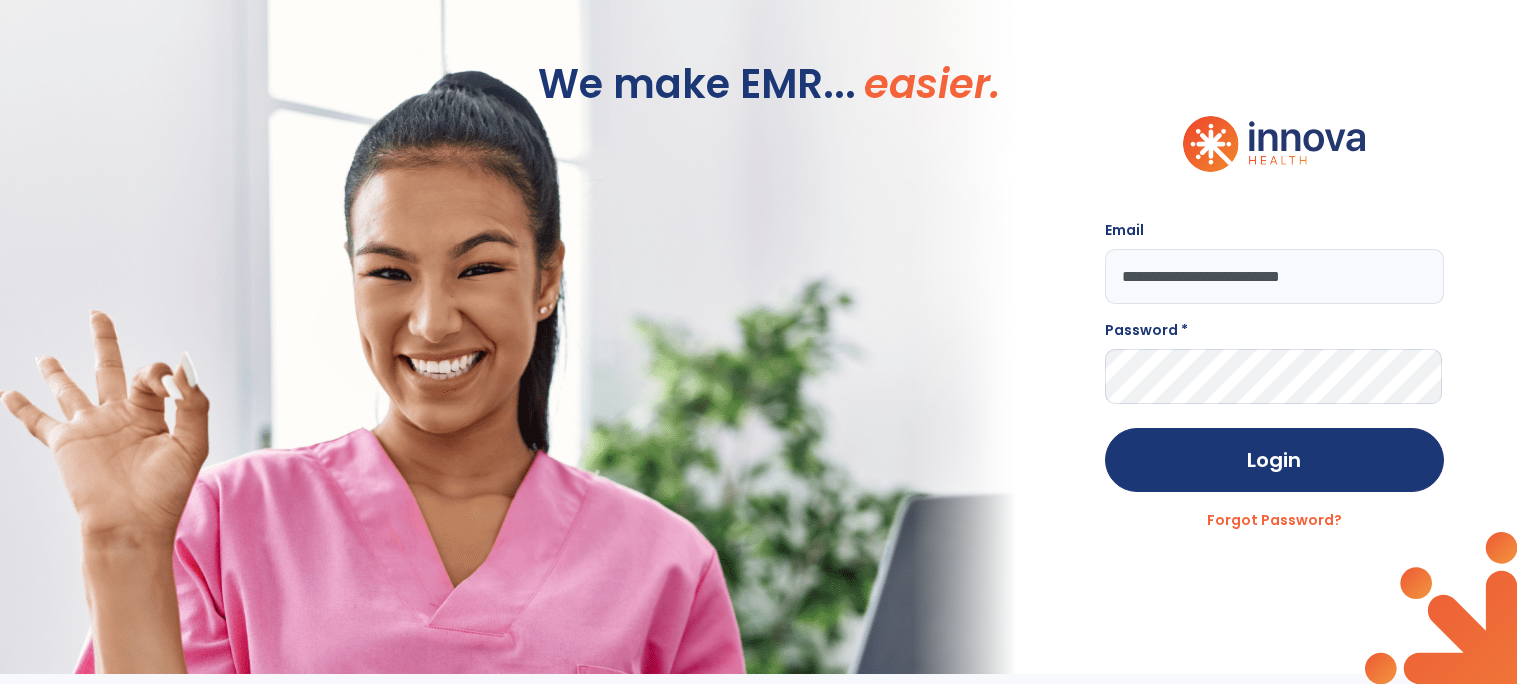 type on "**********" 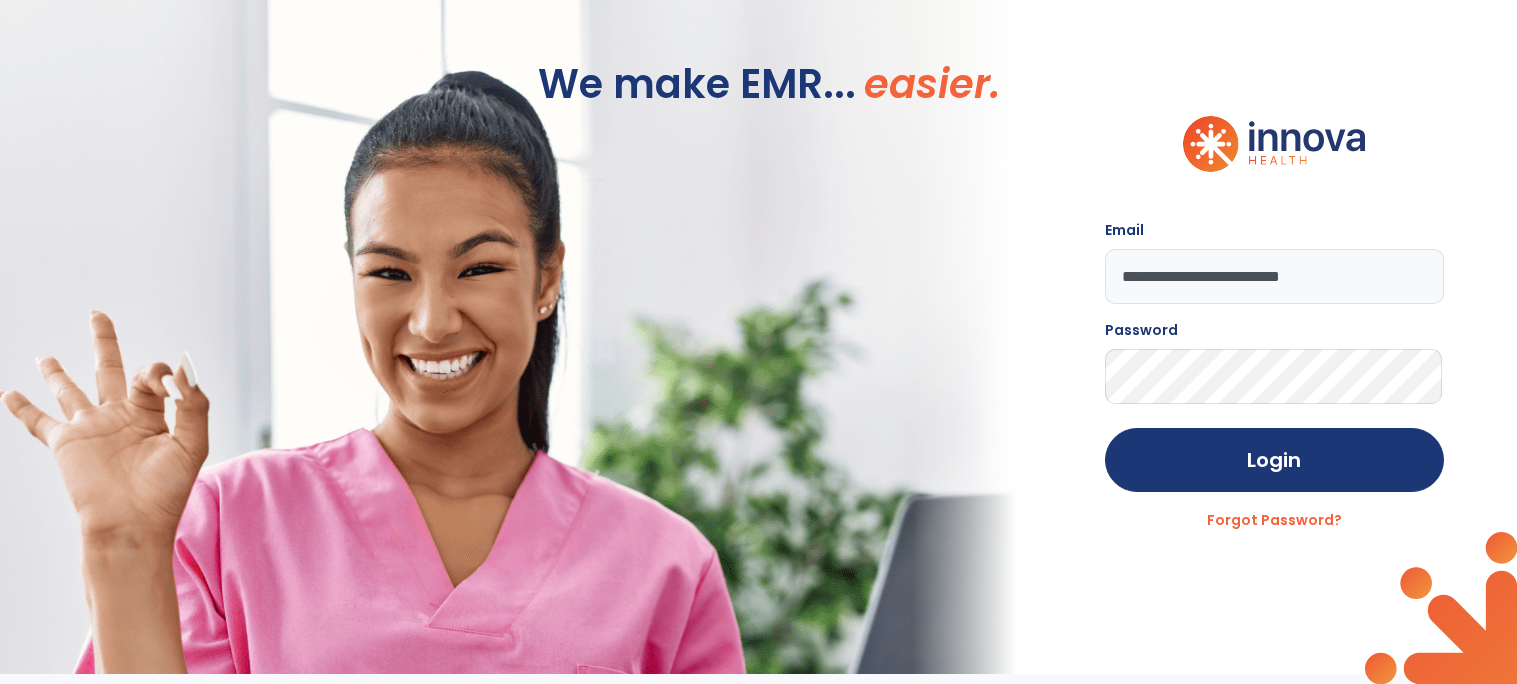 click on "Login" 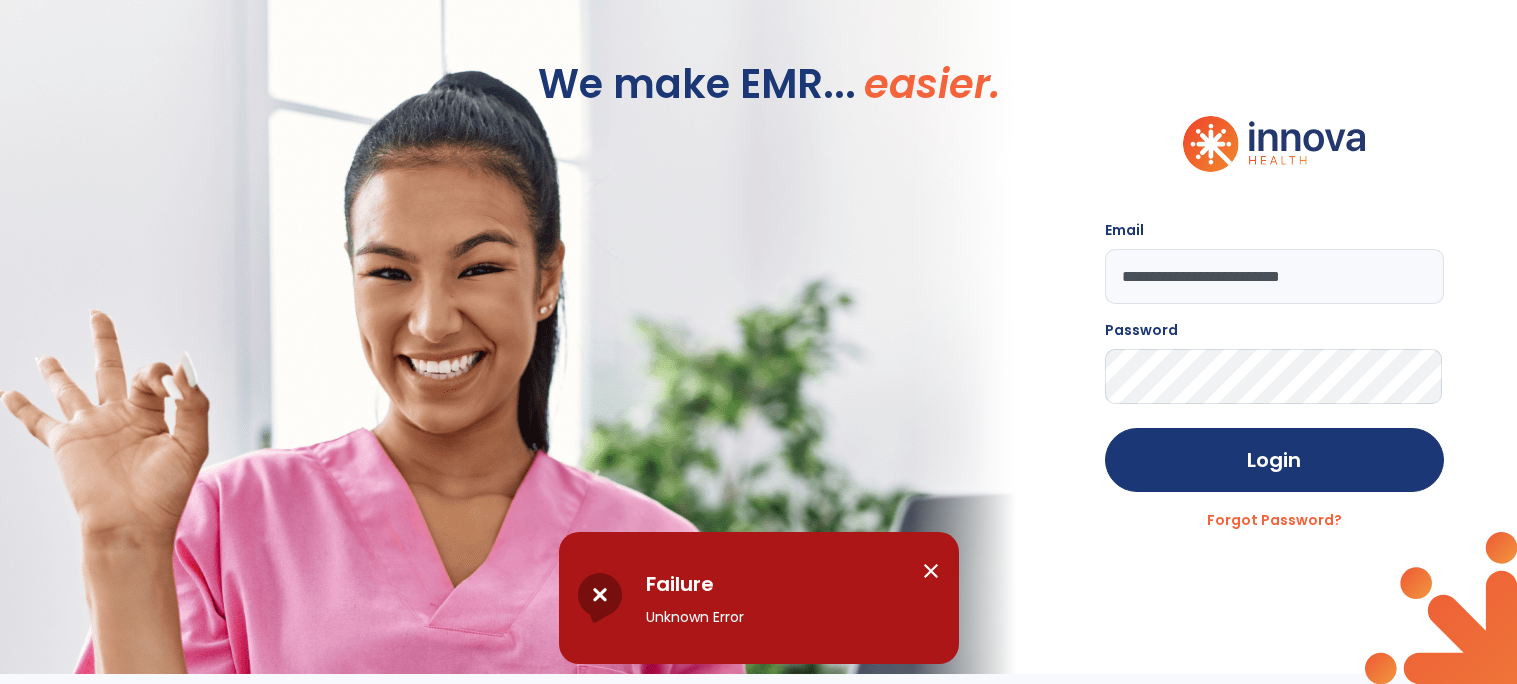click on "close" at bounding box center [931, 571] 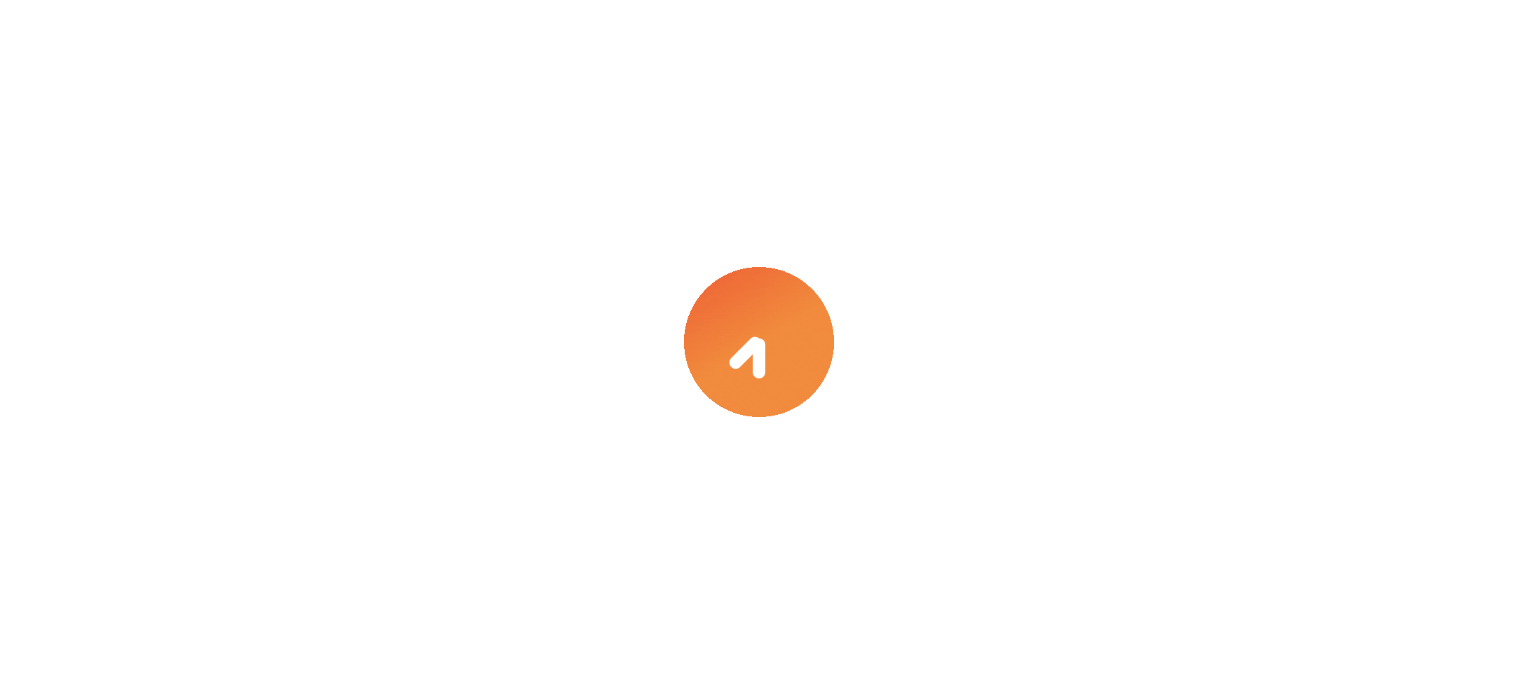 scroll, scrollTop: 0, scrollLeft: 0, axis: both 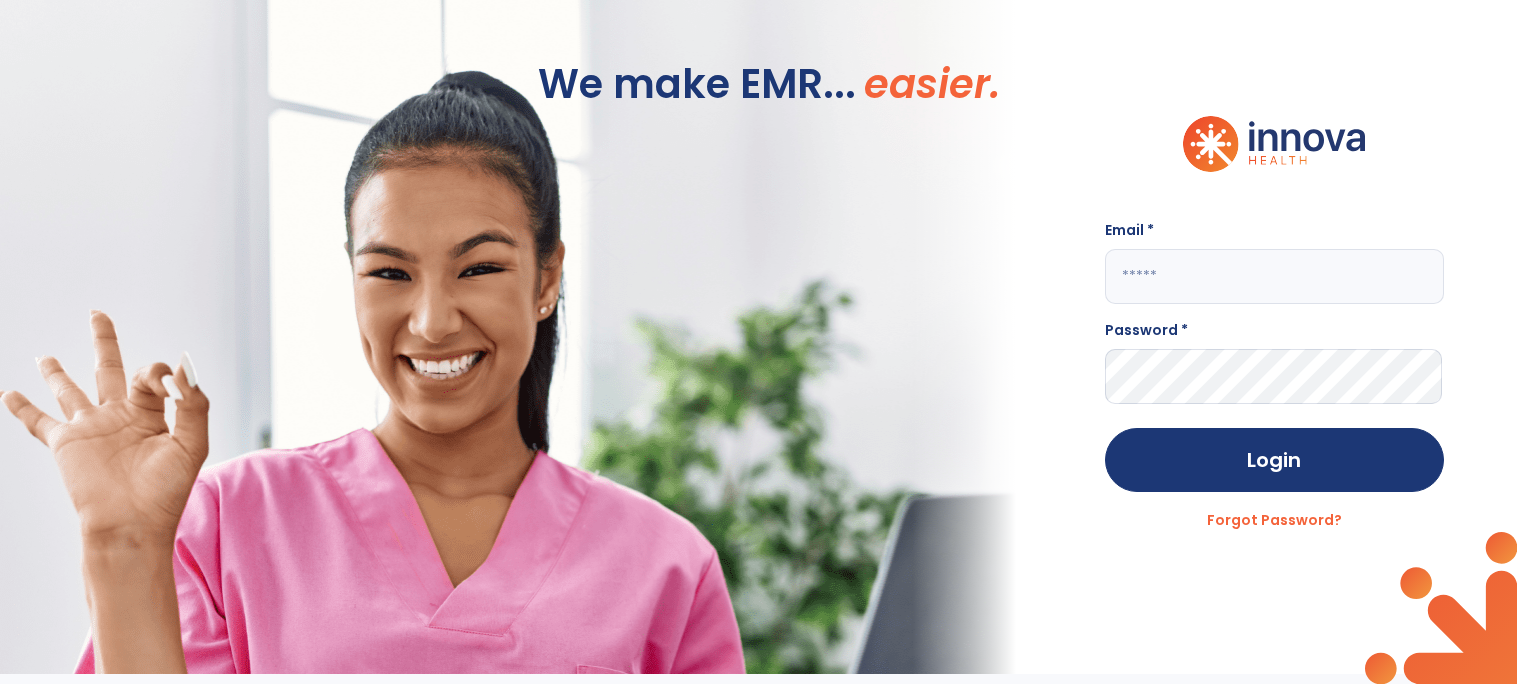 click 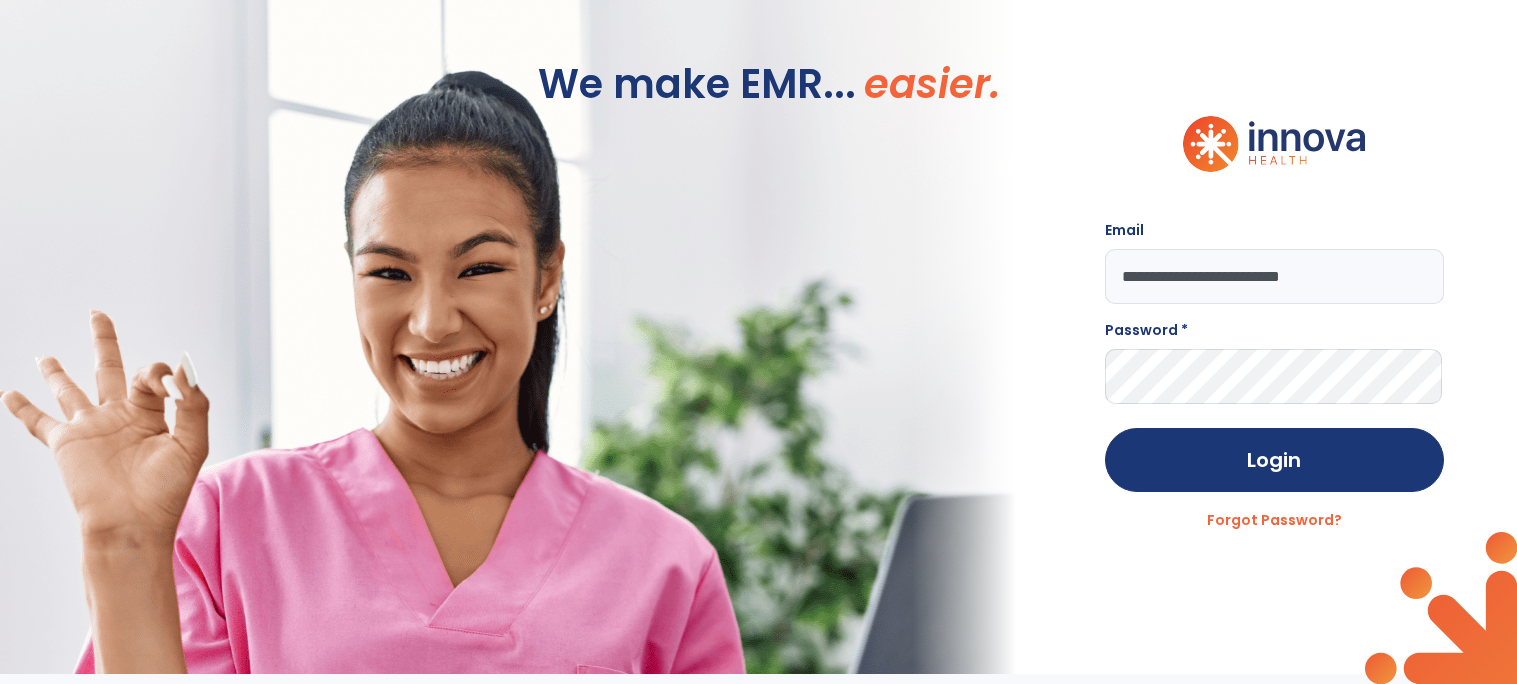 type on "**********" 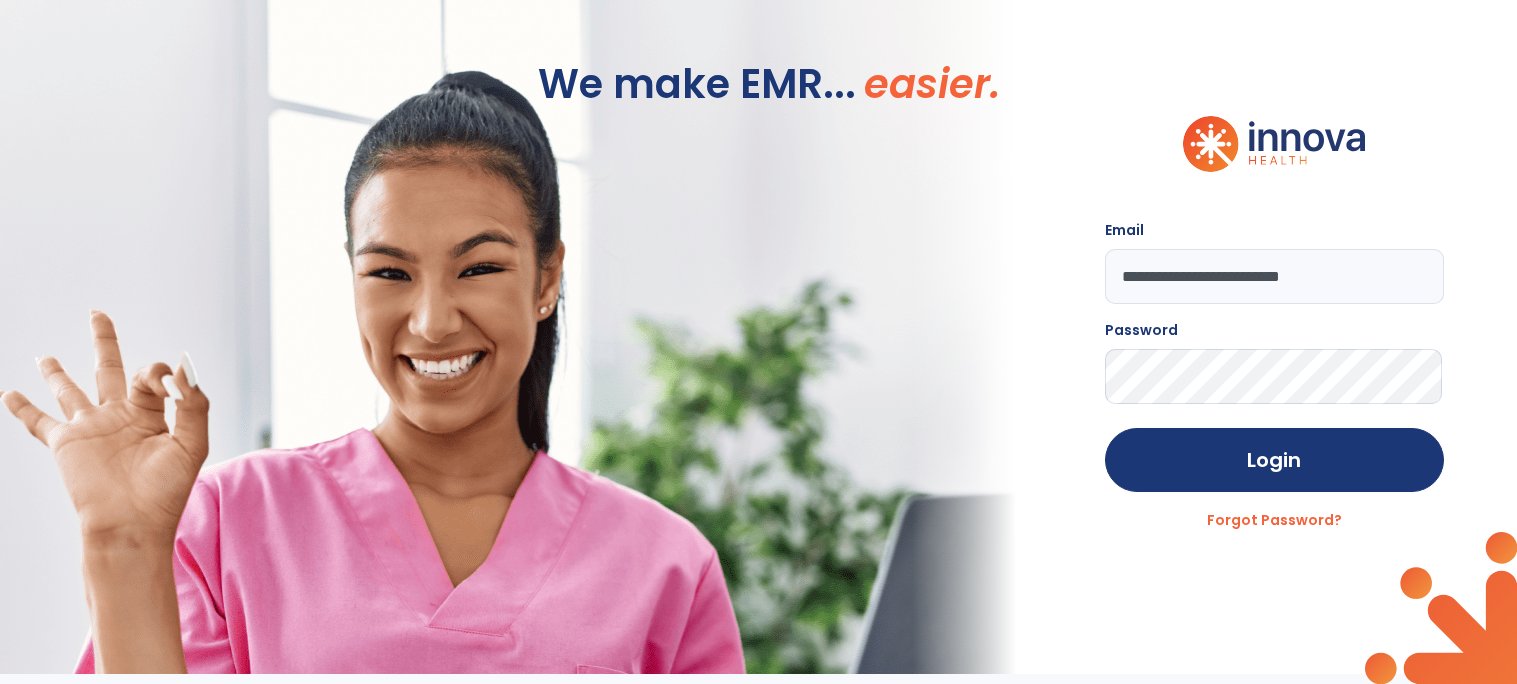 click on "Login" 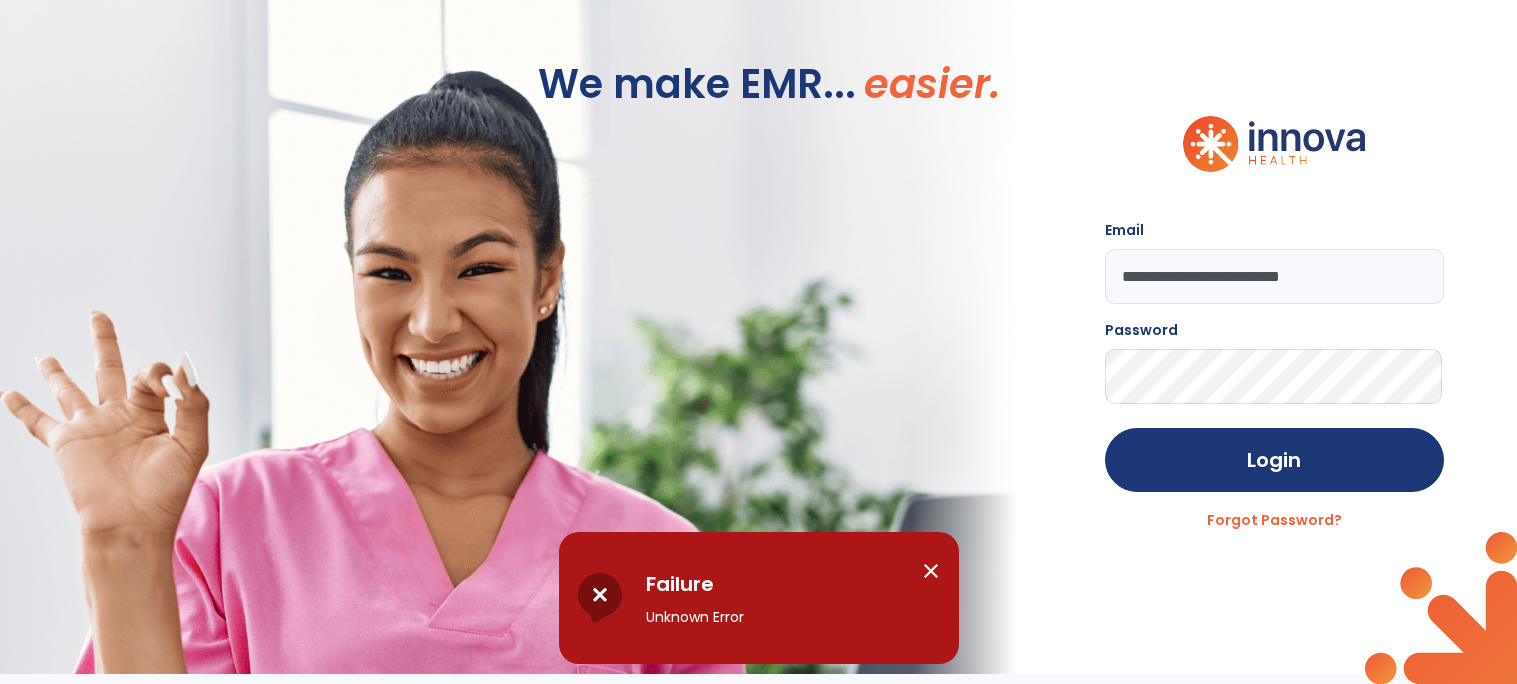 click on "close" at bounding box center [931, 571] 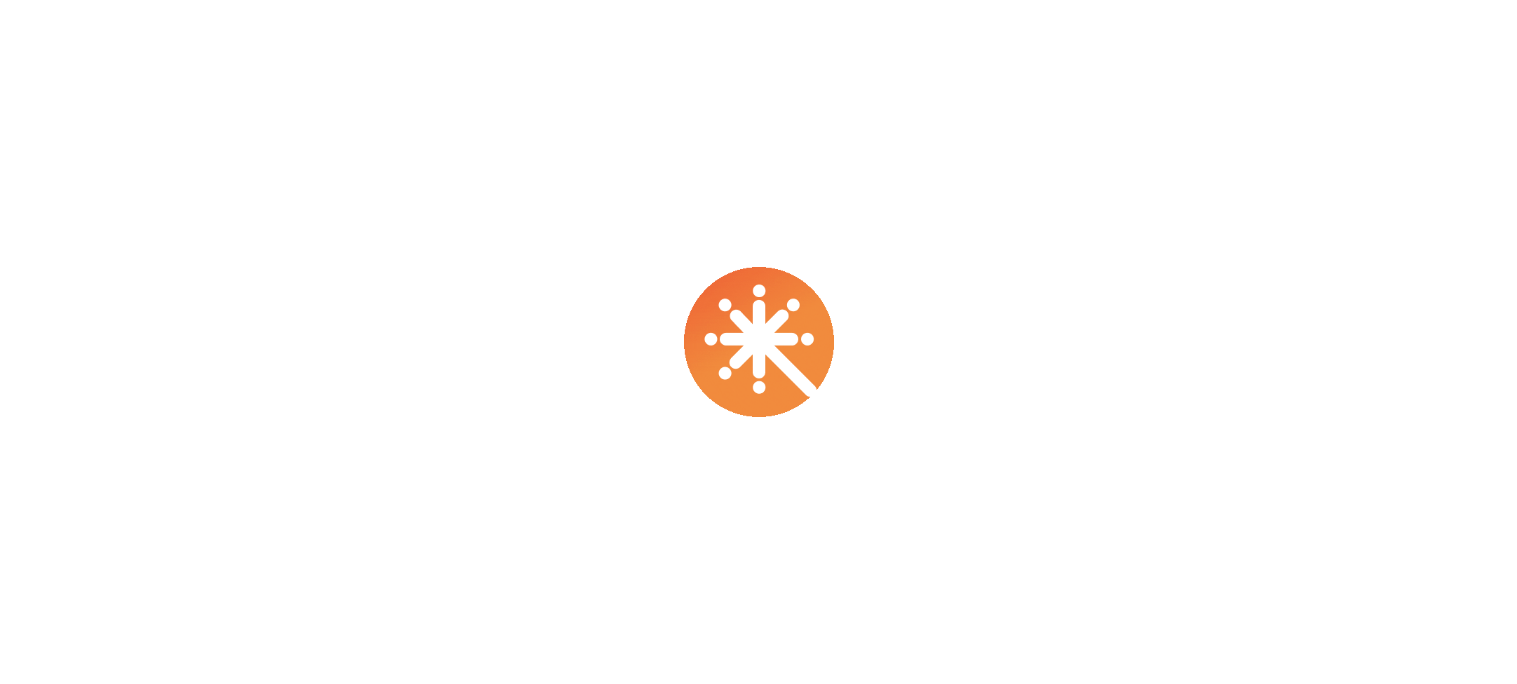 scroll, scrollTop: 0, scrollLeft: 0, axis: both 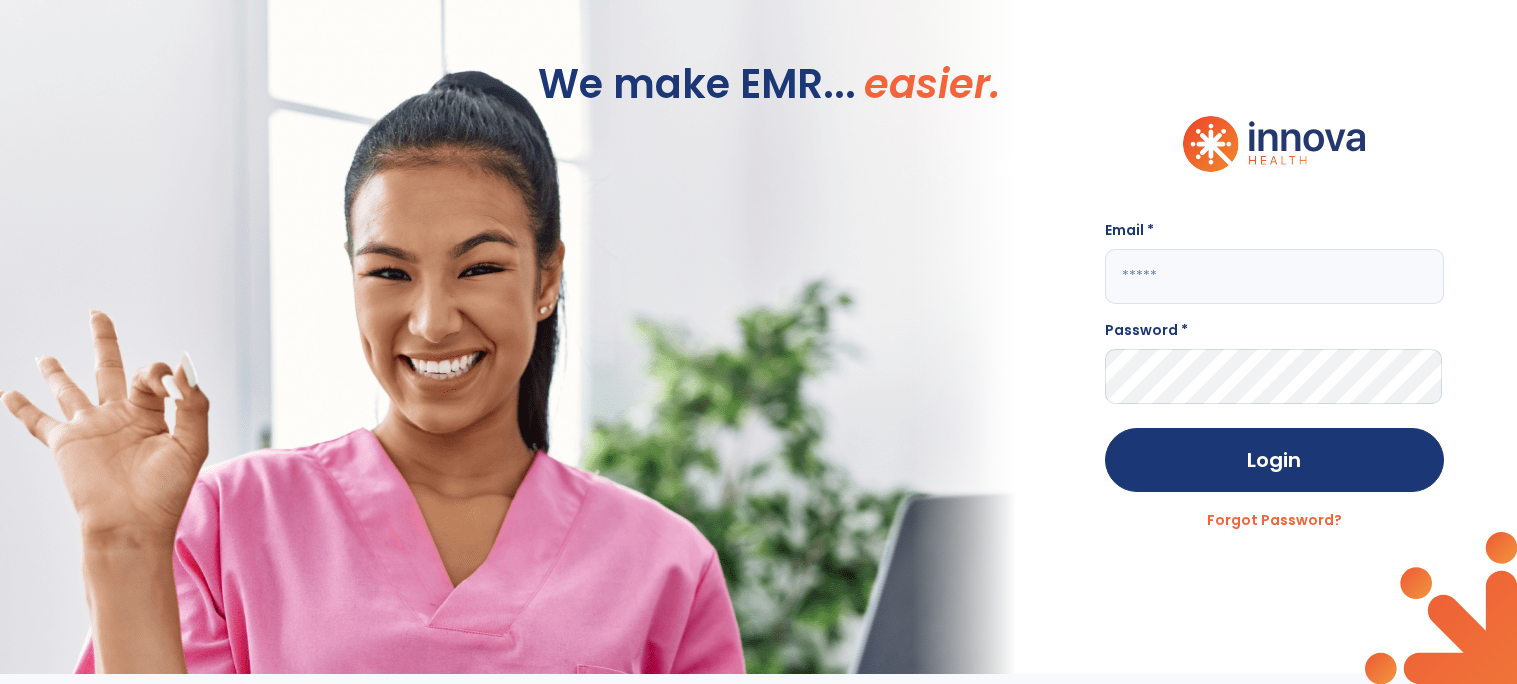 click 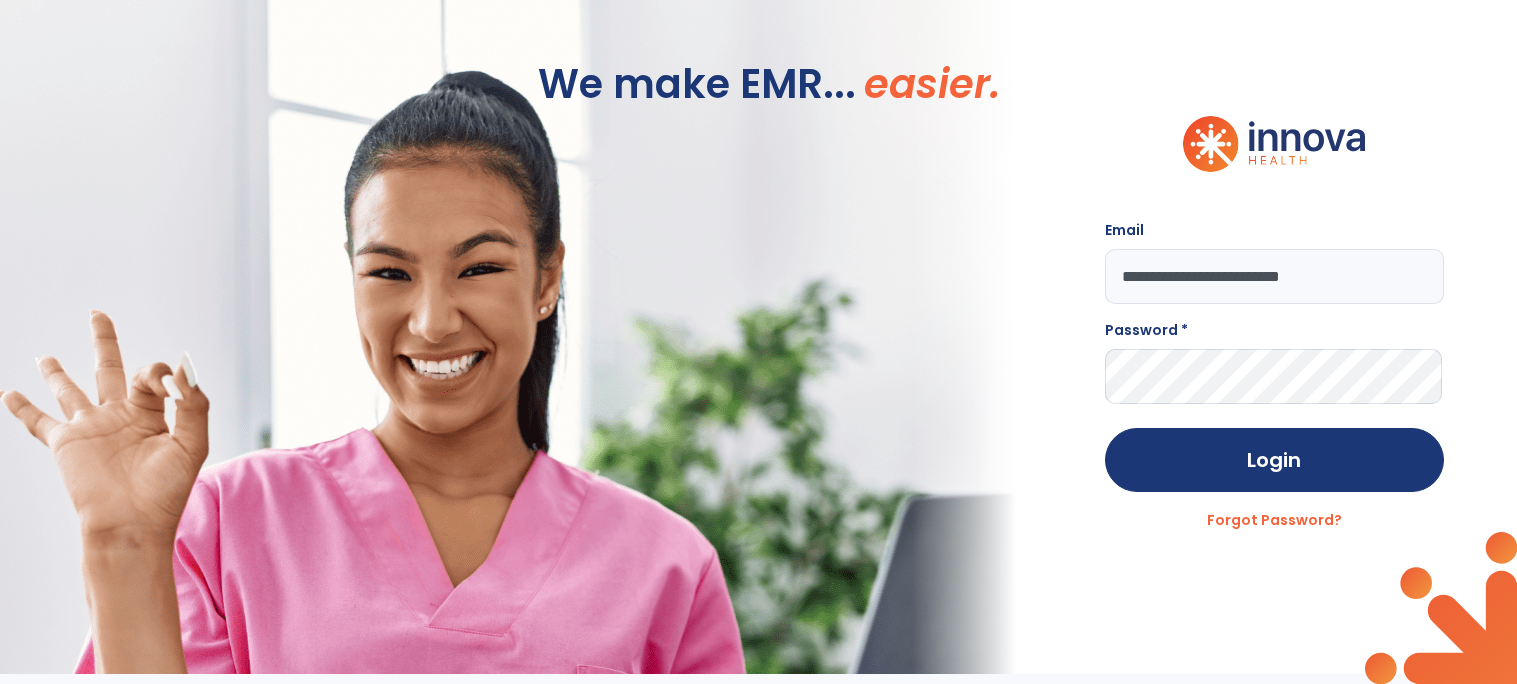 type on "**********" 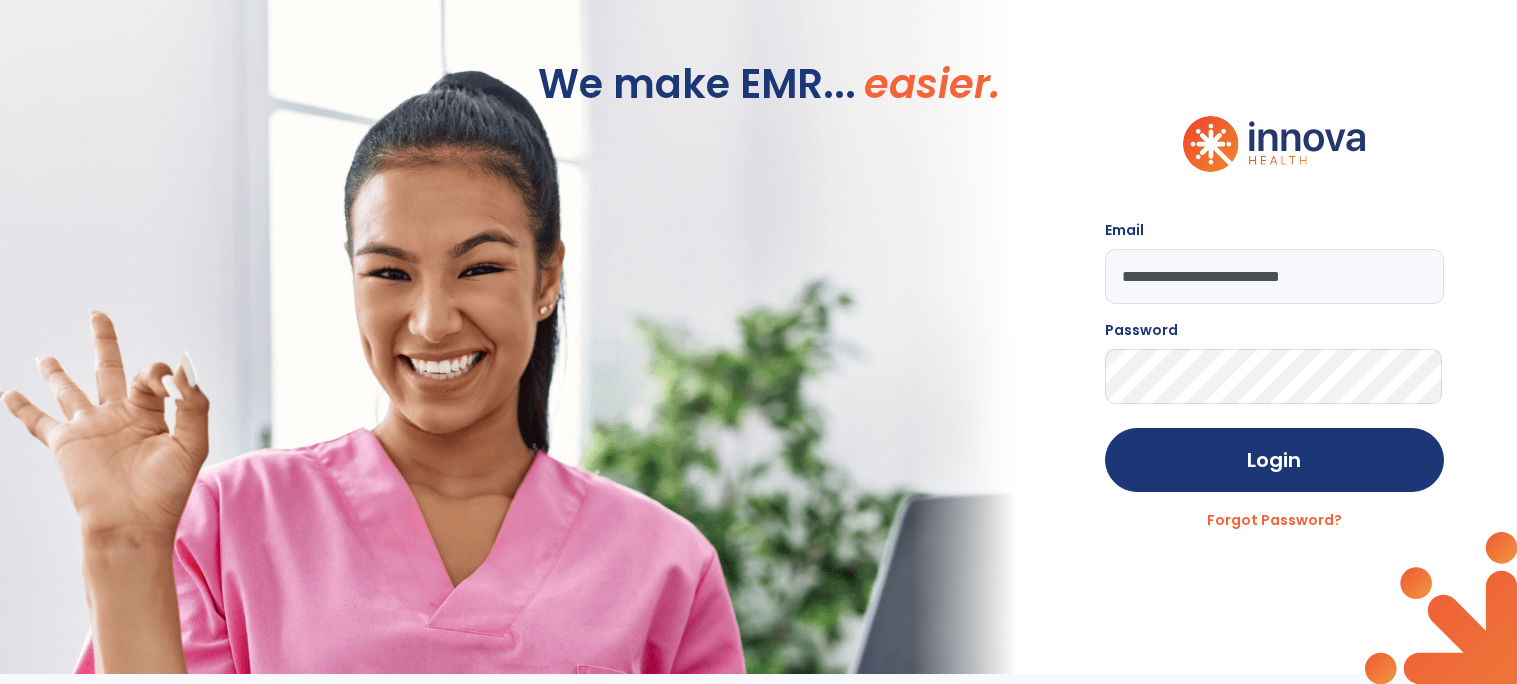 click on "Login" 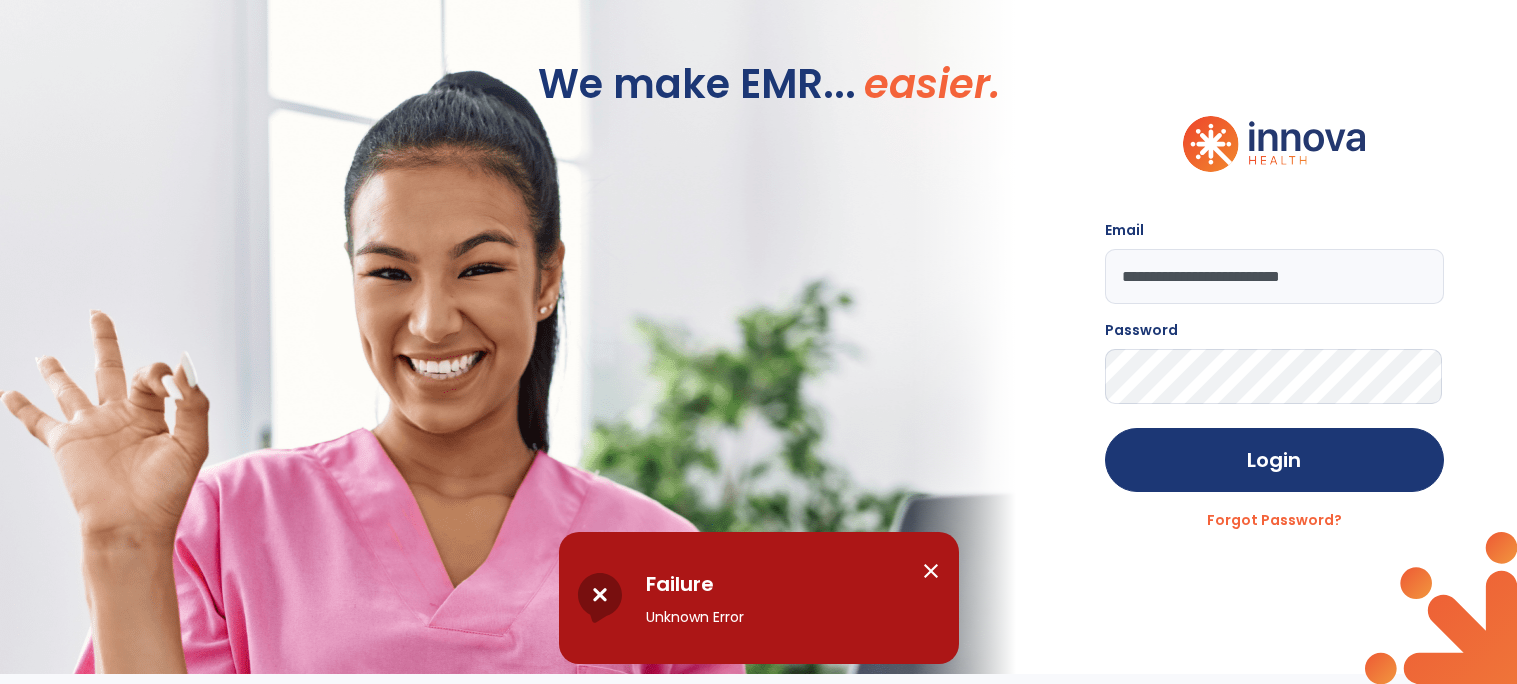 click on "close" at bounding box center [931, 571] 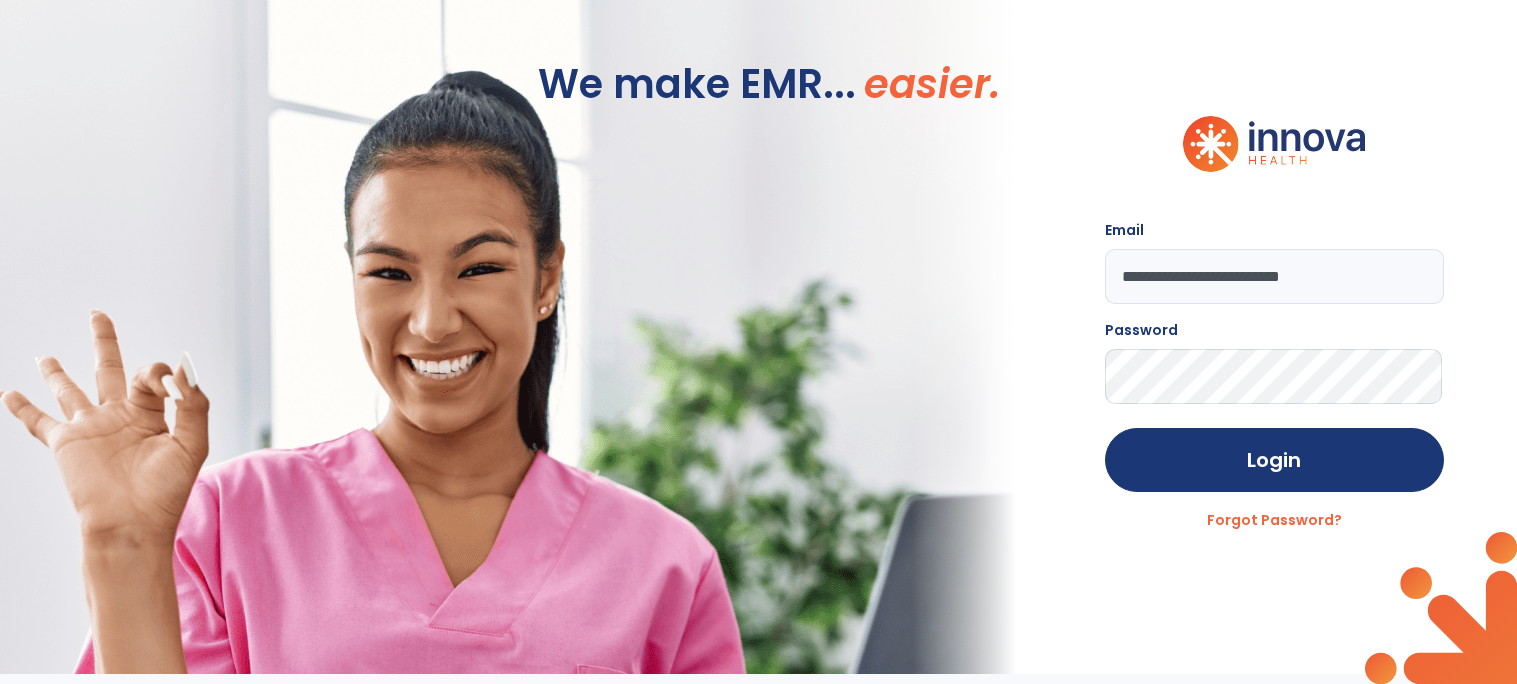 click on "Login" 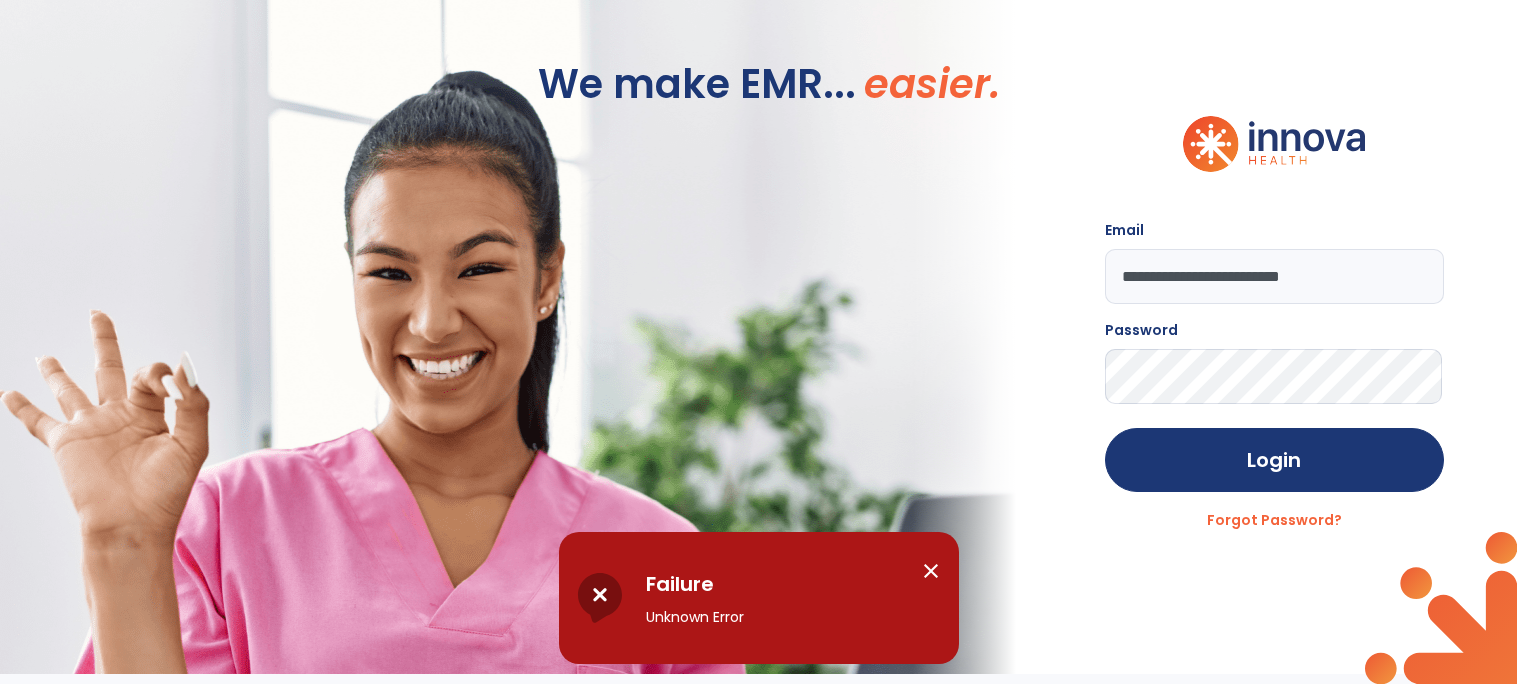 click on "close" at bounding box center (931, 571) 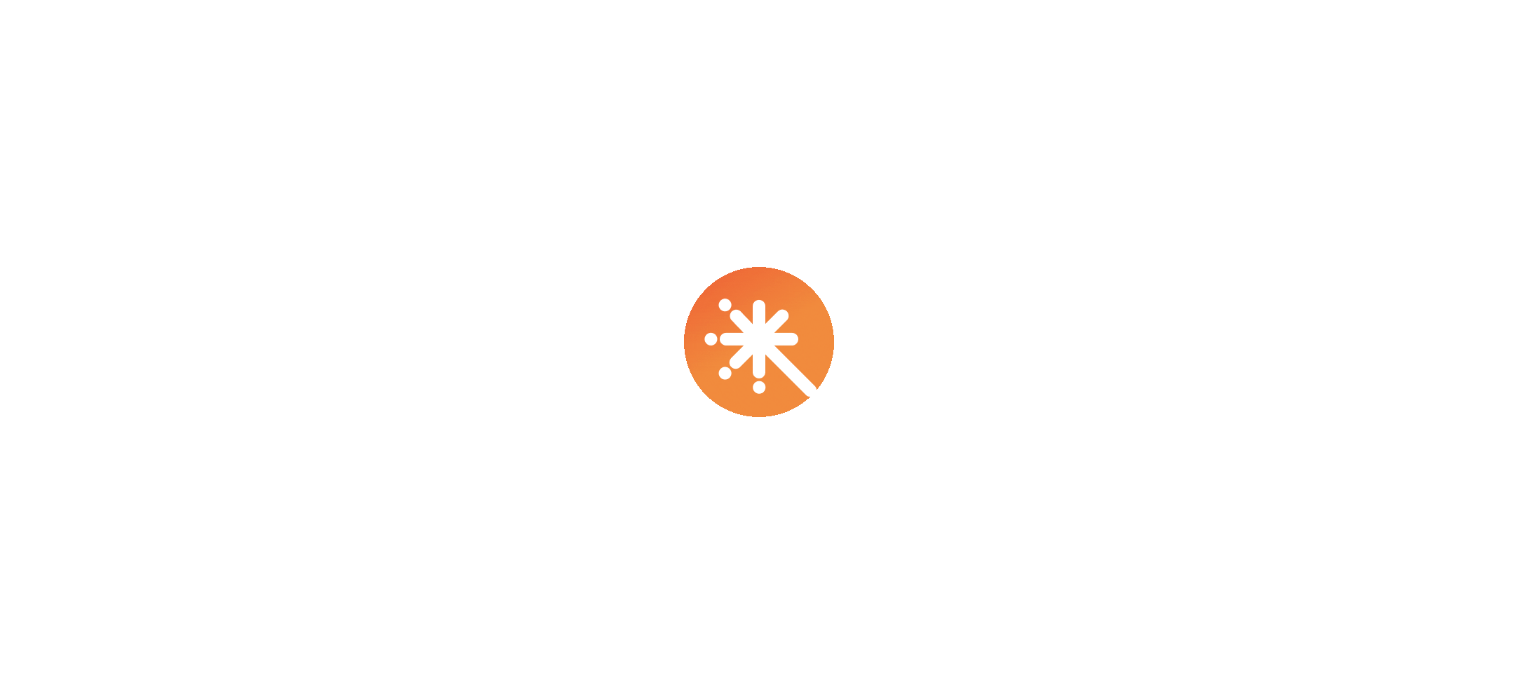 scroll, scrollTop: 0, scrollLeft: 0, axis: both 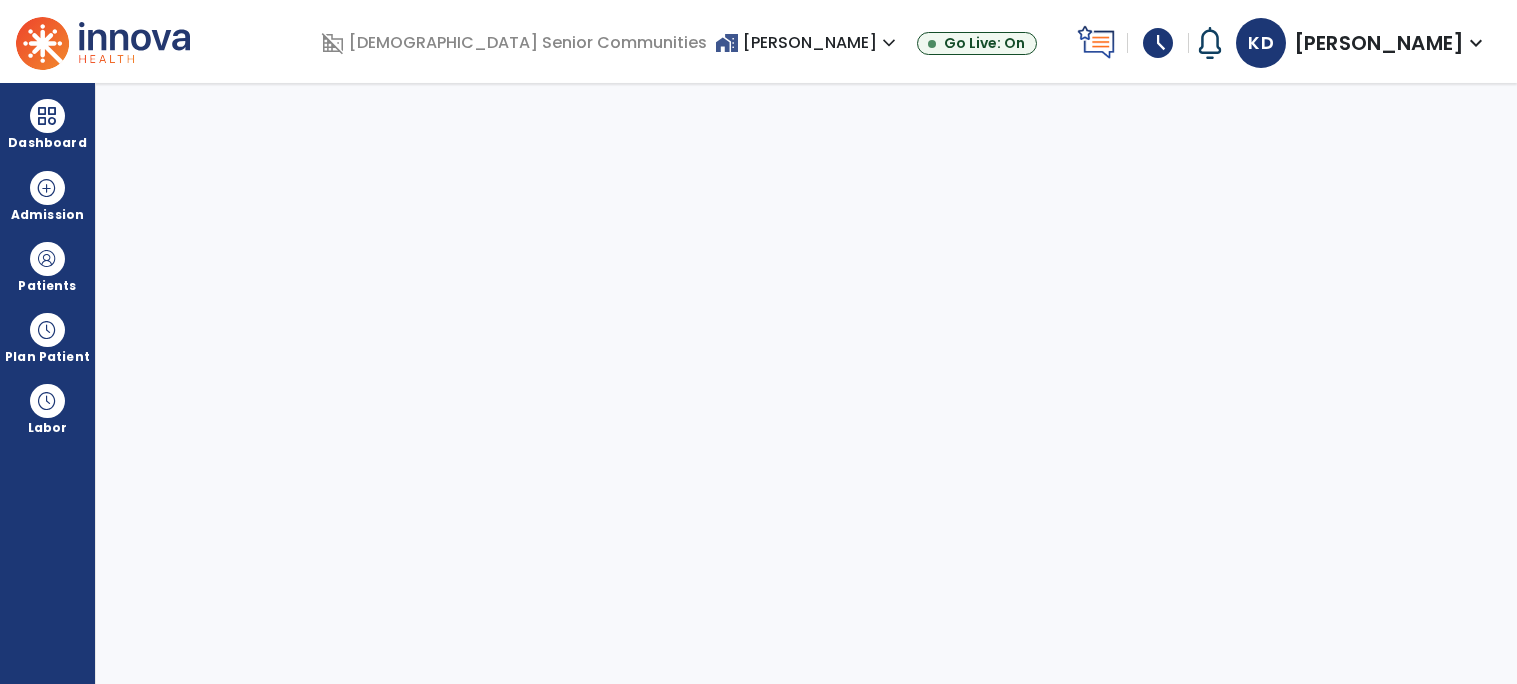 select on "****" 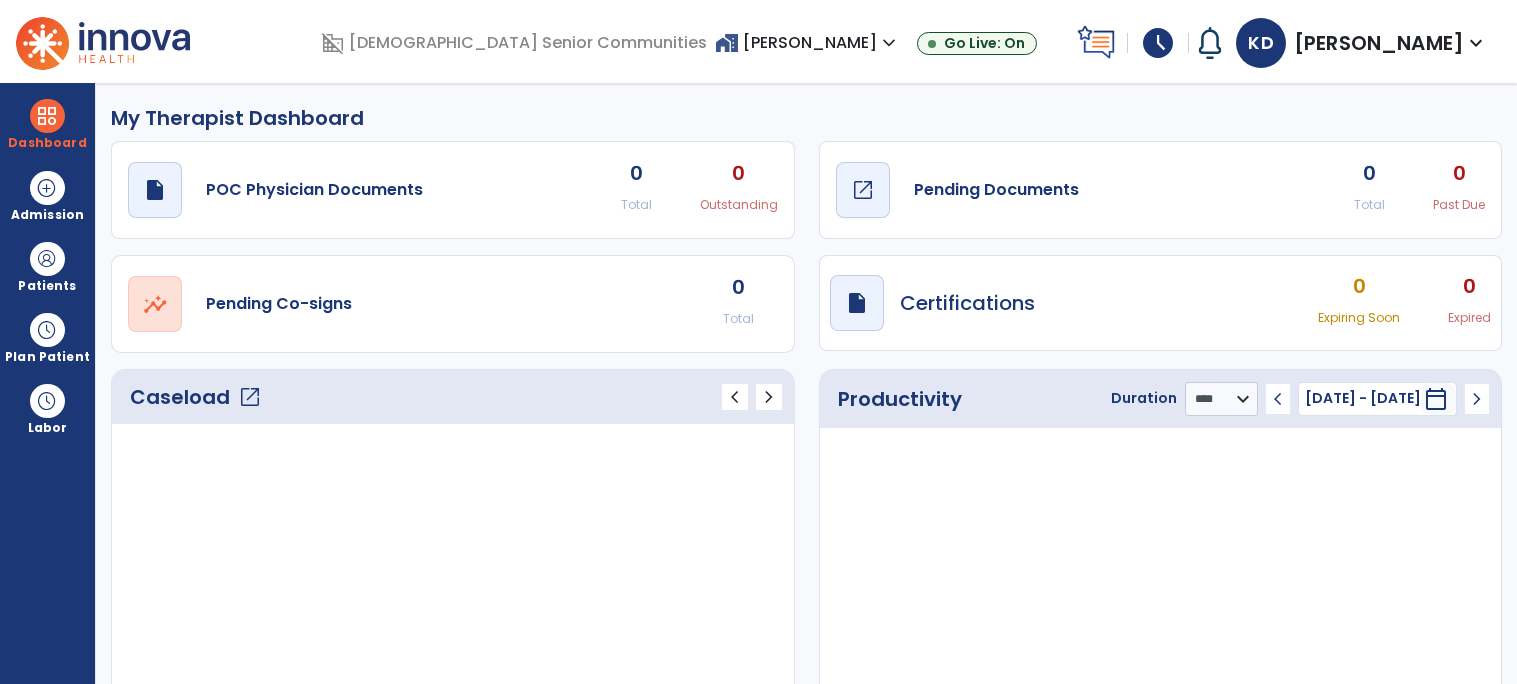click on "Pending Documents" 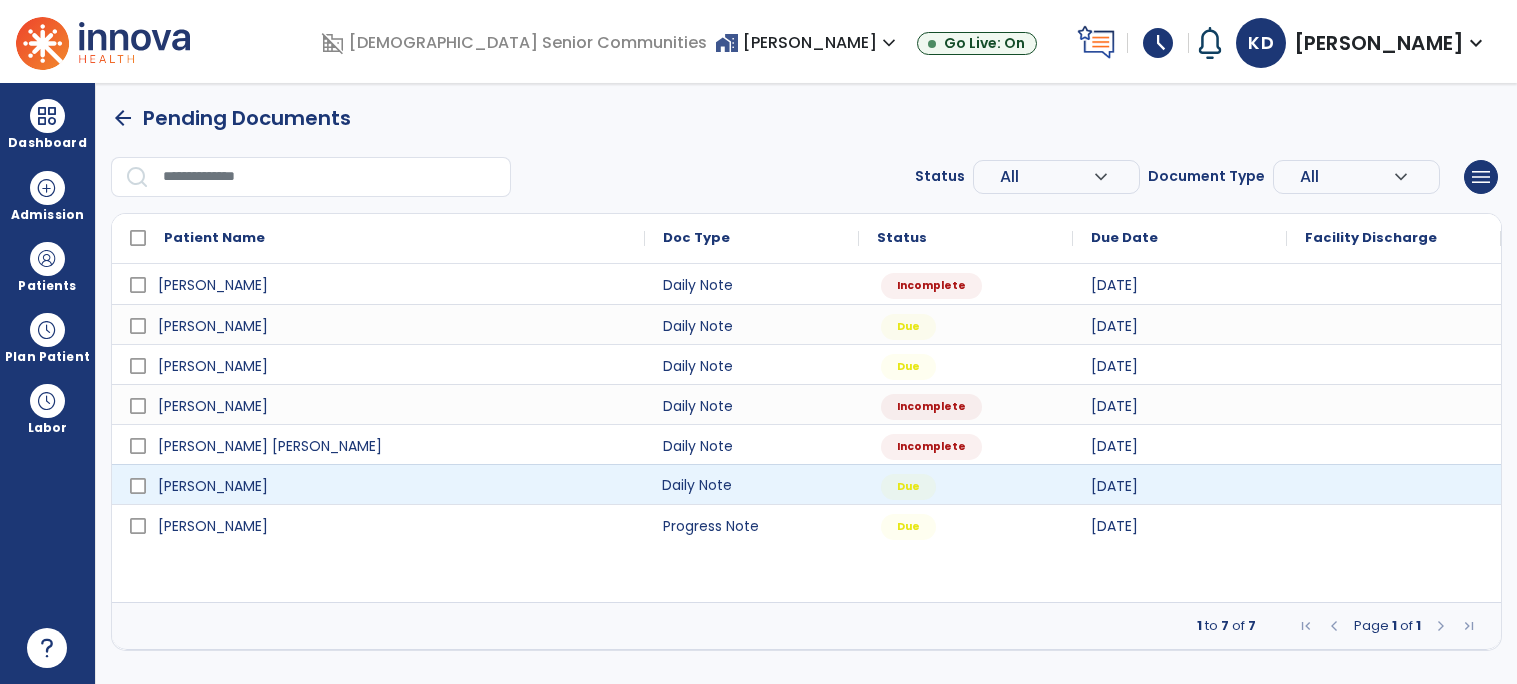click on "Daily Note" at bounding box center [752, 484] 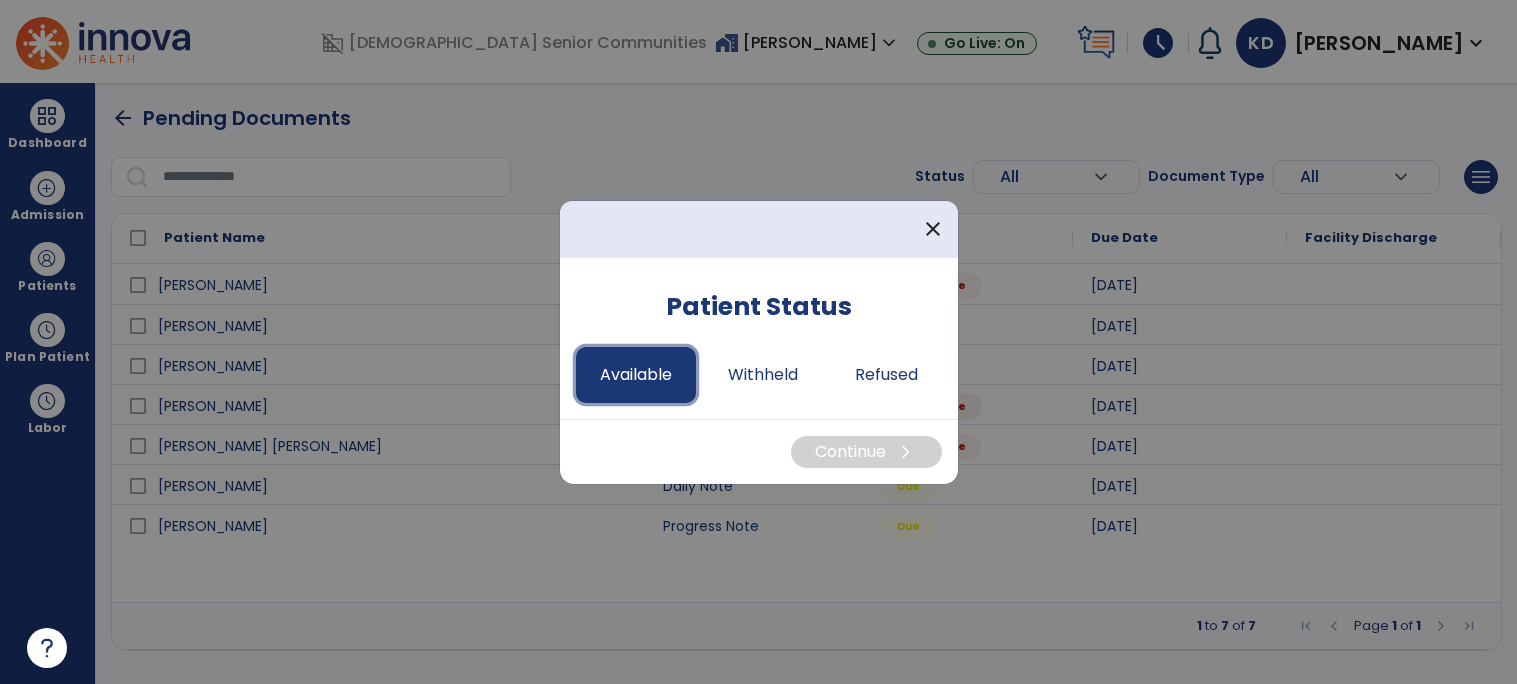 click on "Available" at bounding box center [636, 375] 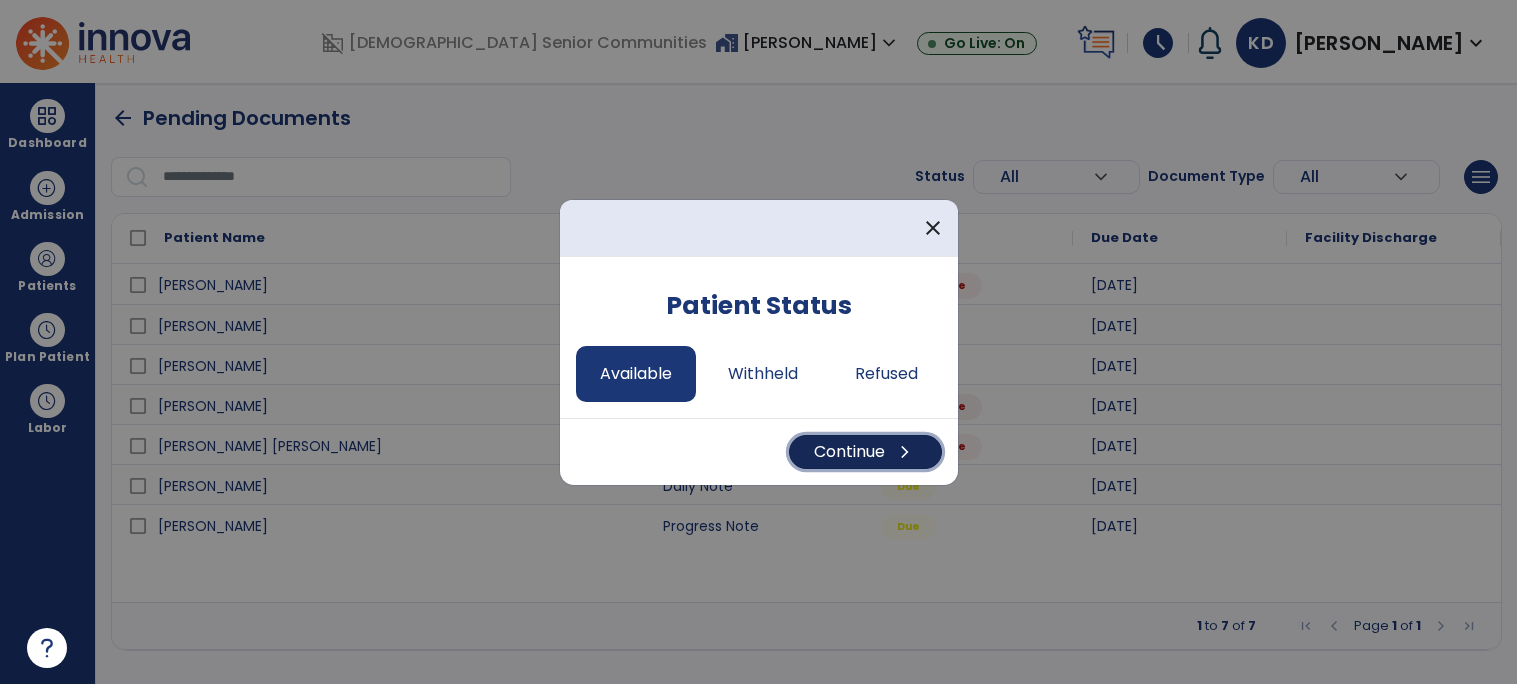 click on "Continue   chevron_right" at bounding box center [865, 452] 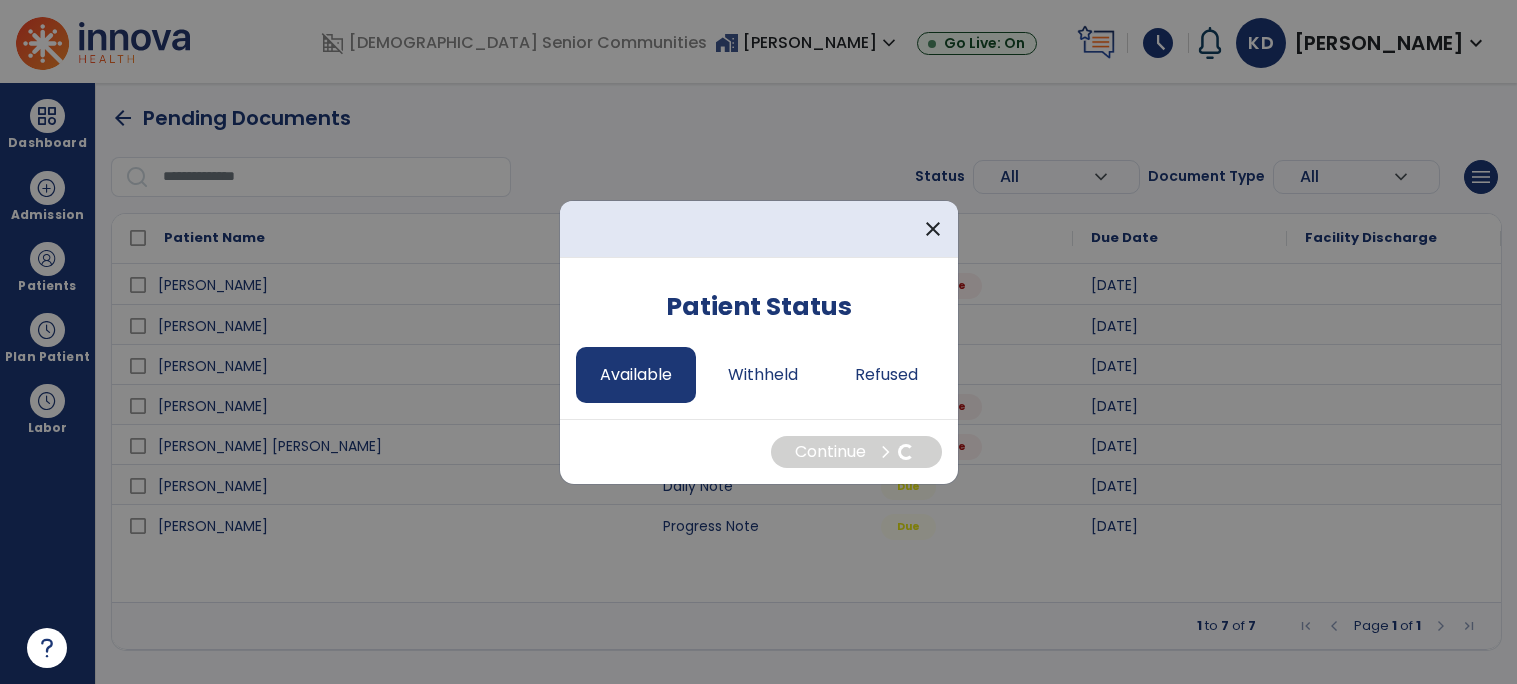 select on "*" 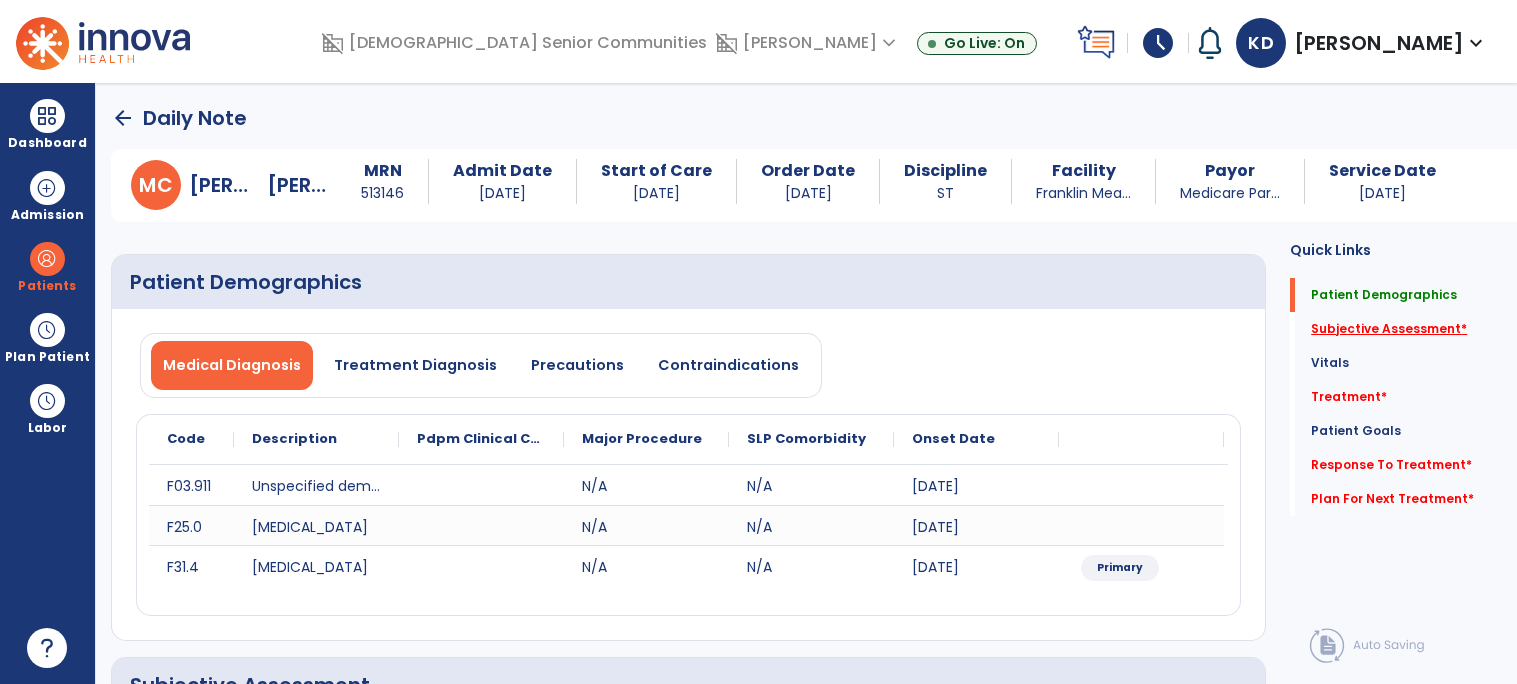 click on "Subjective Assessment   *" 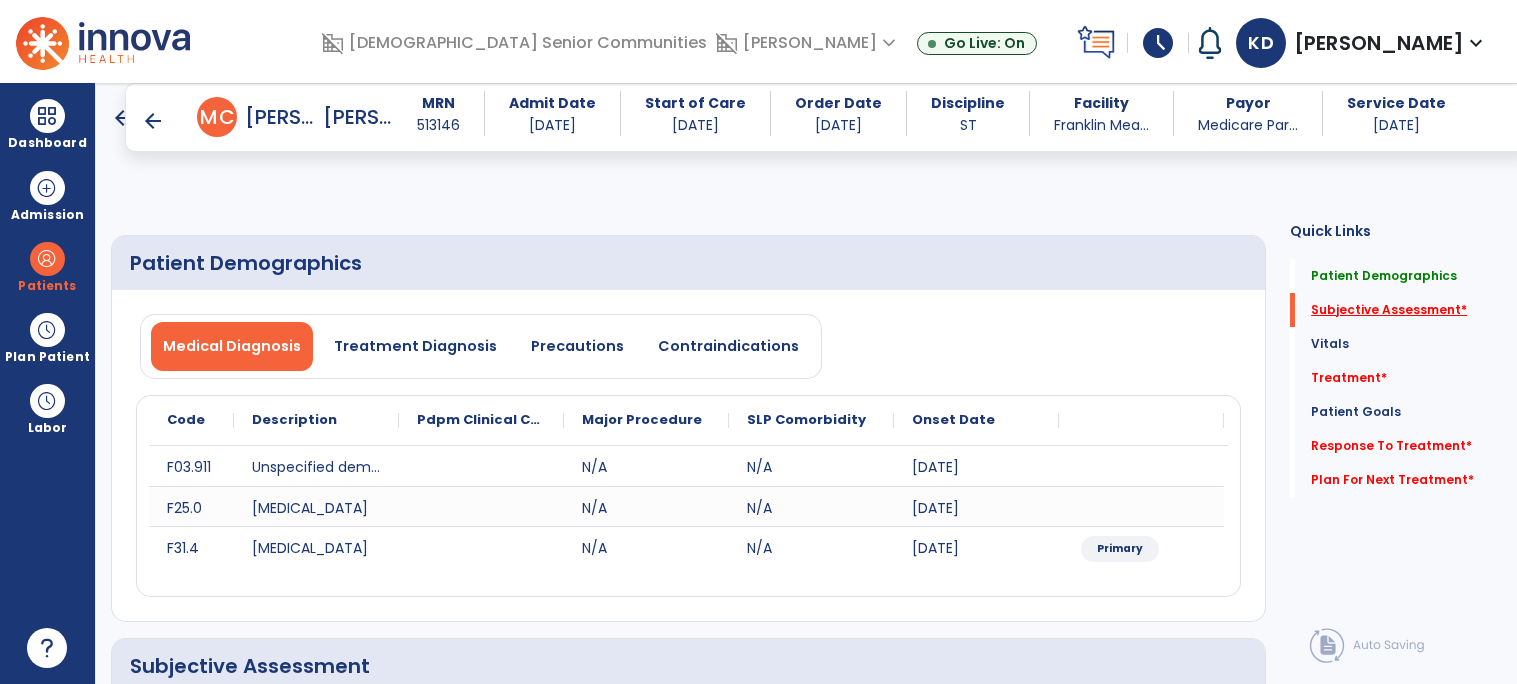 scroll, scrollTop: 415, scrollLeft: 0, axis: vertical 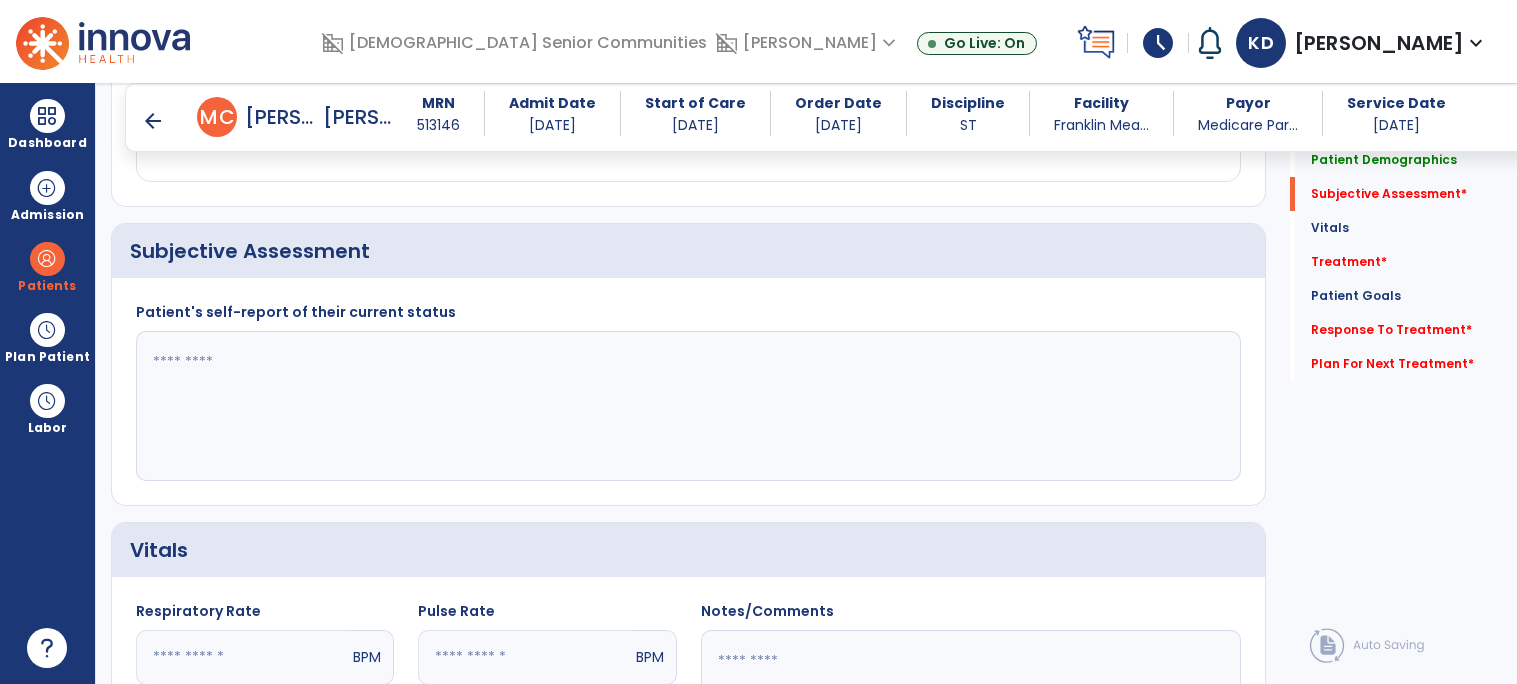 click 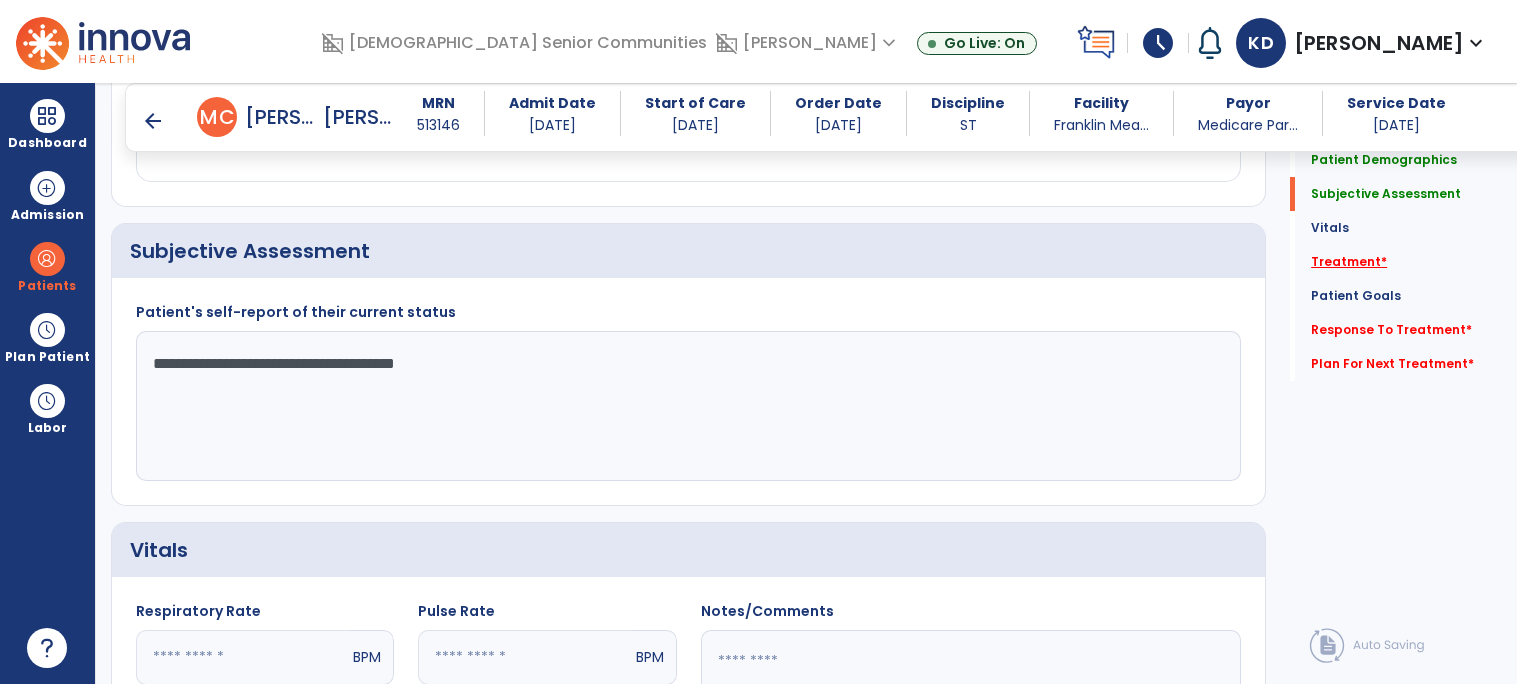 type on "**********" 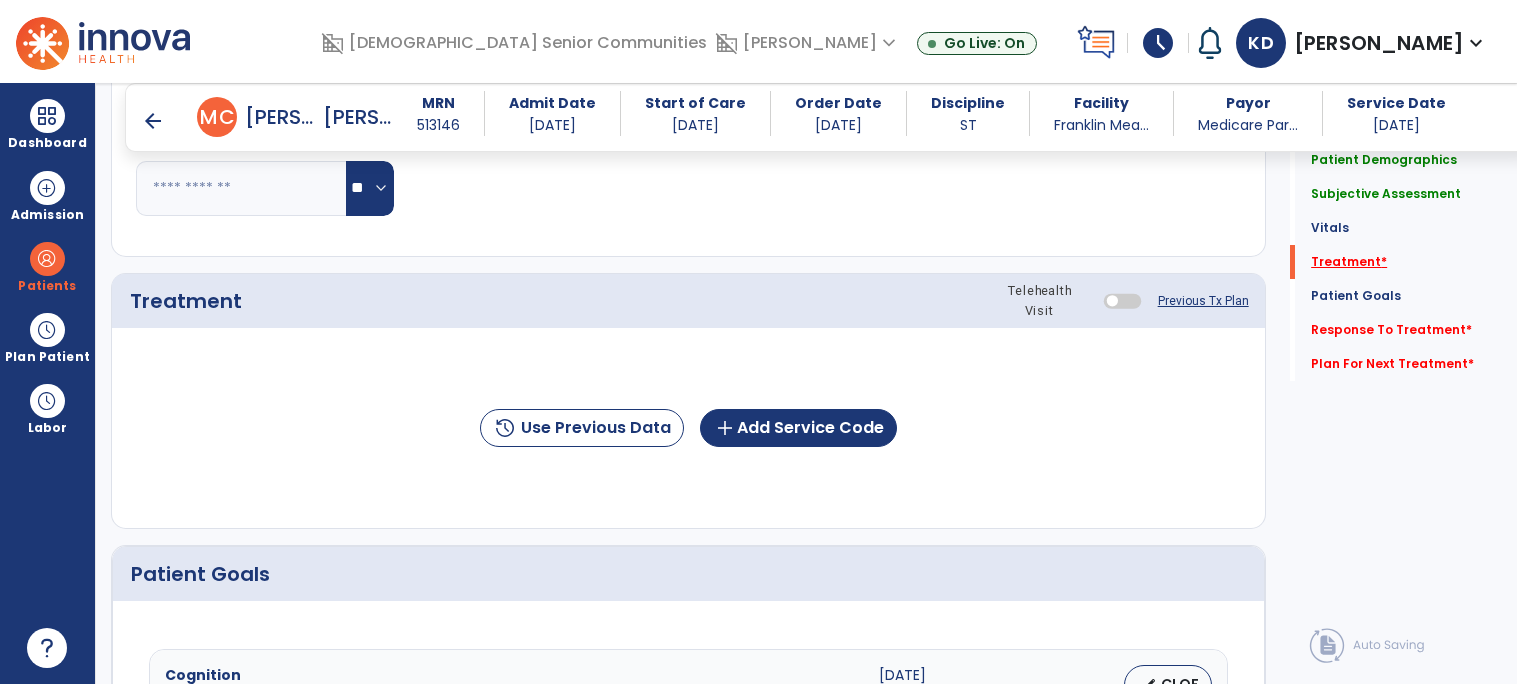 scroll, scrollTop: 1104, scrollLeft: 0, axis: vertical 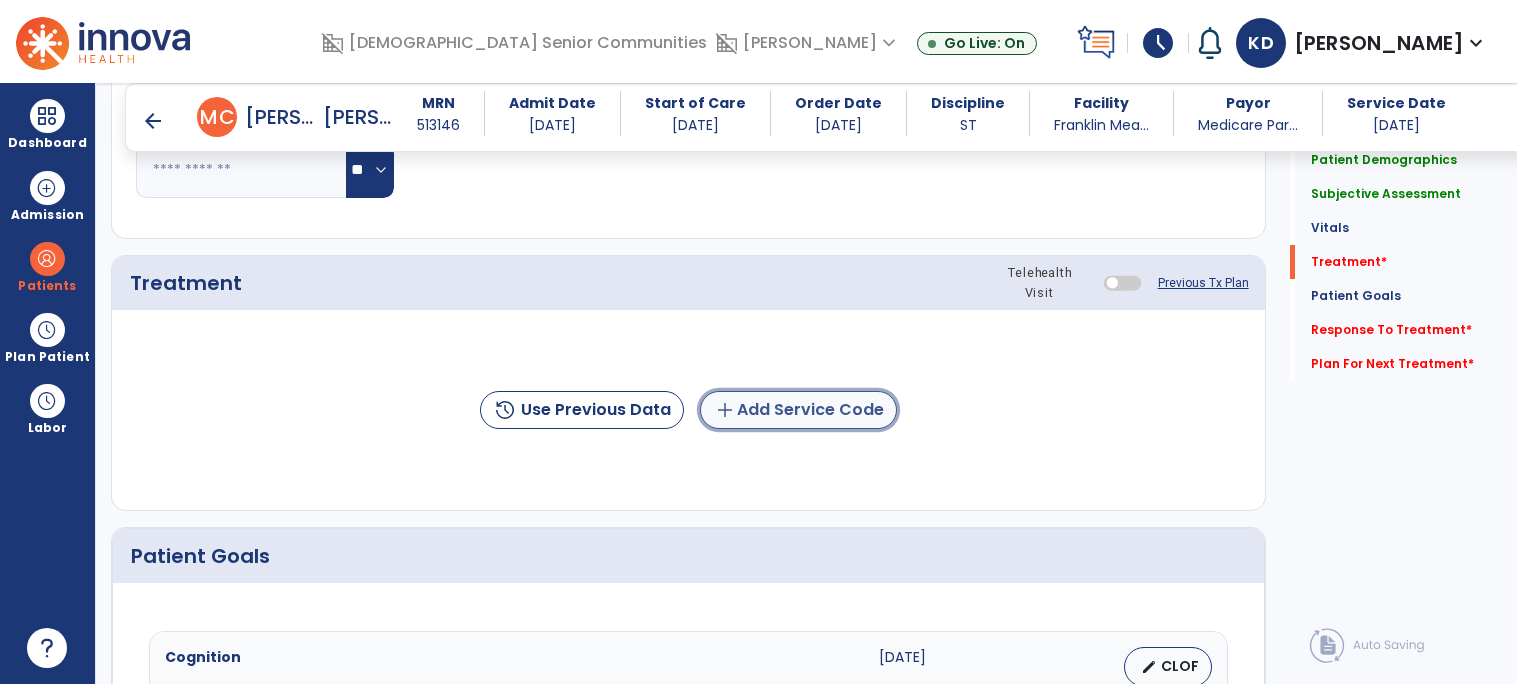 click on "add  Add Service Code" 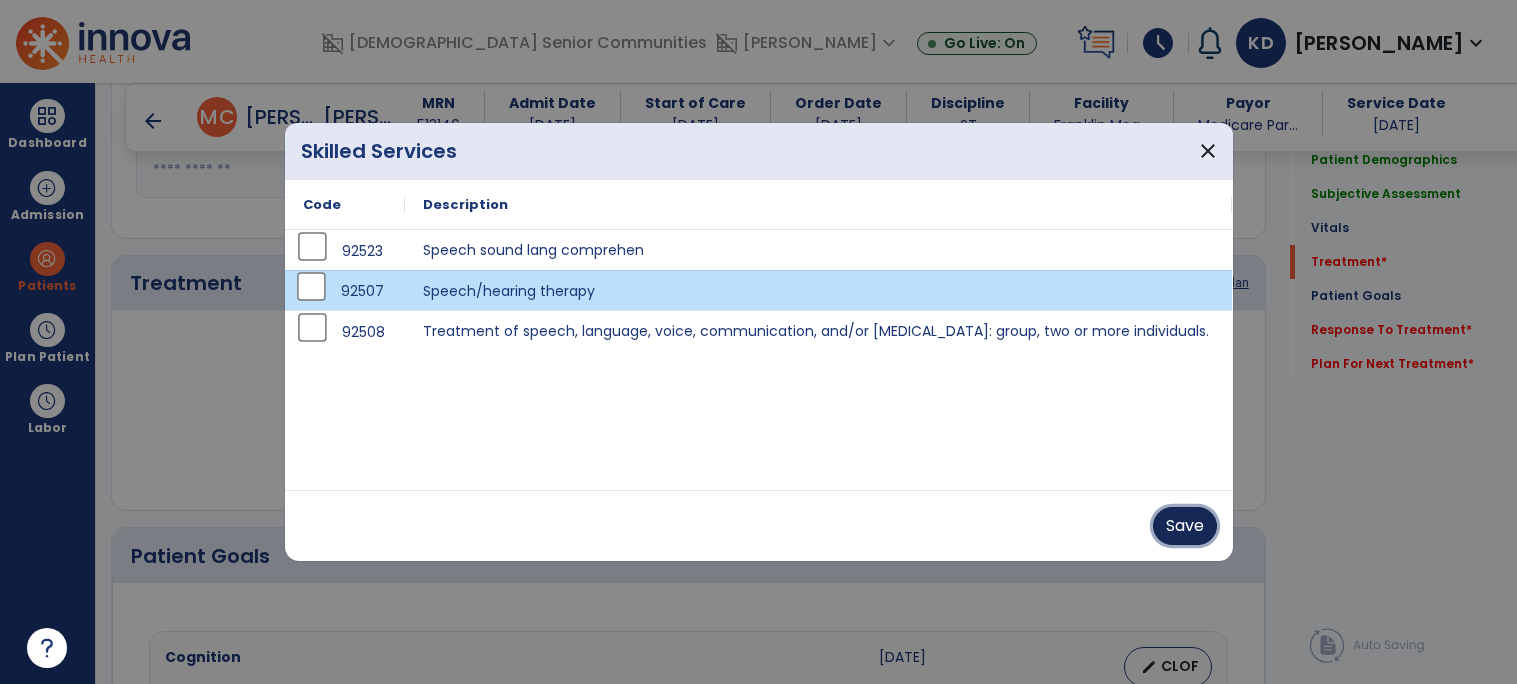 click on "Save" at bounding box center [1185, 526] 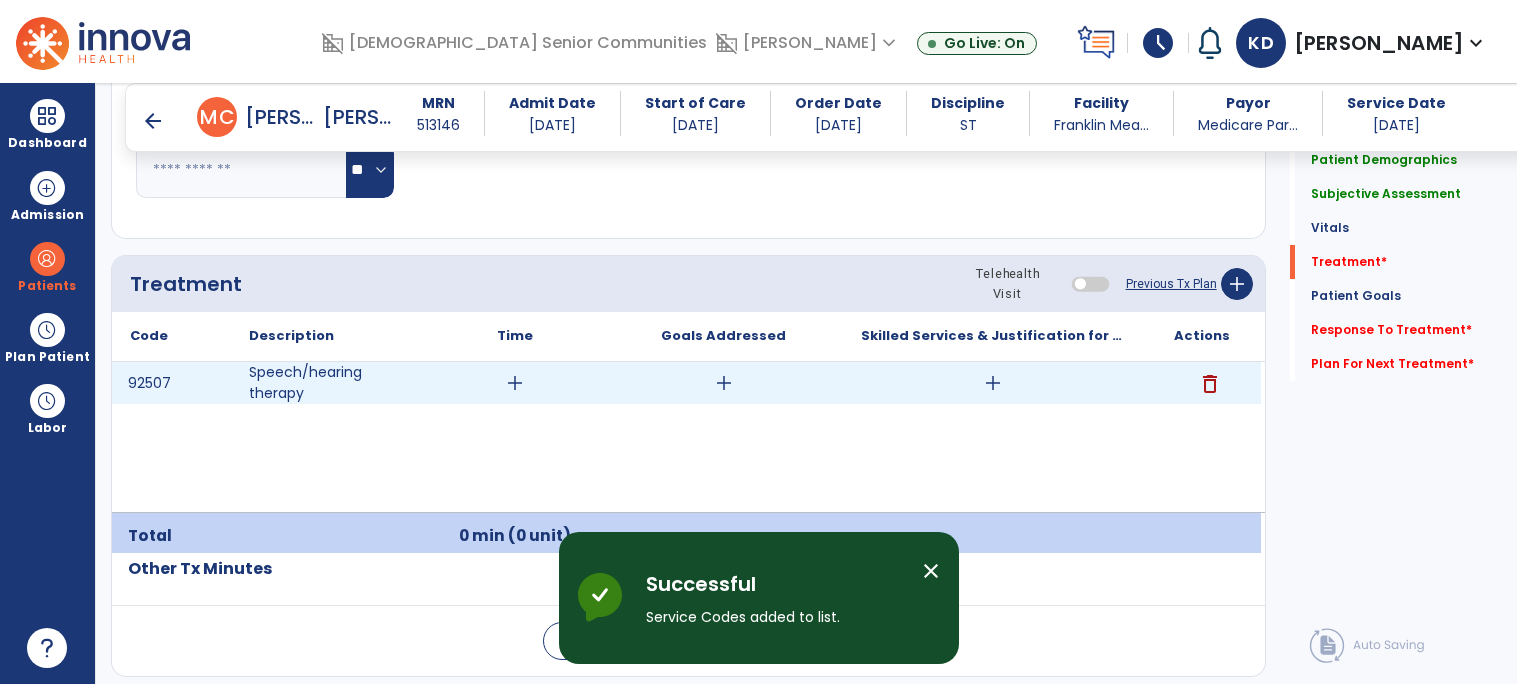 click on "add" at bounding box center (515, 383) 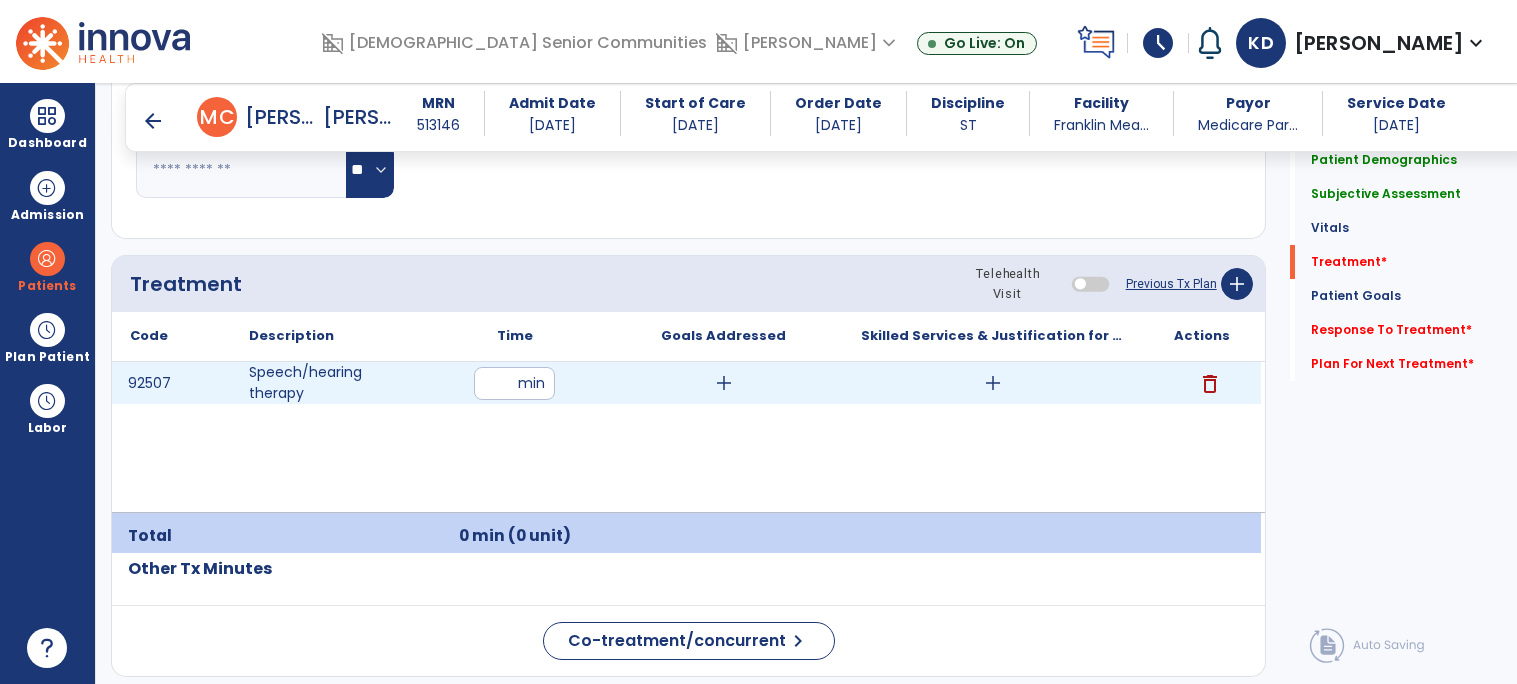 type on "*" 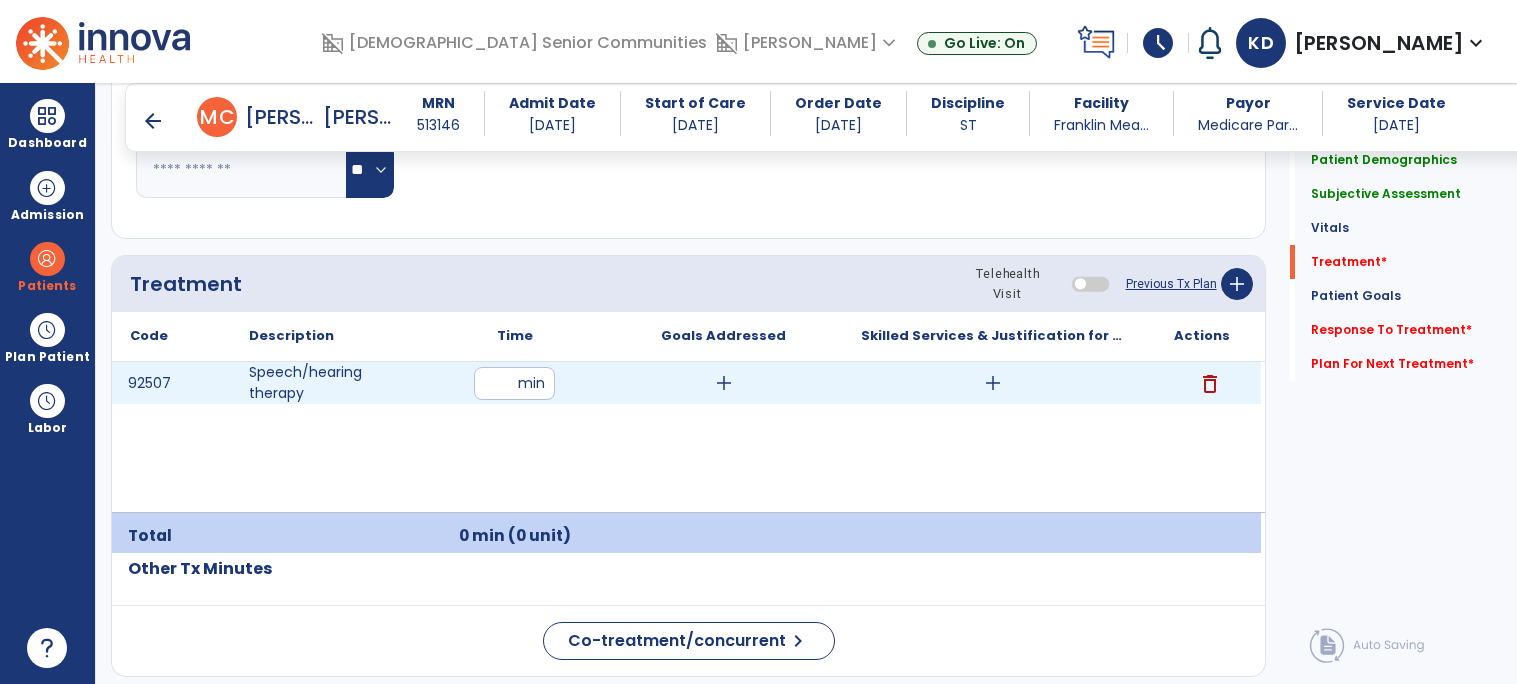 type 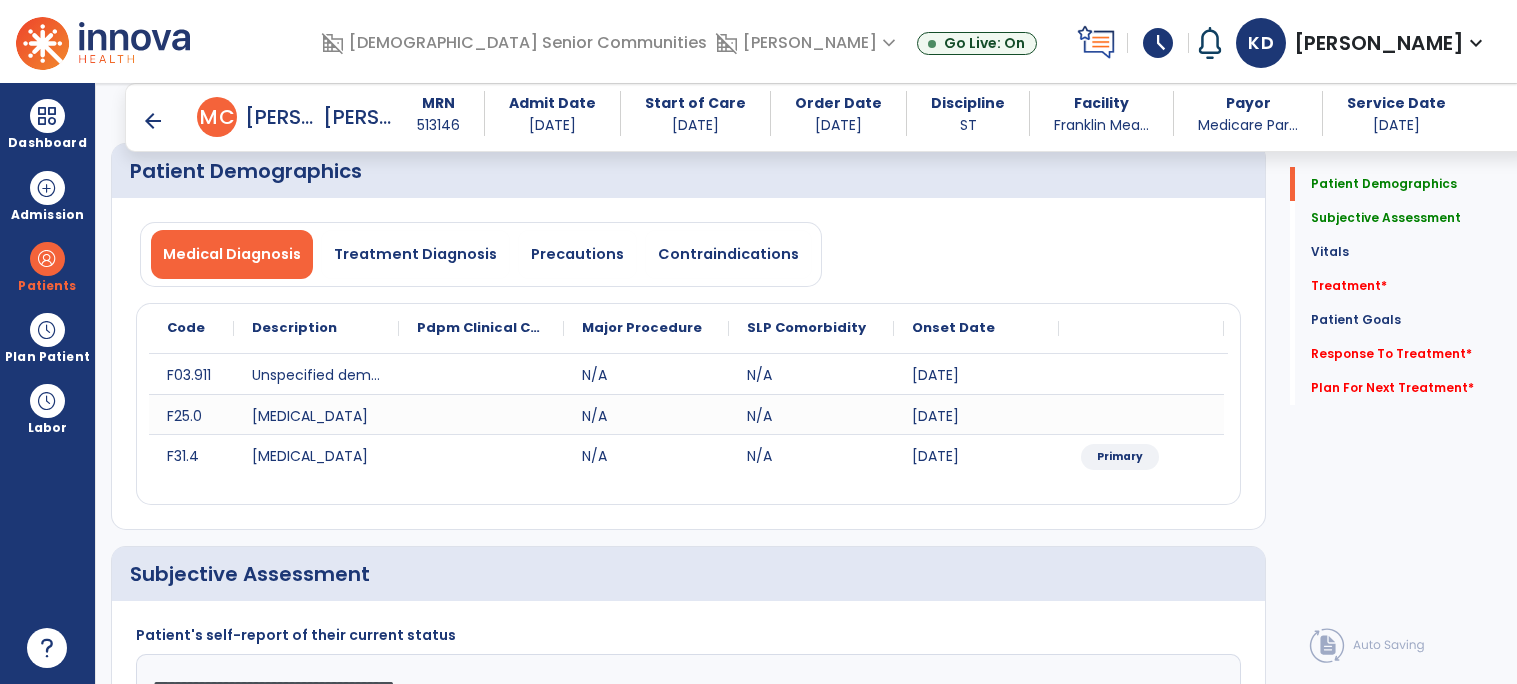 scroll, scrollTop: 0, scrollLeft: 0, axis: both 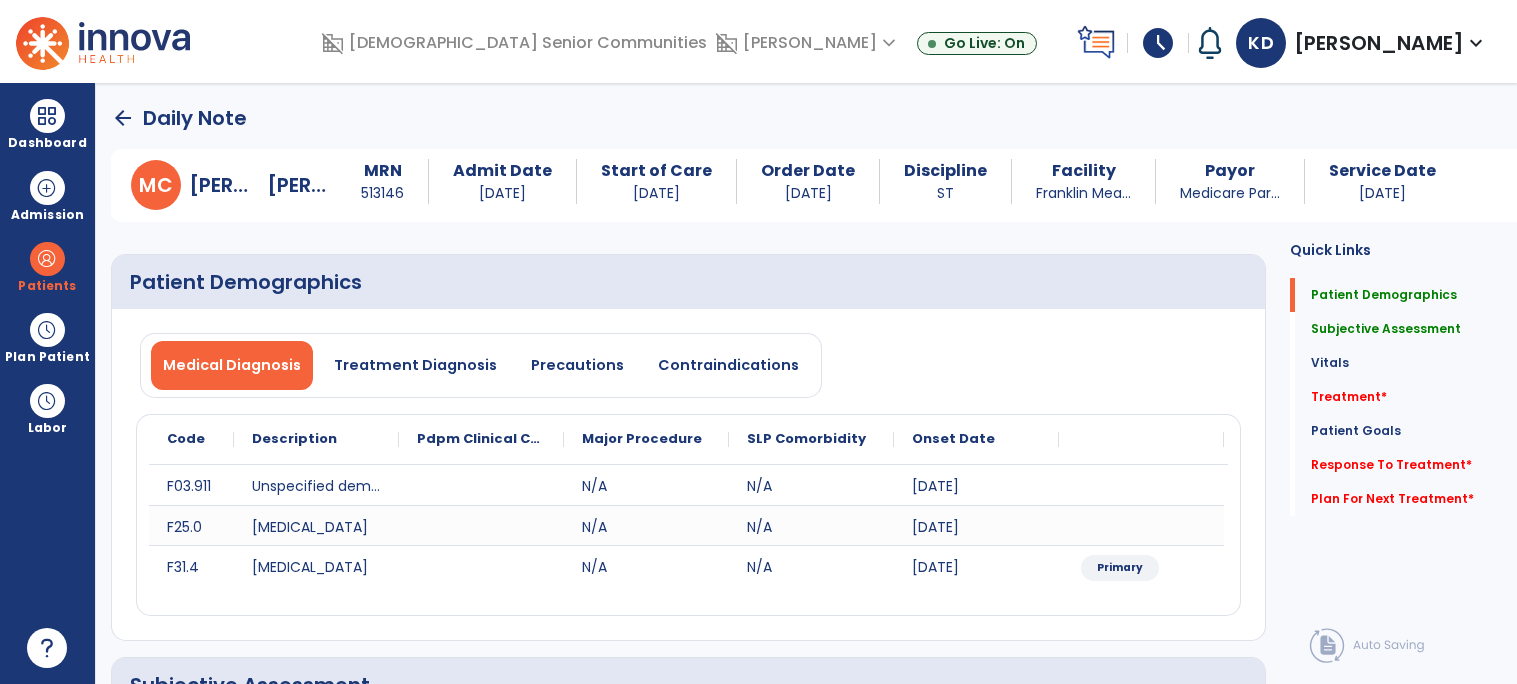 click on "arrow_back" 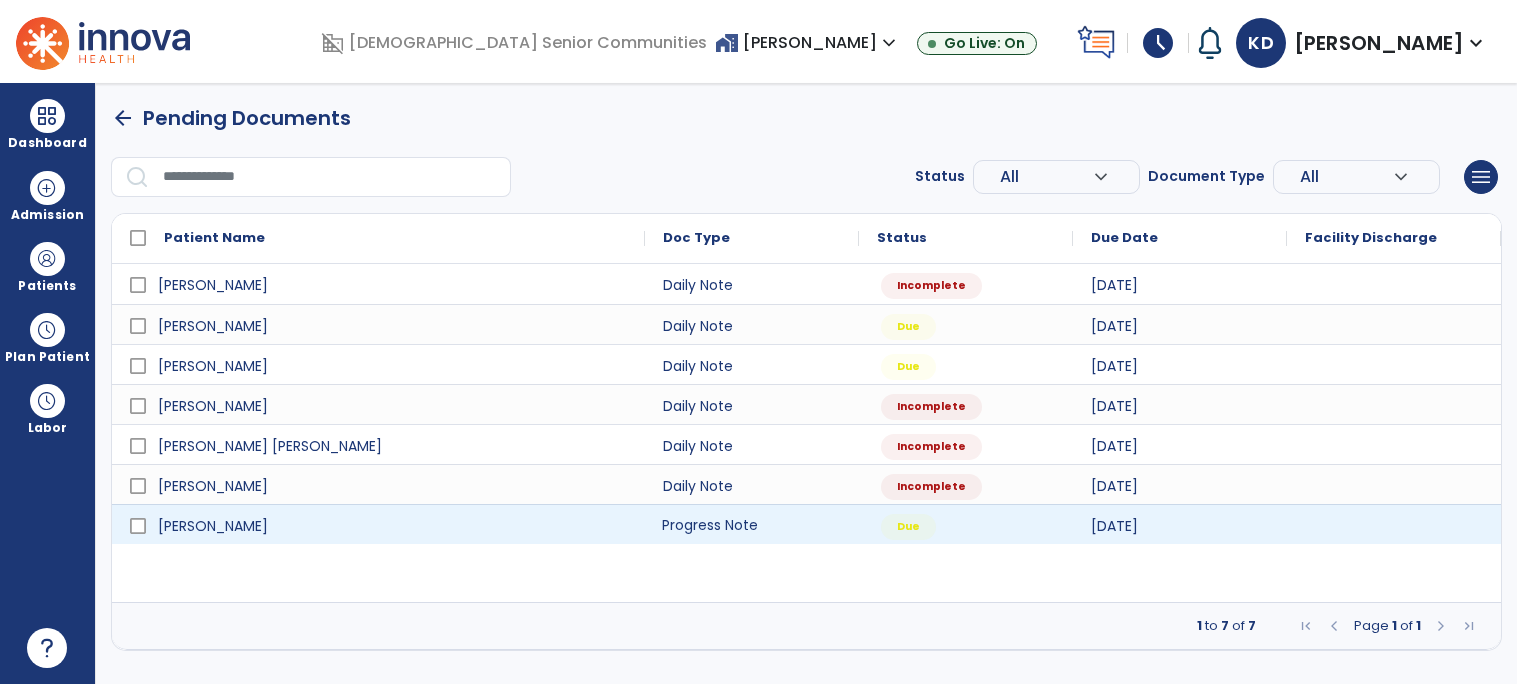 click on "Progress Note" at bounding box center [752, 524] 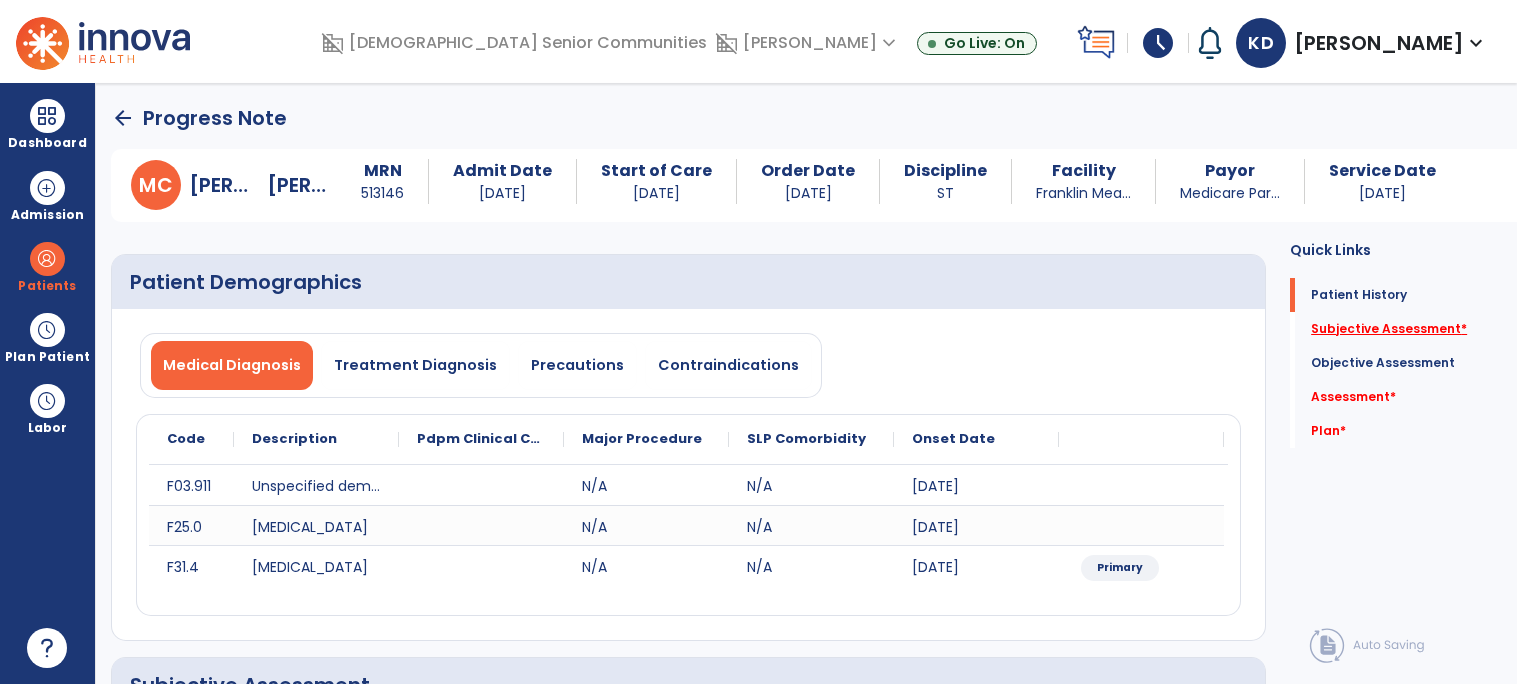 click on "Subjective Assessment   *" 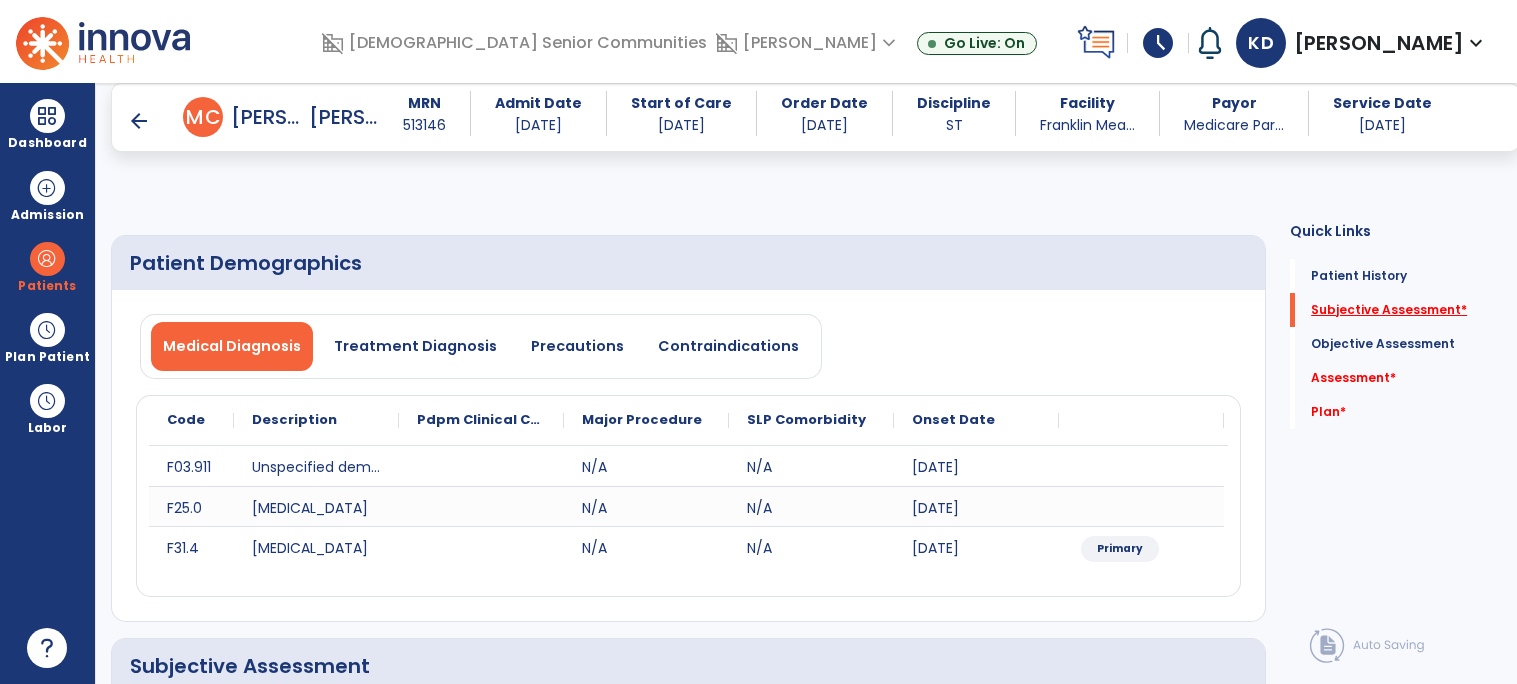 scroll, scrollTop: 255, scrollLeft: 0, axis: vertical 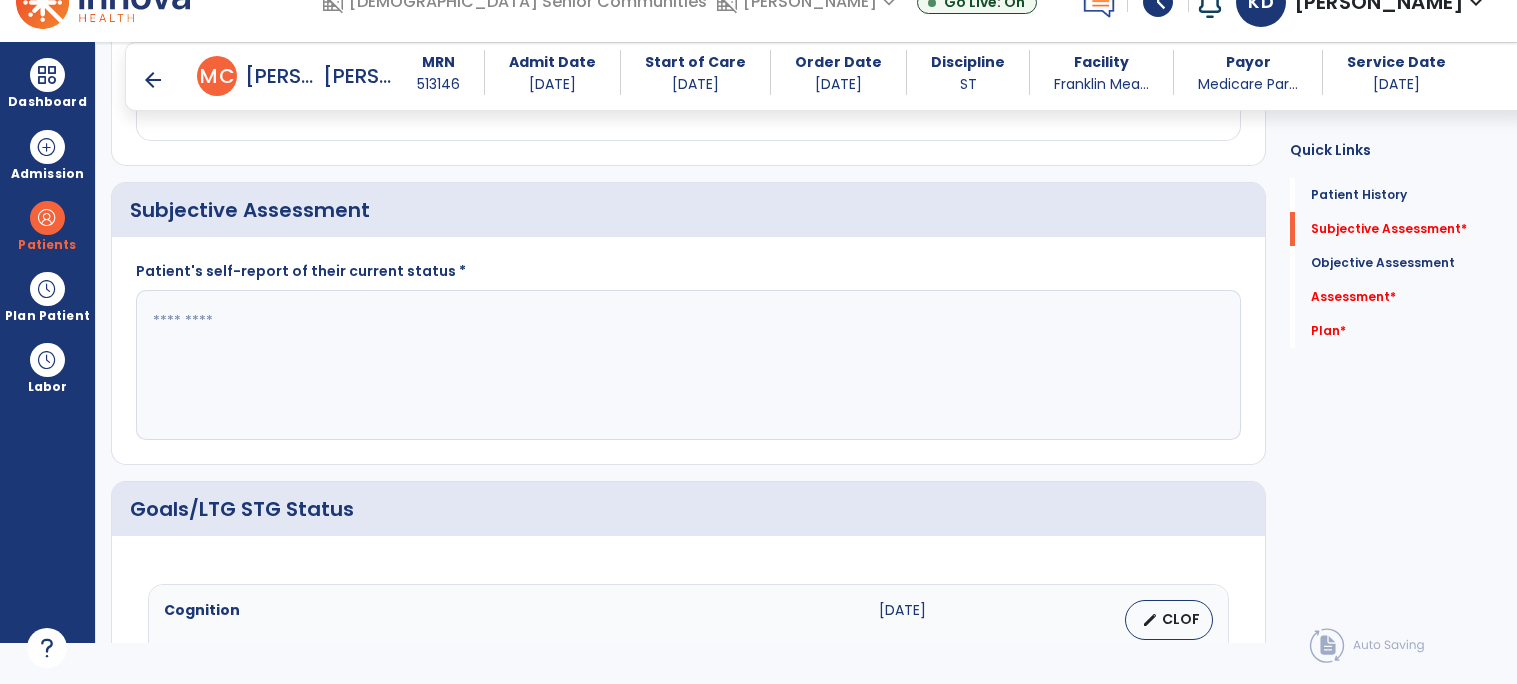 click 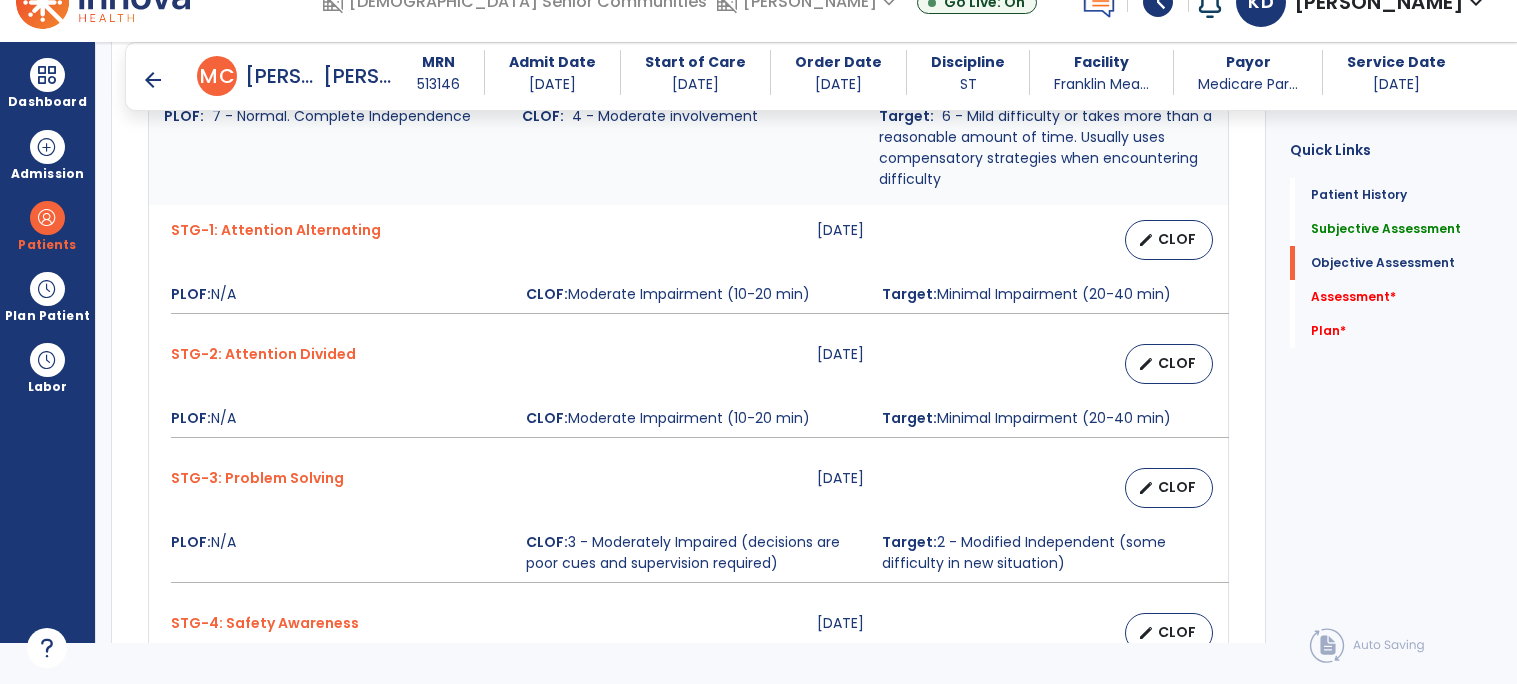 scroll, scrollTop: 972, scrollLeft: 0, axis: vertical 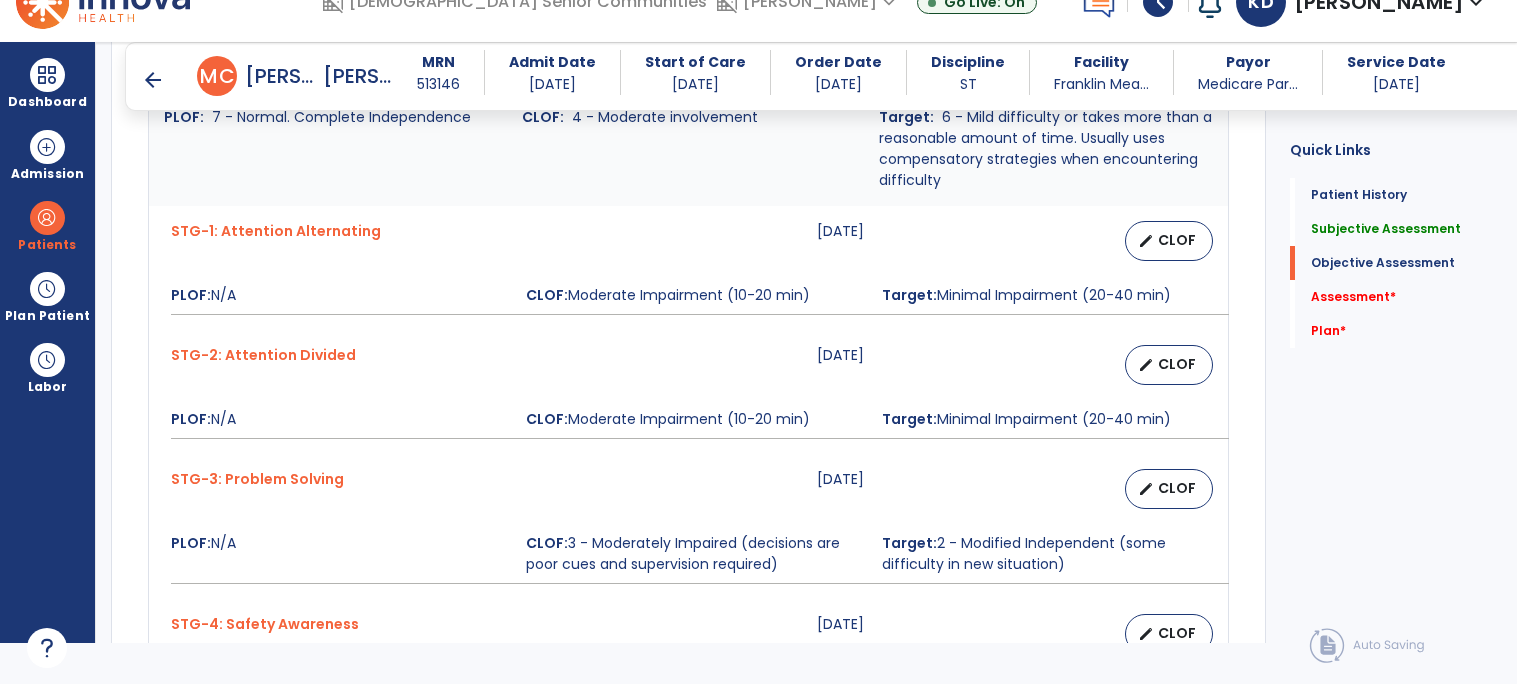type on "**********" 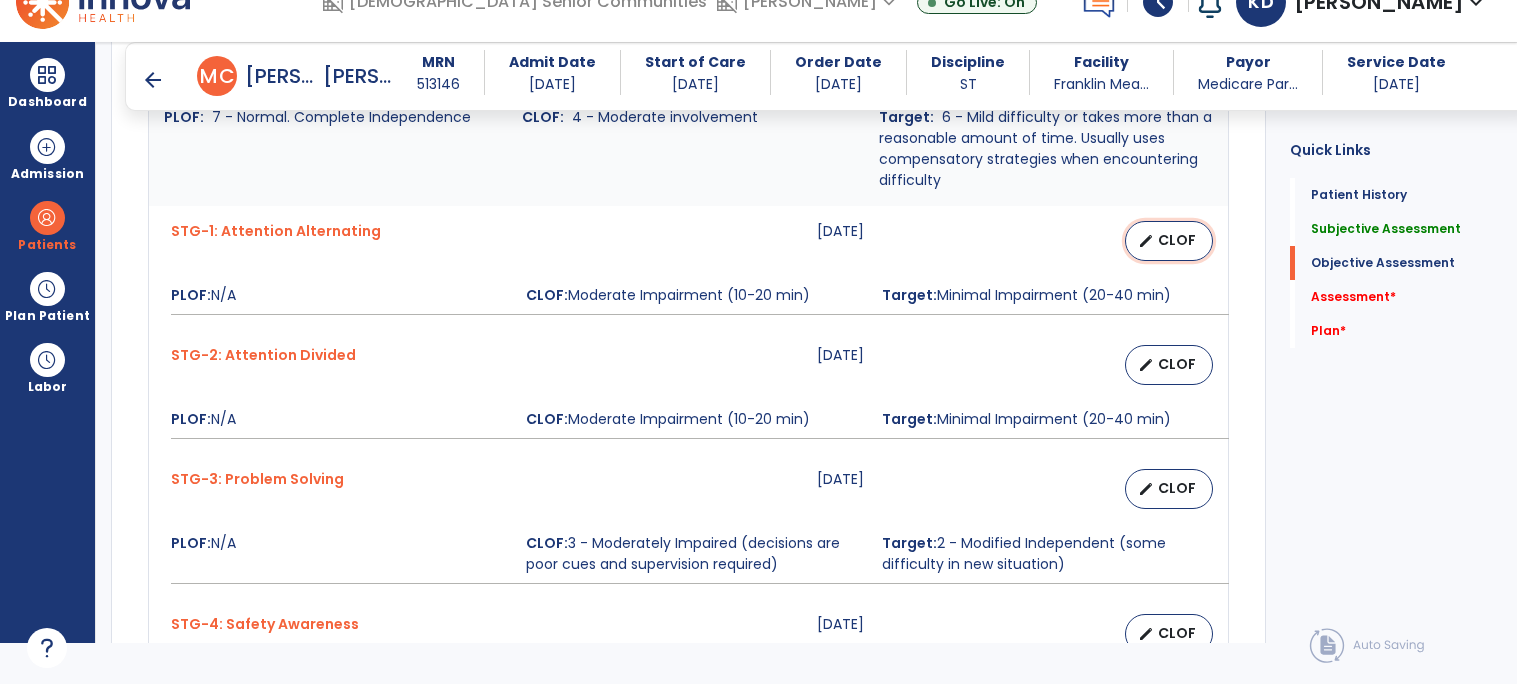 click on "CLOF" at bounding box center (1177, 240) 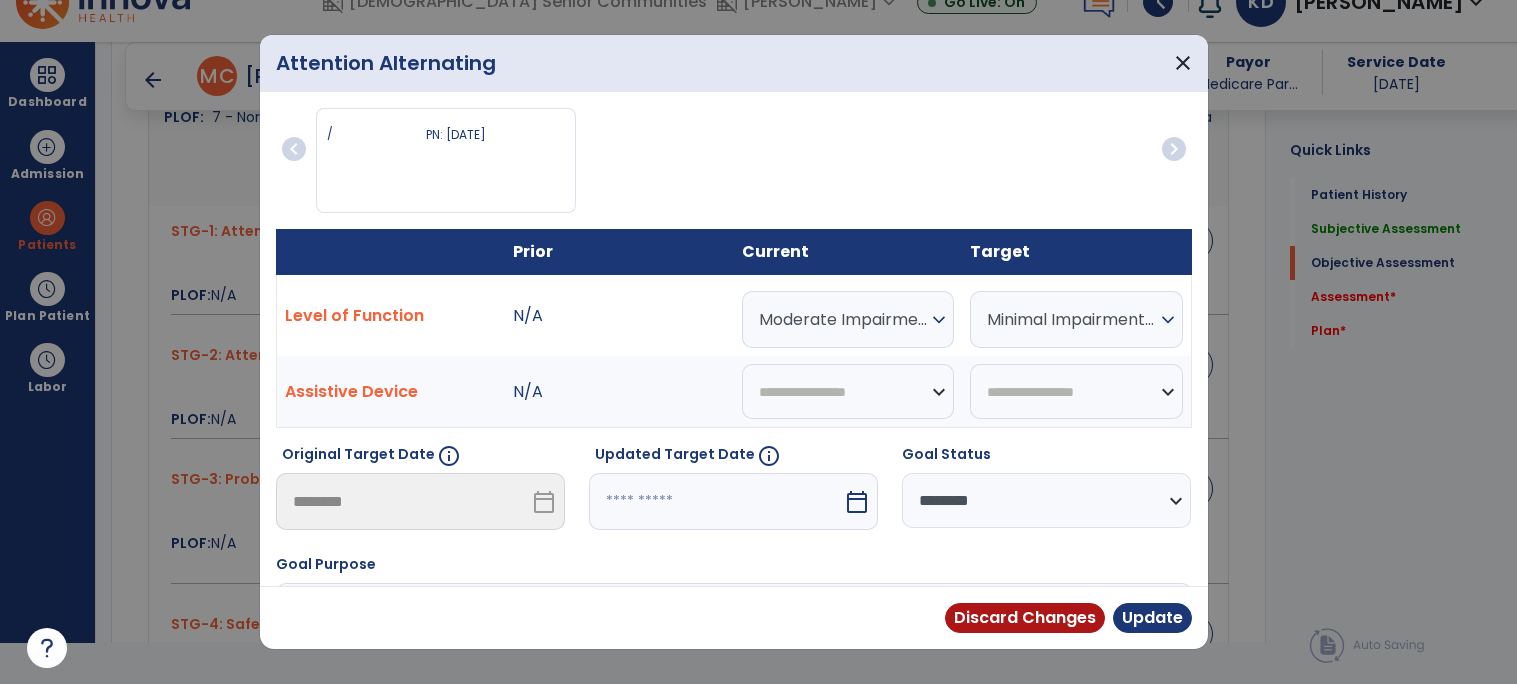 click on "expand_more" at bounding box center [939, 320] 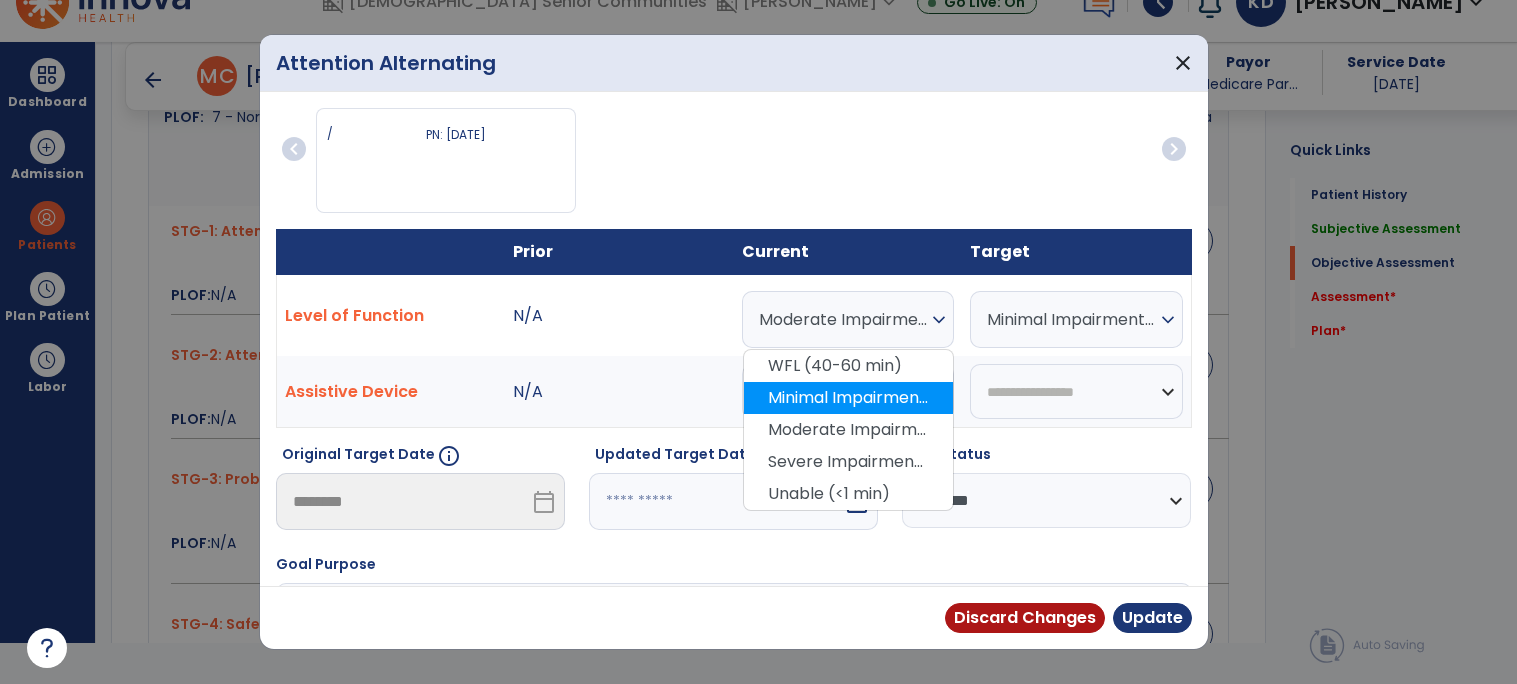 click on "Minimal Impairment (20-40 min)" at bounding box center [848, 398] 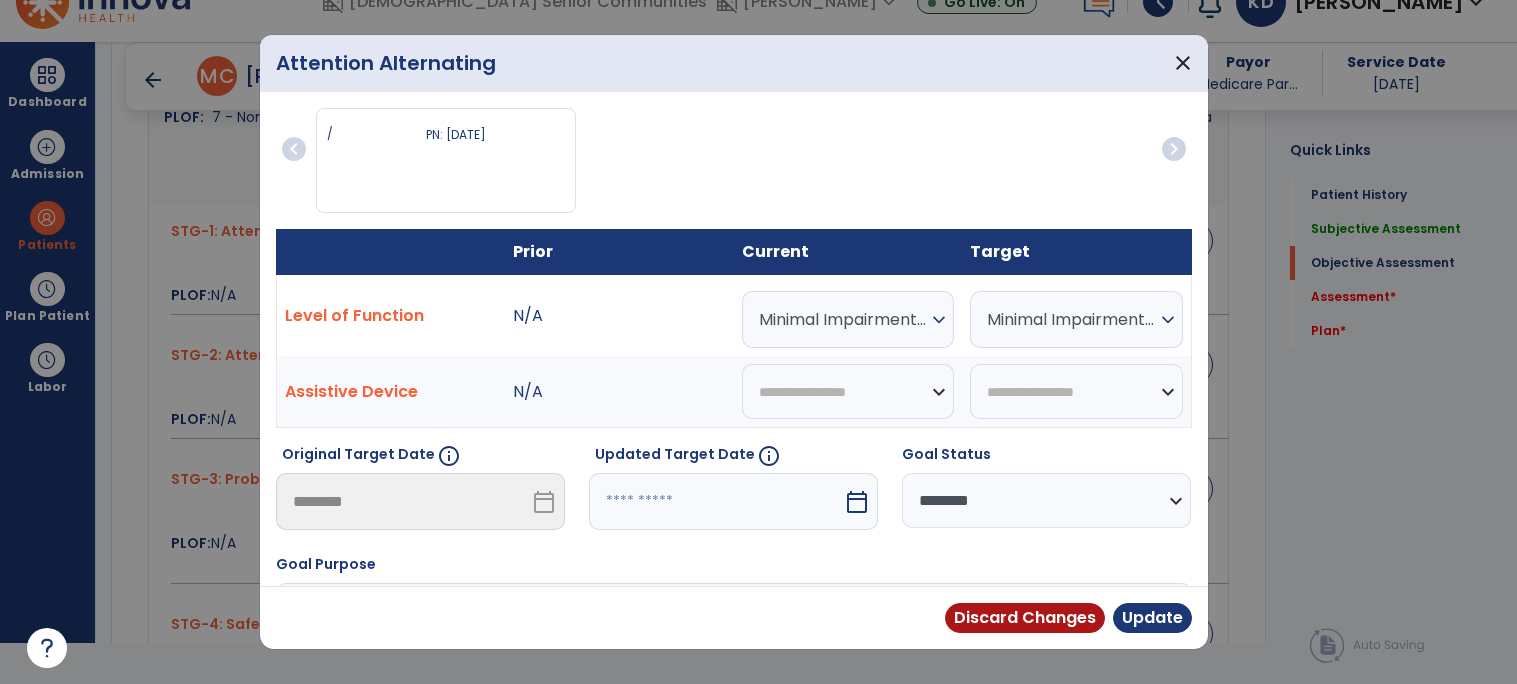 click on "Minimal Impairment (20-40 min)" at bounding box center [1071, 319] 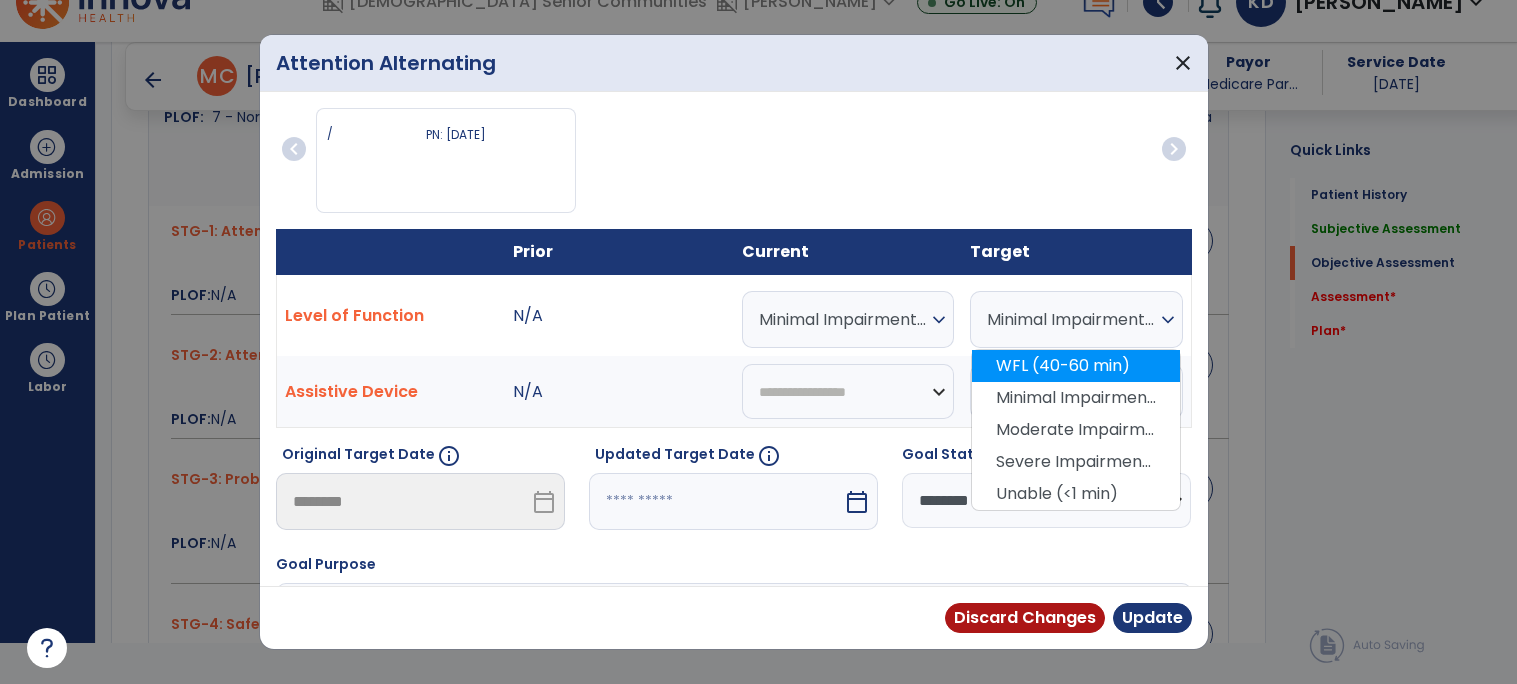 click on "WFL (40-60 min)" at bounding box center [1076, 366] 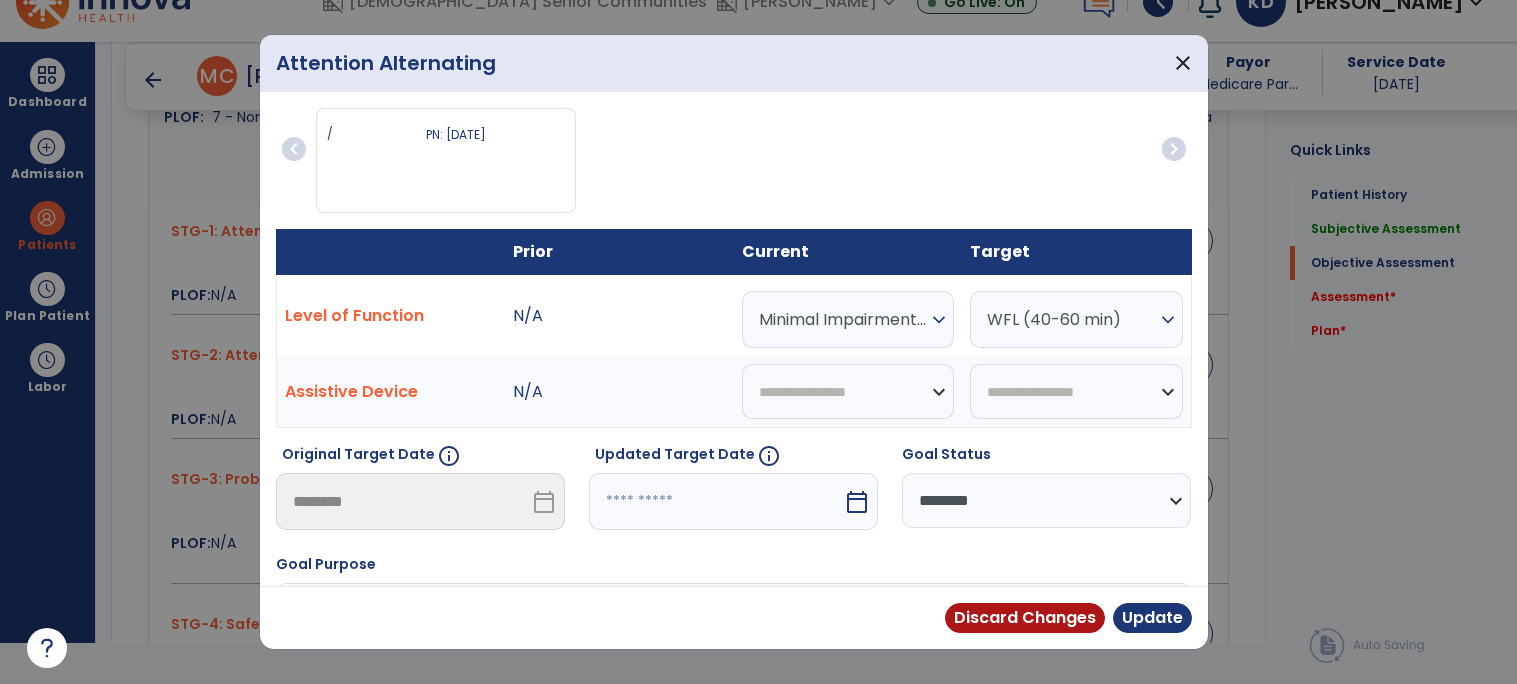 click on "calendar_today" at bounding box center [859, 501] 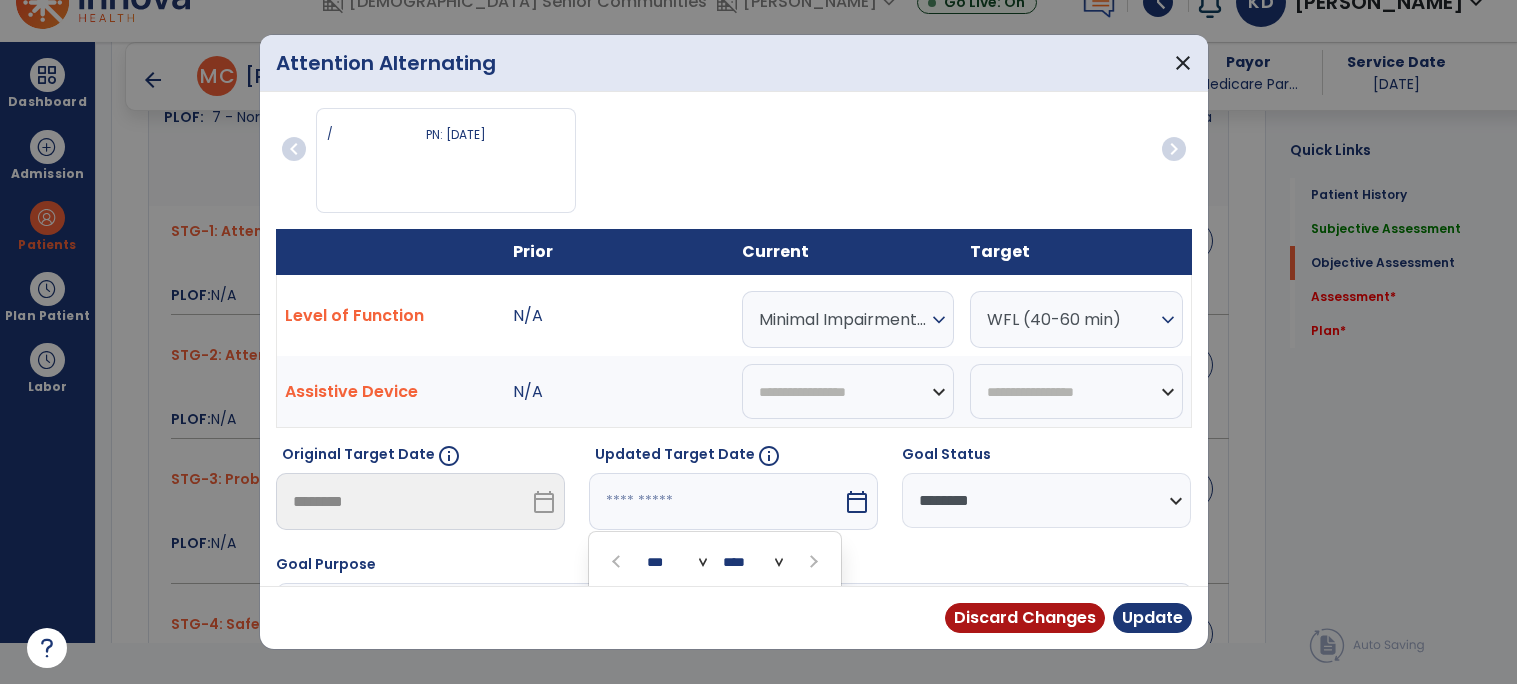 scroll, scrollTop: 243, scrollLeft: 0, axis: vertical 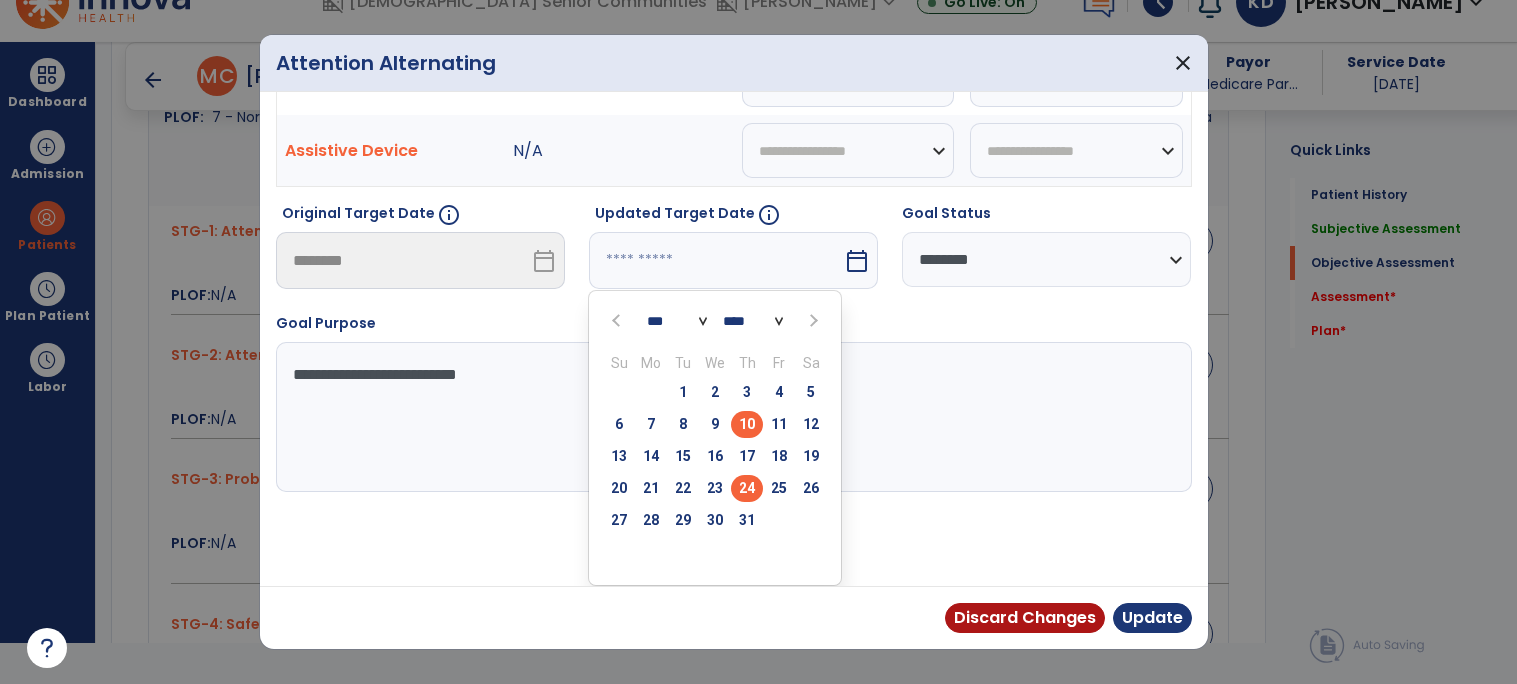 click on "24" at bounding box center [747, 488] 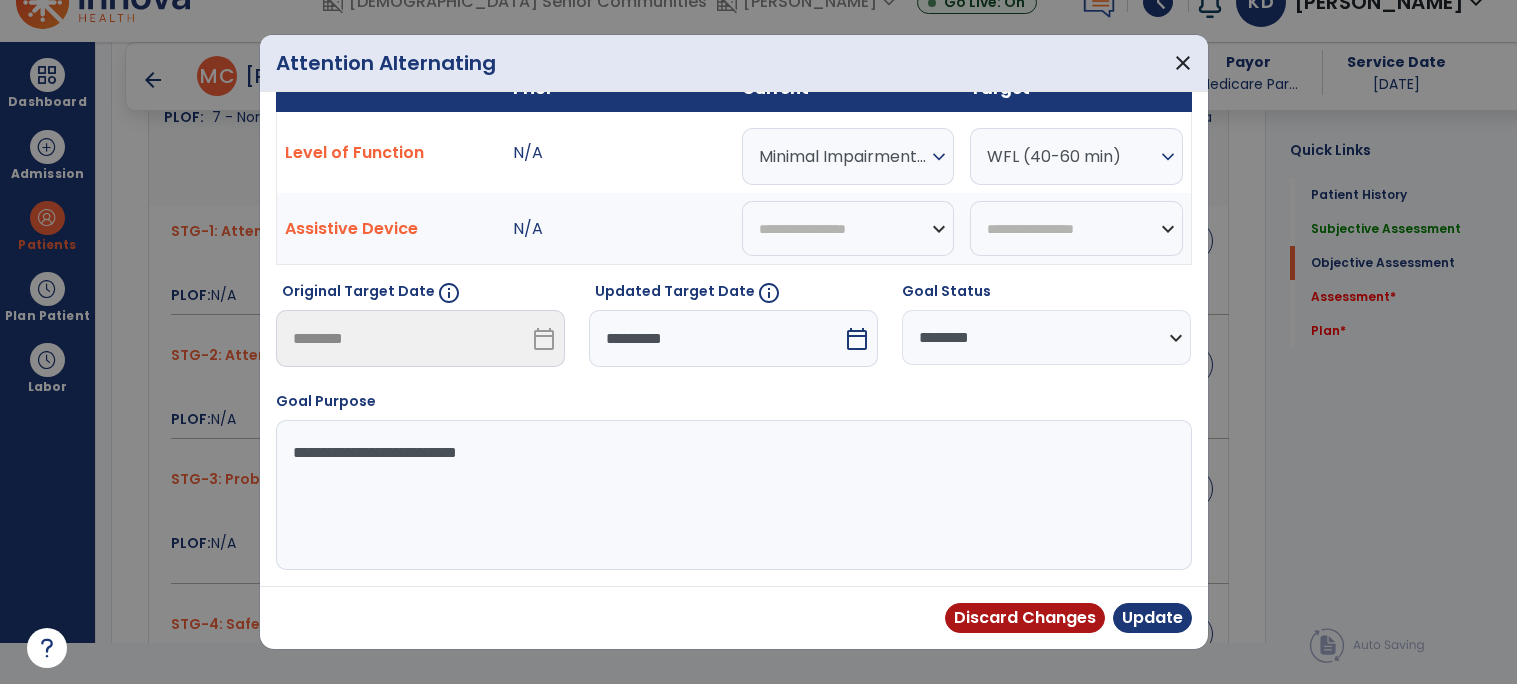 scroll, scrollTop: 164, scrollLeft: 0, axis: vertical 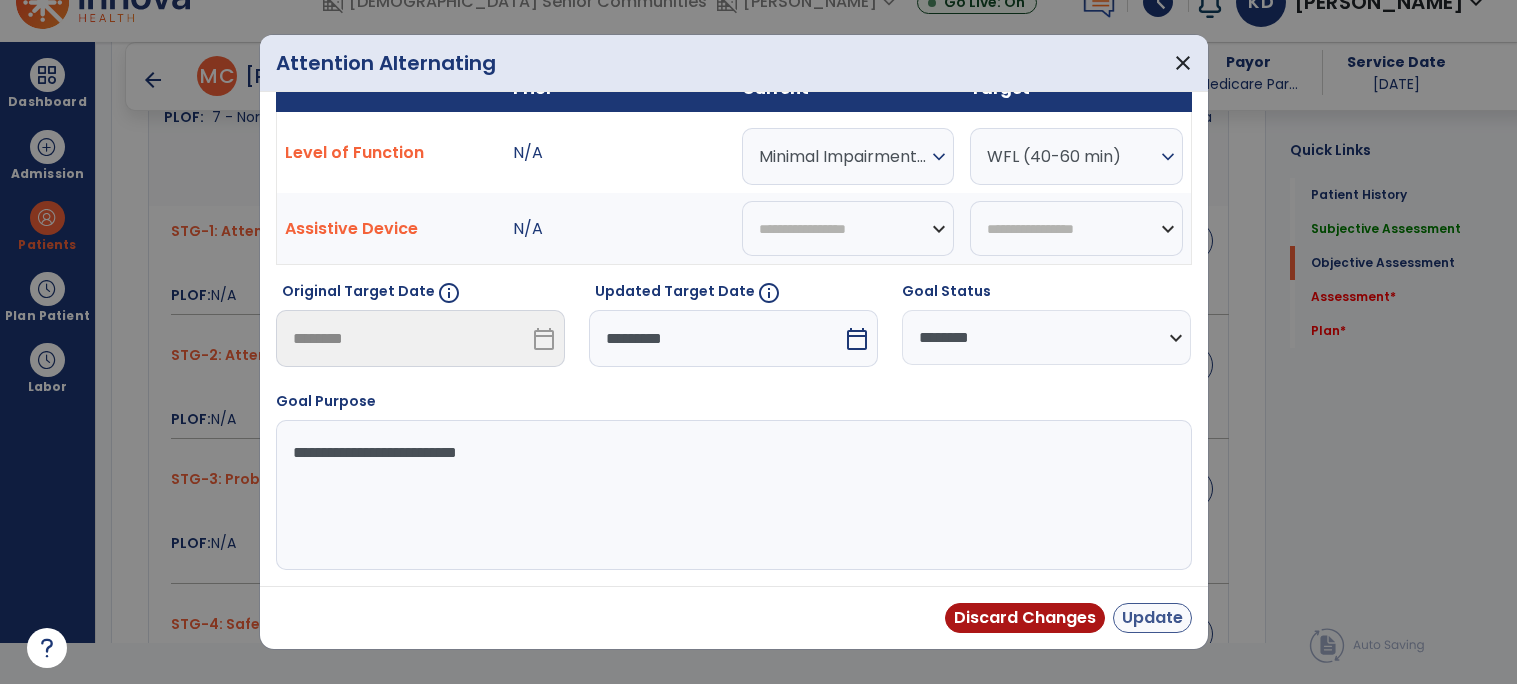 click on "Update" at bounding box center [1152, 618] 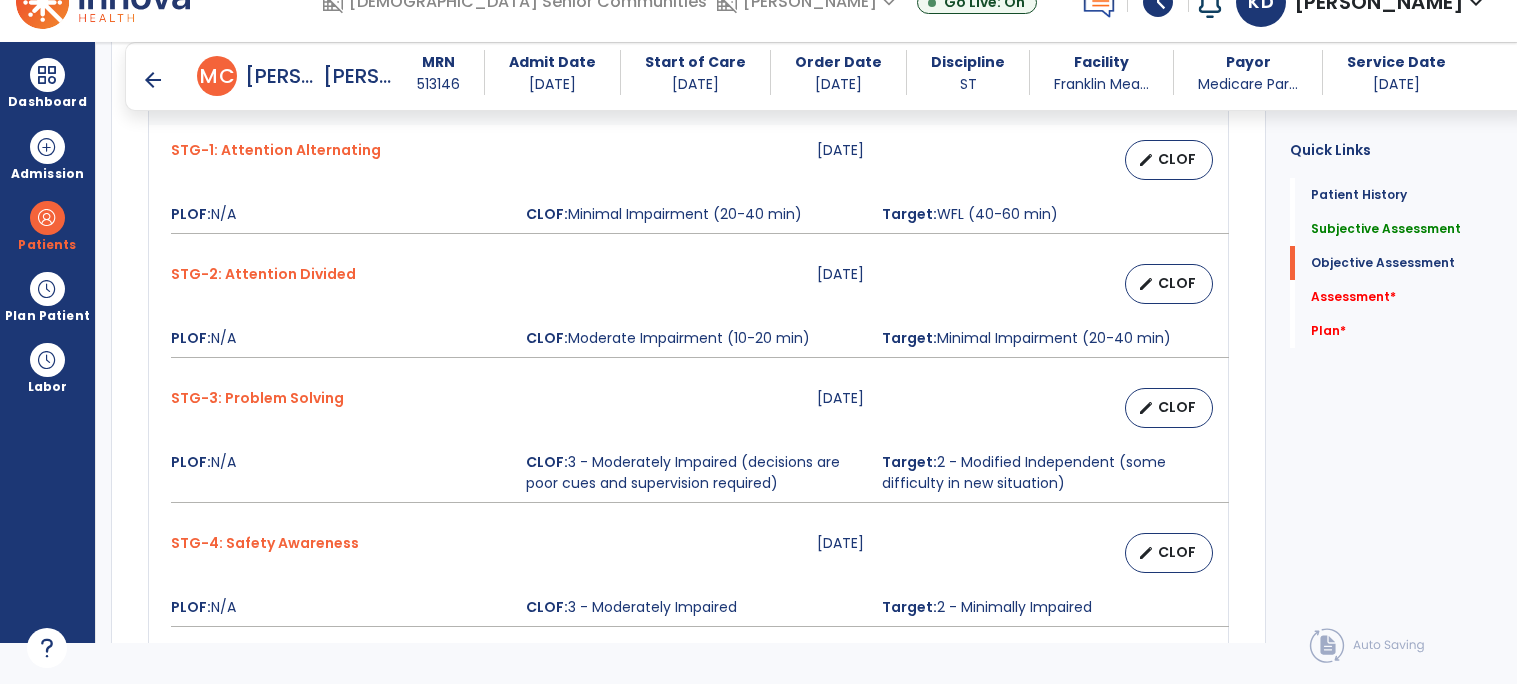 scroll, scrollTop: 1055, scrollLeft: 0, axis: vertical 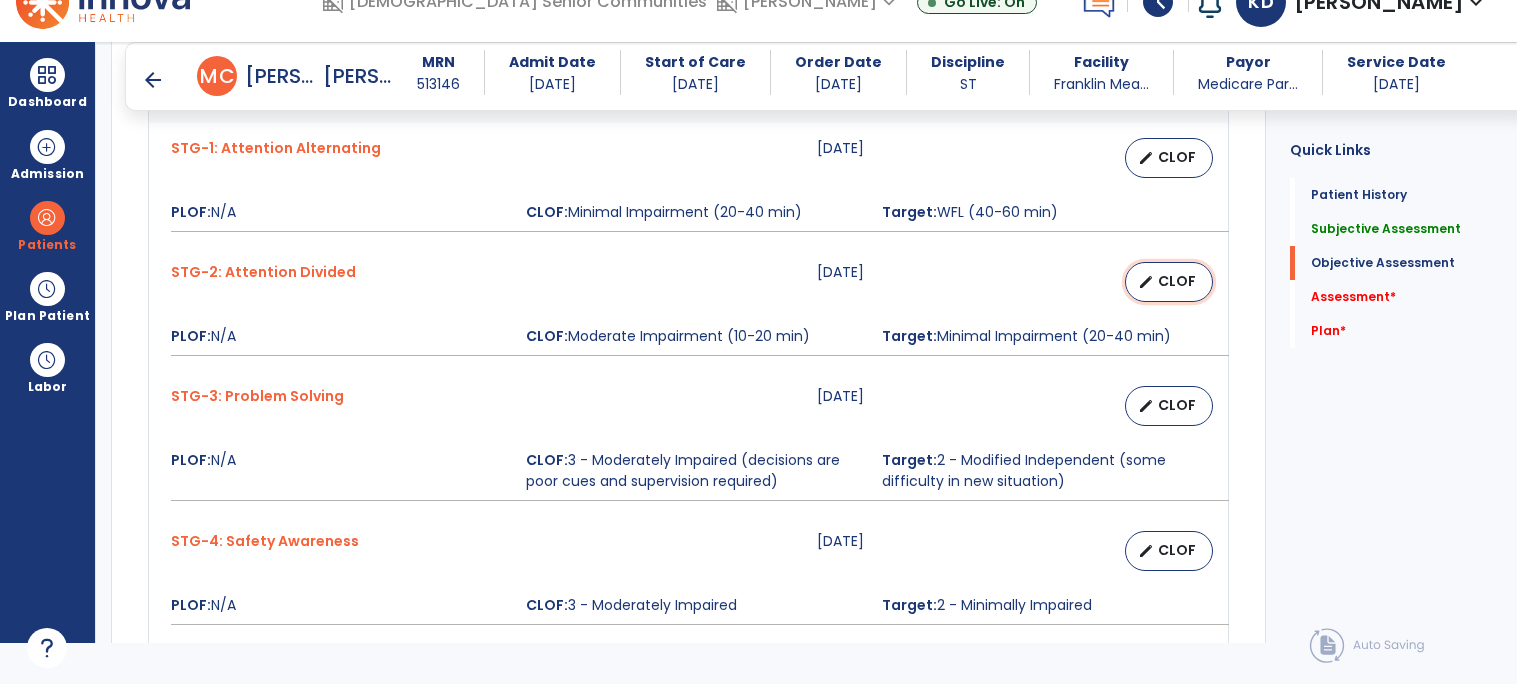 click on "CLOF" at bounding box center (1177, 281) 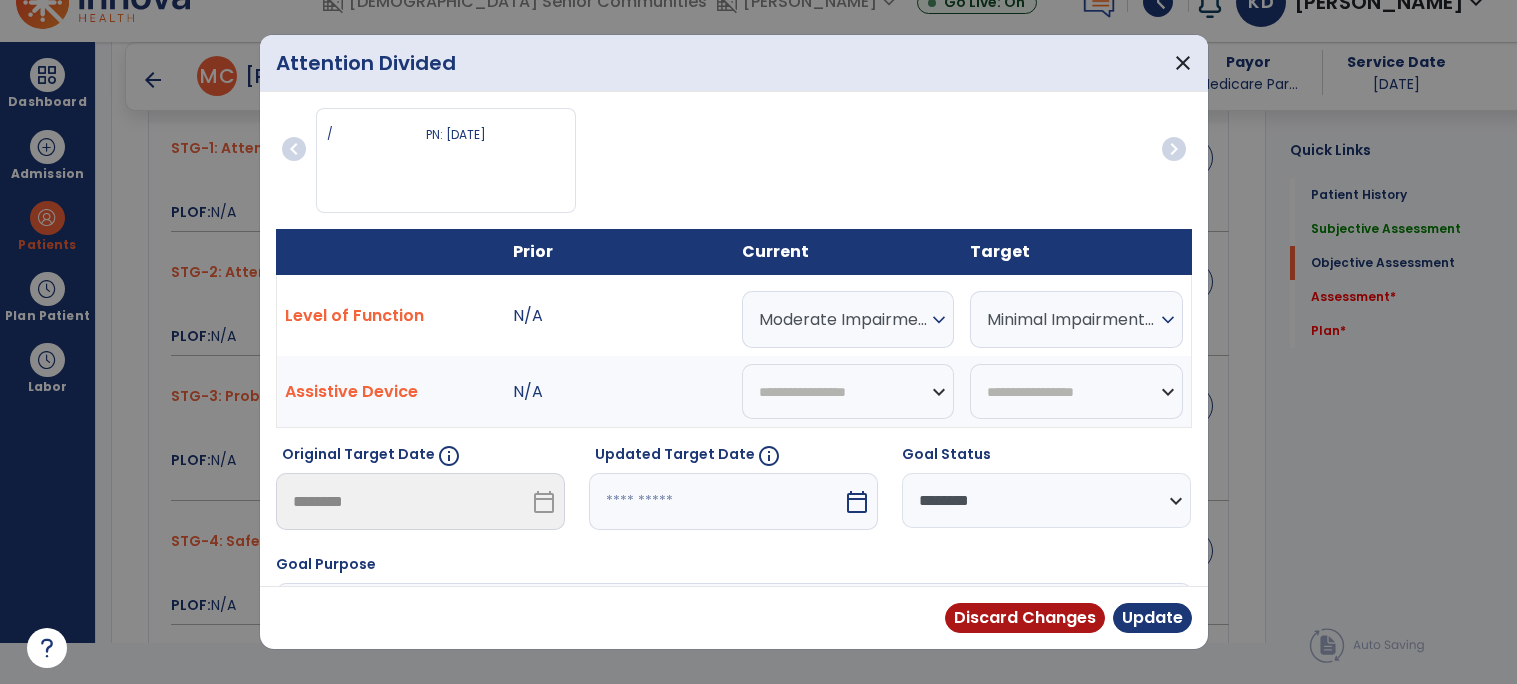 click on "expand_more" at bounding box center (939, 320) 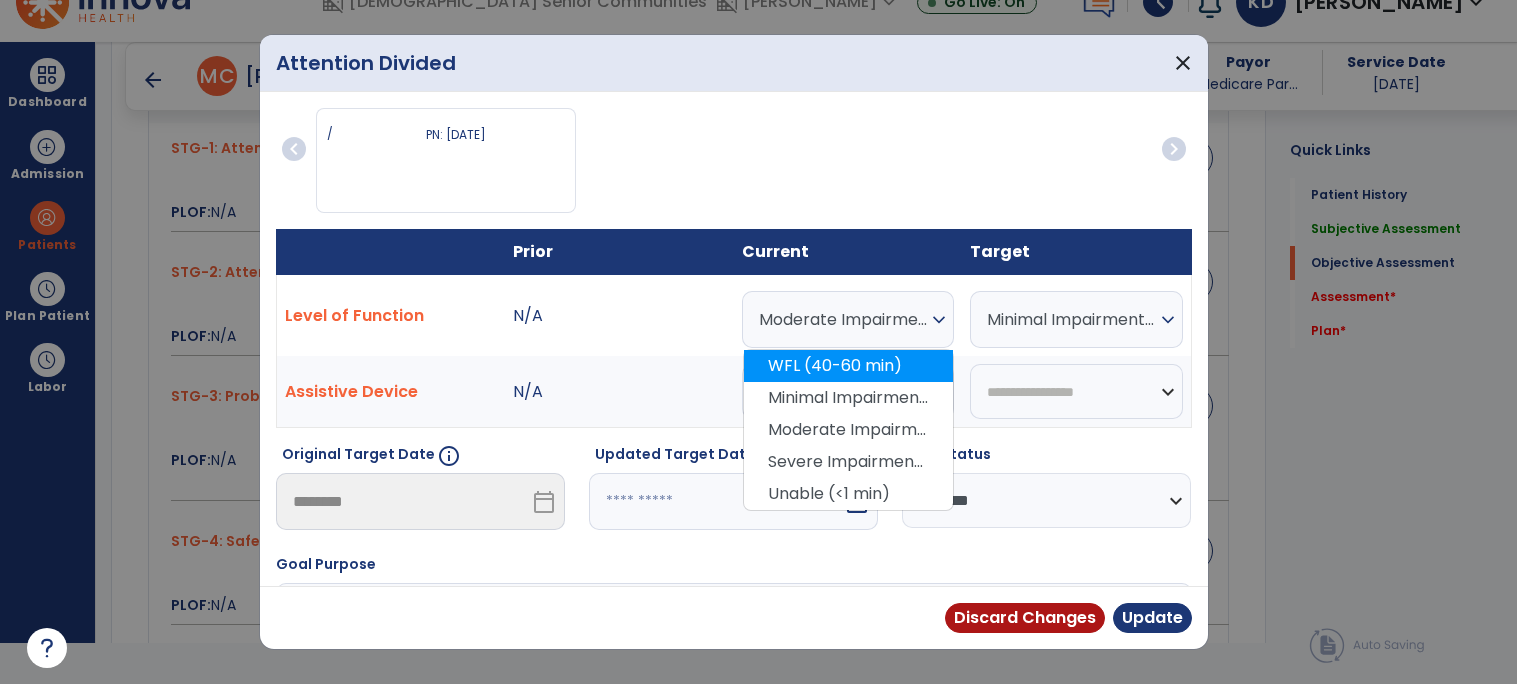 click on "WFL (40-60 min)" at bounding box center [848, 366] 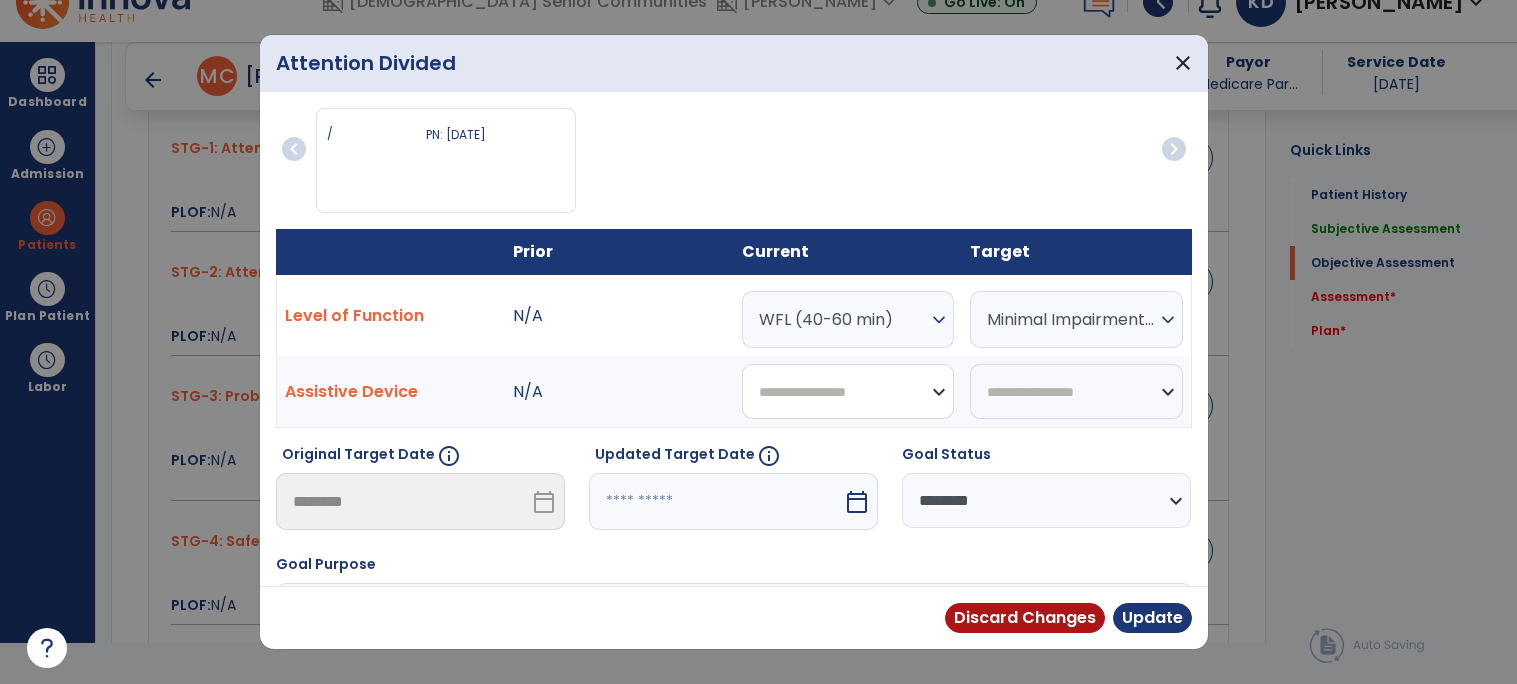 click on "**********" at bounding box center (848, 391) 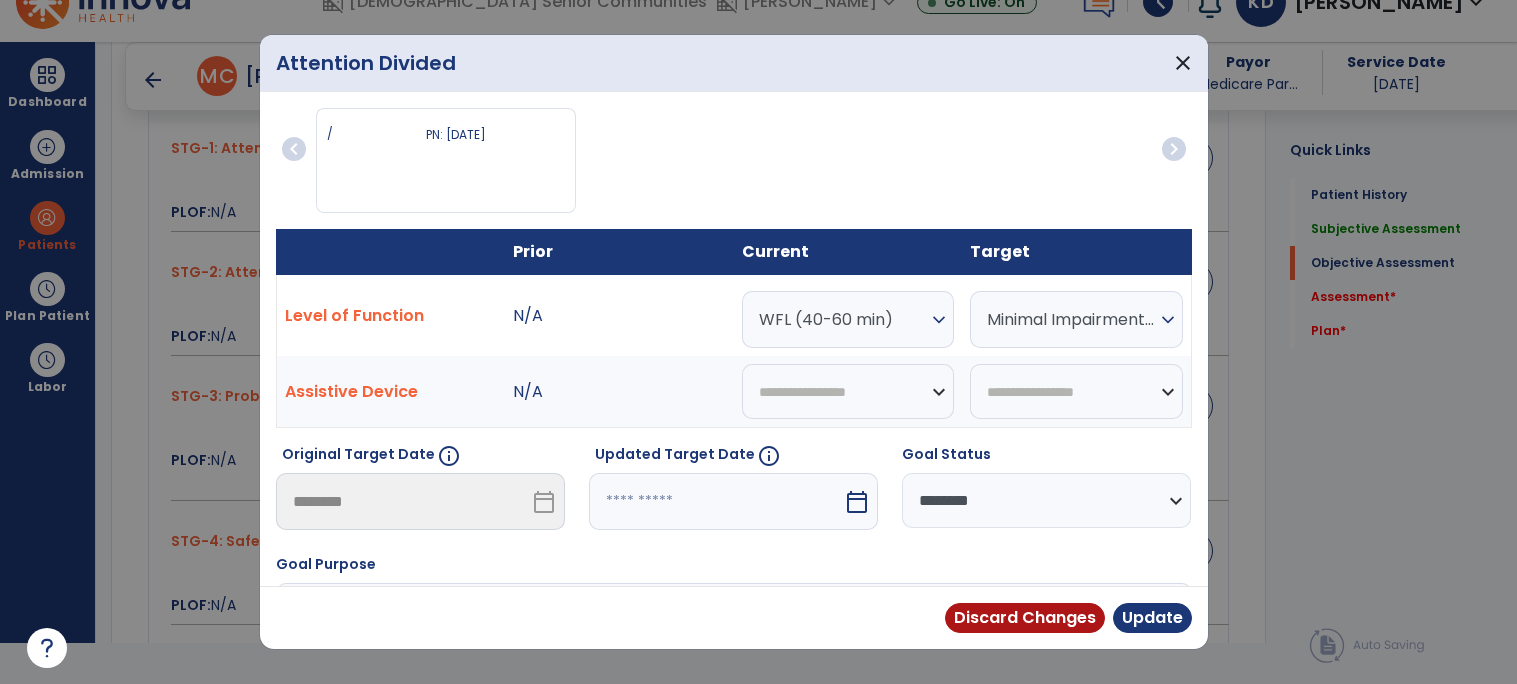 click on "Minimal Impairment (20-40 min)   expand_more" at bounding box center (1076, 319) 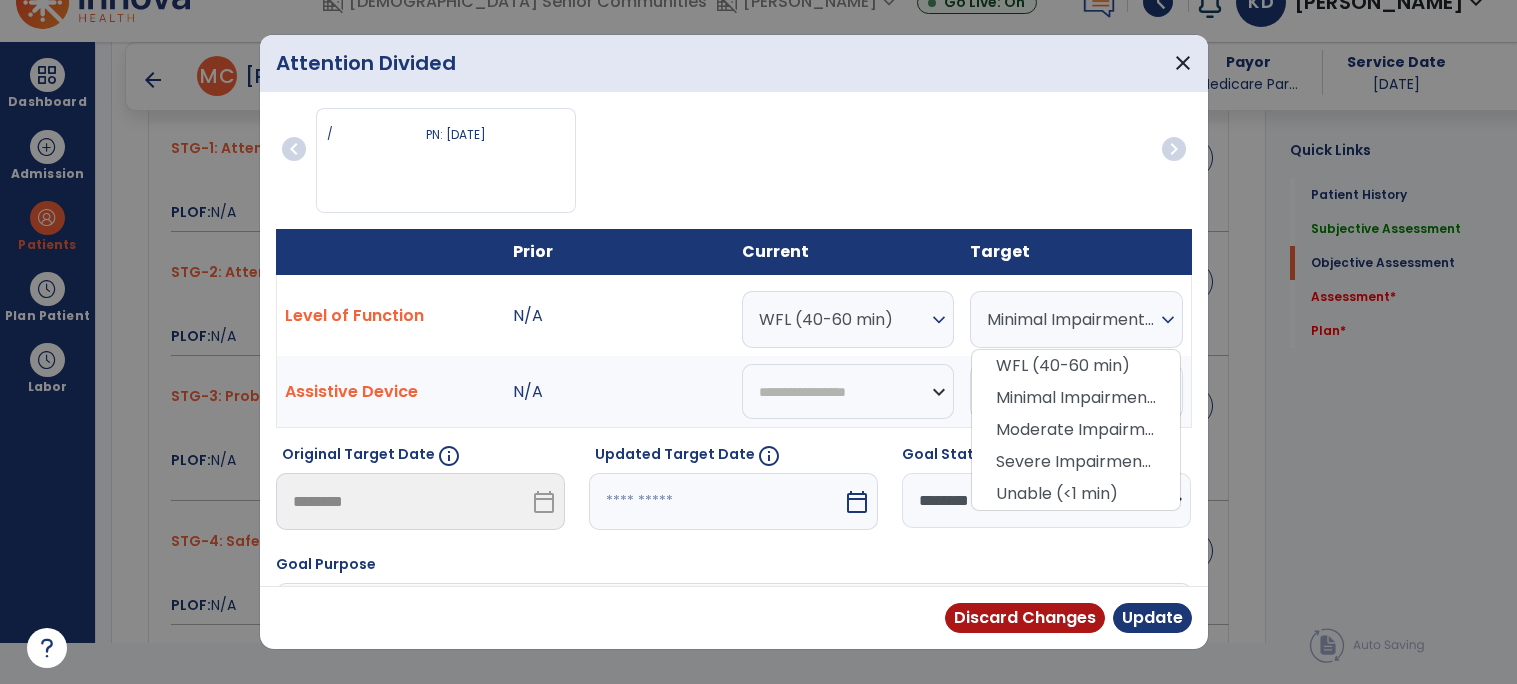 click on "WFL (40-60 min)" at bounding box center (843, 319) 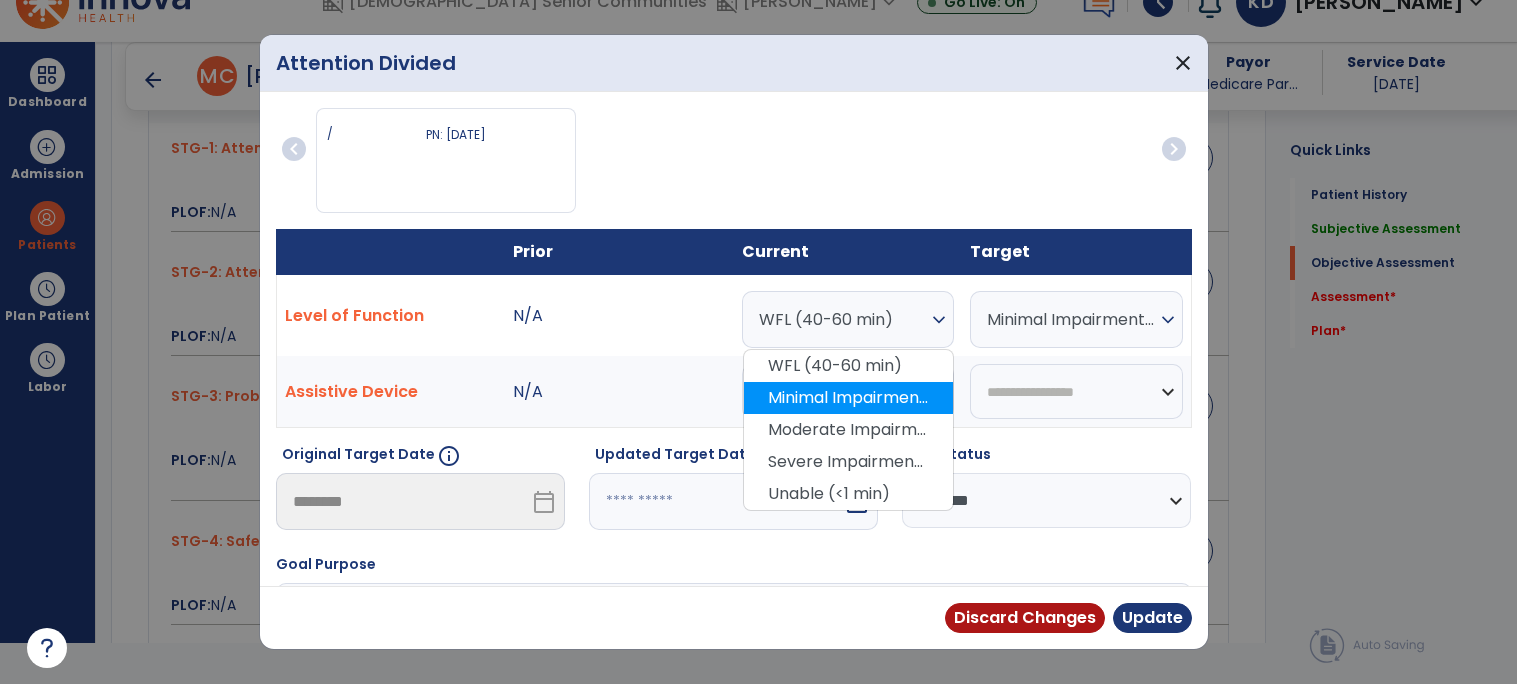 click on "Minimal Impairment (20-40 min)" at bounding box center (848, 398) 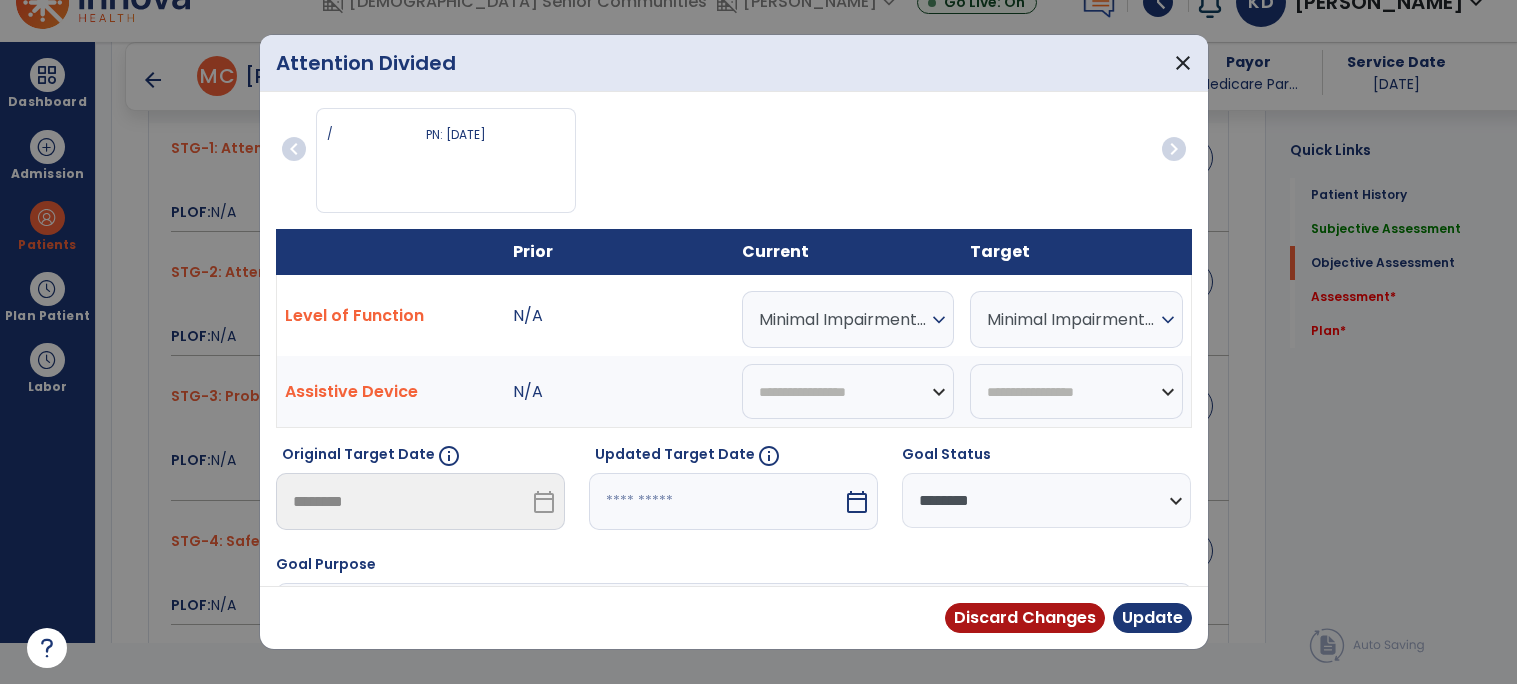 click on "Minimal Impairment (20-40 min)" at bounding box center (1071, 319) 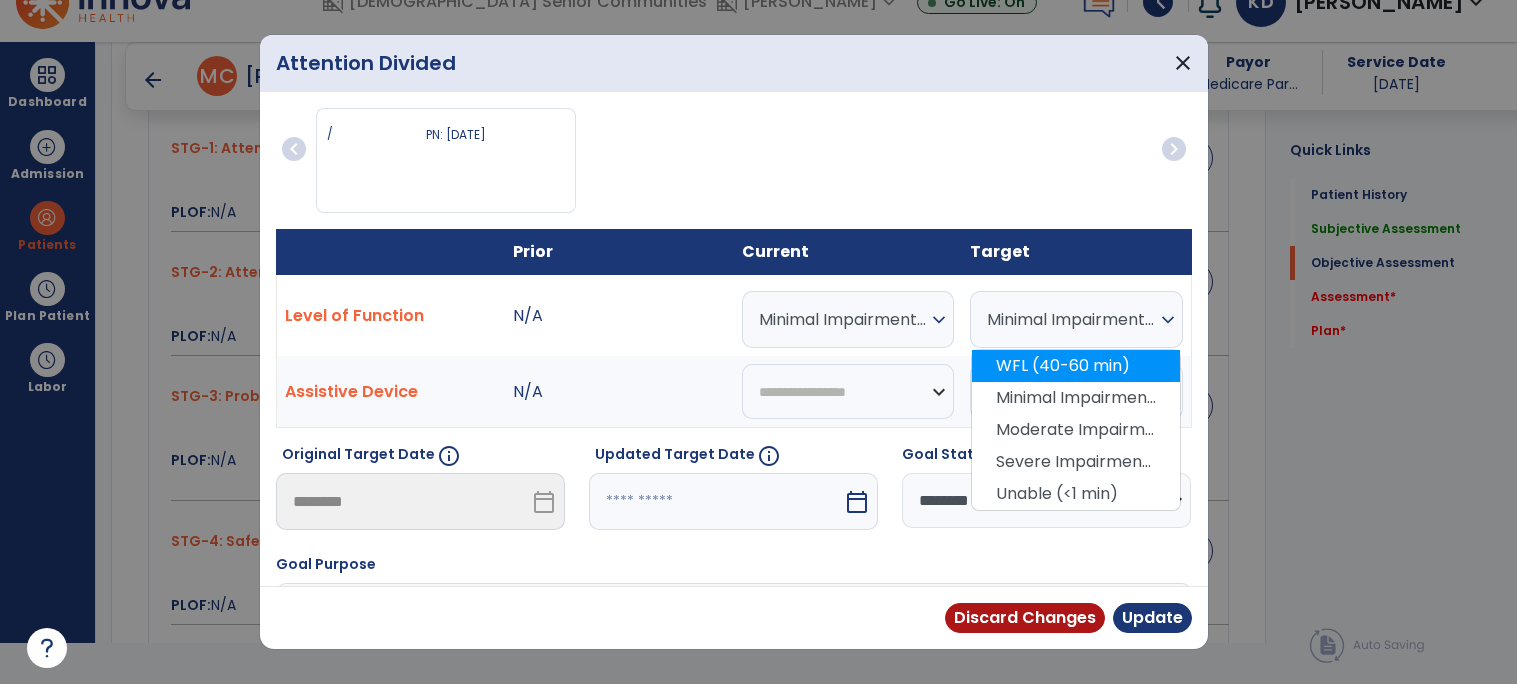 click on "WFL (40-60 min)" at bounding box center [1076, 366] 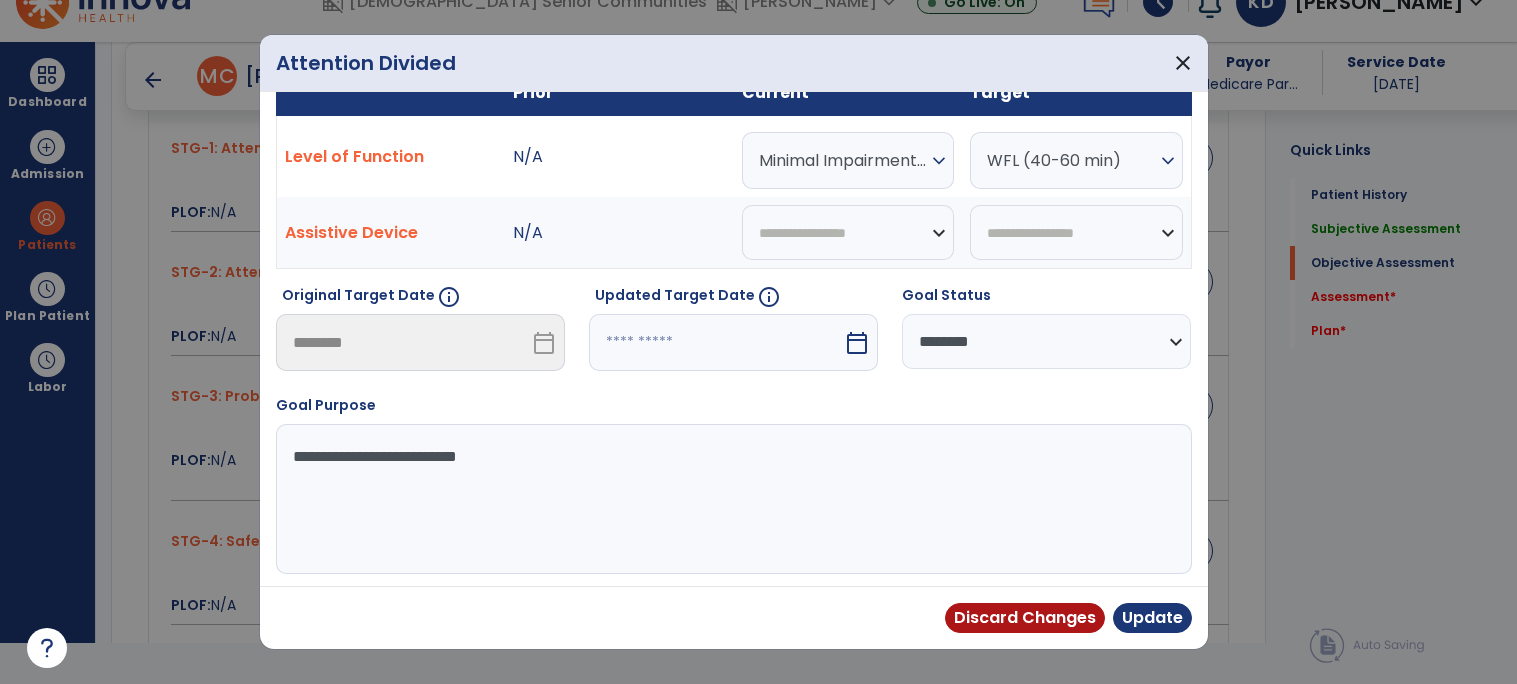 scroll, scrollTop: 163, scrollLeft: 0, axis: vertical 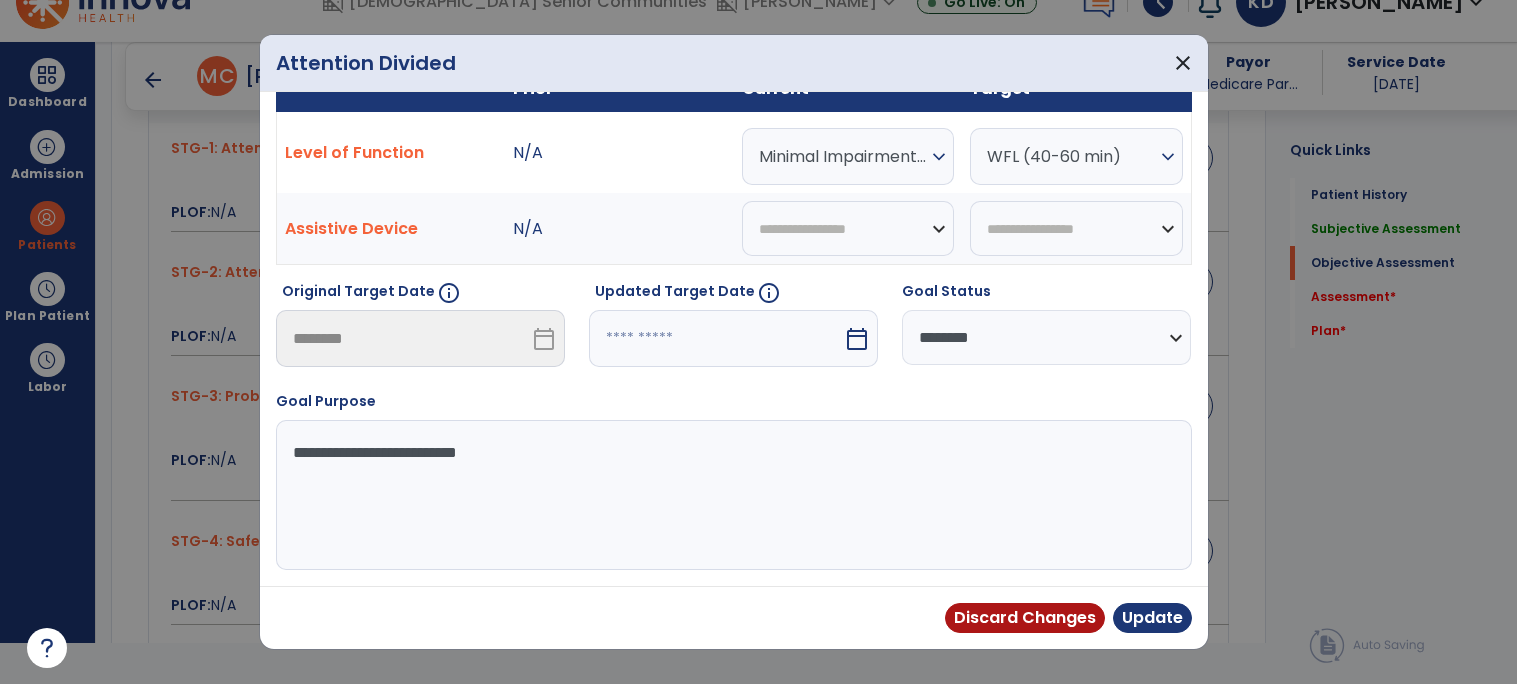 click on "calendar_today" at bounding box center [859, 338] 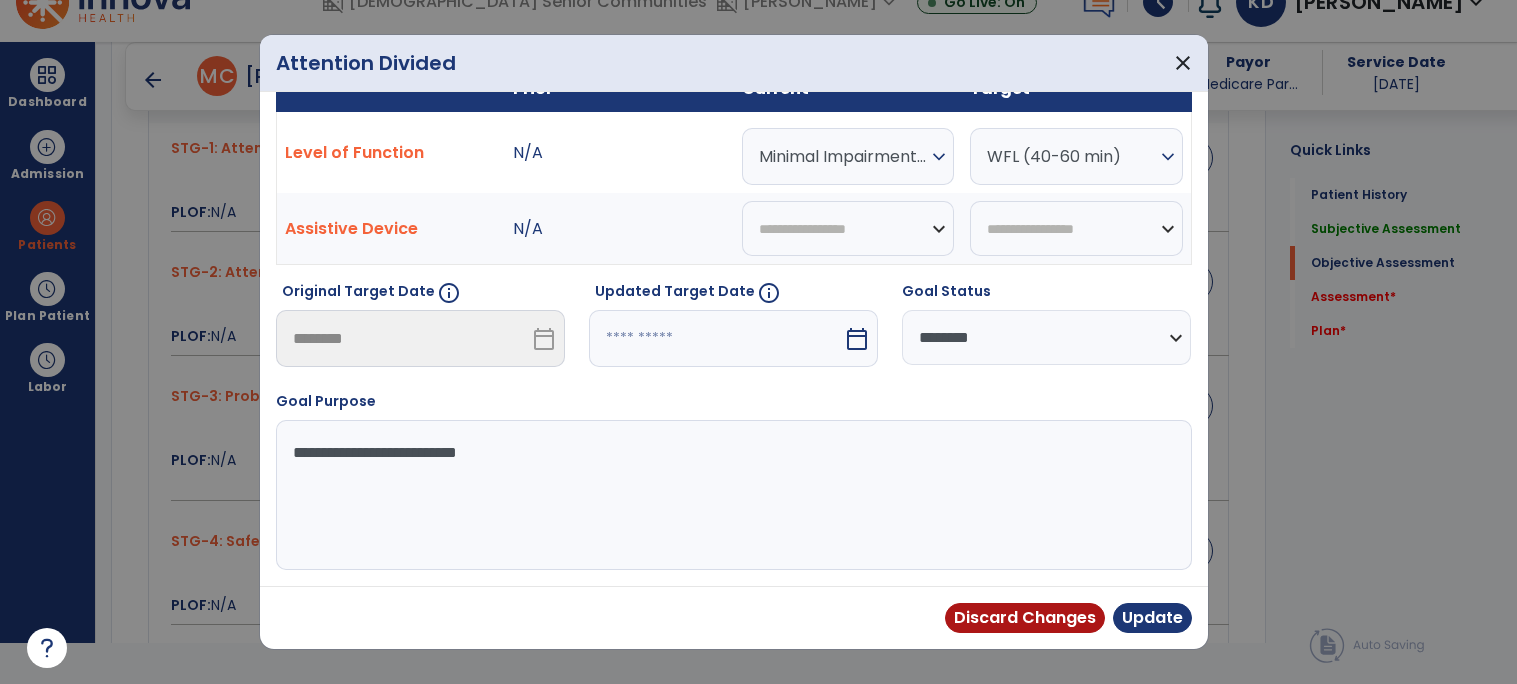 select on "*" 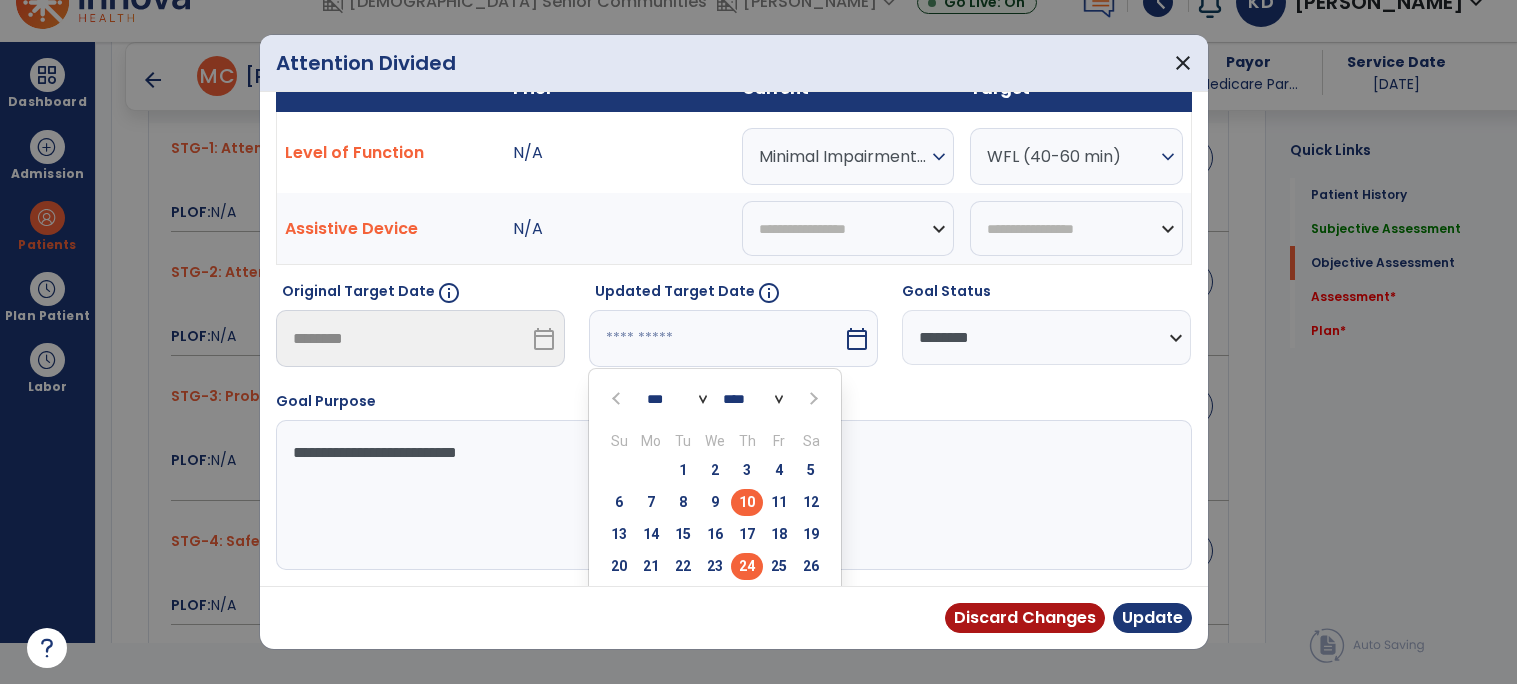 click on "24" at bounding box center (747, 566) 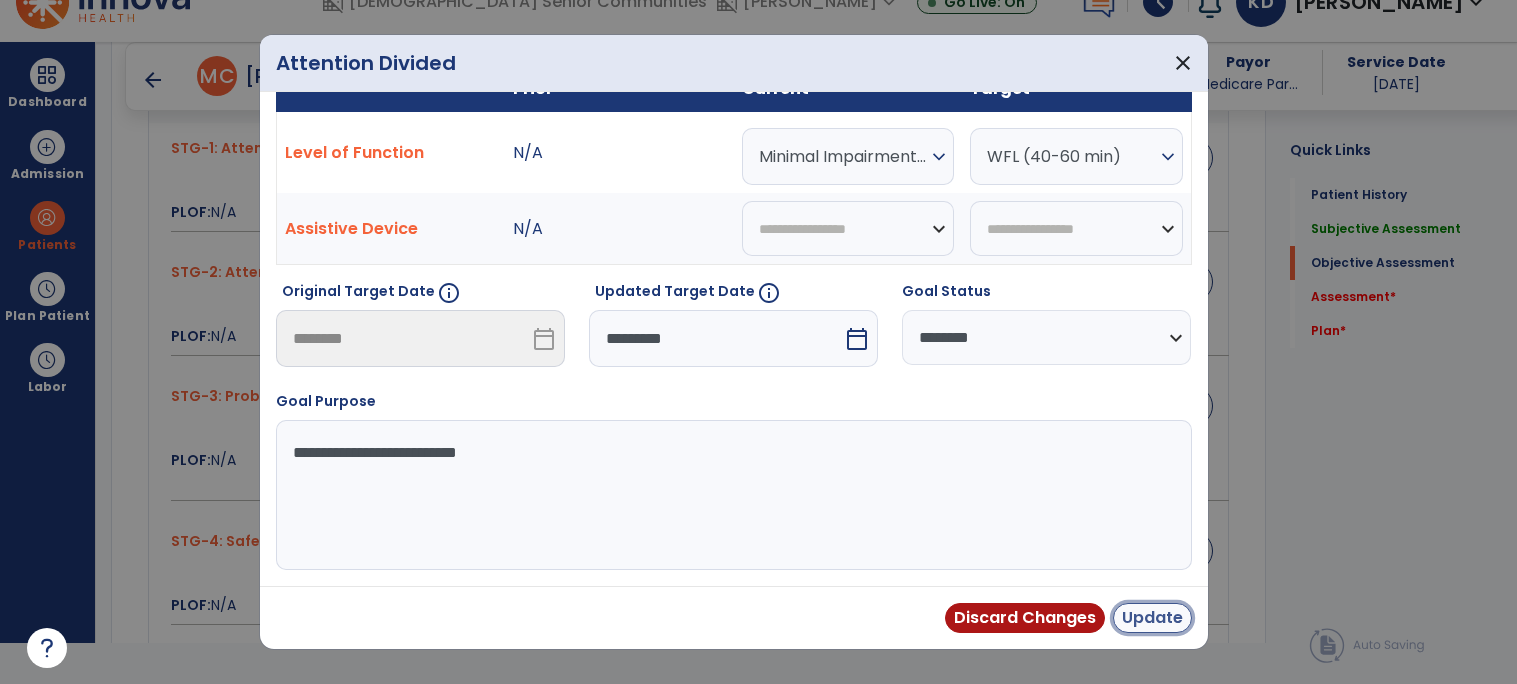 click on "Update" at bounding box center (1152, 618) 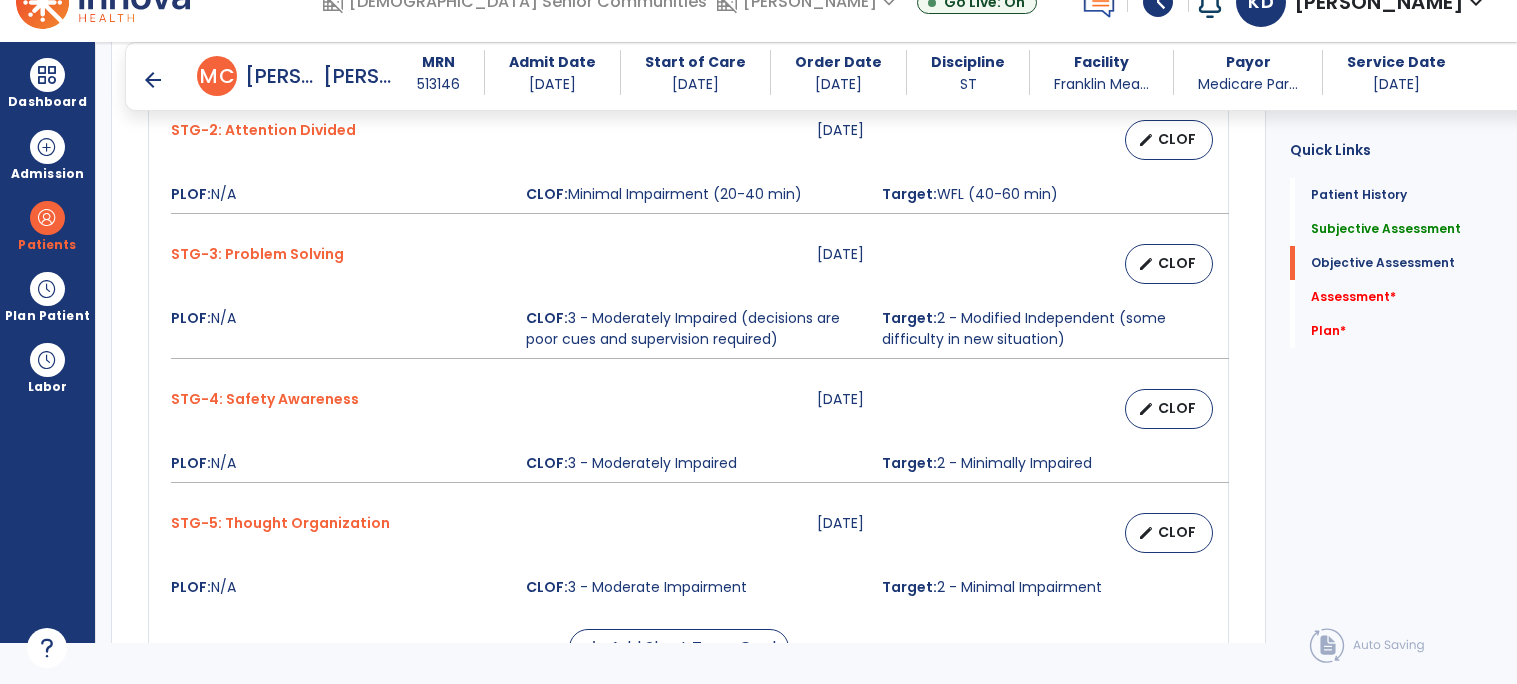 scroll, scrollTop: 1217, scrollLeft: 0, axis: vertical 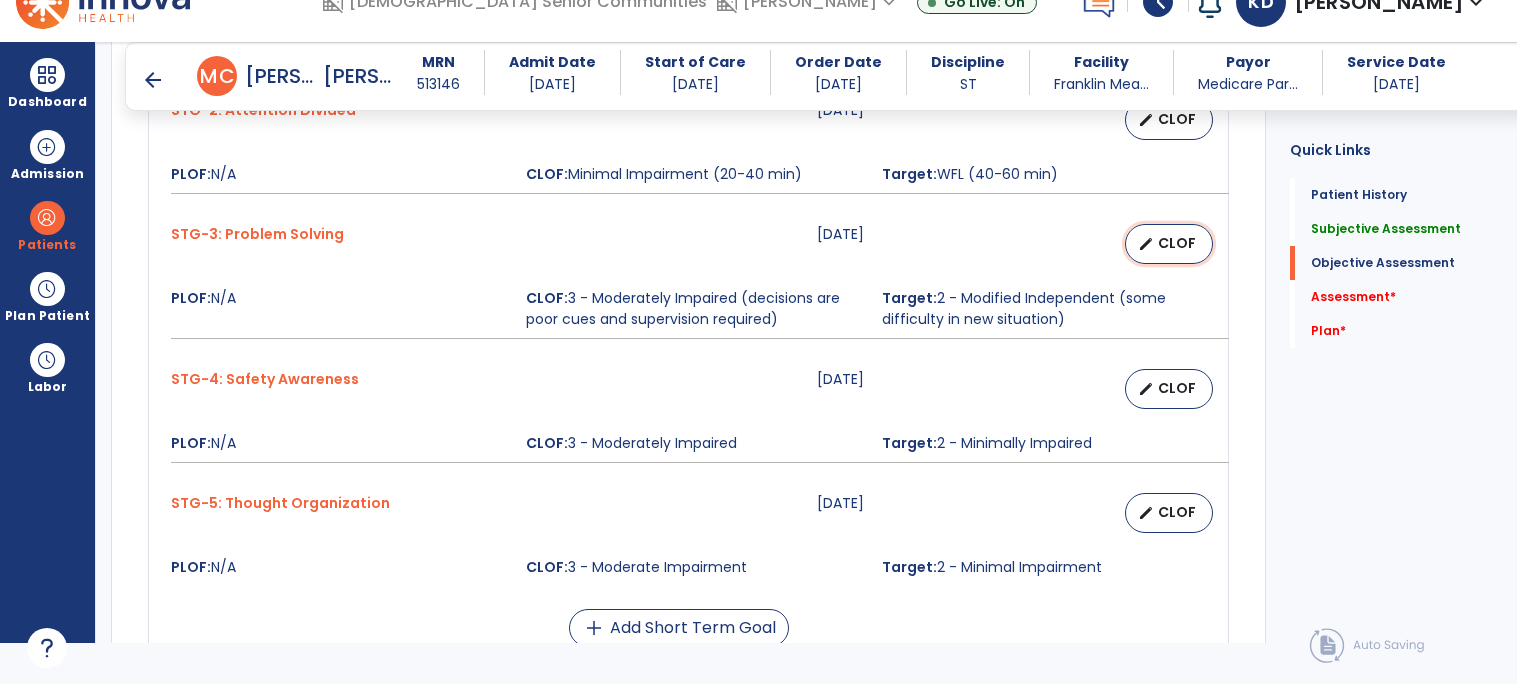 click on "CLOF" at bounding box center [1177, 243] 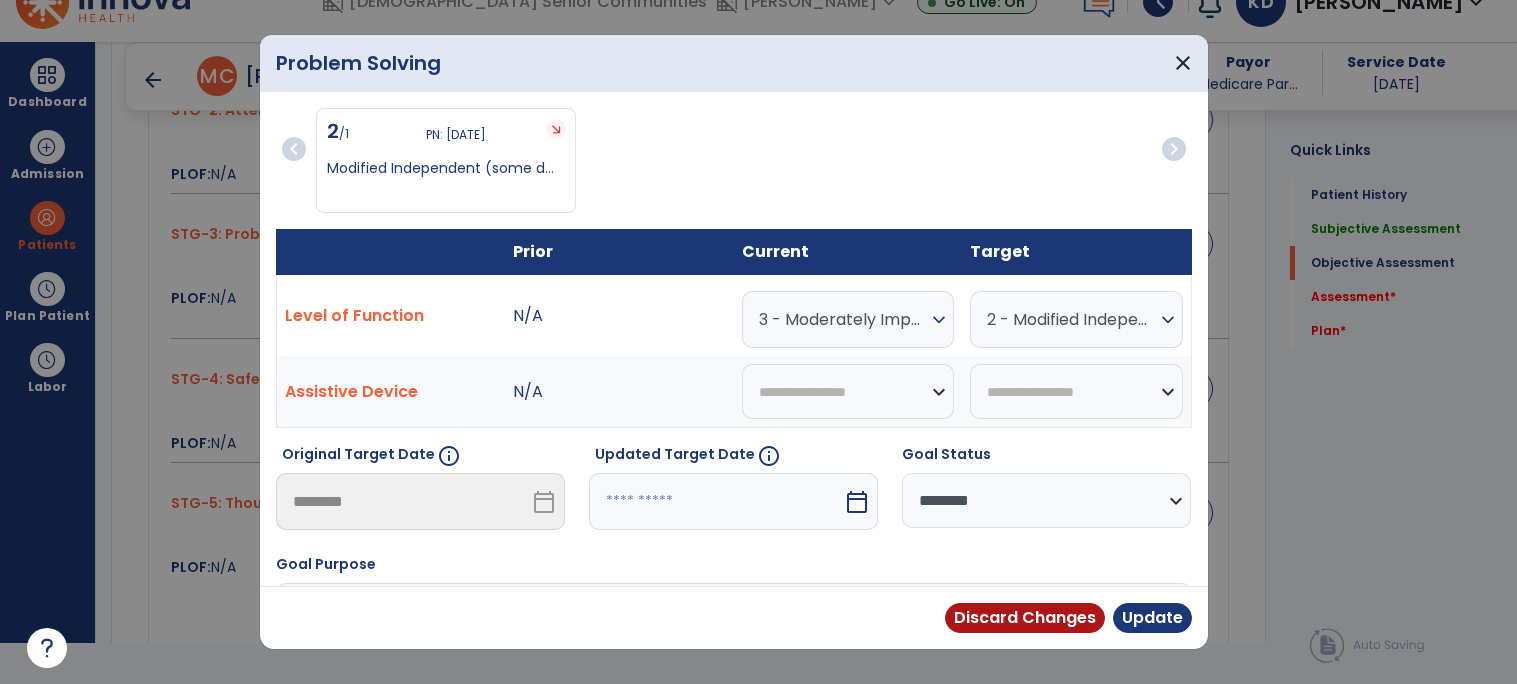 click on "3 - Moderately Impaired (decisions are poor cues and supervision required)" at bounding box center [843, 319] 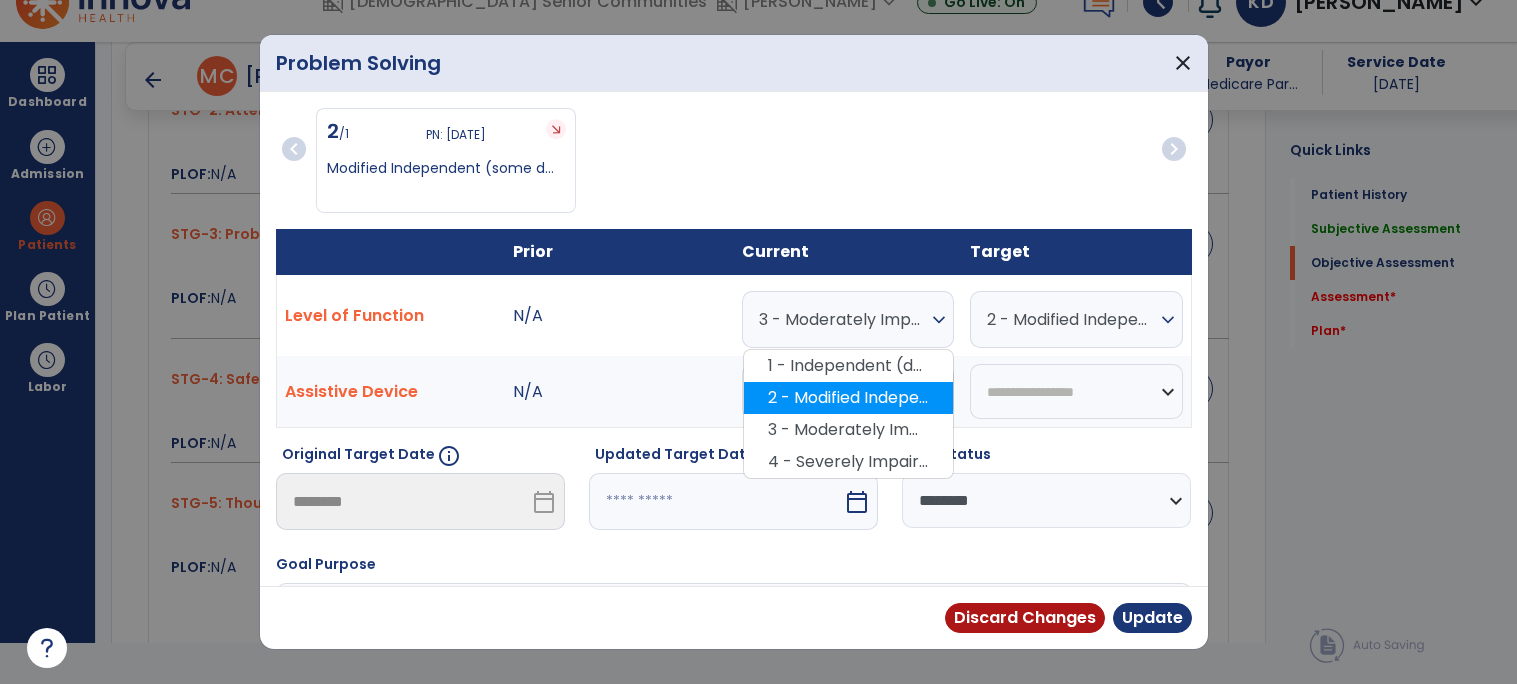 click on "2 - Modified Independent (some difficulty in new situation)" at bounding box center [848, 398] 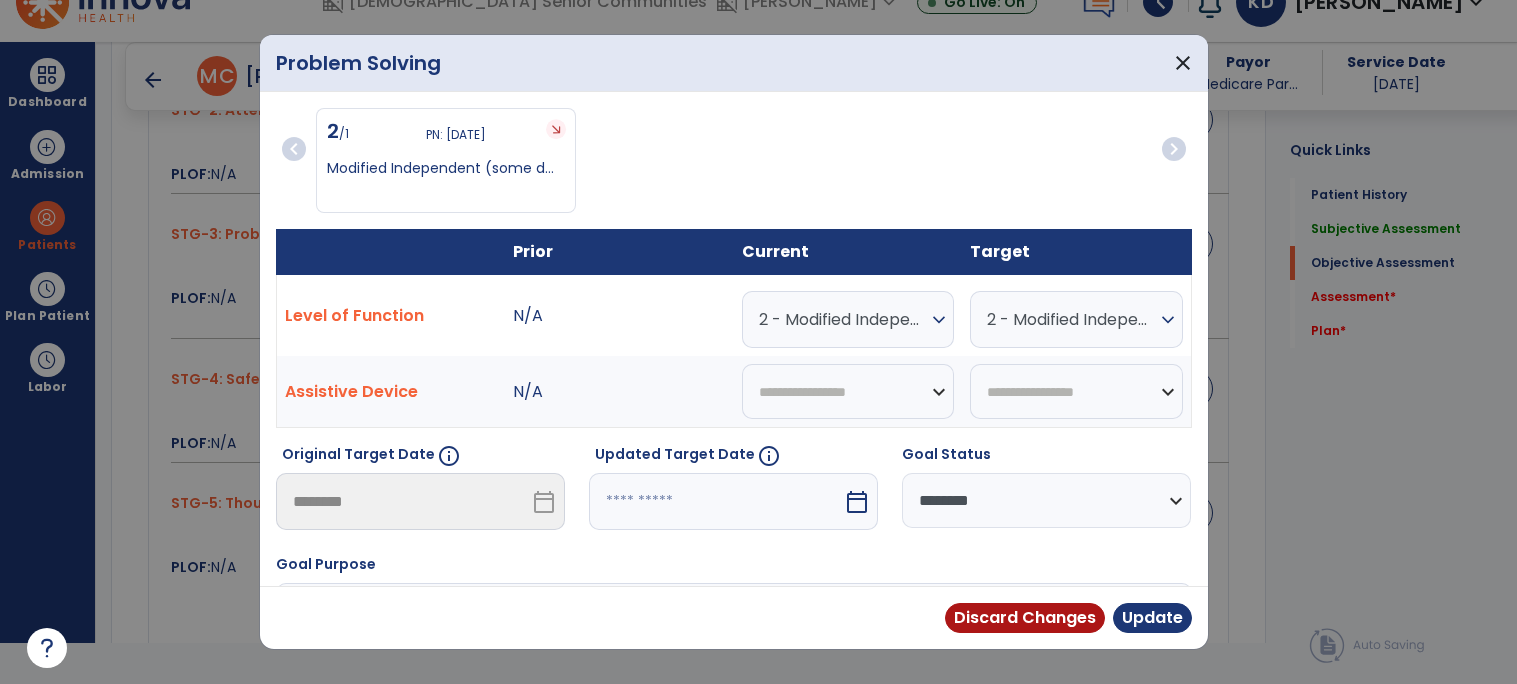click on "2 - Modified Independent (some difficulty in new situation)" at bounding box center (1071, 319) 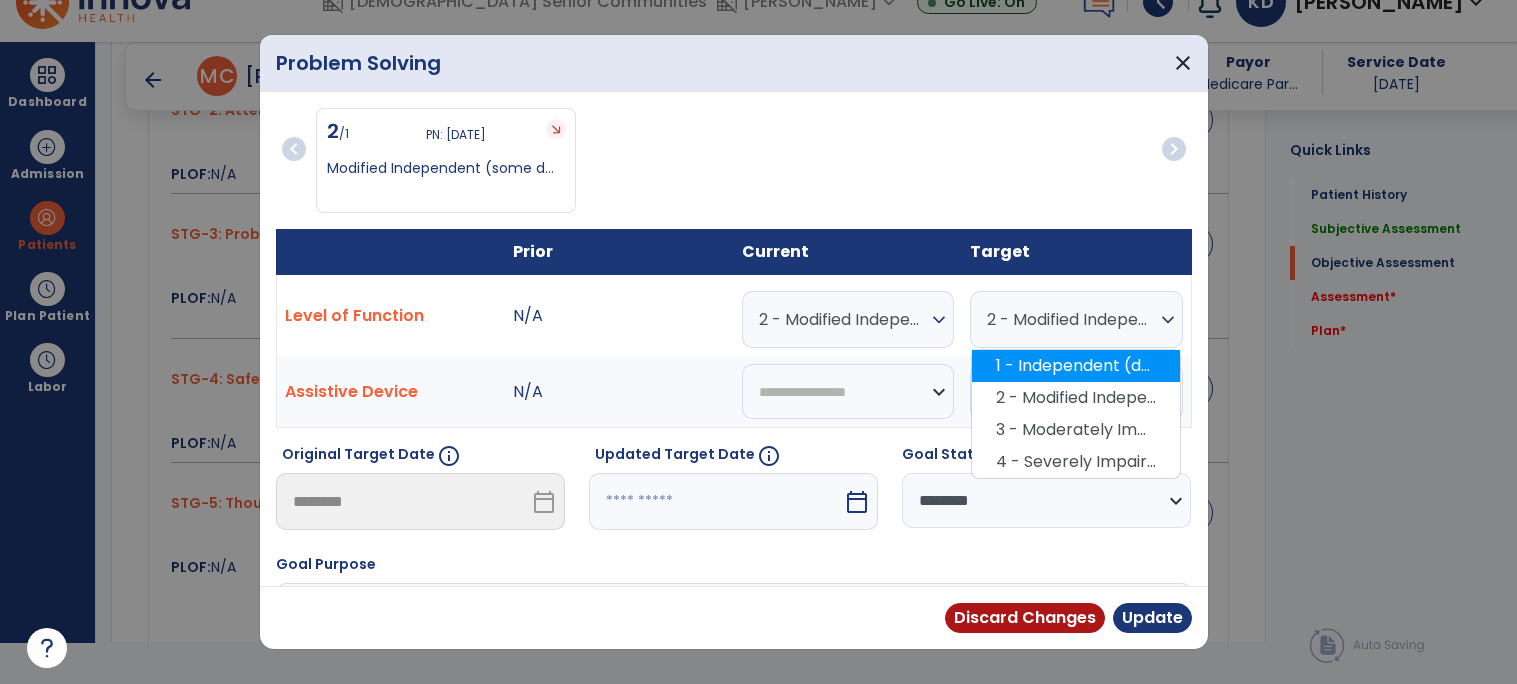 click on "1 - Independent (decisions consistent/reasonable)" at bounding box center [1076, 366] 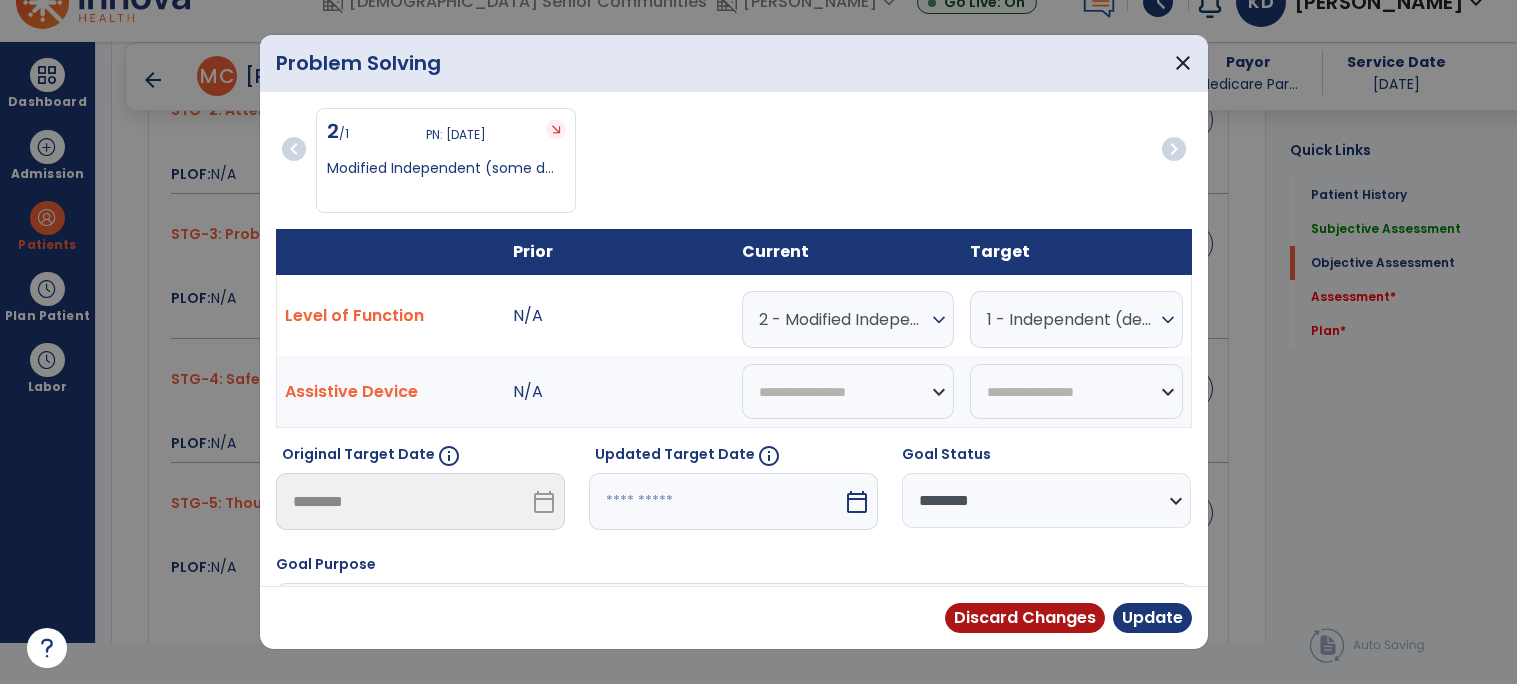 click on "calendar_today" at bounding box center [857, 502] 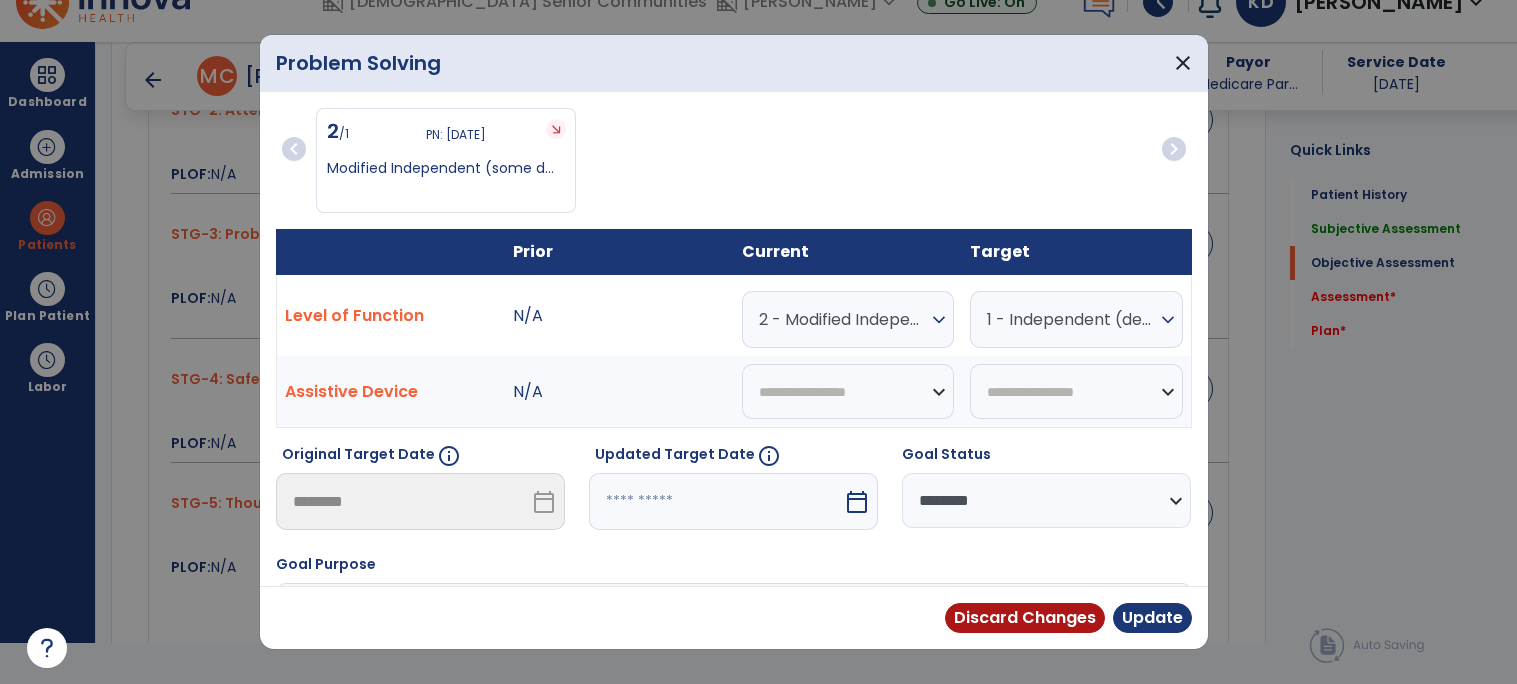 select on "*" 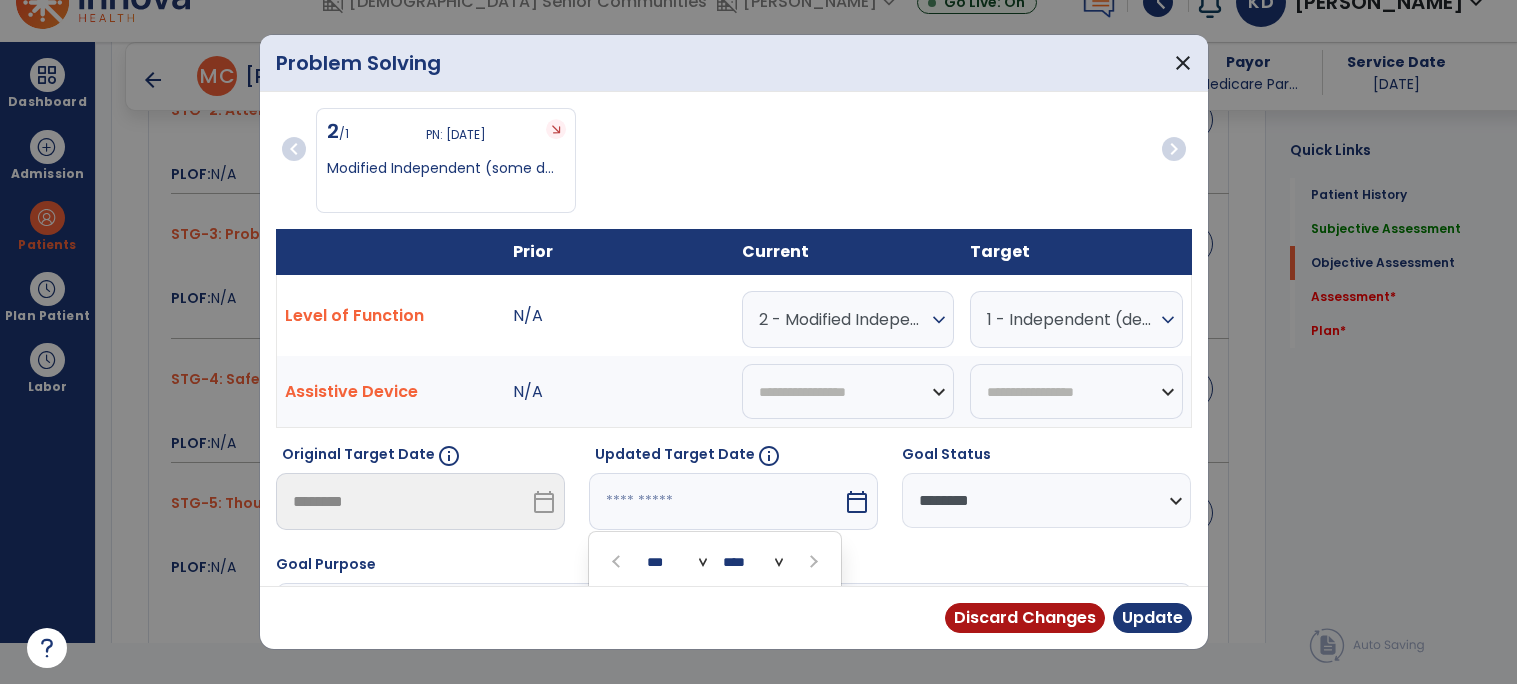 scroll, scrollTop: 243, scrollLeft: 0, axis: vertical 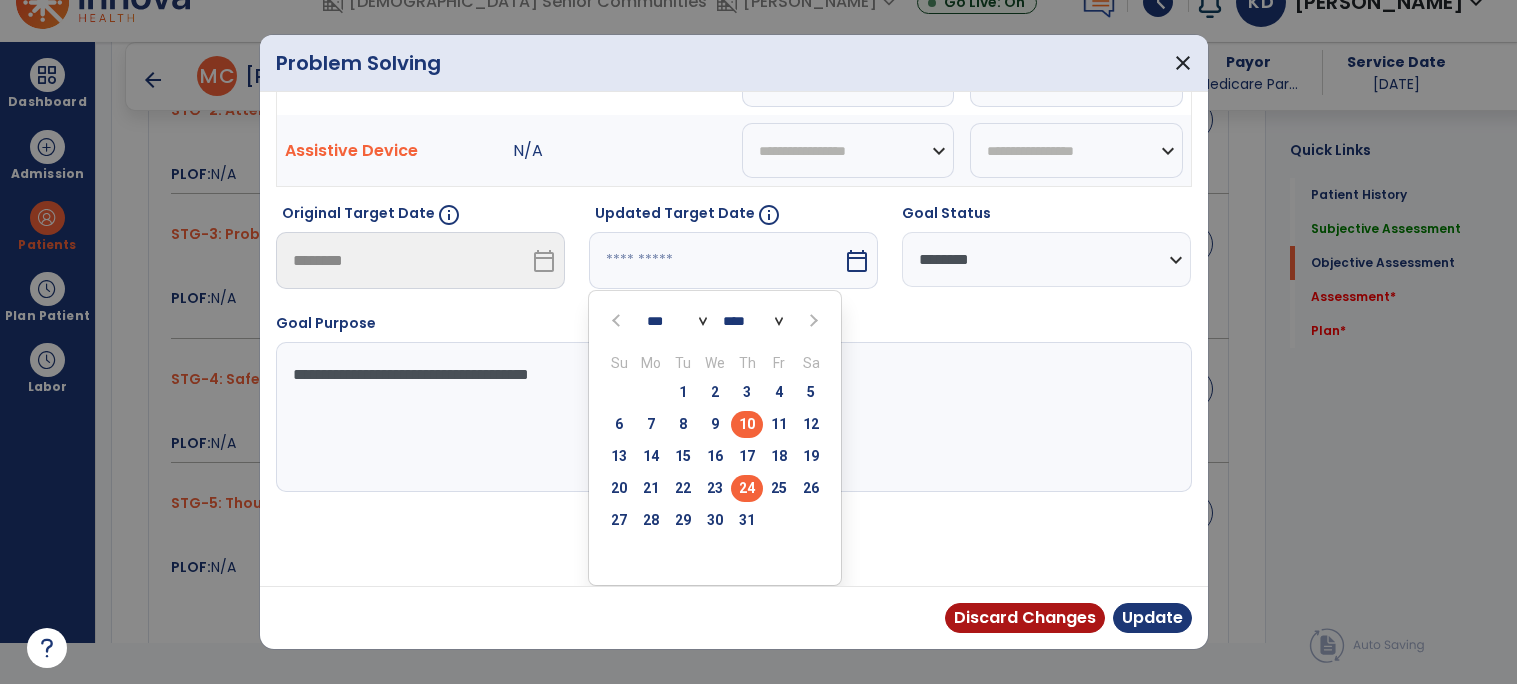 click on "24" at bounding box center (747, 488) 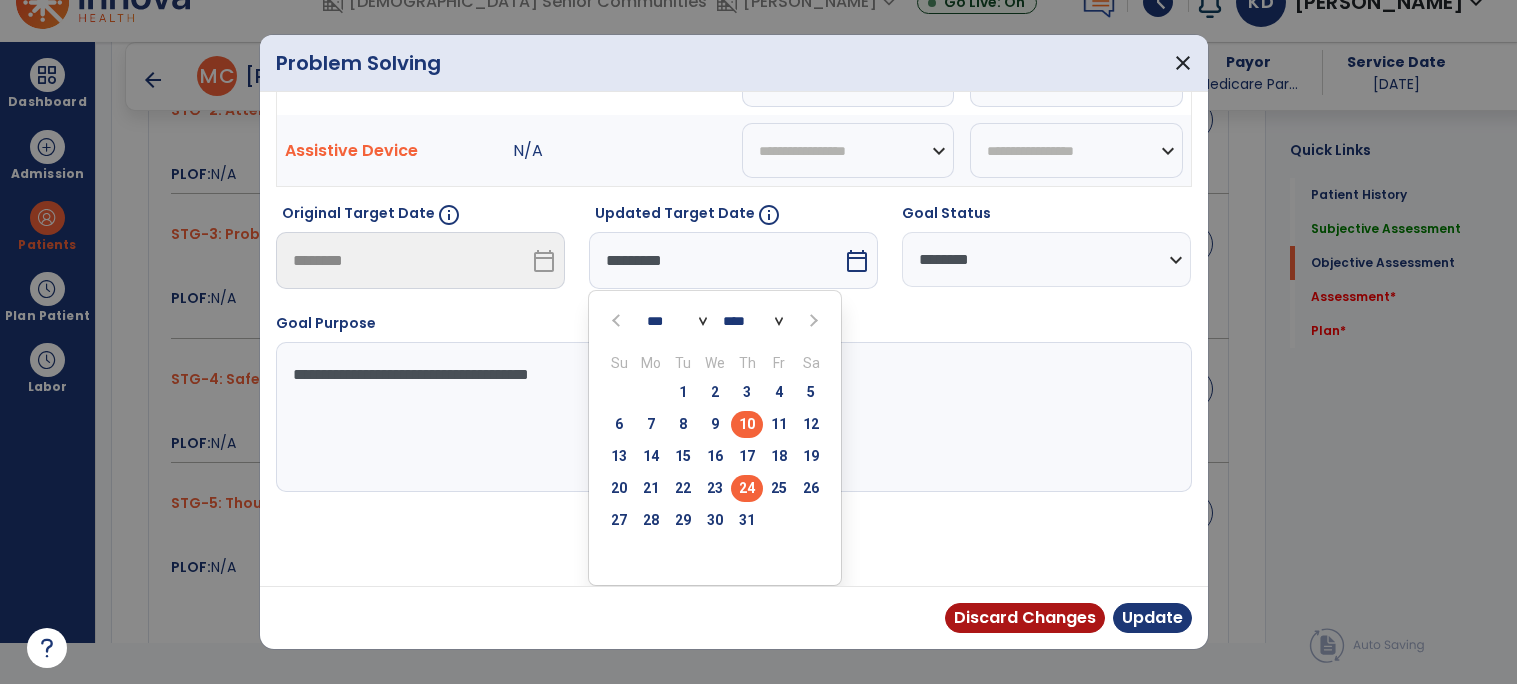 scroll, scrollTop: 164, scrollLeft: 0, axis: vertical 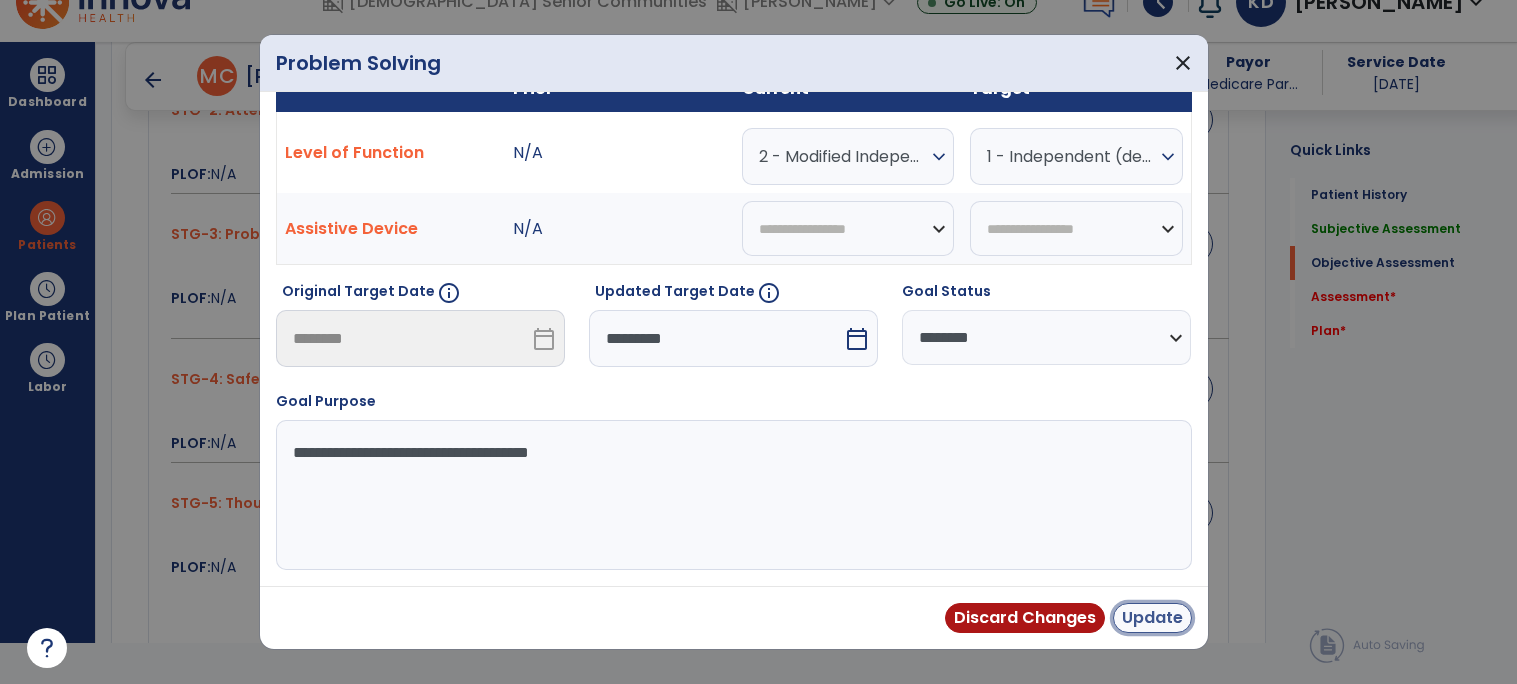 click on "Update" at bounding box center [1152, 618] 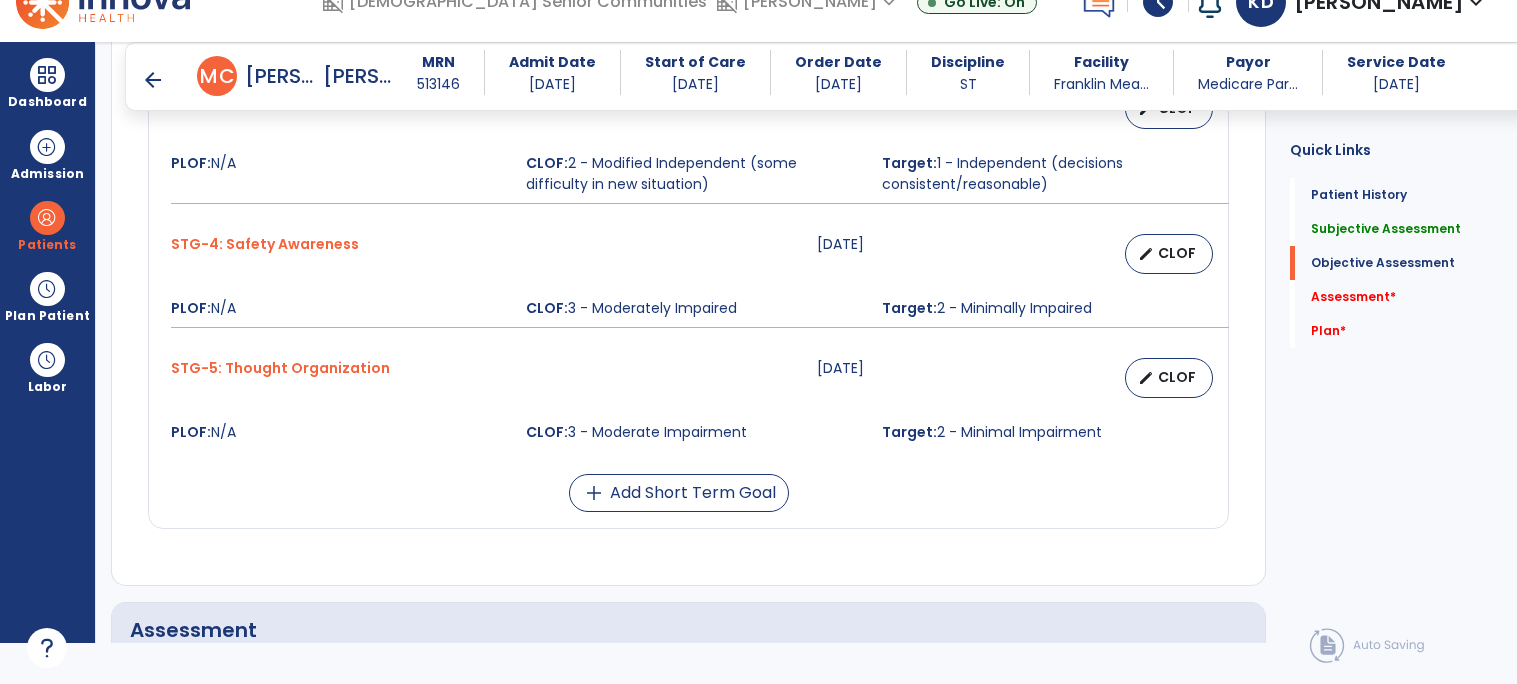 scroll, scrollTop: 1355, scrollLeft: 0, axis: vertical 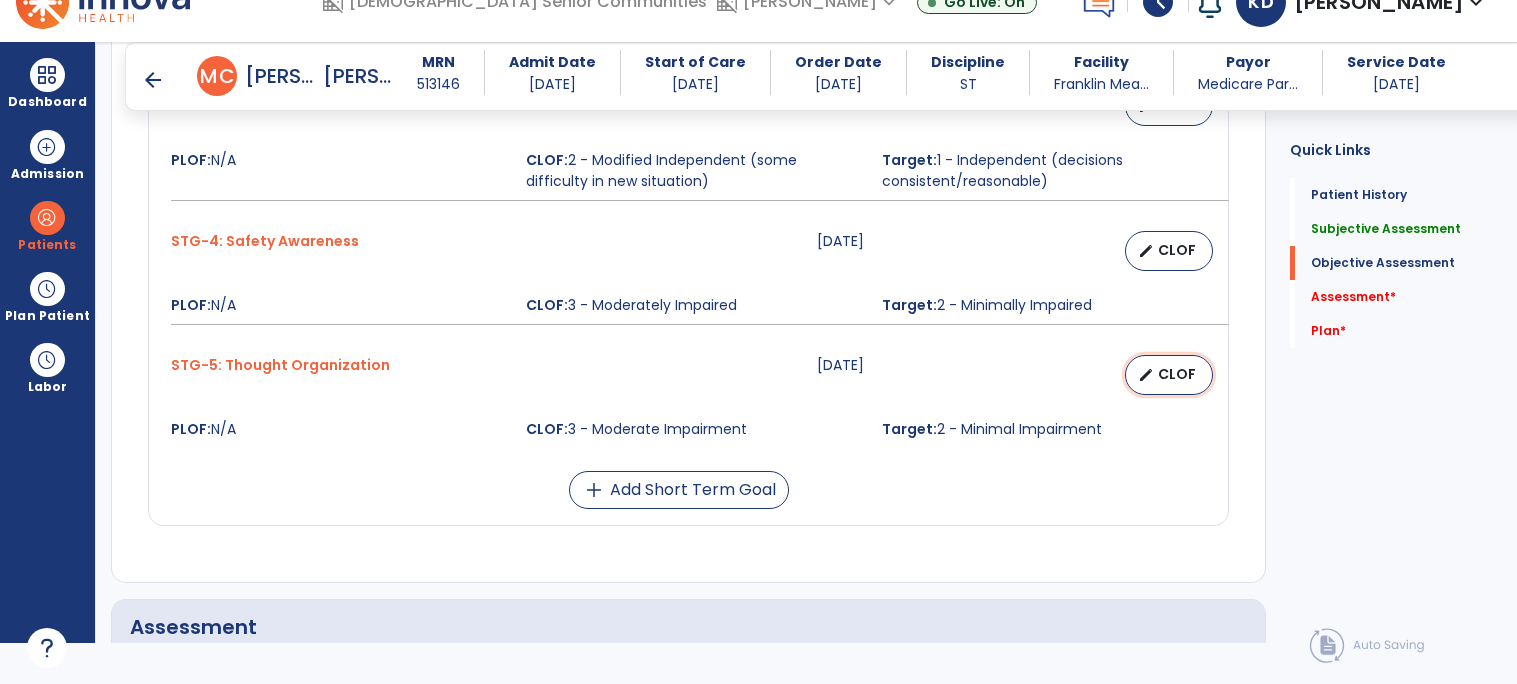 click on "CLOF" at bounding box center [1177, 374] 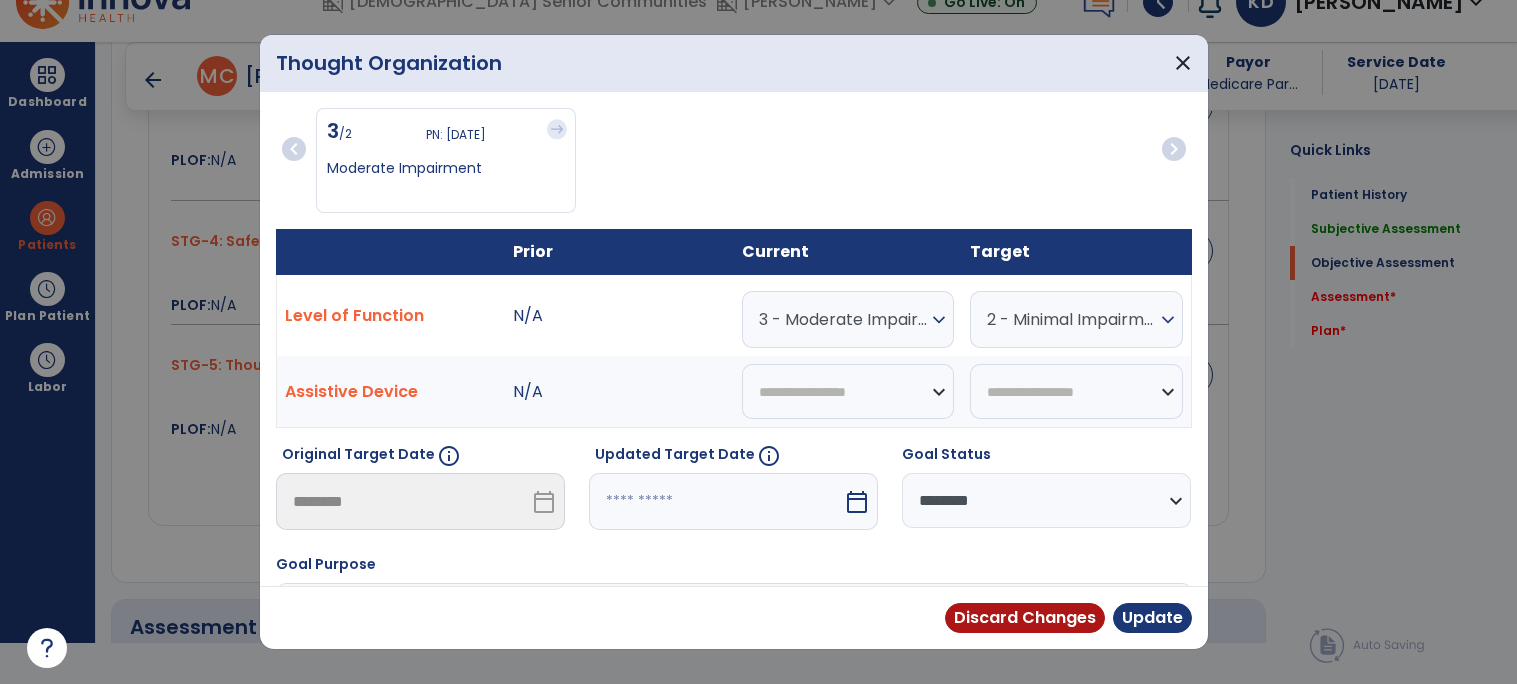 click on "3 - Moderate Impairment" at bounding box center (843, 319) 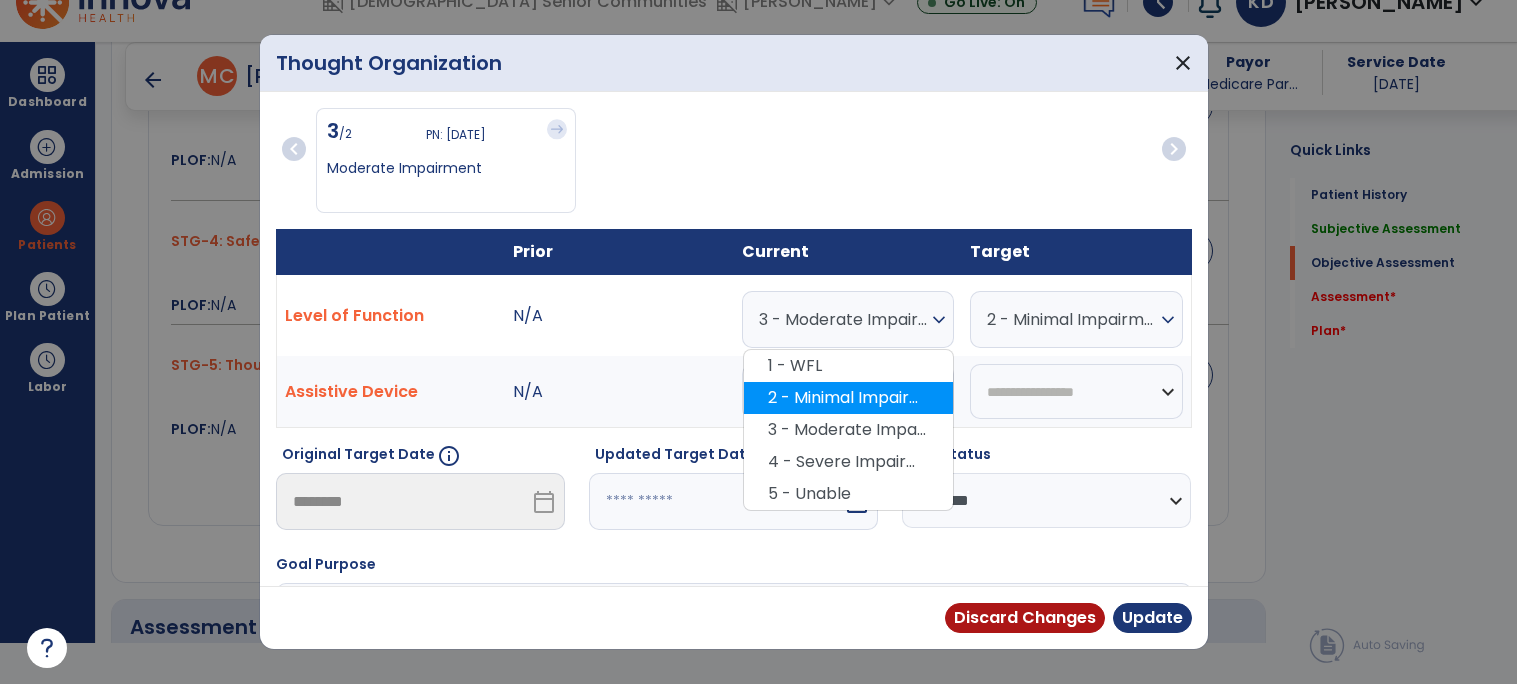 click on "2 - Minimal Impairment" at bounding box center [848, 398] 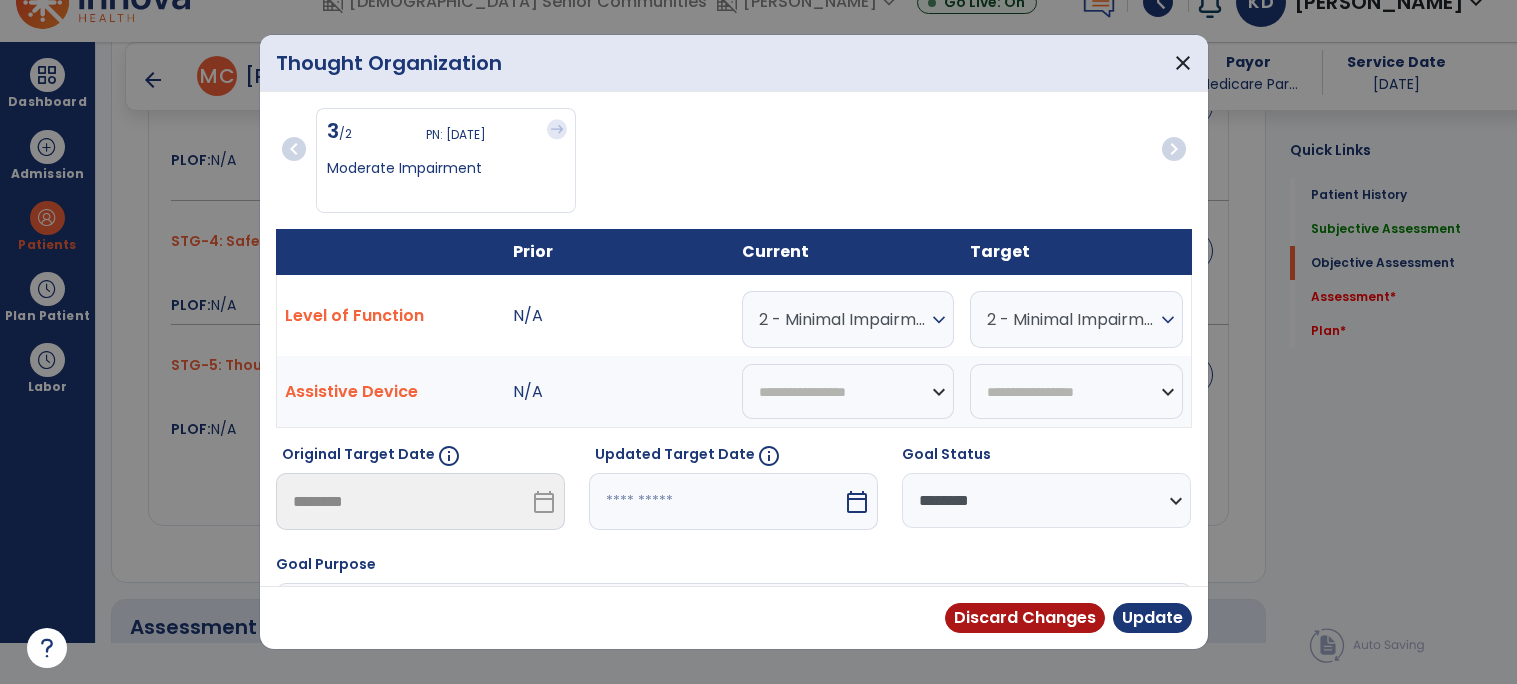 click on "2 - Minimal Impairment" at bounding box center (1071, 319) 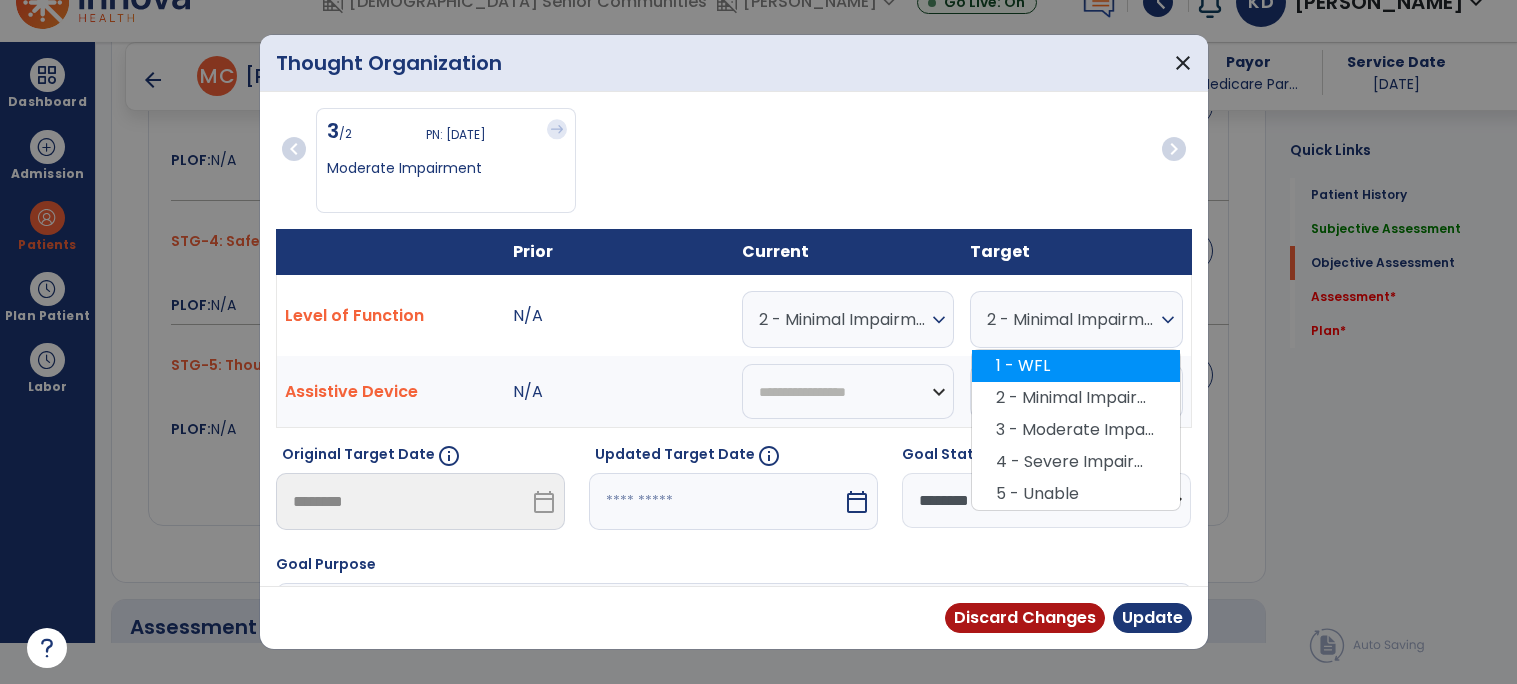 click on "1 - WFL" at bounding box center (1076, 366) 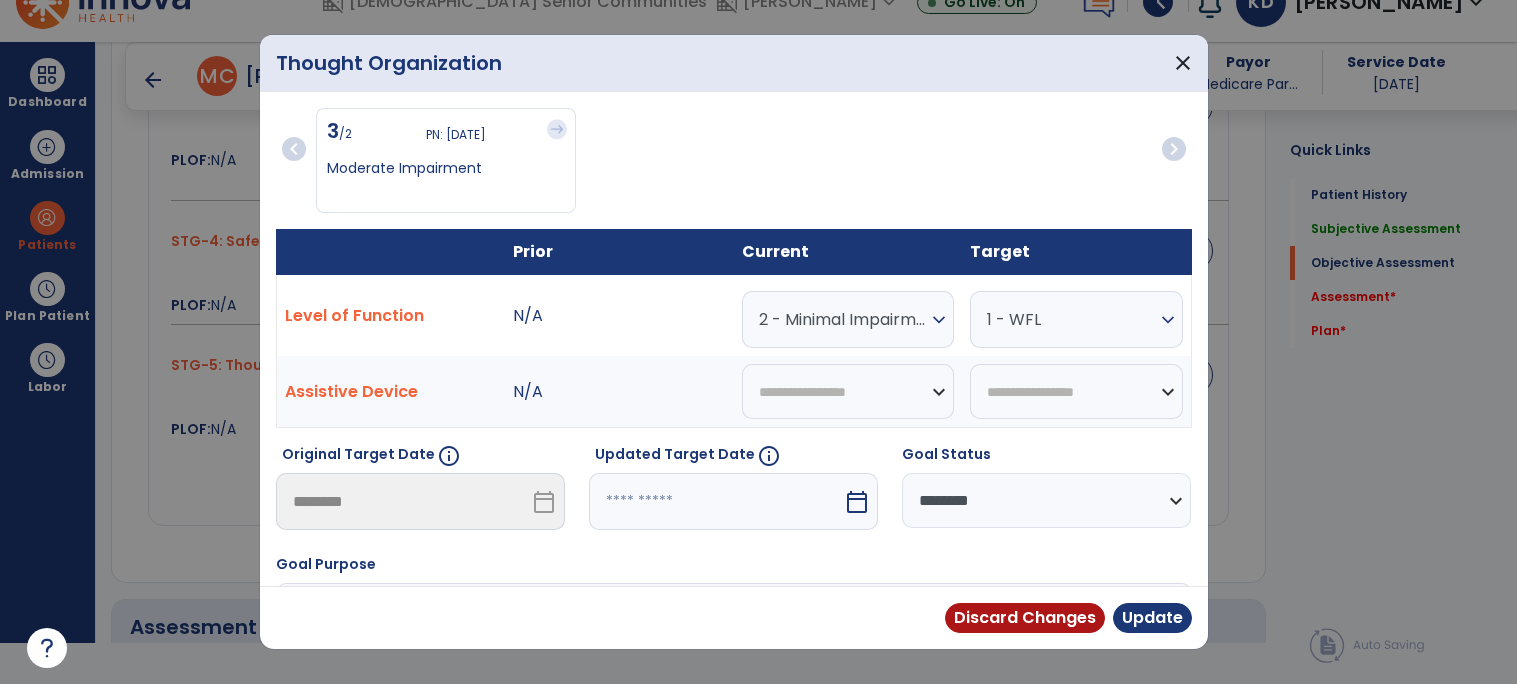click on "calendar_today" at bounding box center [857, 502] 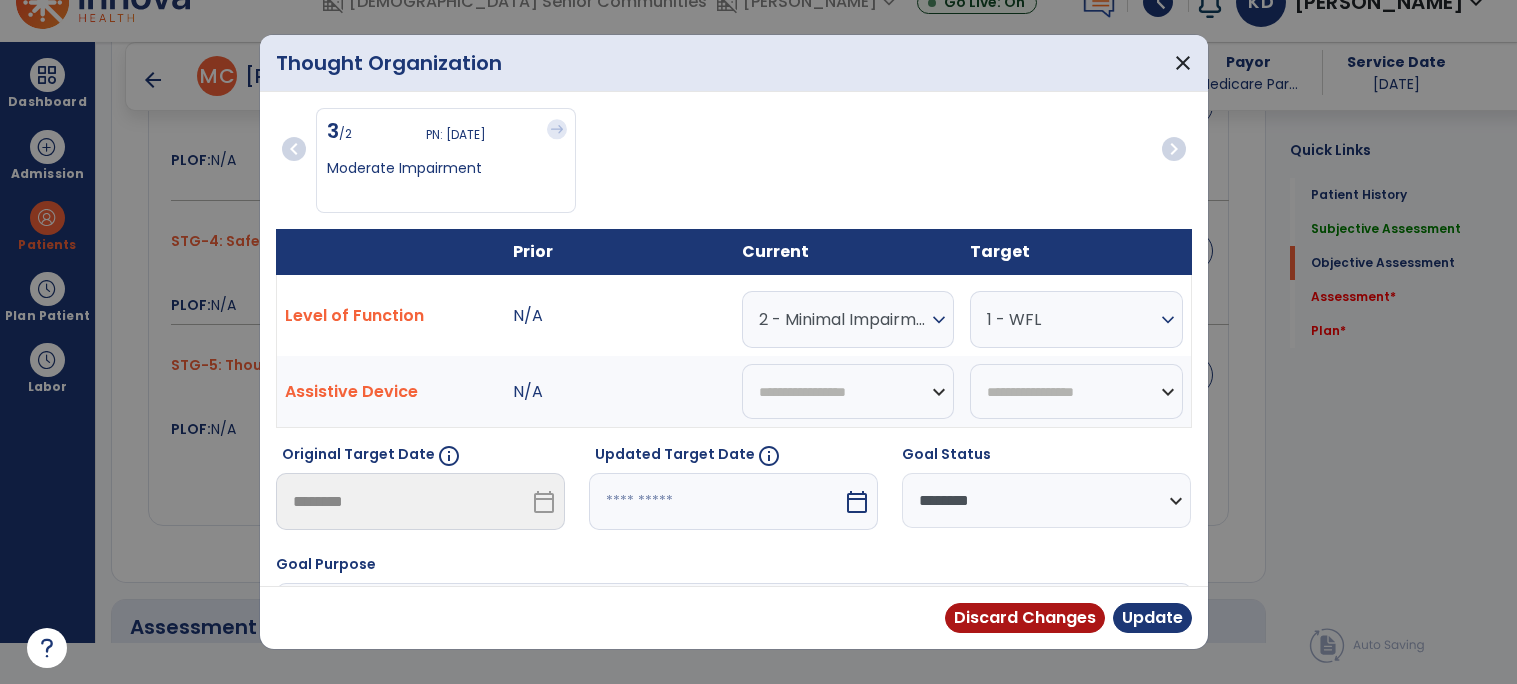 select on "*" 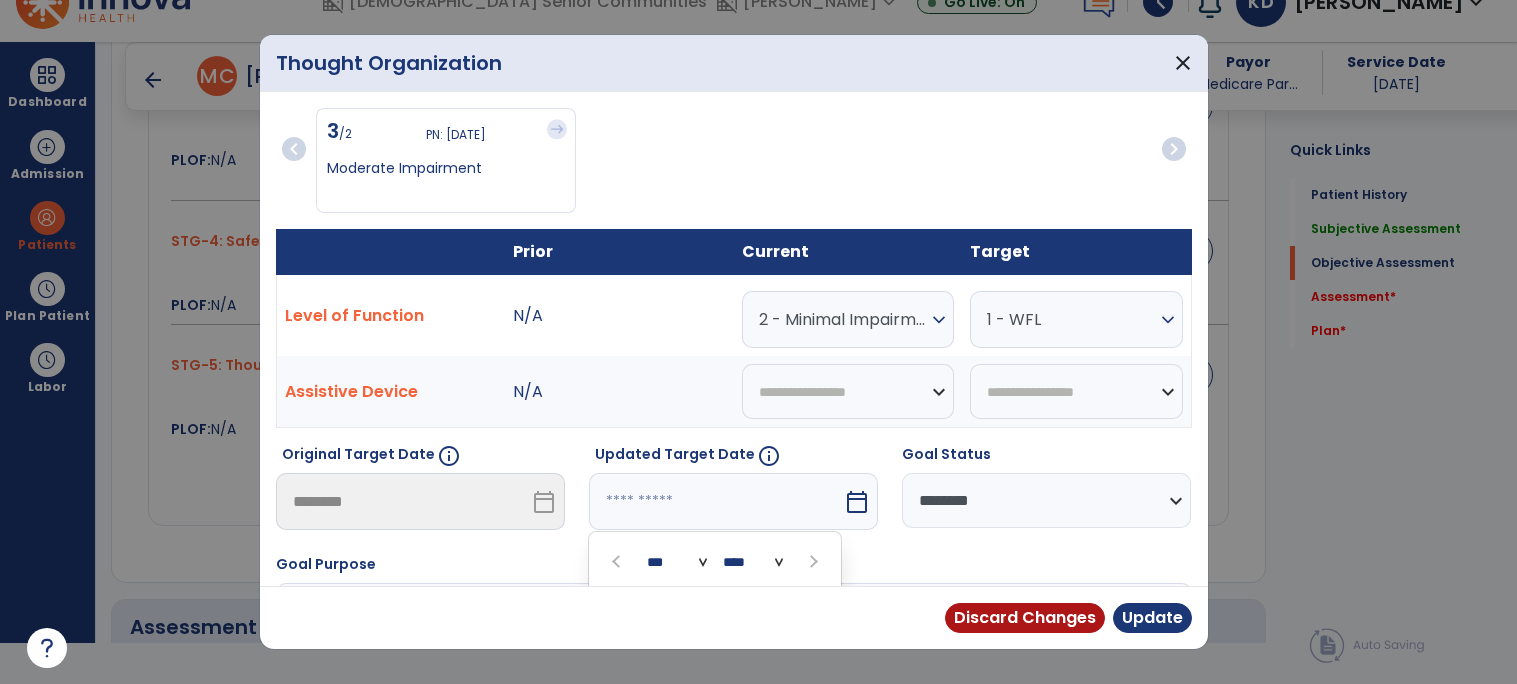 scroll, scrollTop: 243, scrollLeft: 0, axis: vertical 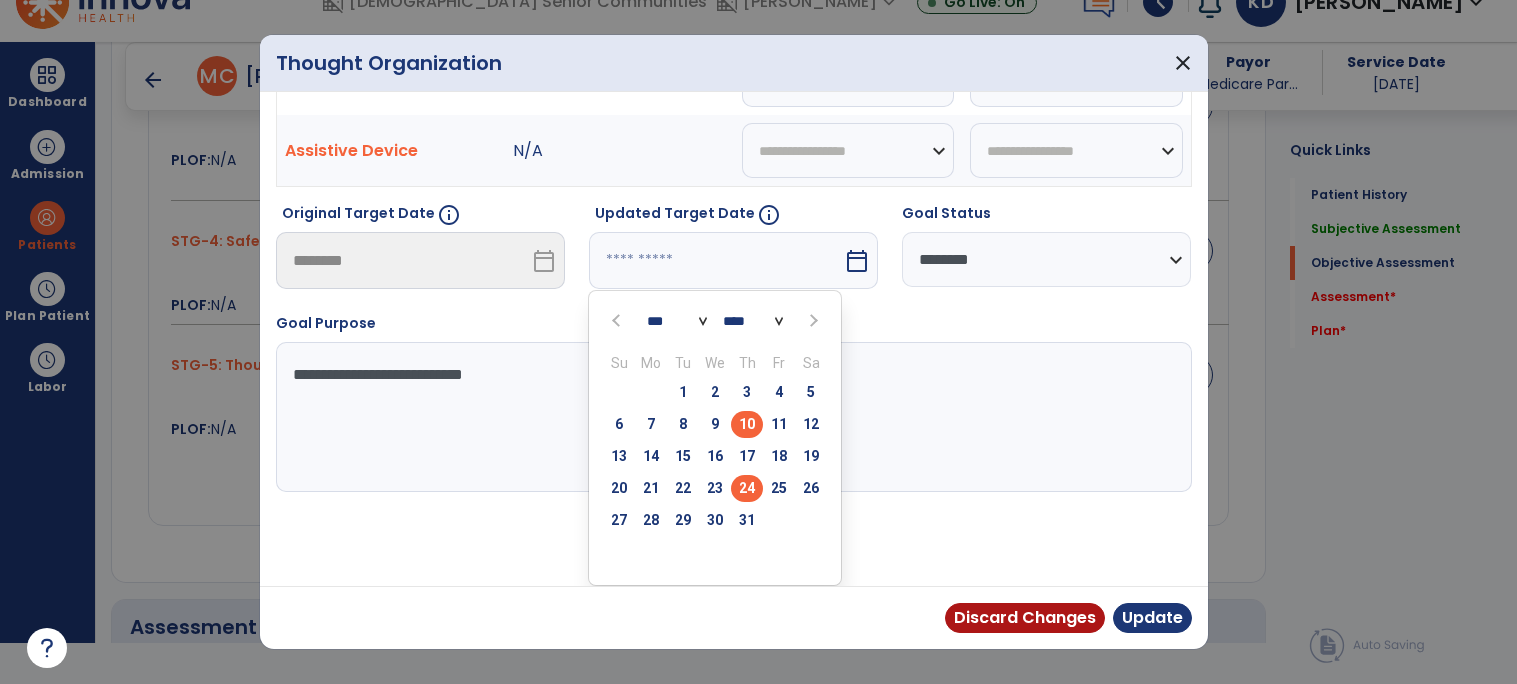 click on "24" at bounding box center (747, 488) 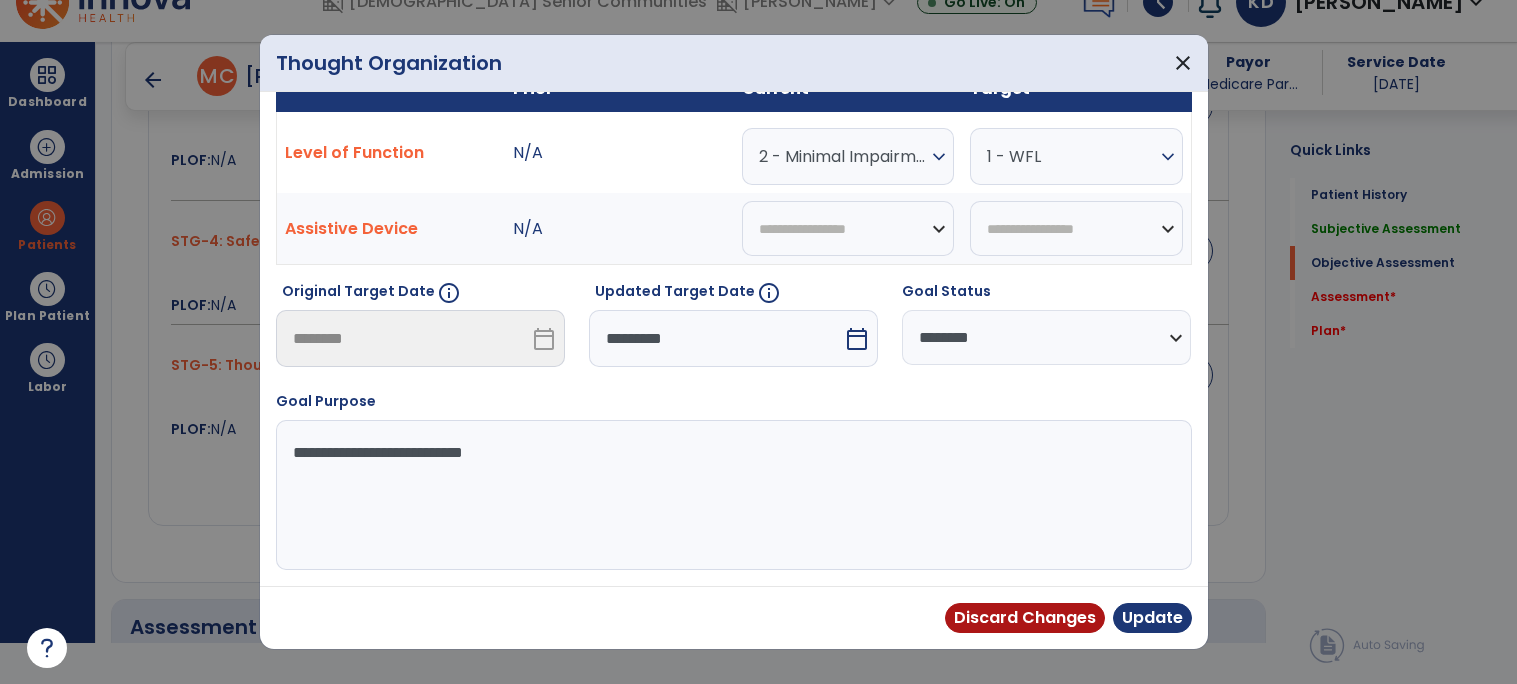 scroll, scrollTop: 164, scrollLeft: 0, axis: vertical 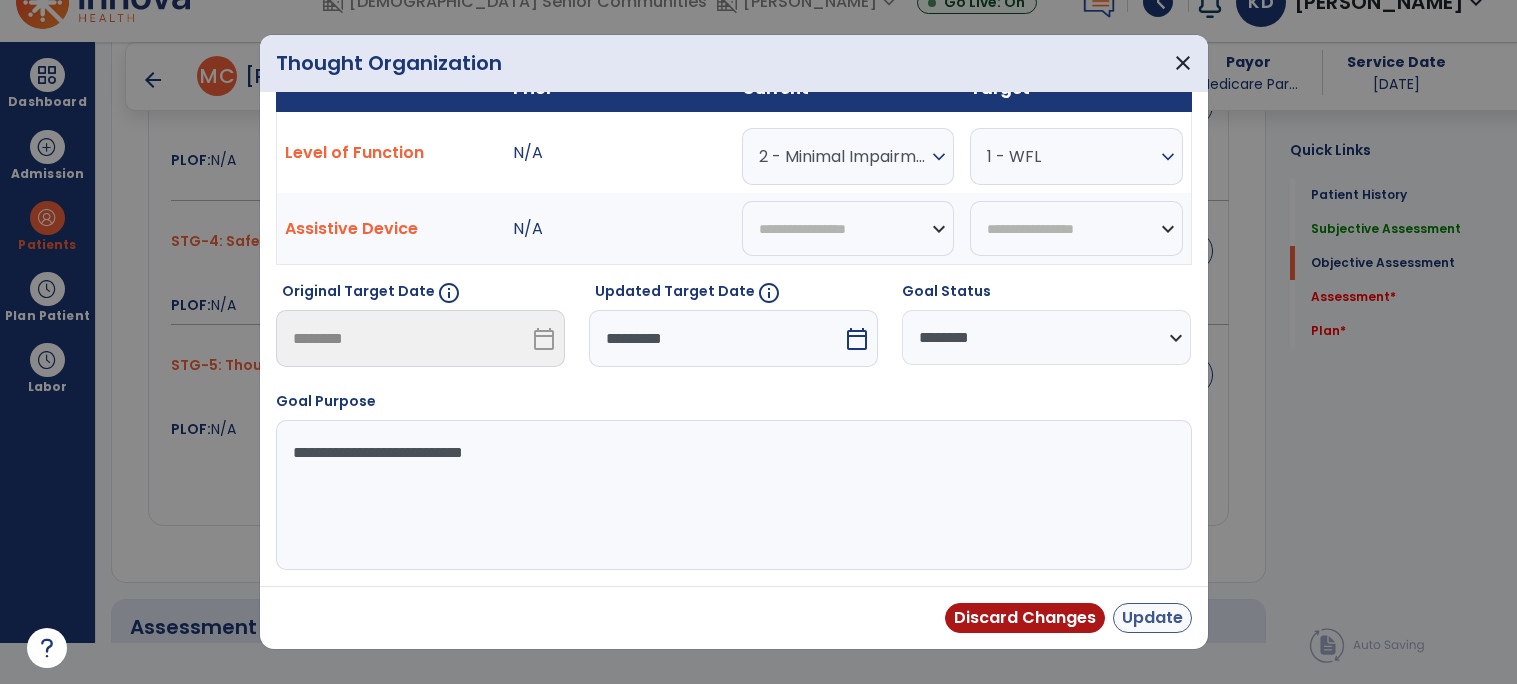 click on "Update" at bounding box center [1152, 618] 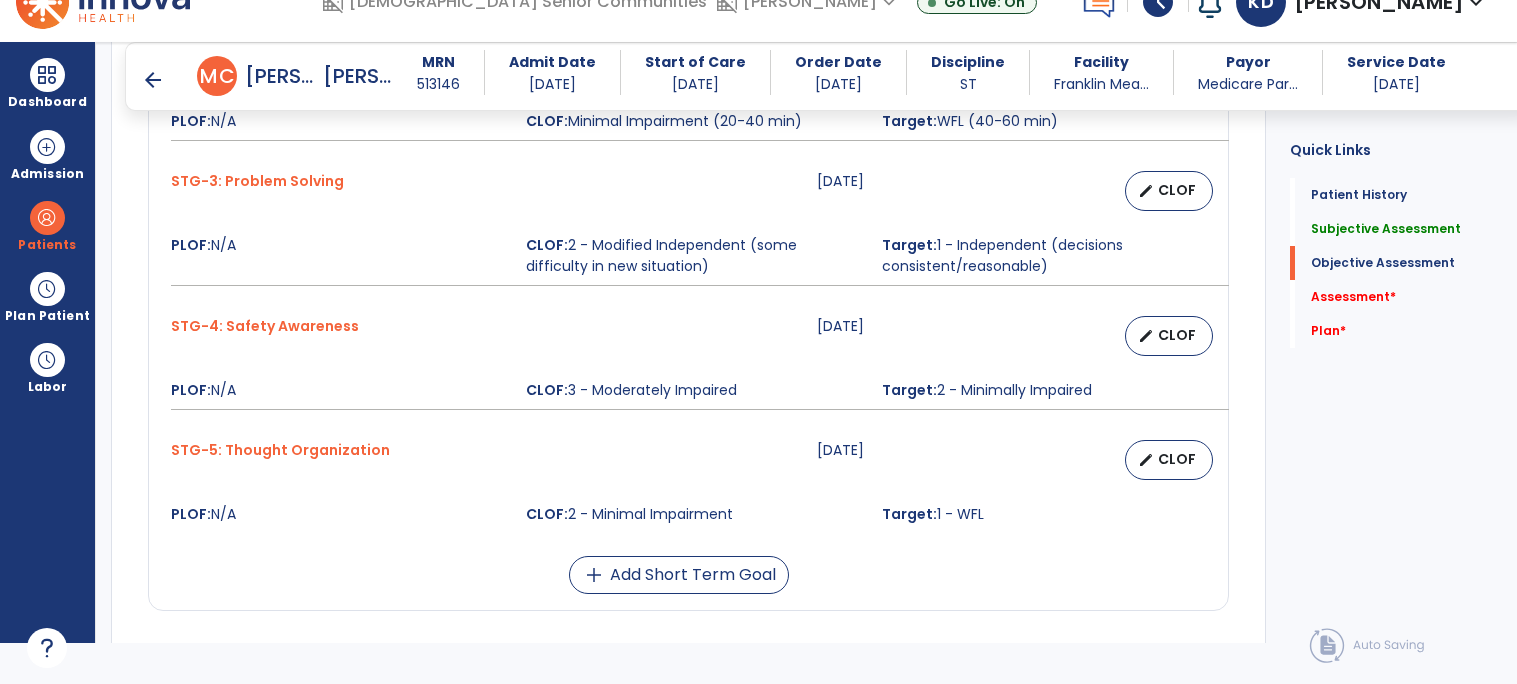 scroll, scrollTop: 1226, scrollLeft: 0, axis: vertical 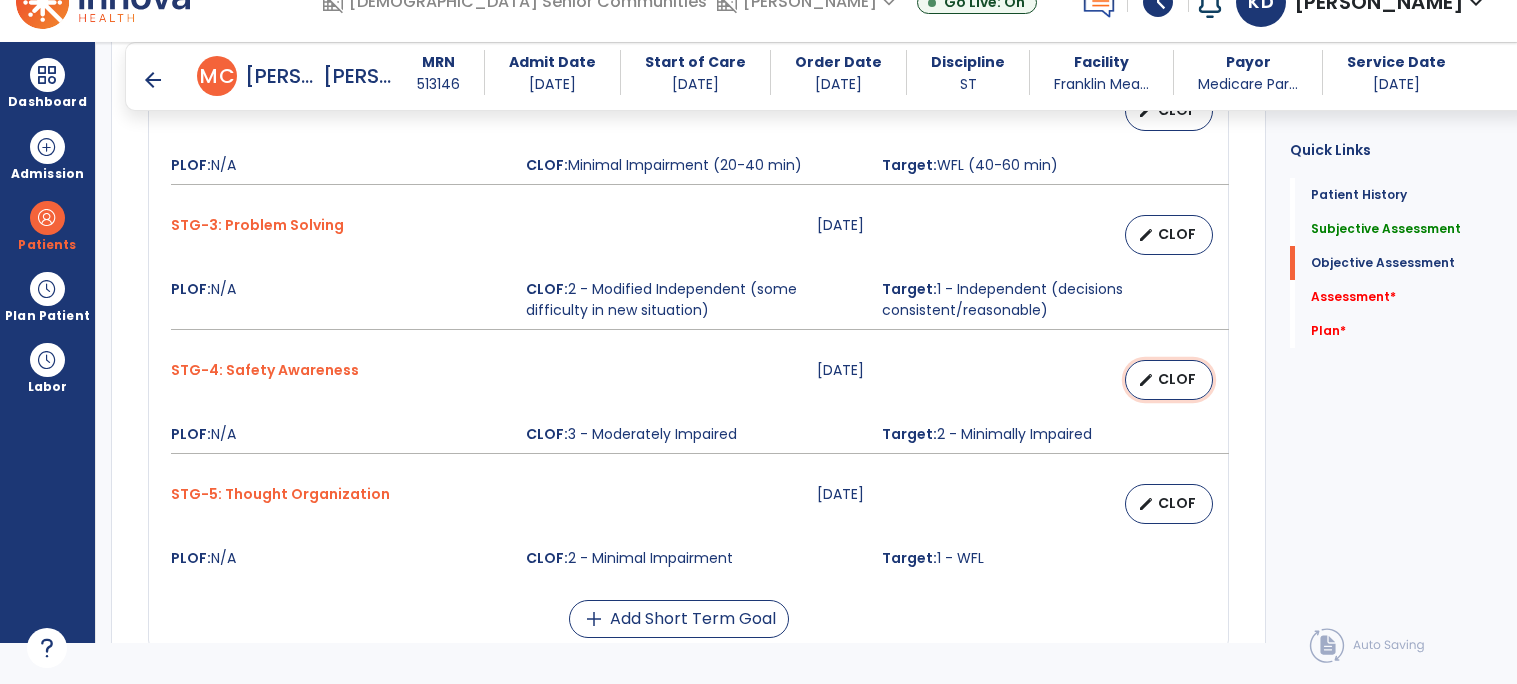 click on "edit   CLOF" at bounding box center (1169, 380) 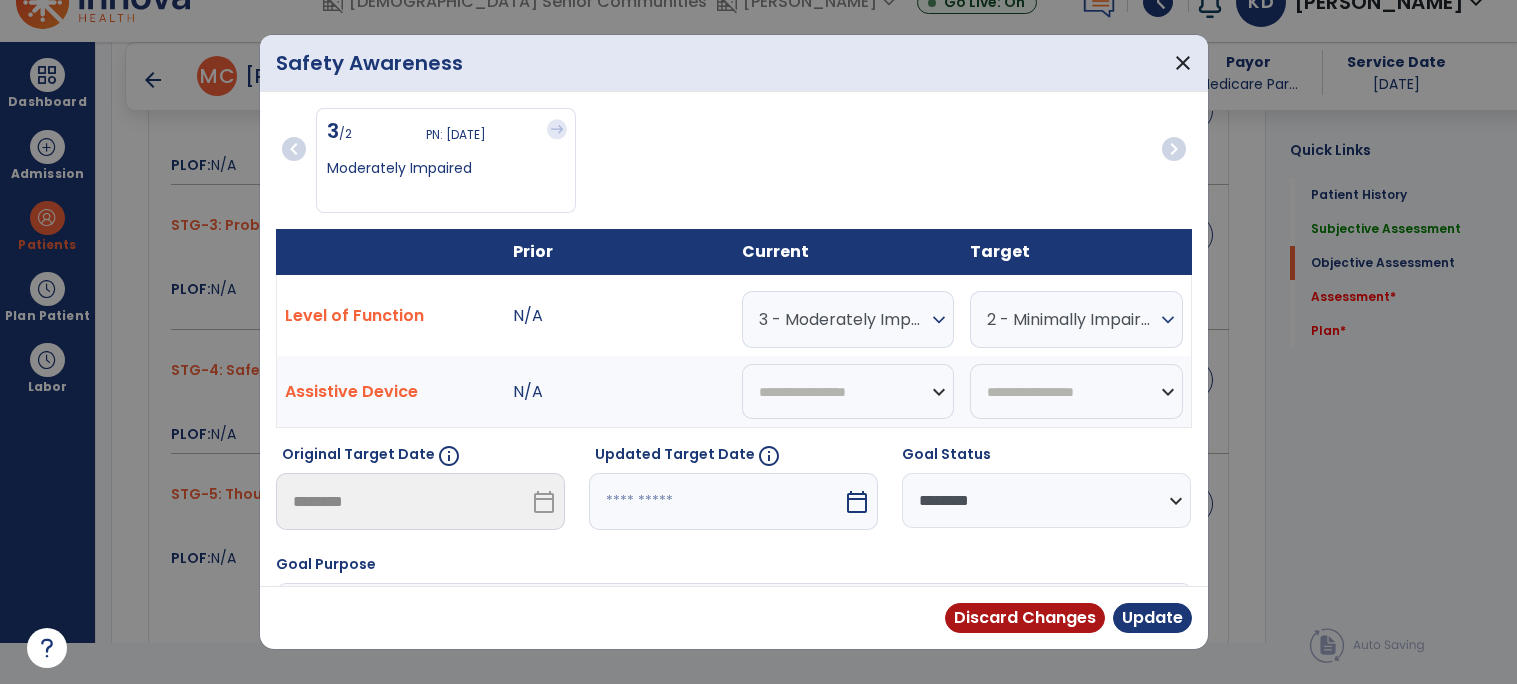click on "3 - Moderately Impaired" at bounding box center (843, 319) 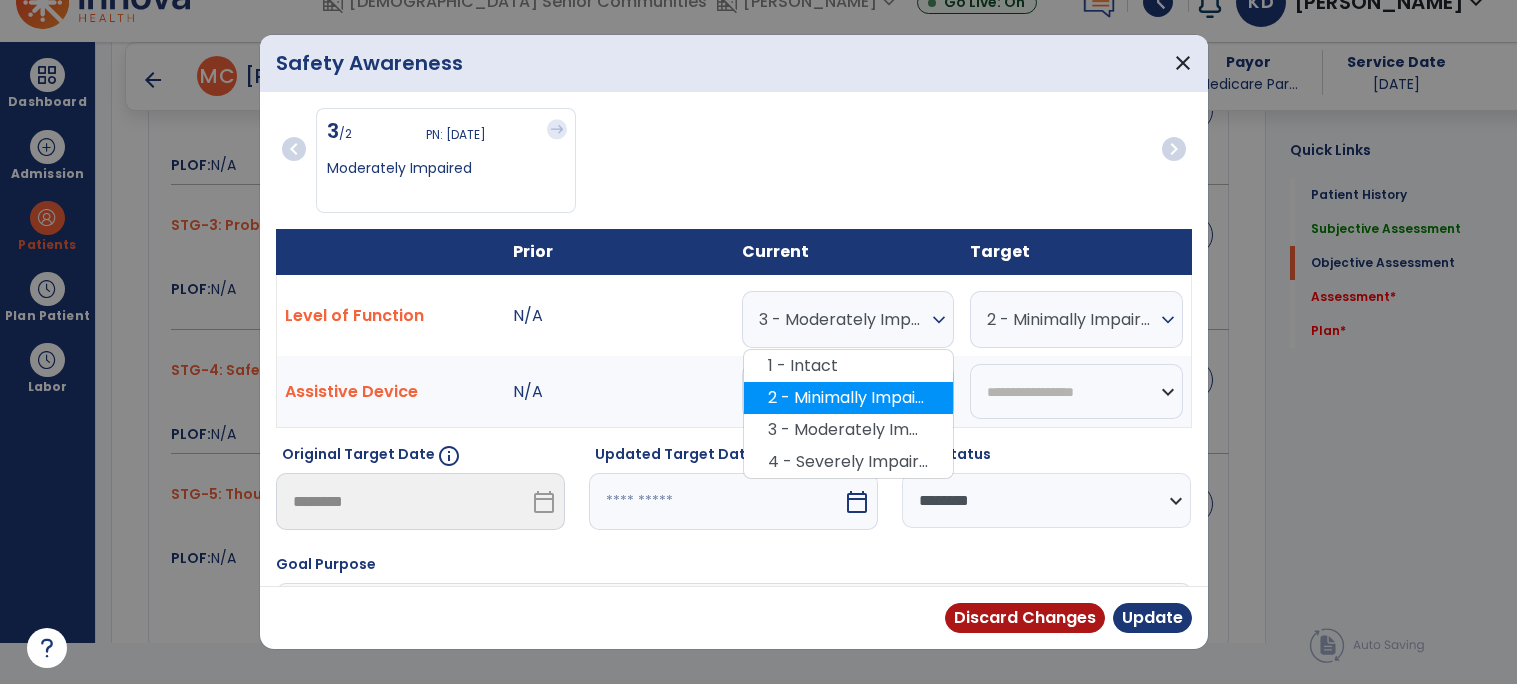 click on "2 - Minimally Impaired" at bounding box center [848, 398] 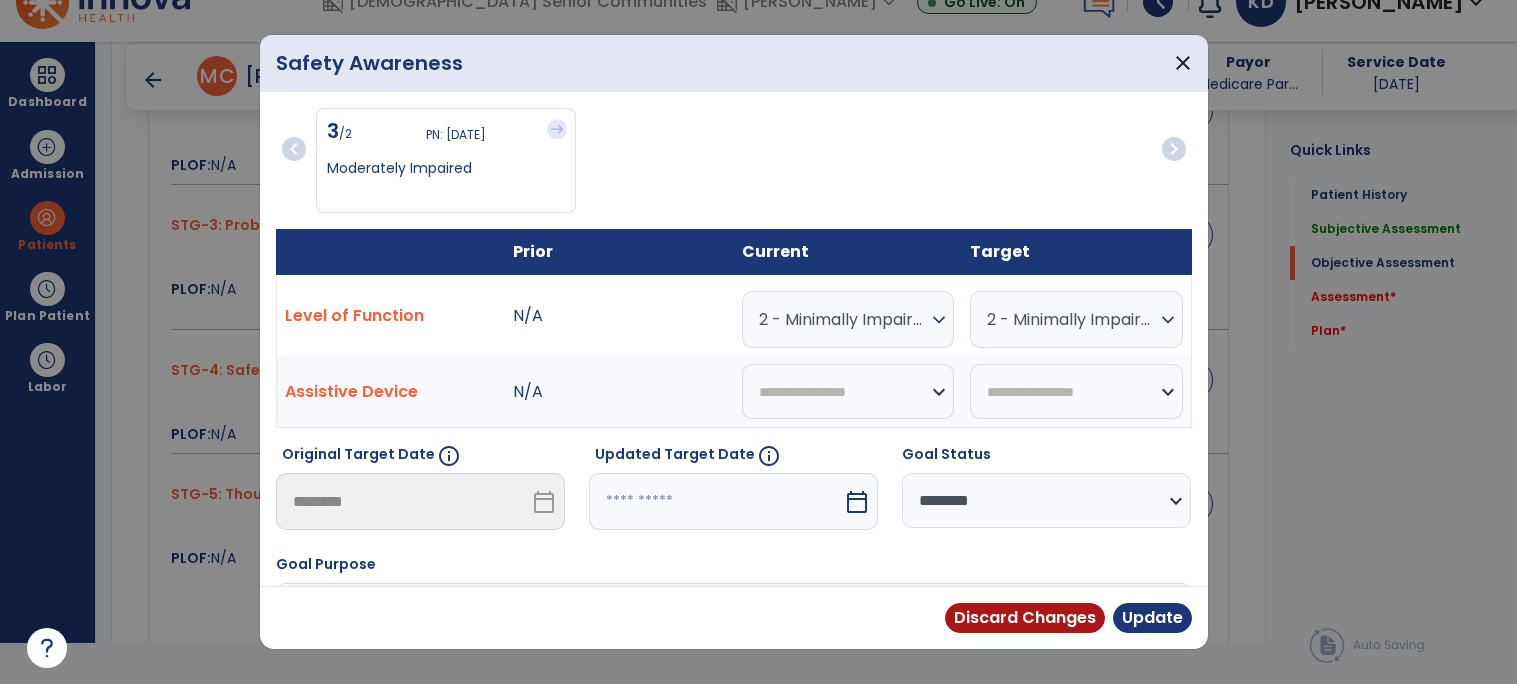 click on "2 - Minimally Impaired" at bounding box center [1071, 319] 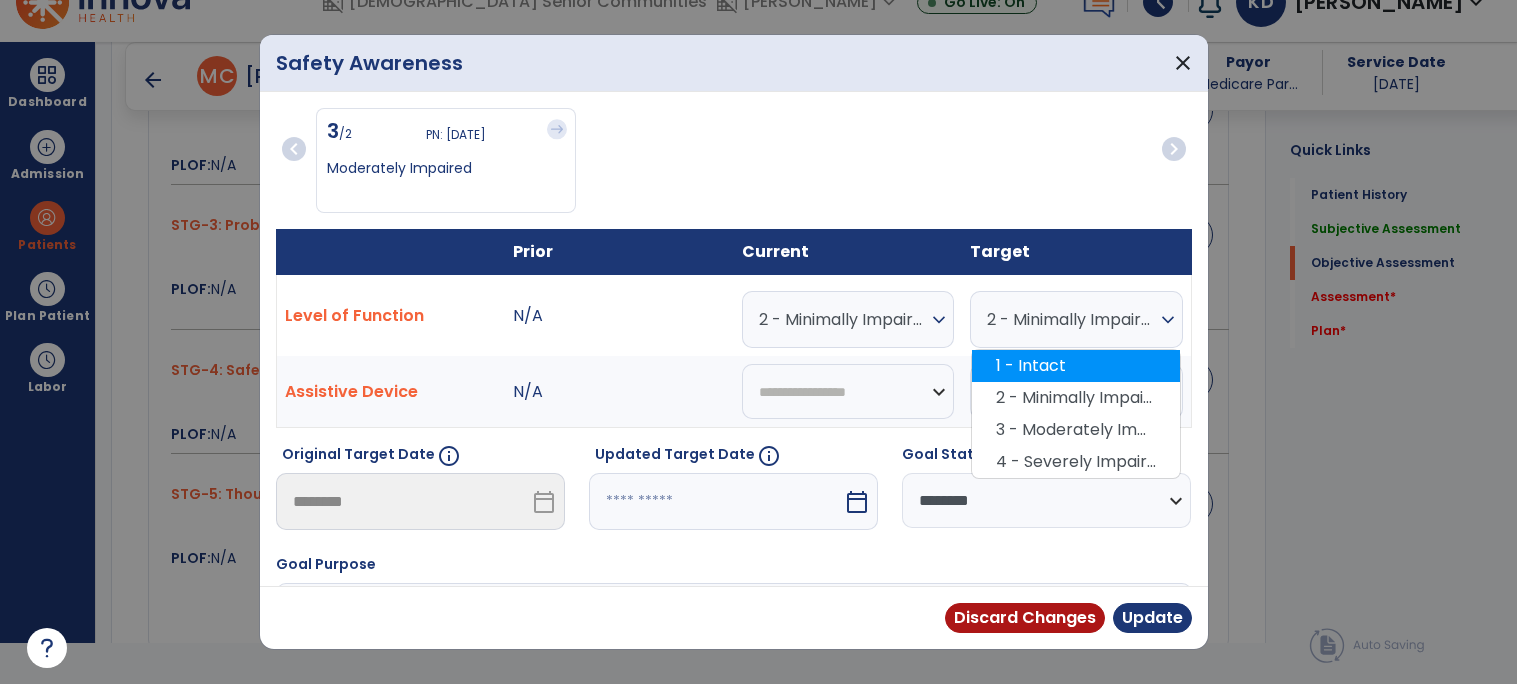click on "1 - Intact" at bounding box center (1076, 366) 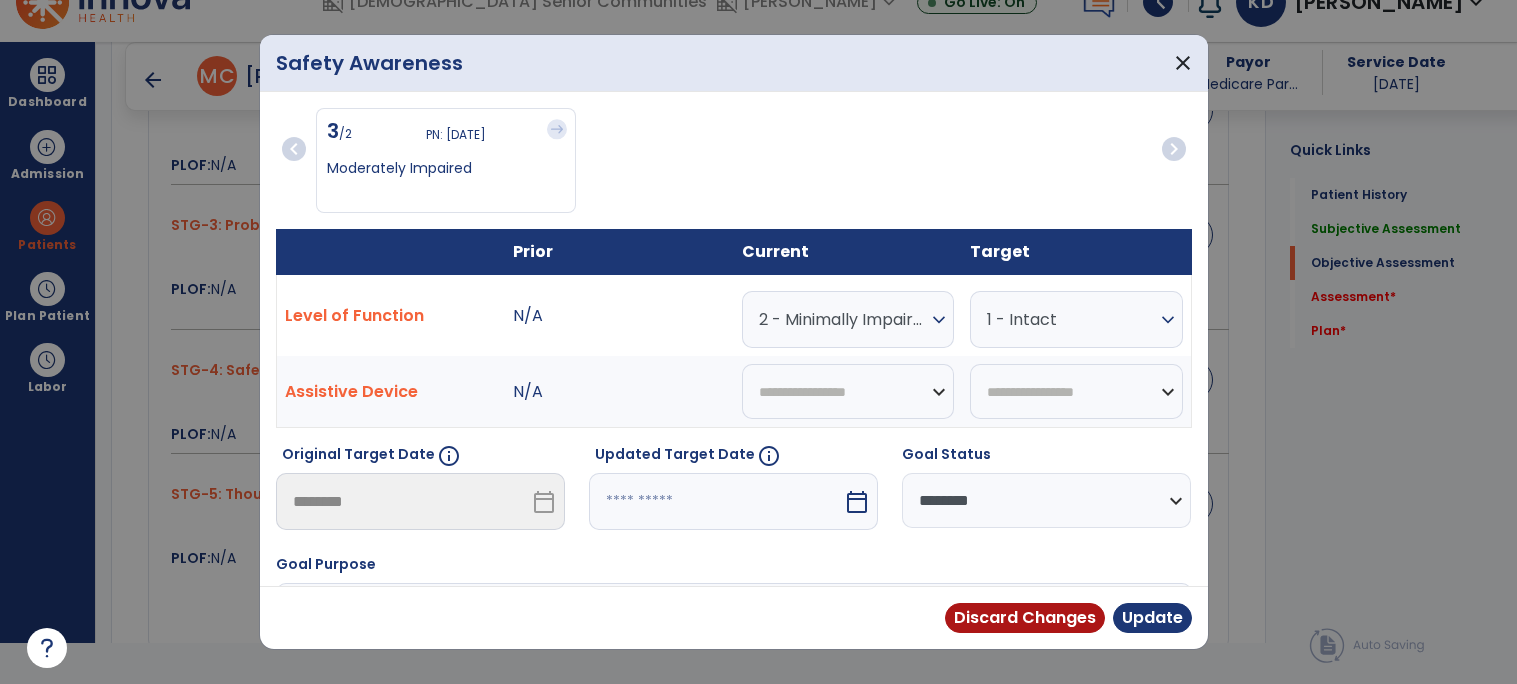 click at bounding box center (716, 501) 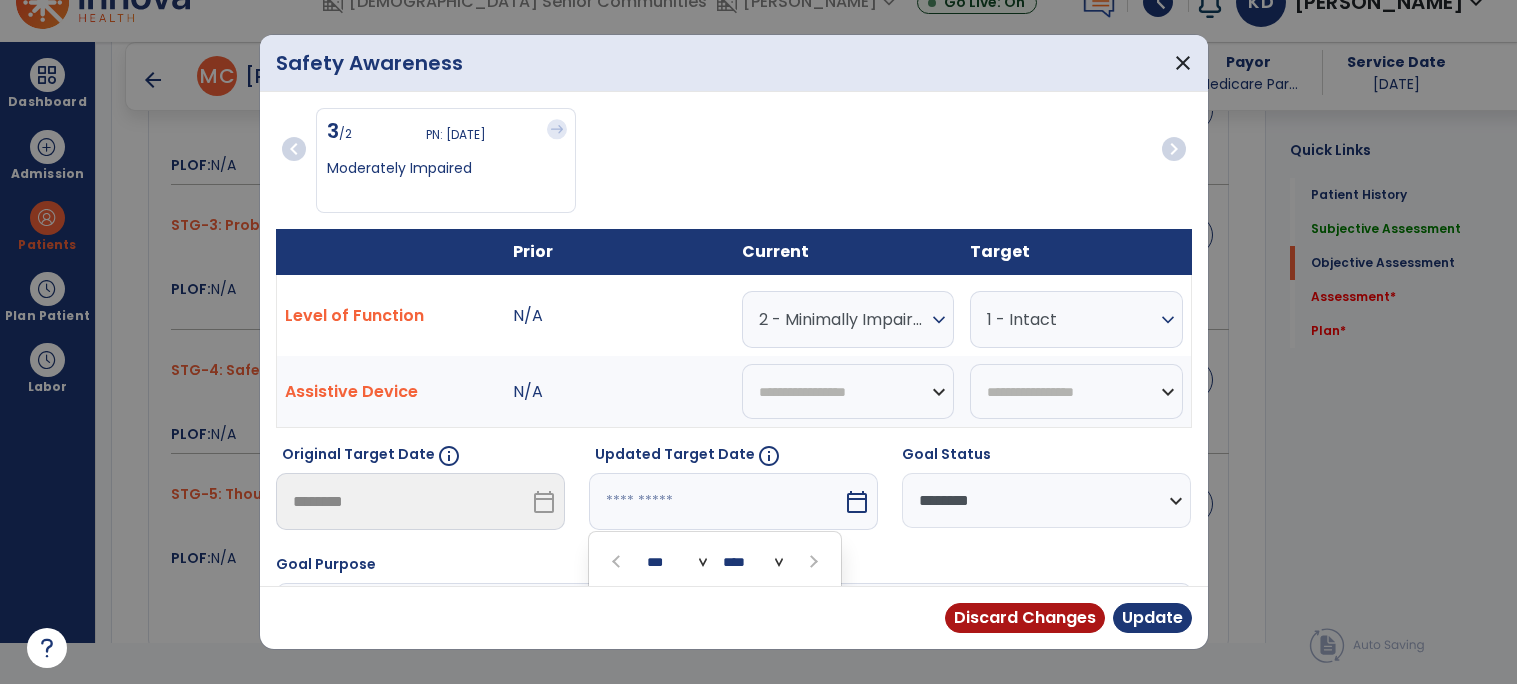 scroll, scrollTop: 243, scrollLeft: 0, axis: vertical 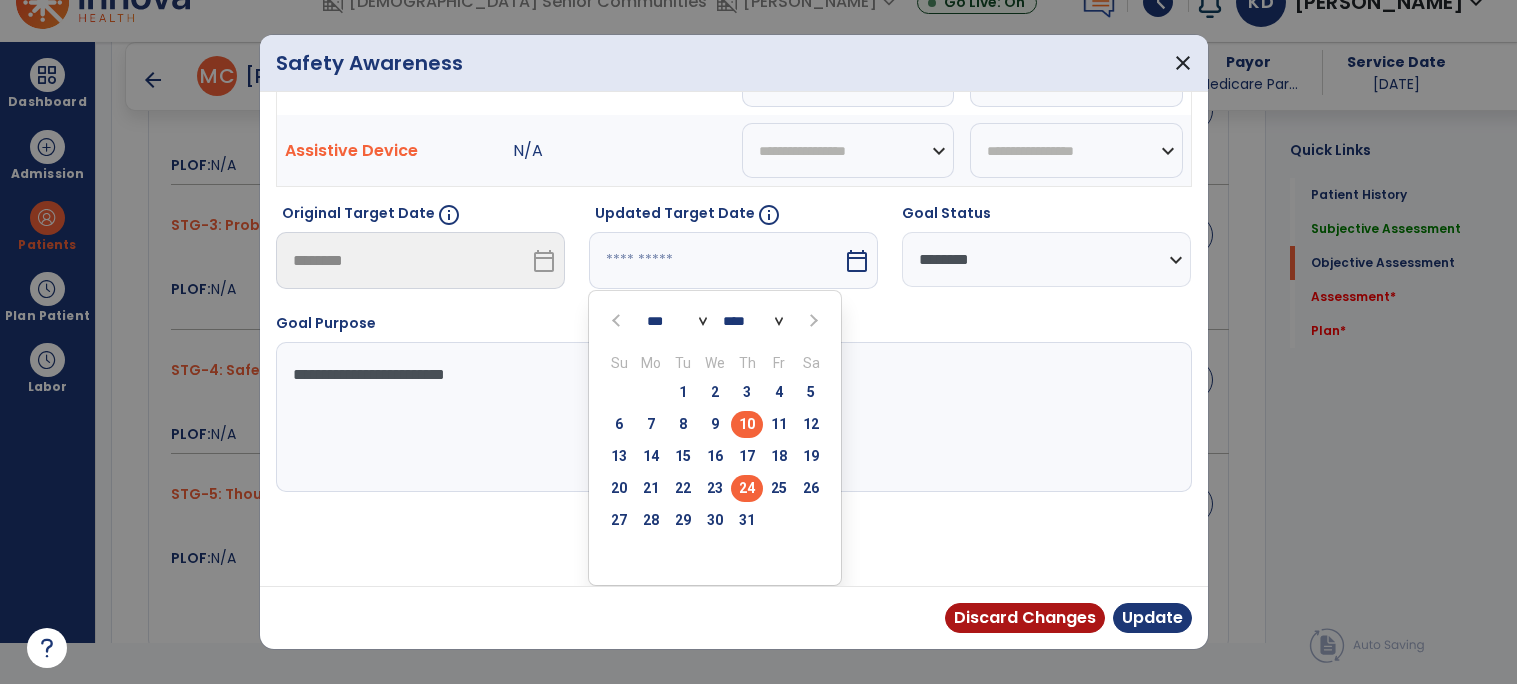 click on "24" at bounding box center [747, 488] 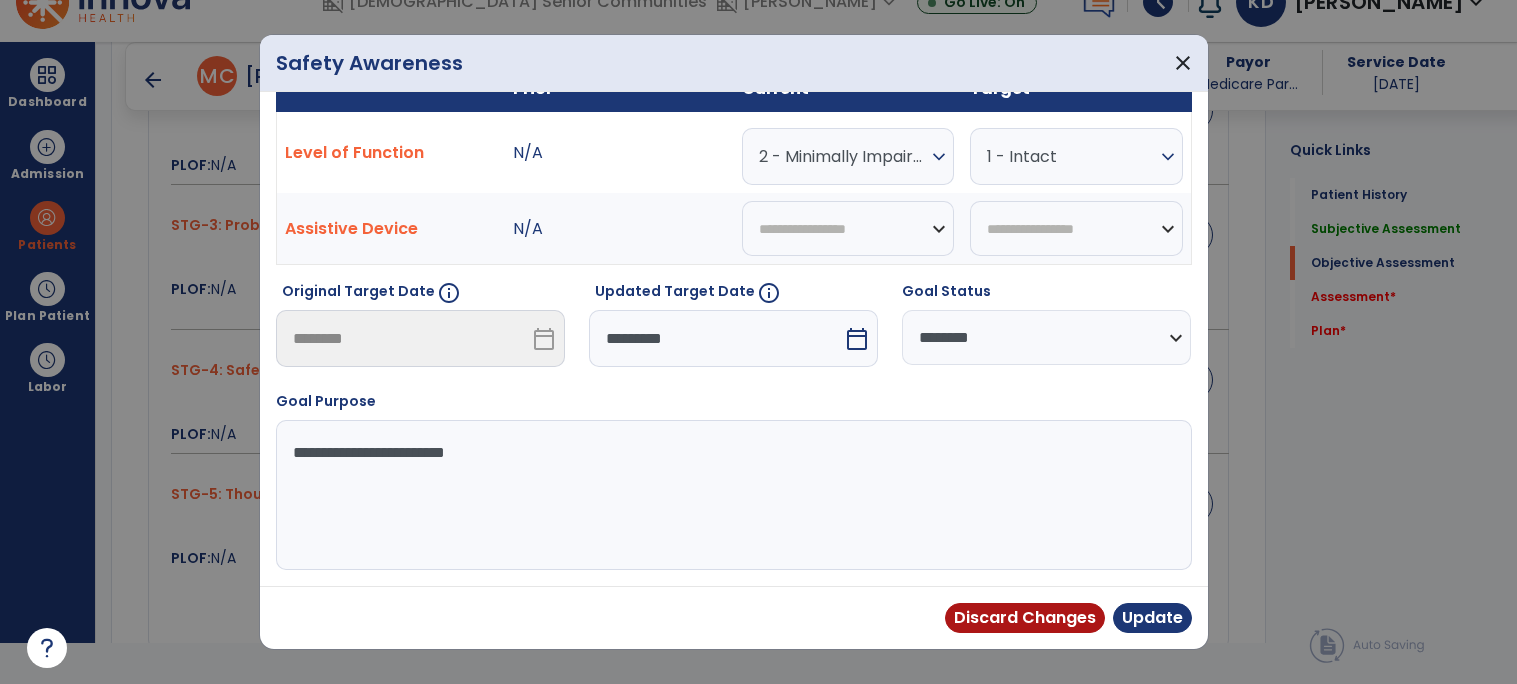 scroll, scrollTop: 164, scrollLeft: 0, axis: vertical 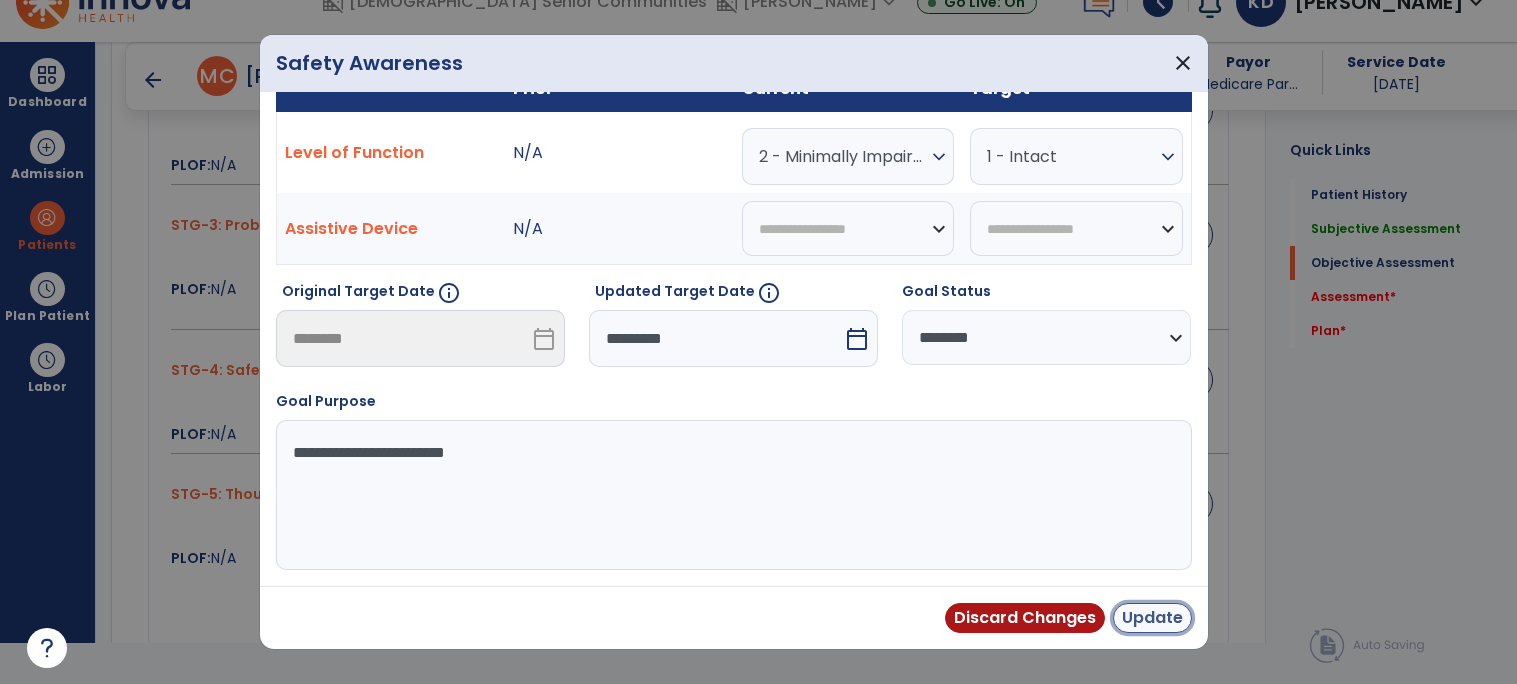 click on "Update" at bounding box center (1152, 618) 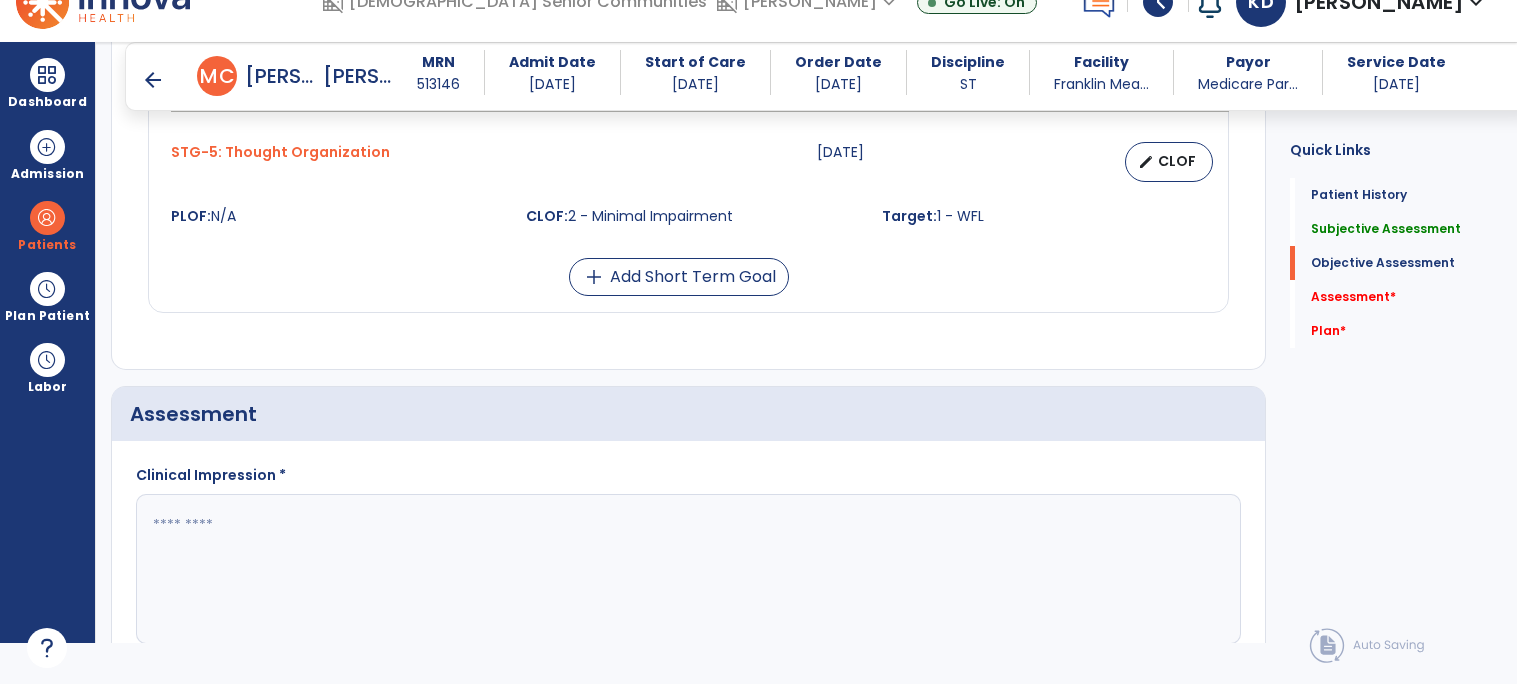 scroll, scrollTop: 1572, scrollLeft: 0, axis: vertical 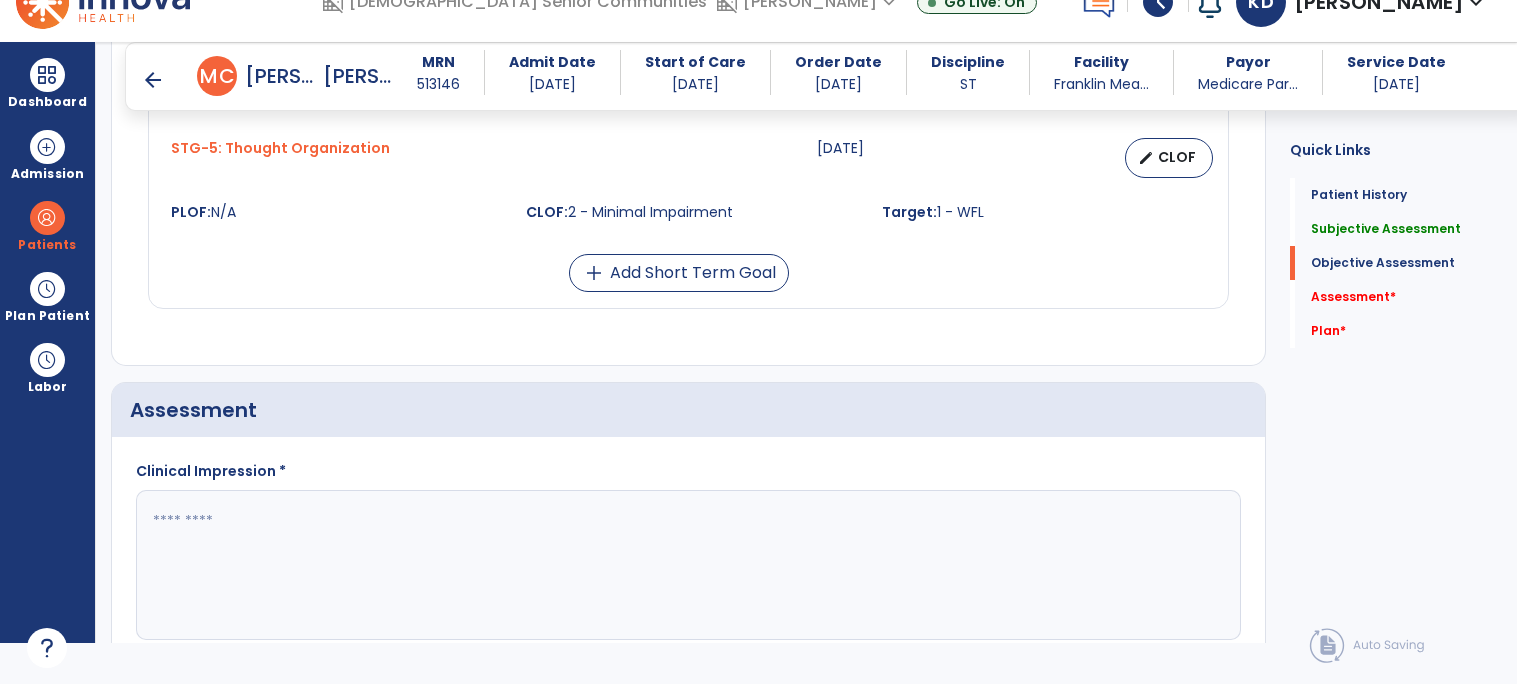 click 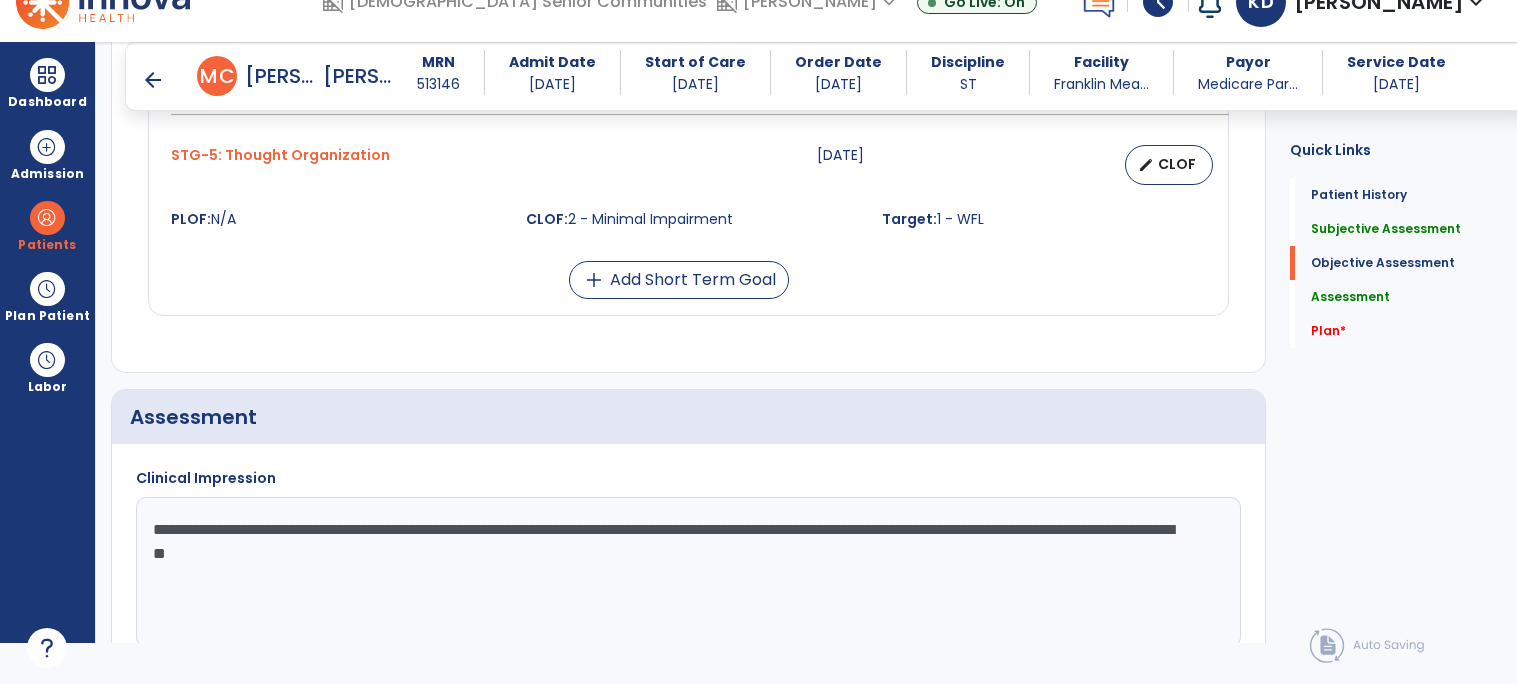 scroll, scrollTop: 1569, scrollLeft: 0, axis: vertical 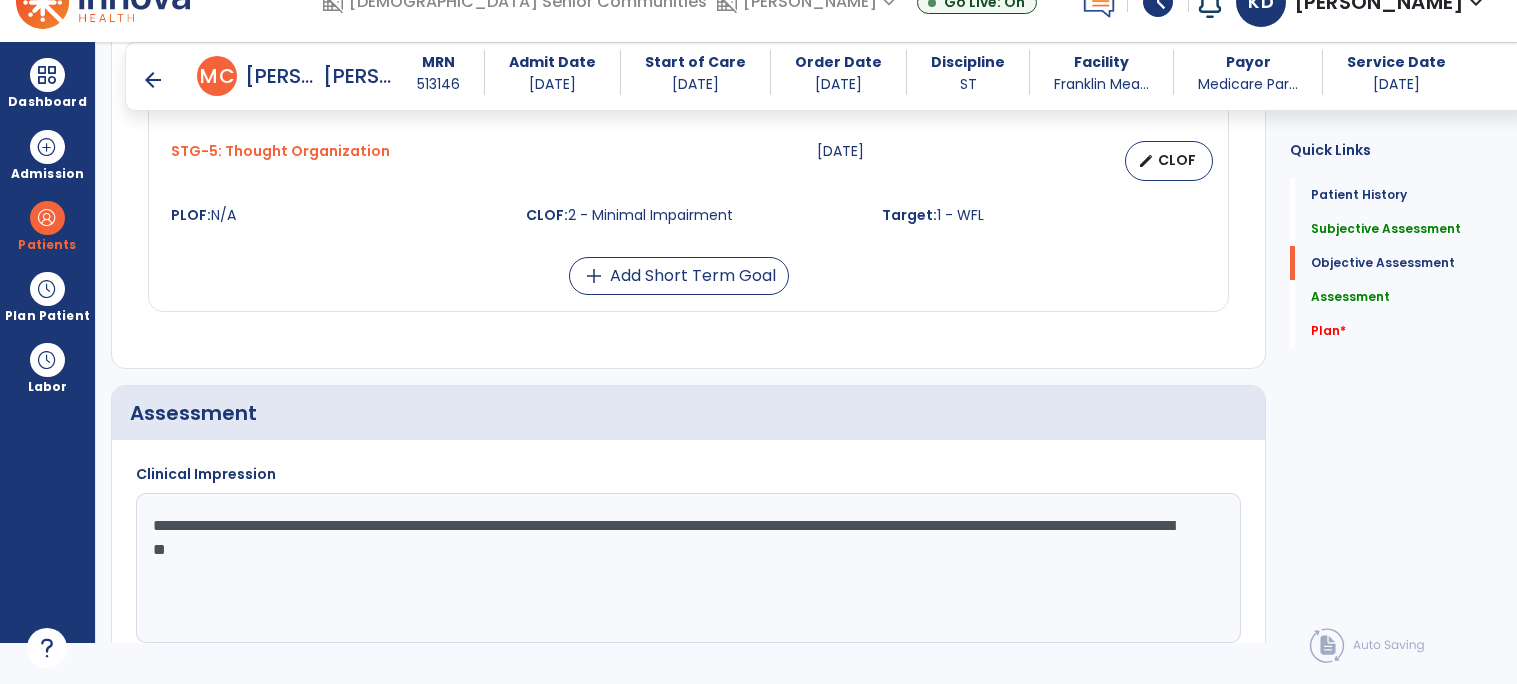 click on "**********" 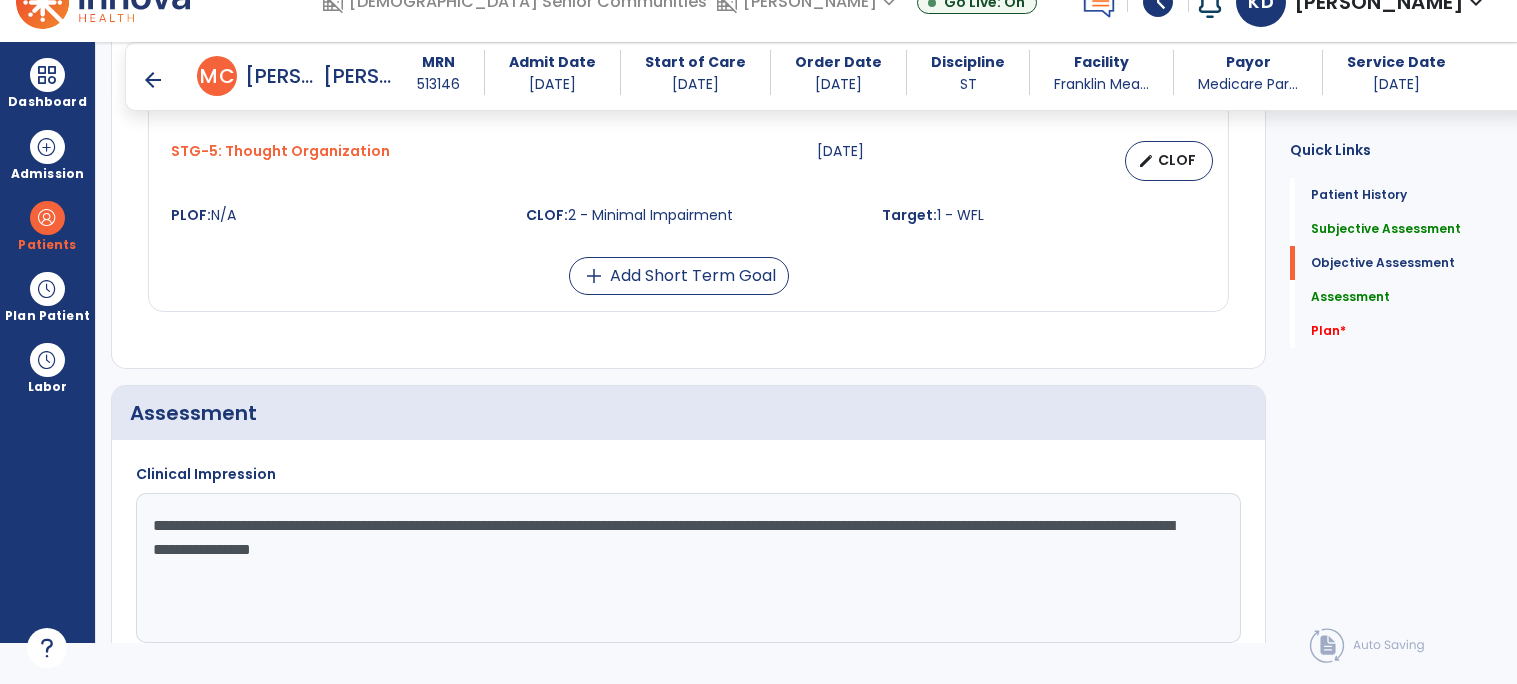 click on "**********" 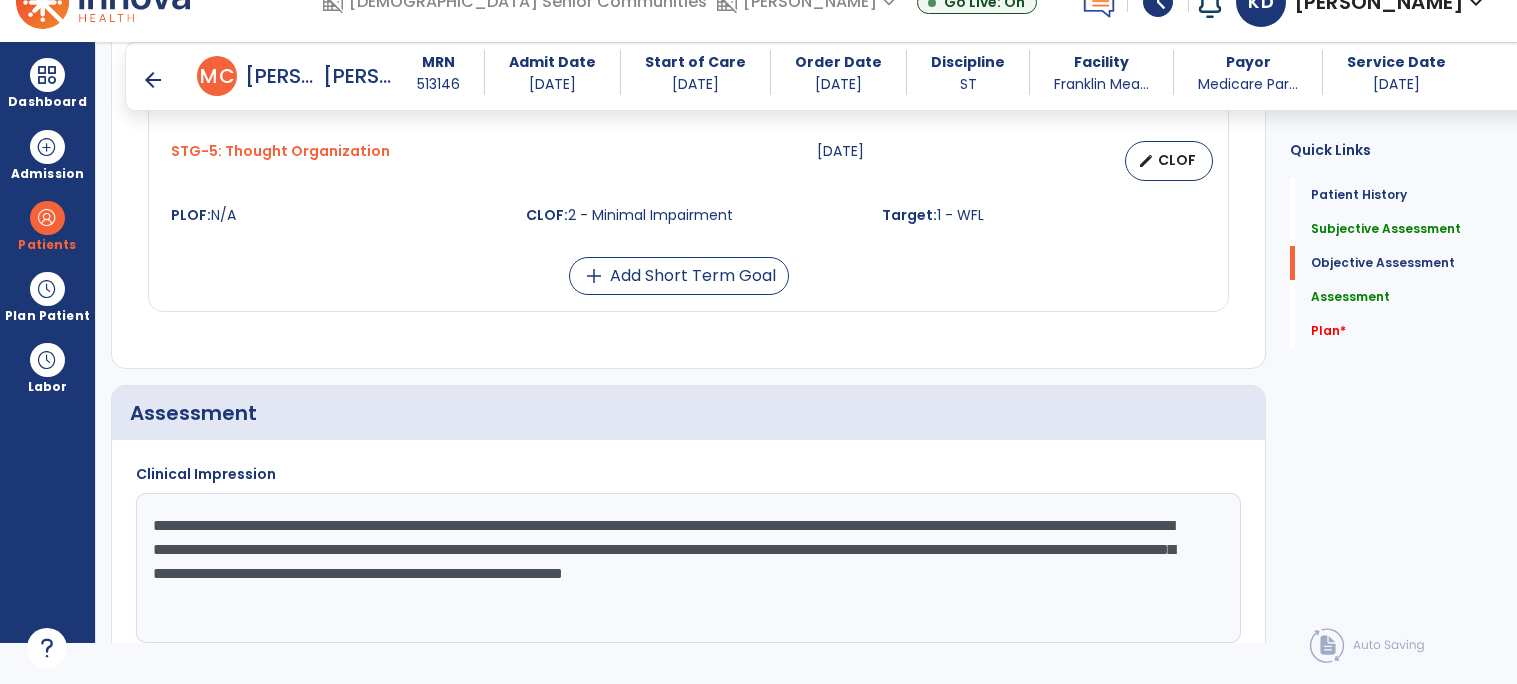 click on "**********" 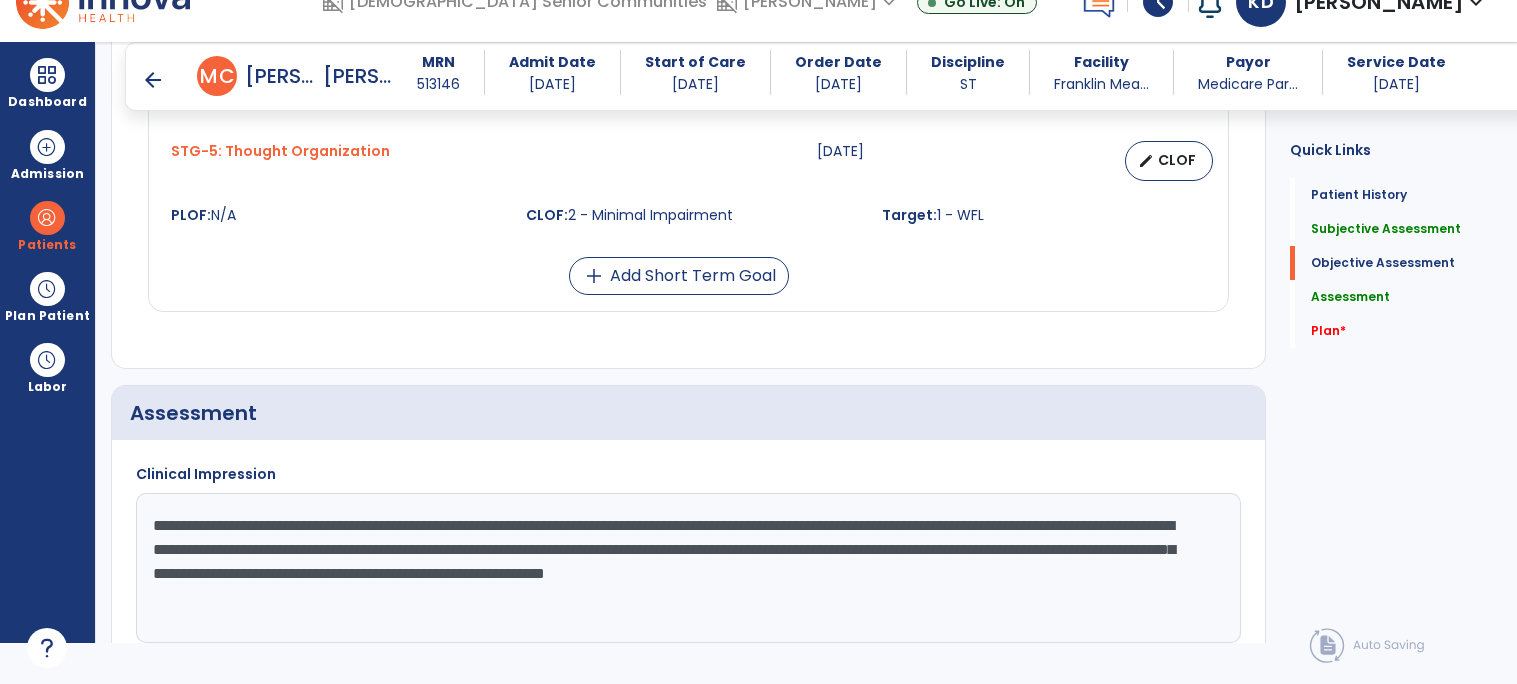 click on "**********" 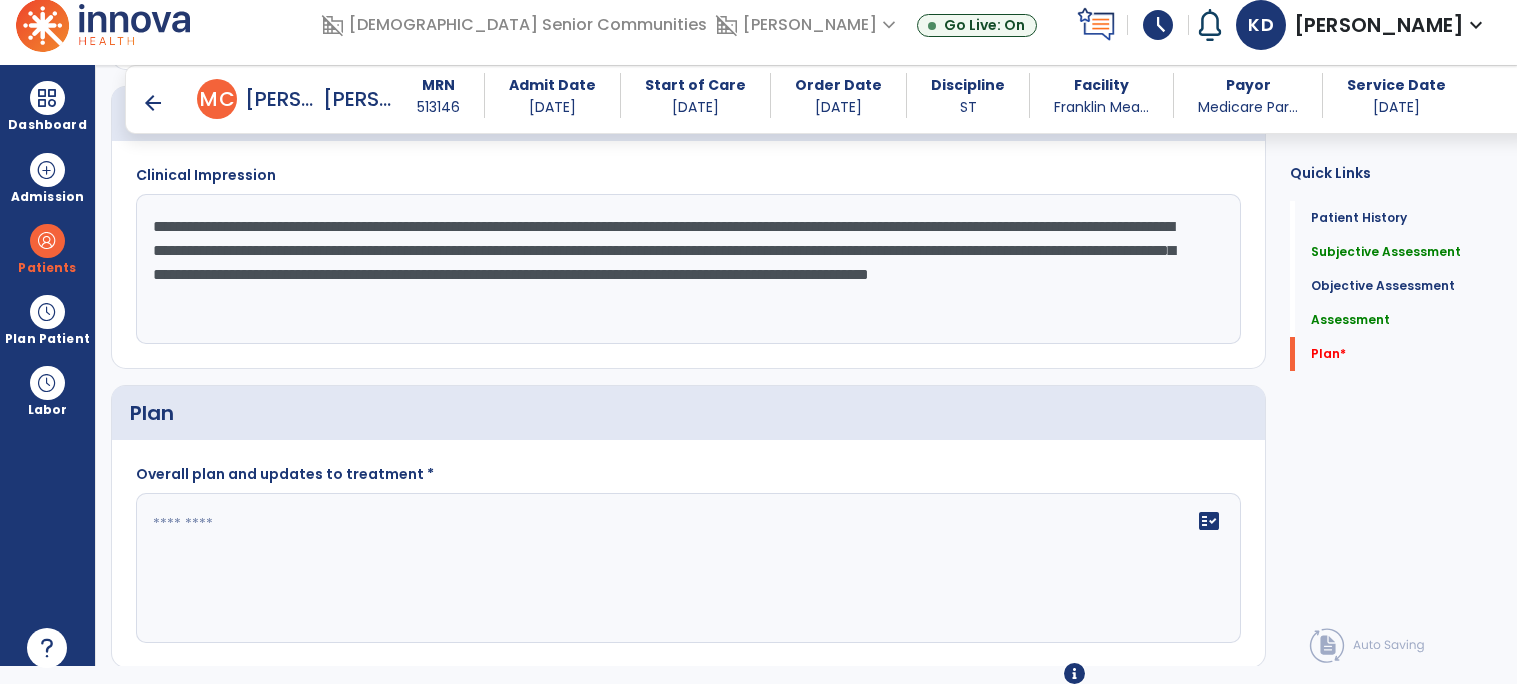 scroll, scrollTop: 1923, scrollLeft: 0, axis: vertical 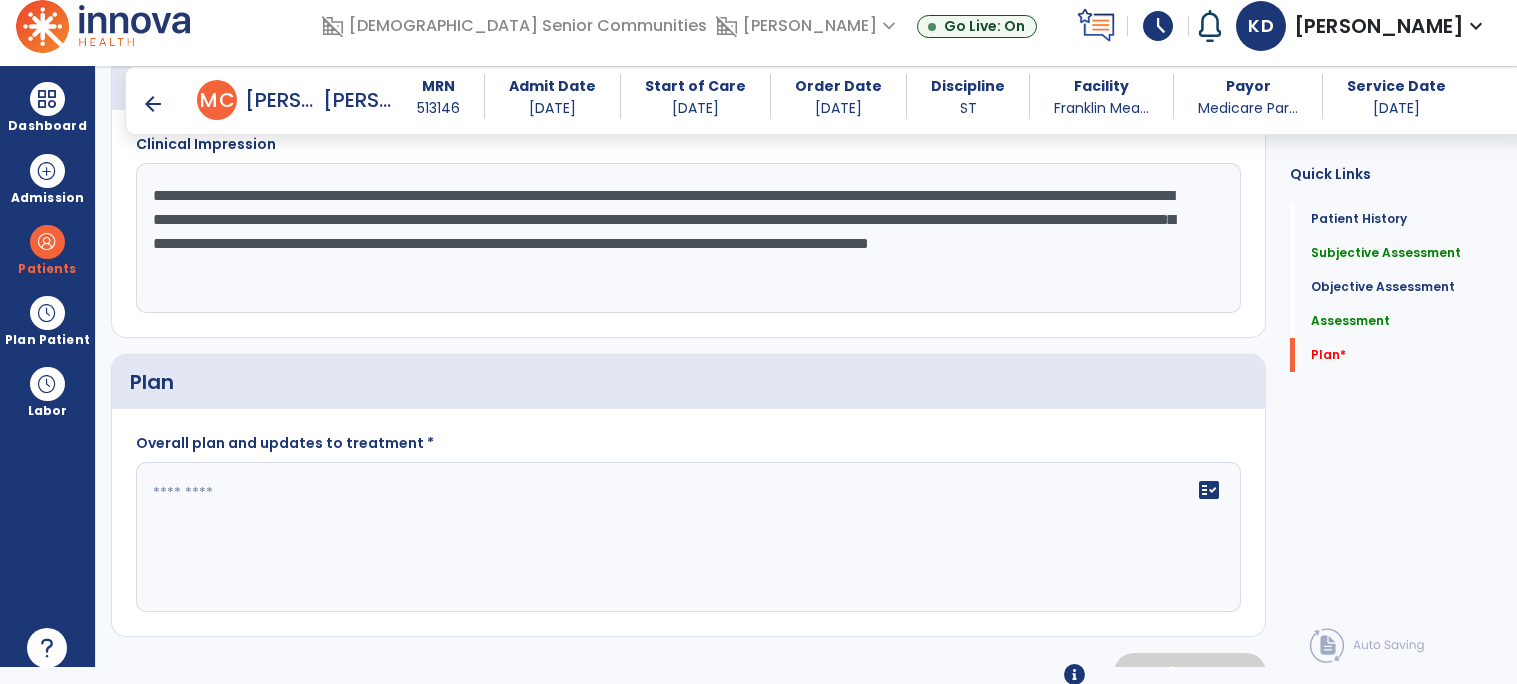 type on "**********" 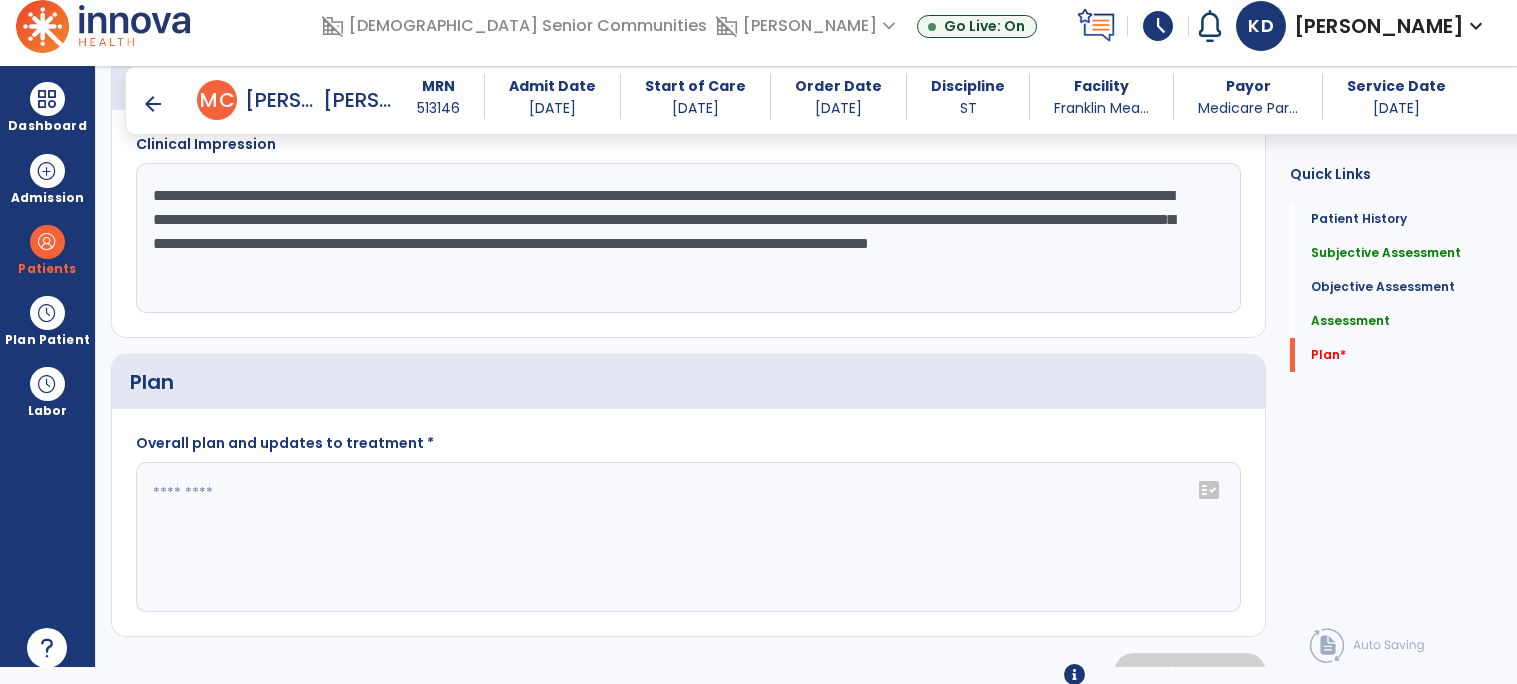 click on "fact_check" 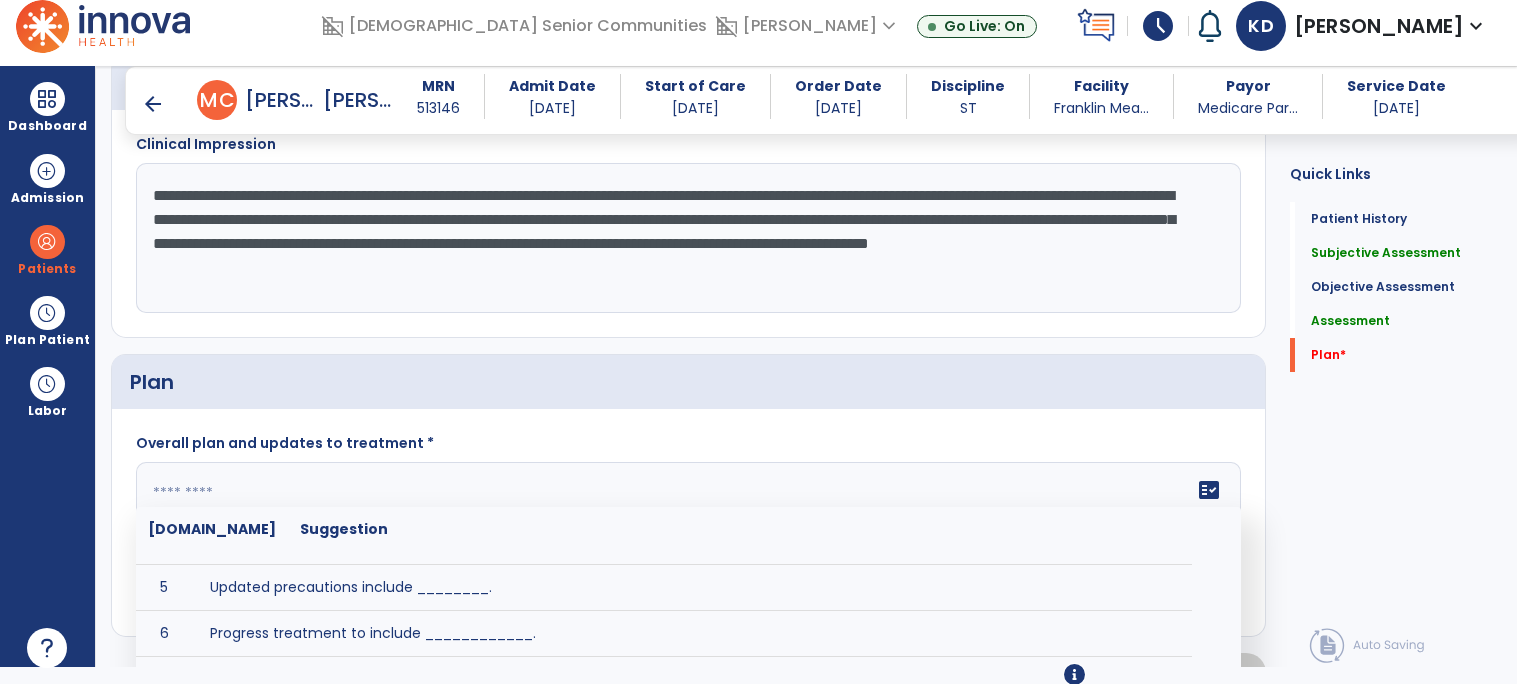 scroll, scrollTop: 189, scrollLeft: 0, axis: vertical 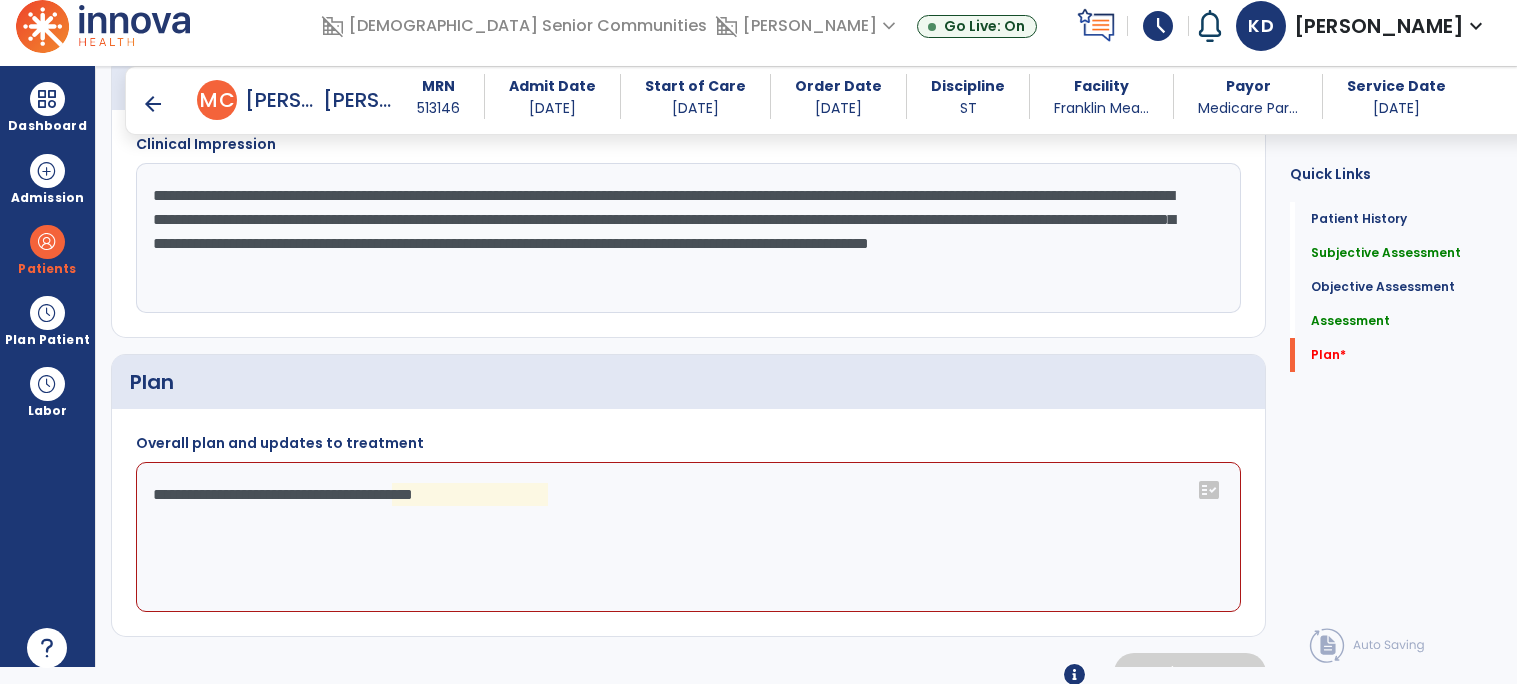 click on "**********" 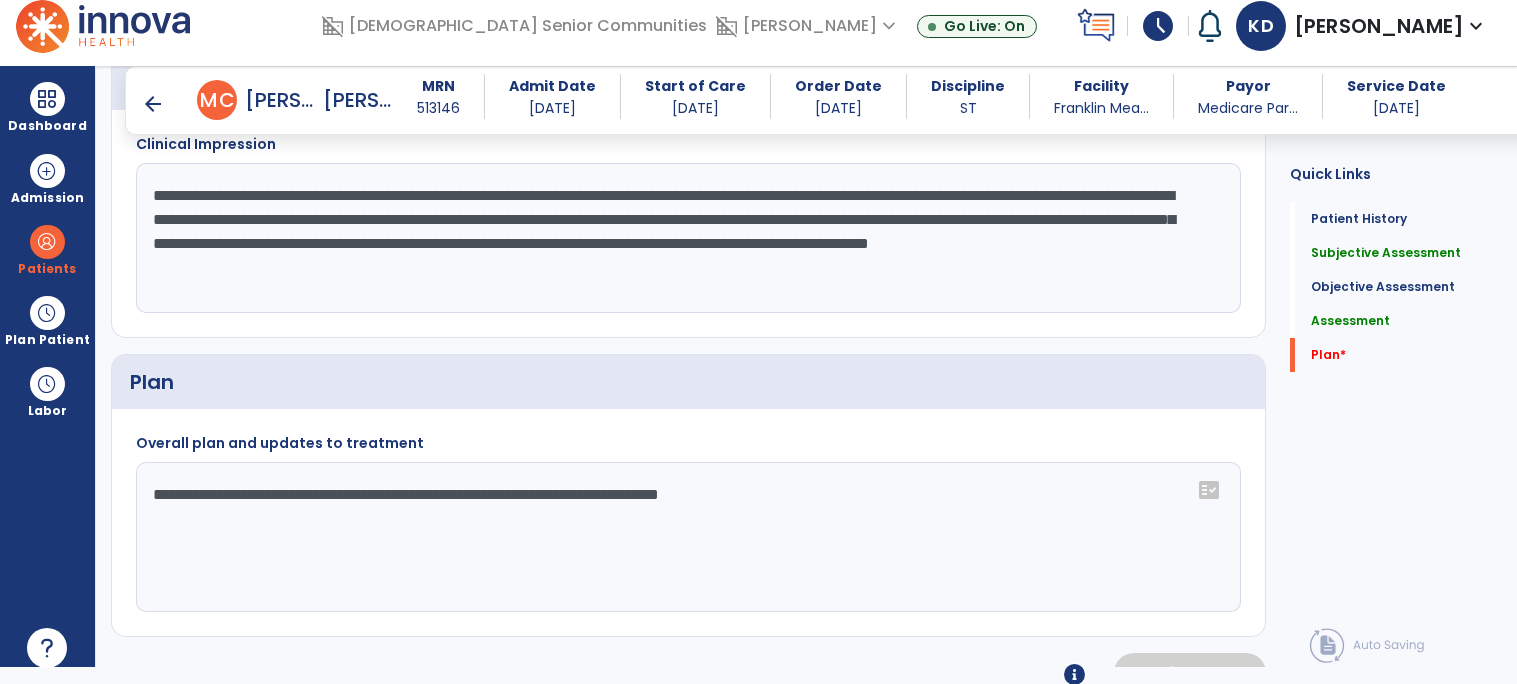 scroll, scrollTop: 0, scrollLeft: 0, axis: both 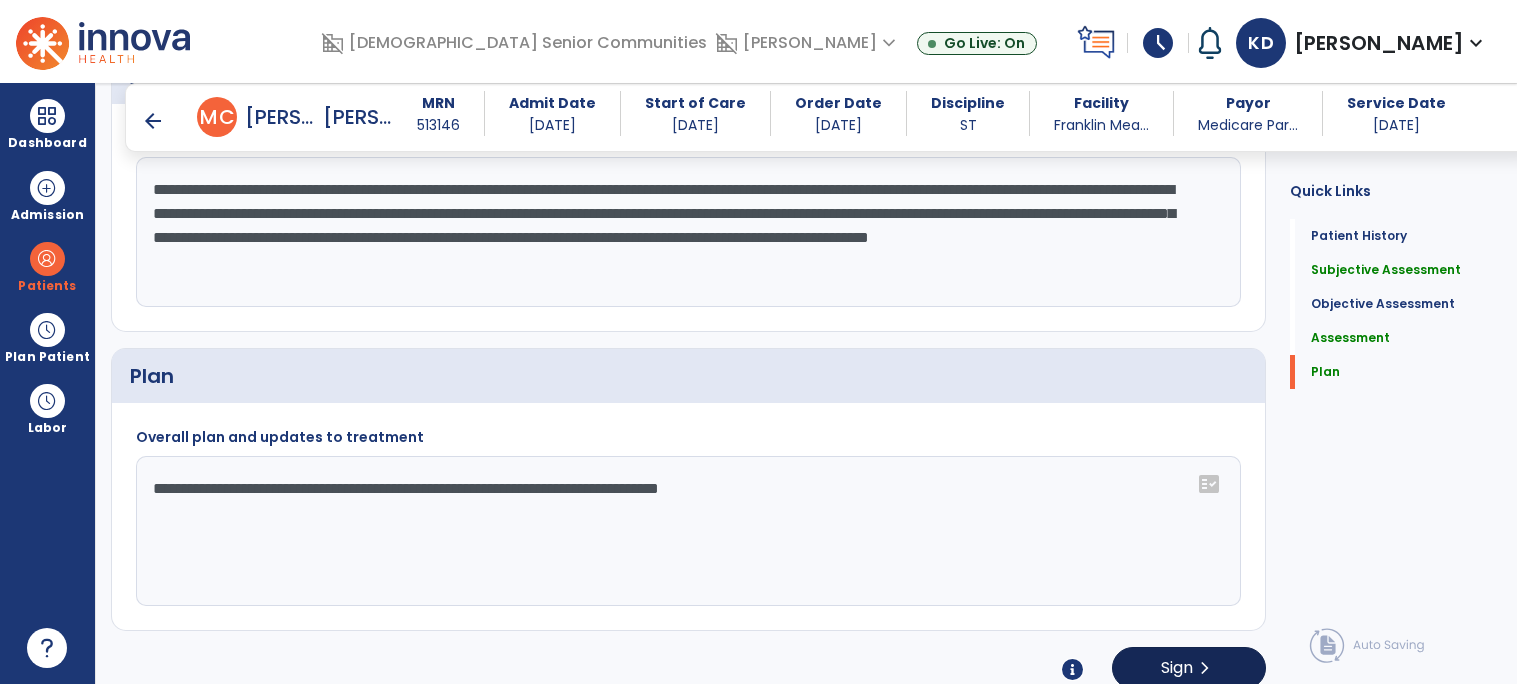 type on "**********" 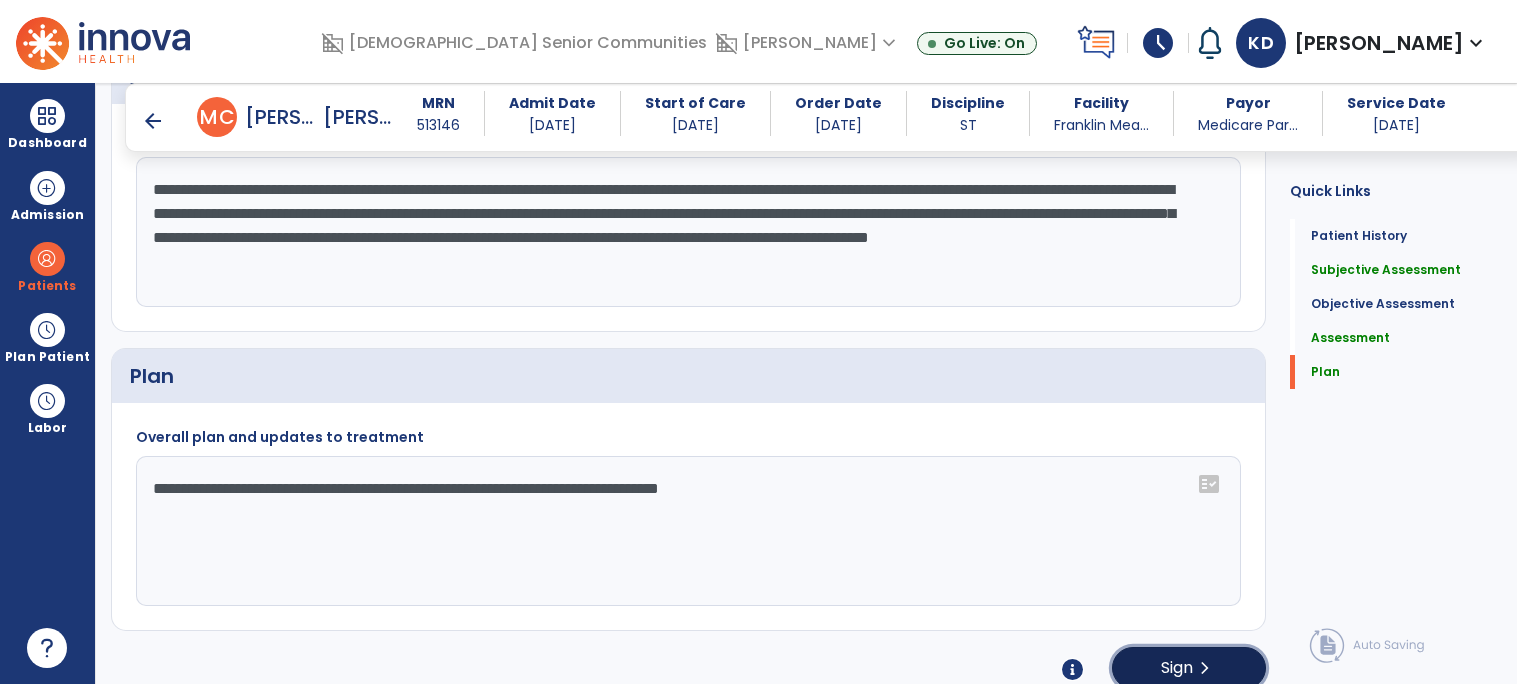 click on "Sign  chevron_right" 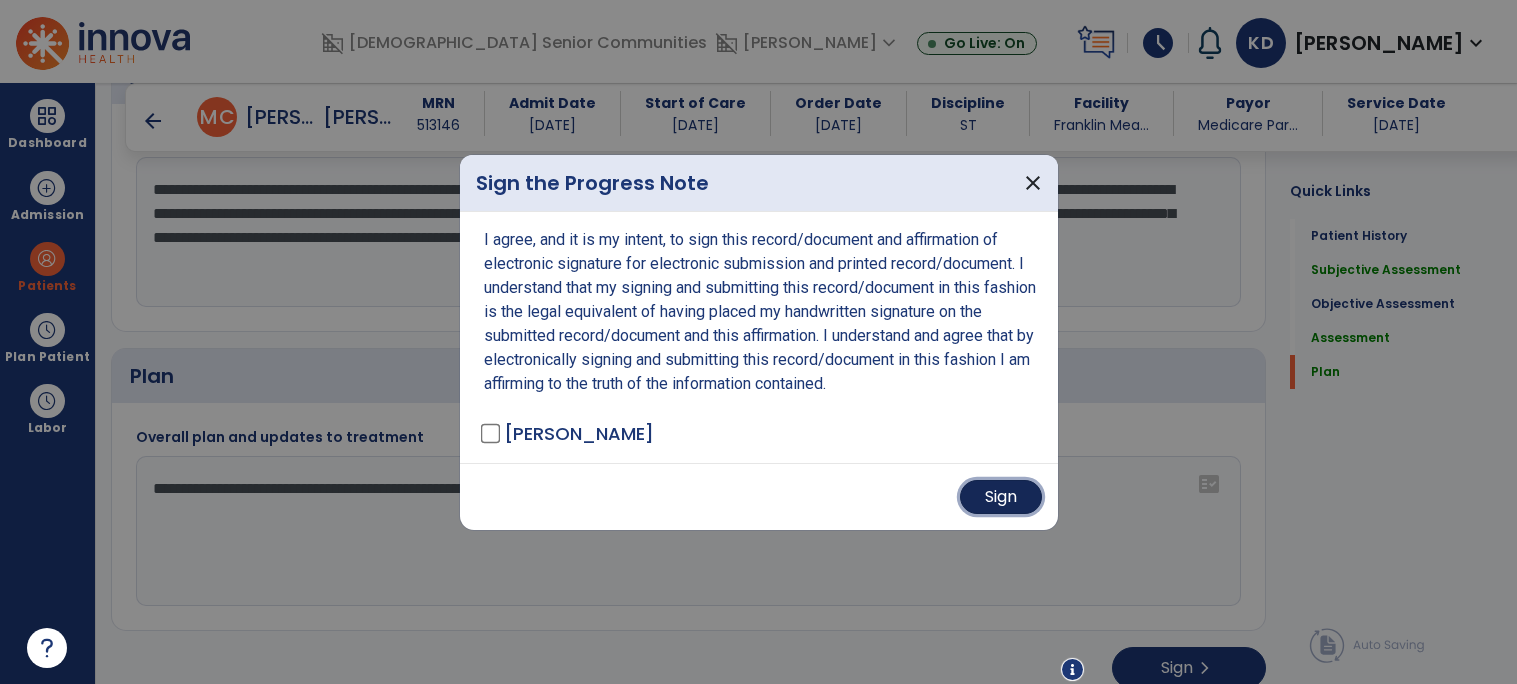 click on "Sign" at bounding box center [1001, 497] 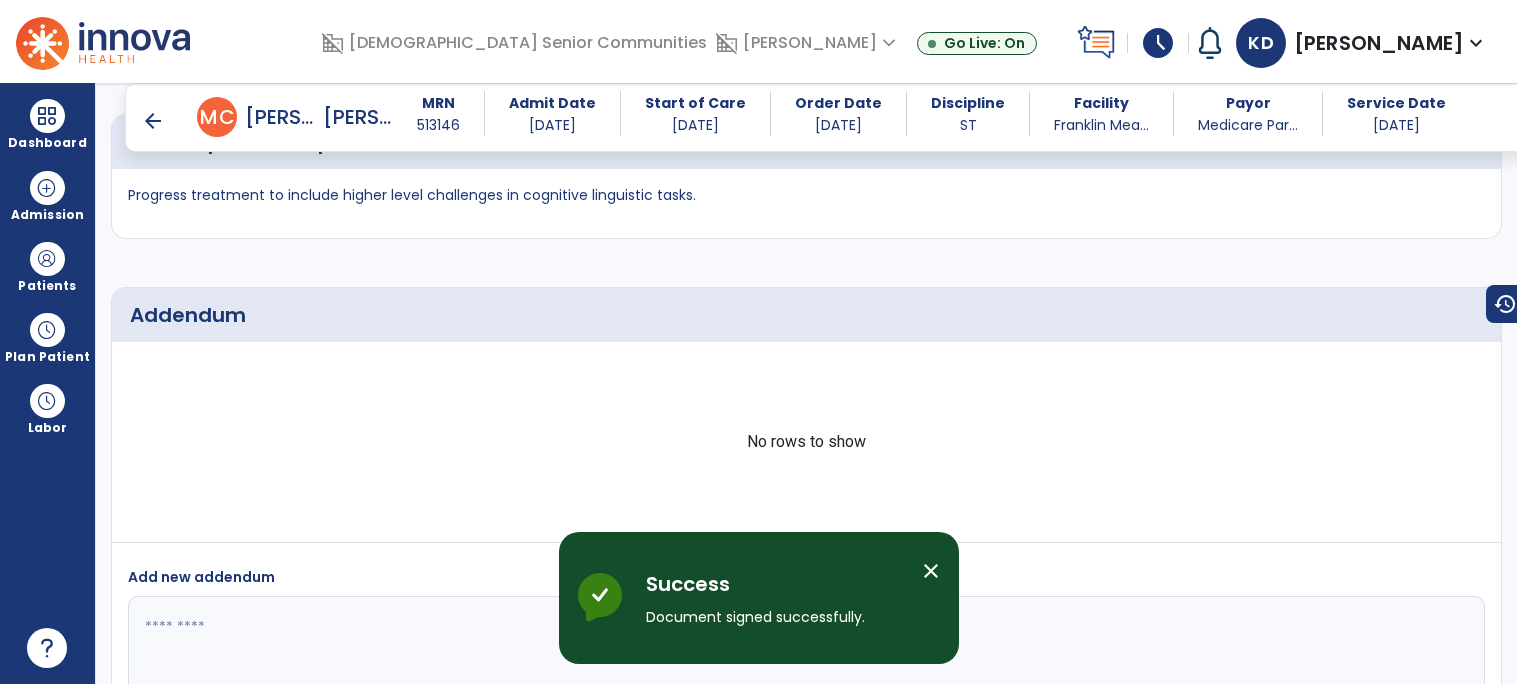 scroll, scrollTop: 2718, scrollLeft: 0, axis: vertical 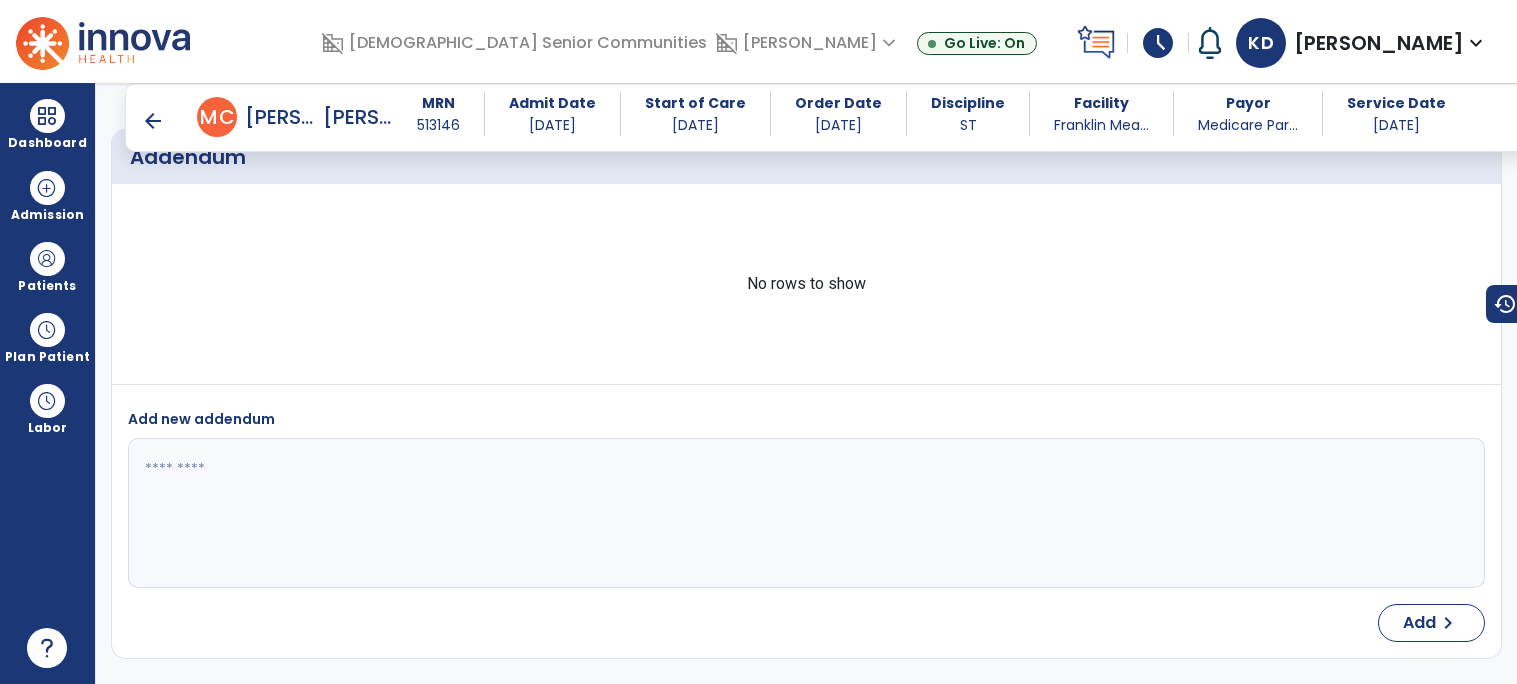 click at bounding box center (804, 513) 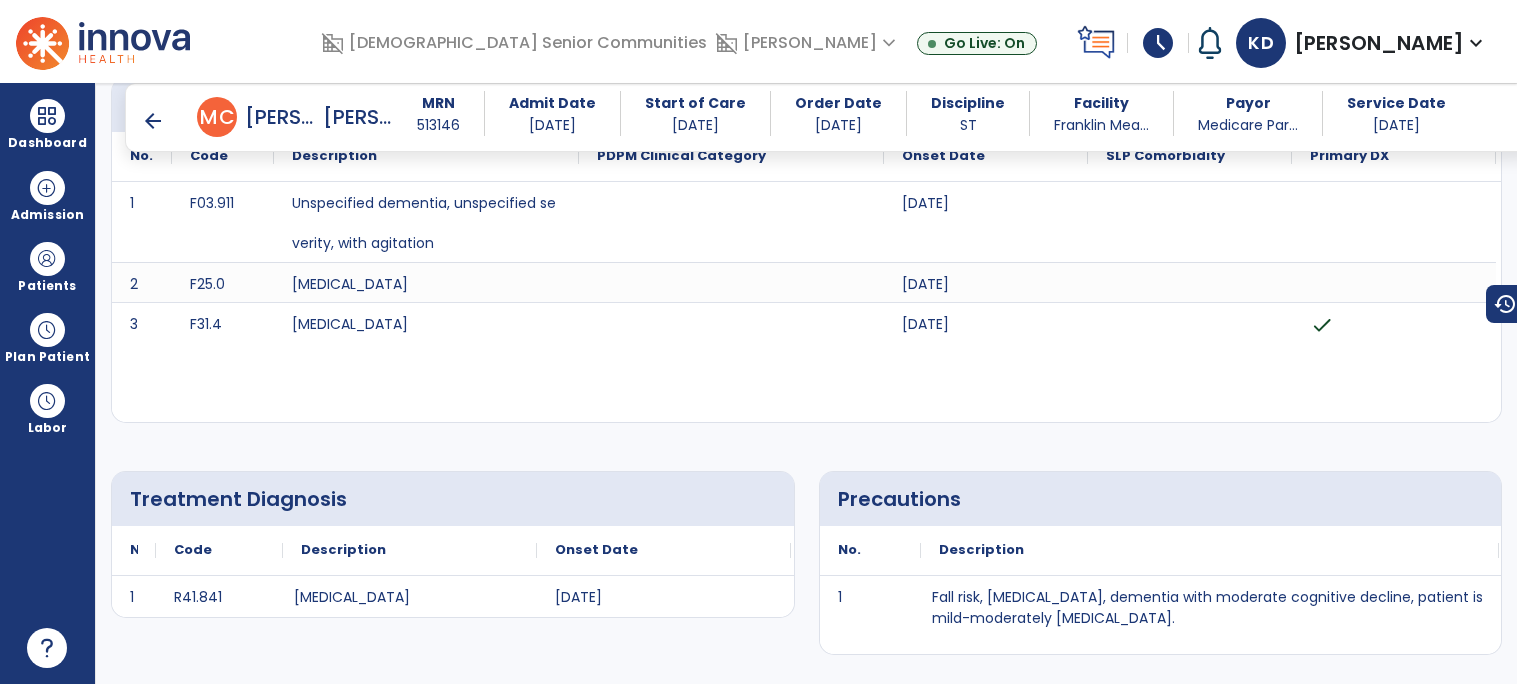 scroll, scrollTop: 102, scrollLeft: 0, axis: vertical 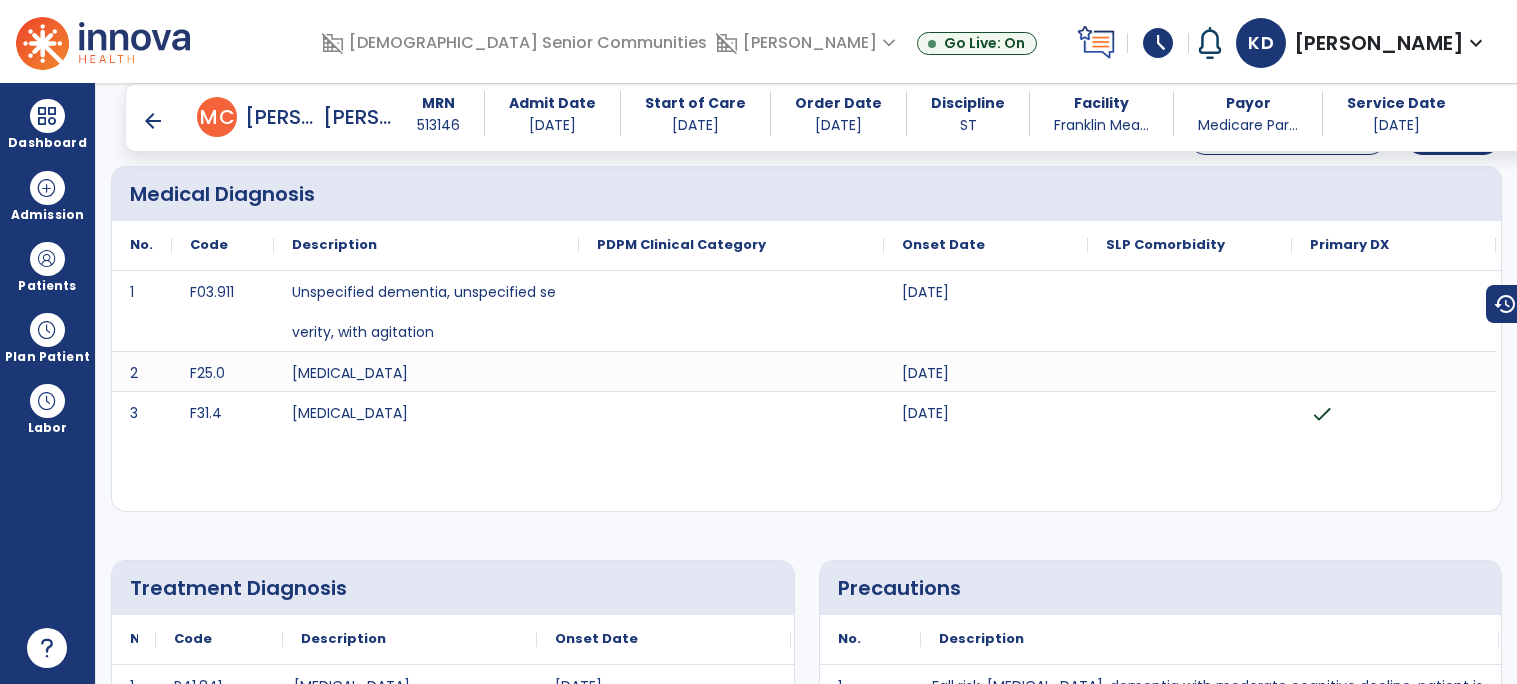 click on "arrow_back" at bounding box center (153, 121) 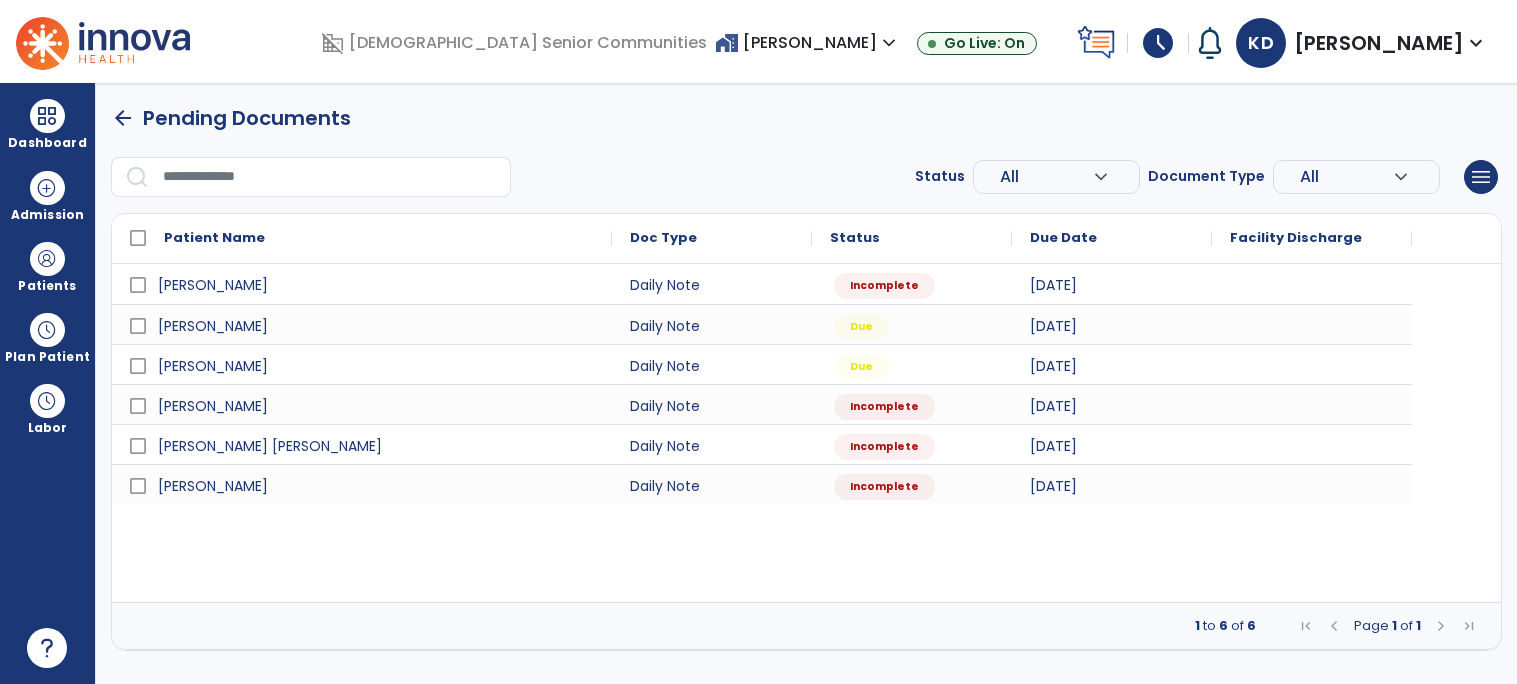 scroll, scrollTop: 0, scrollLeft: 0, axis: both 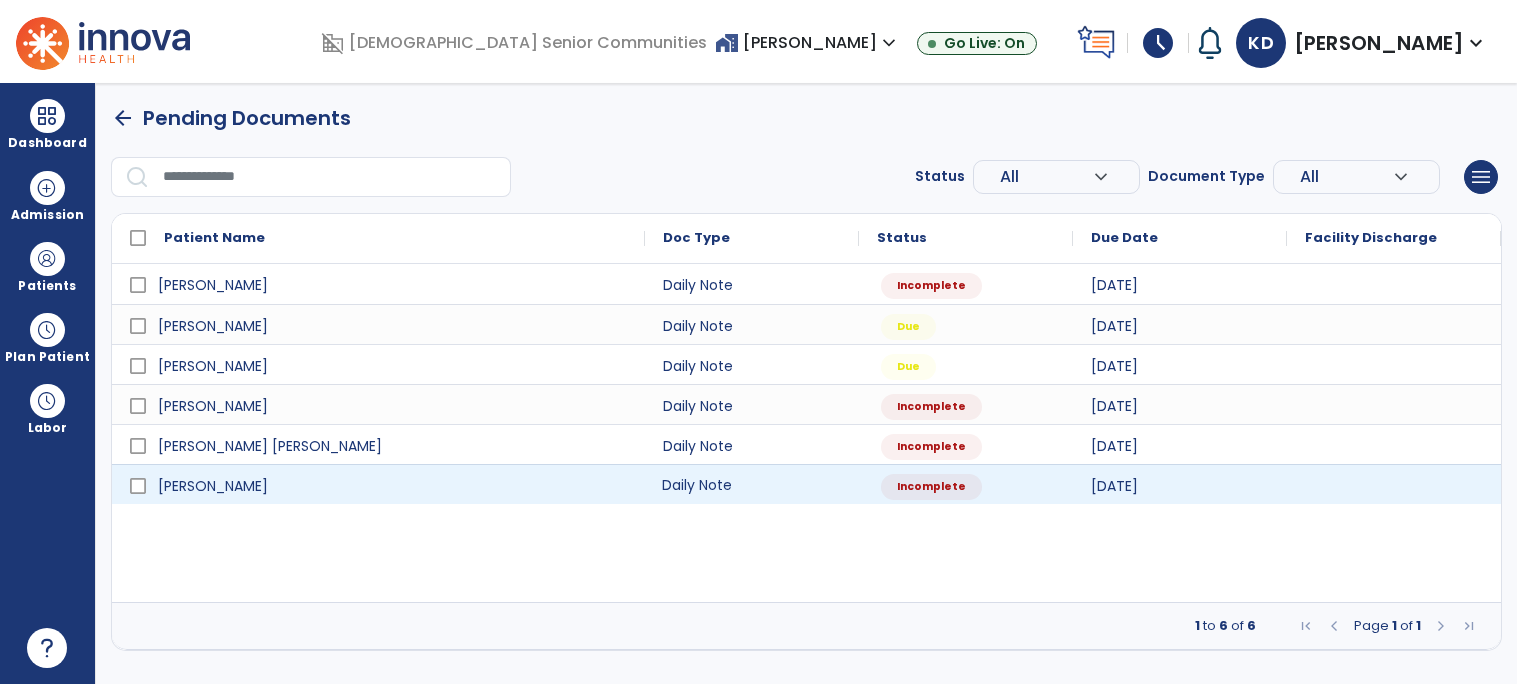 click on "Daily Note" at bounding box center (752, 484) 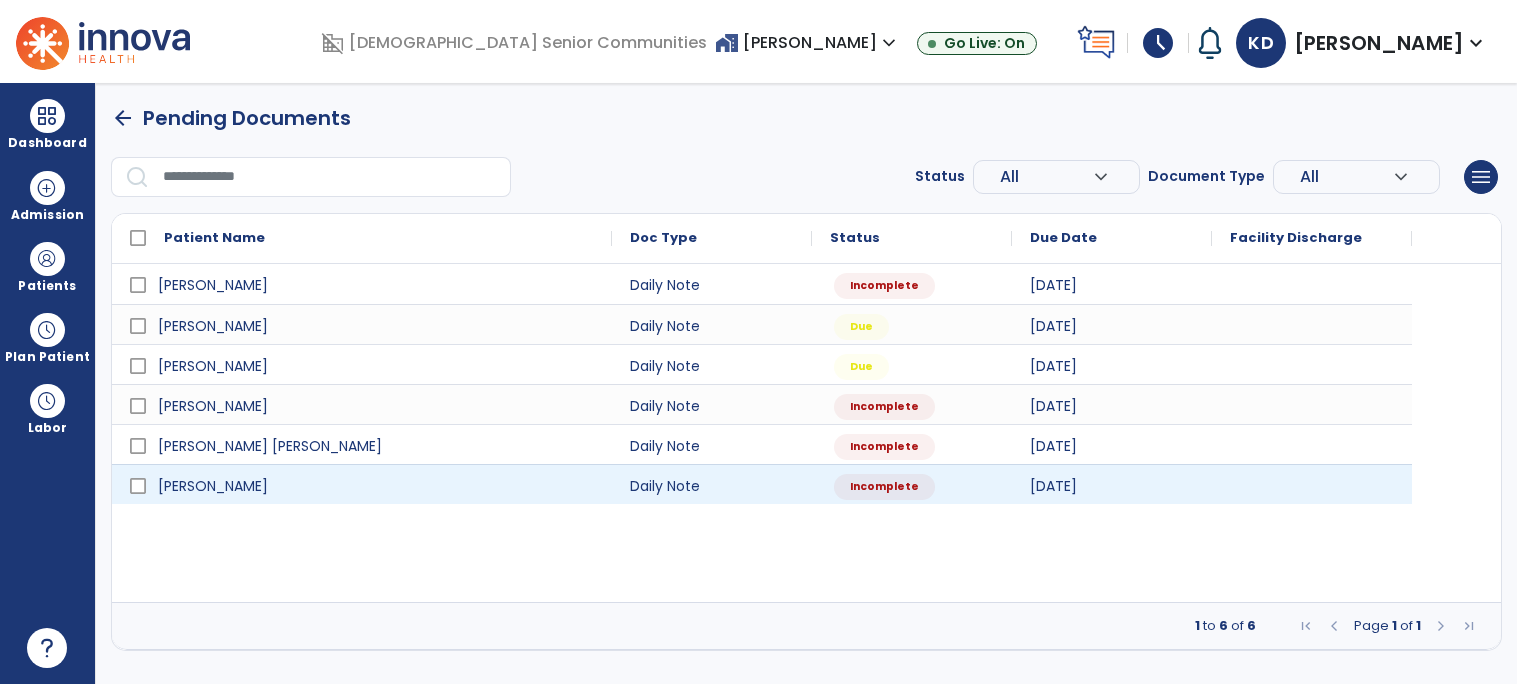 select on "*" 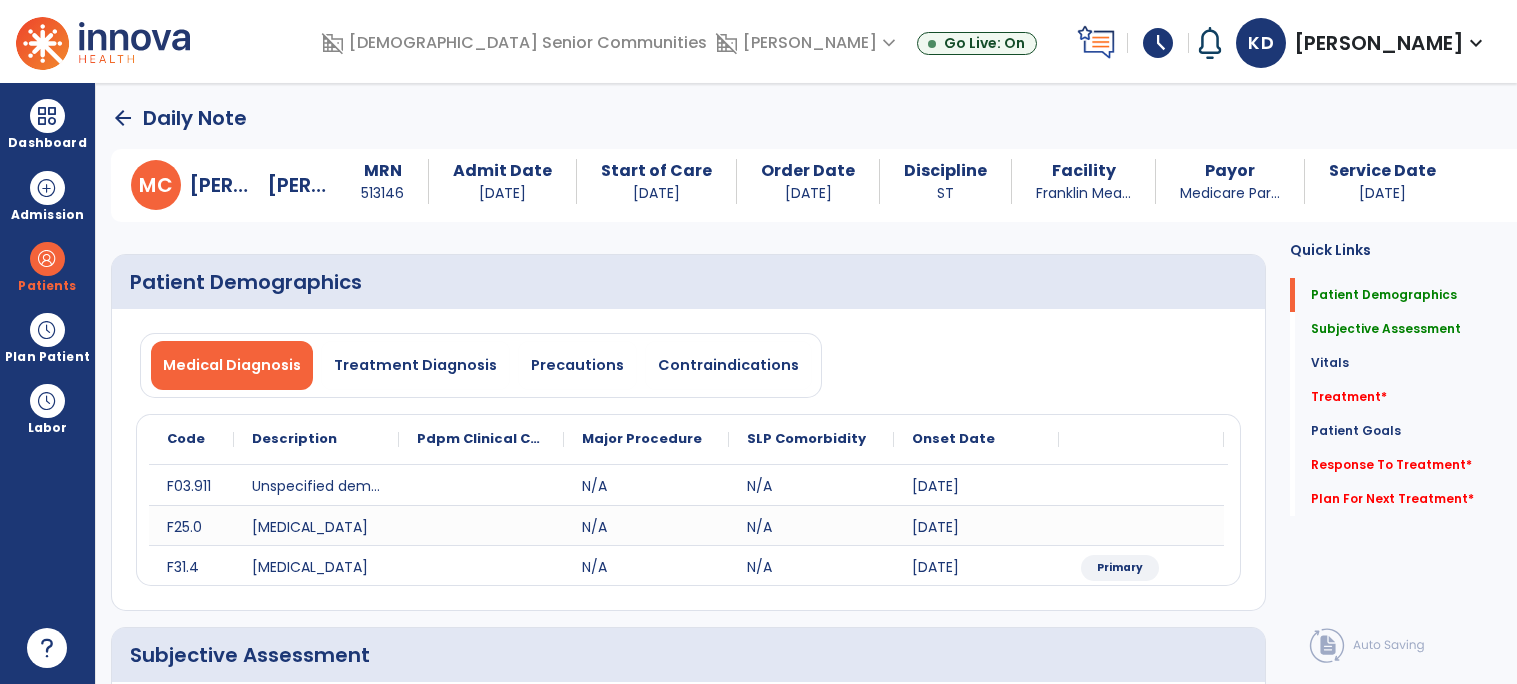 click on "Medical Diagnosis   Treatment Diagnosis   Precautions   Contraindications" 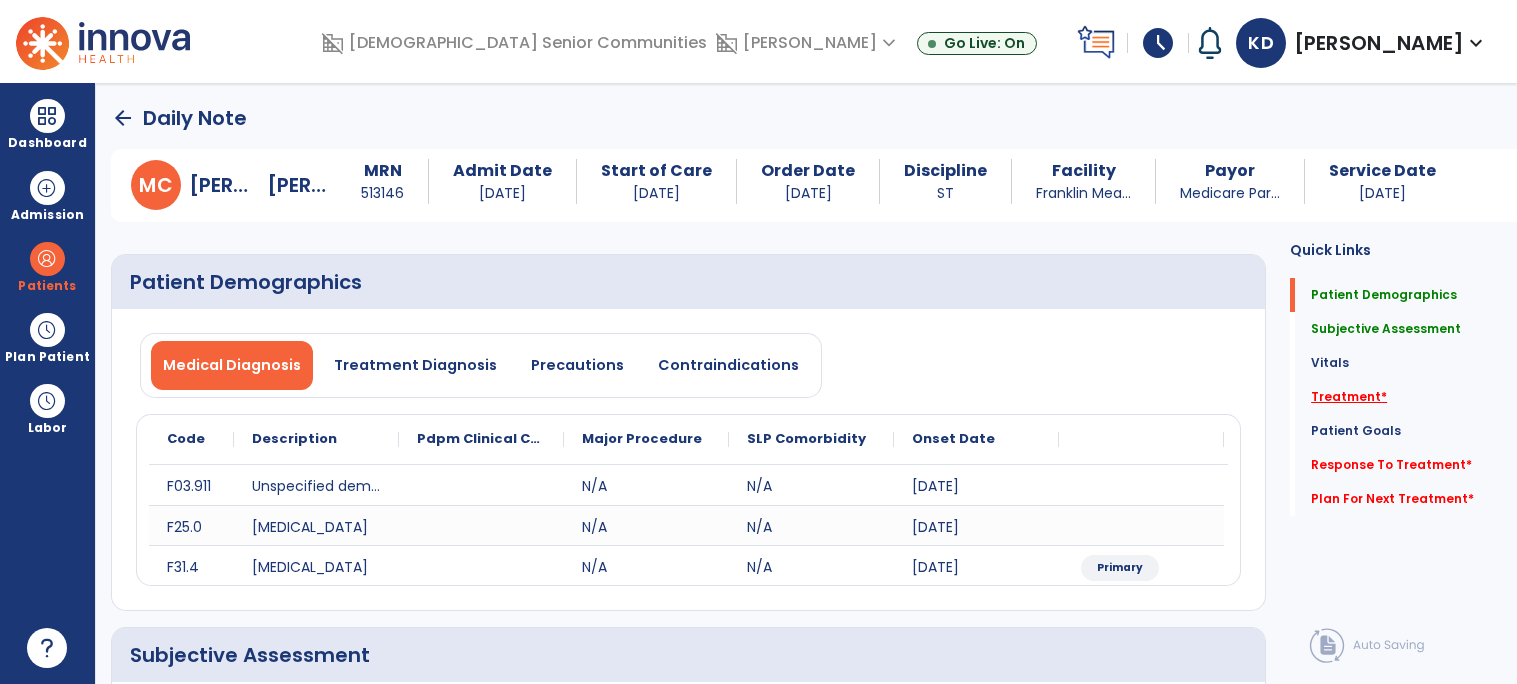 click on "Treatment   *" 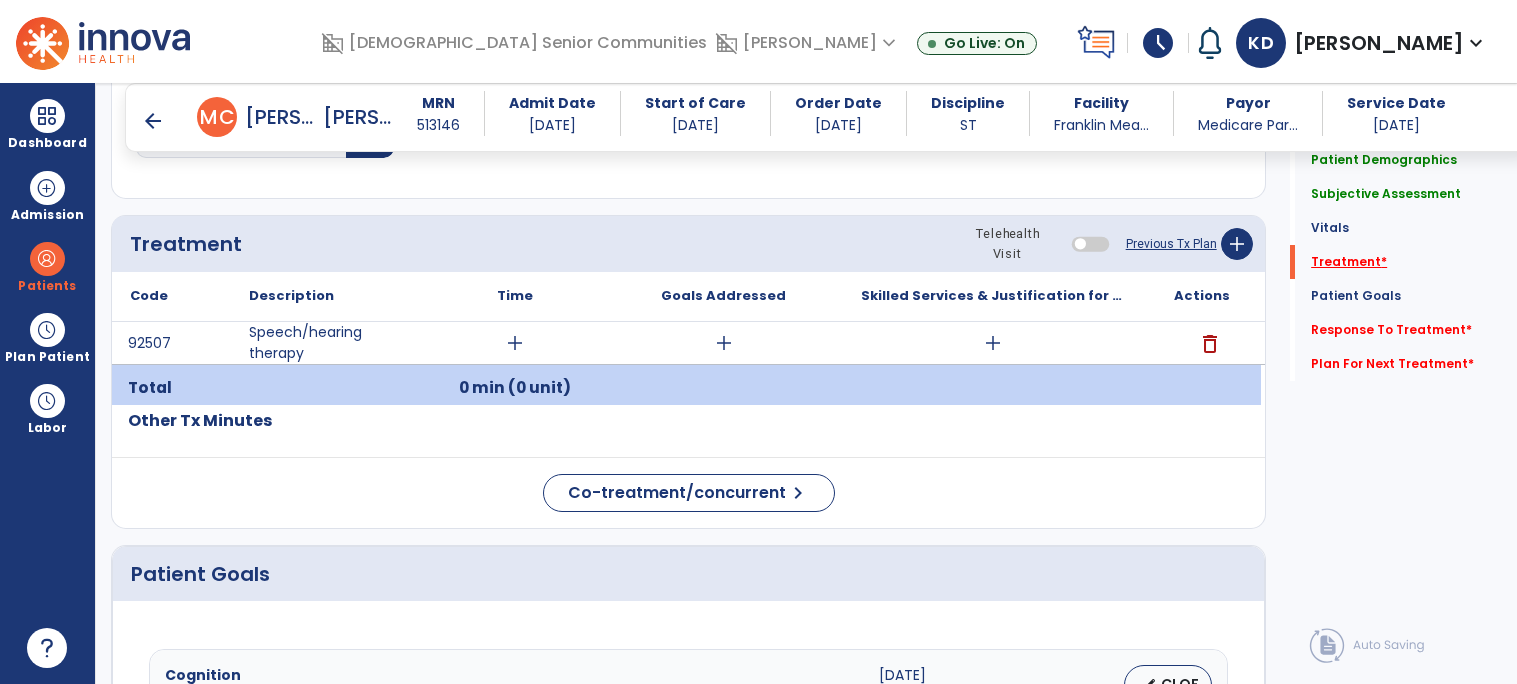 scroll, scrollTop: 1122, scrollLeft: 0, axis: vertical 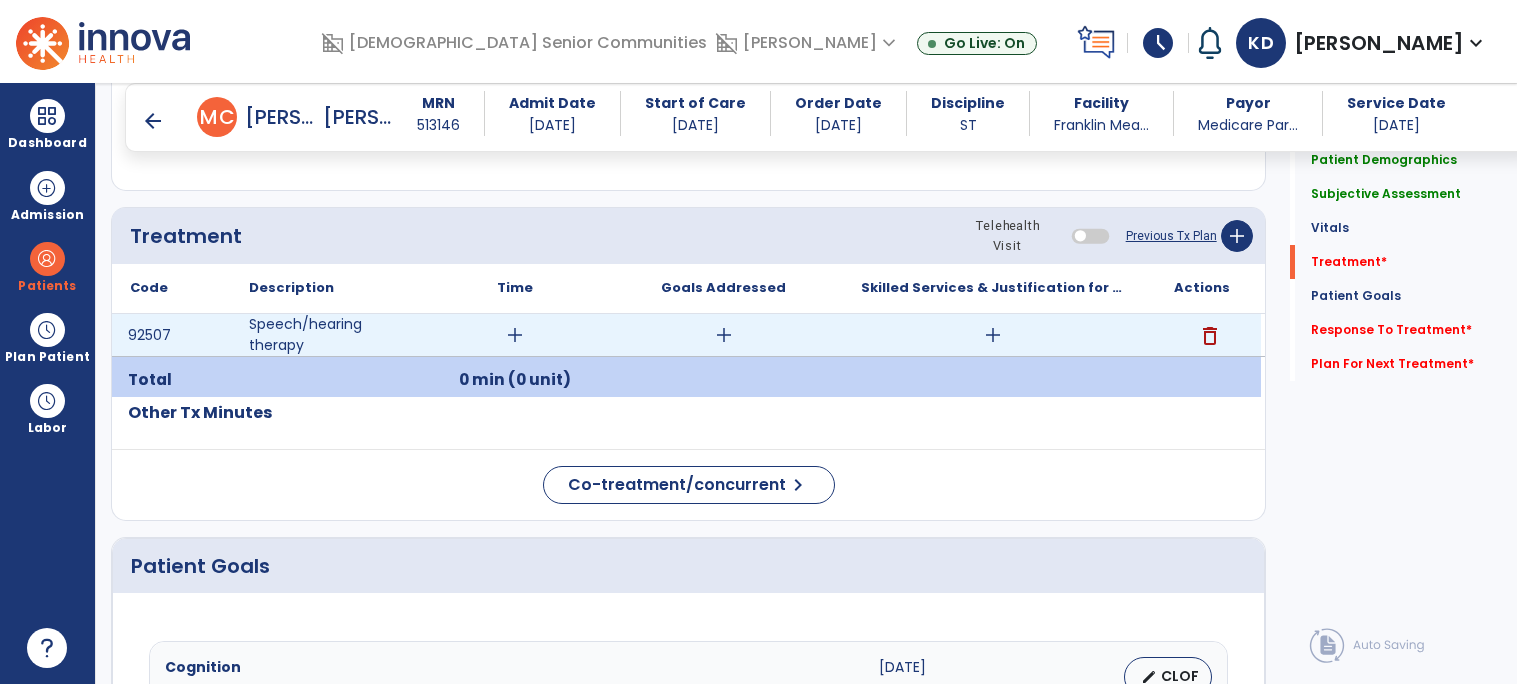 click on "add" at bounding box center [515, 335] 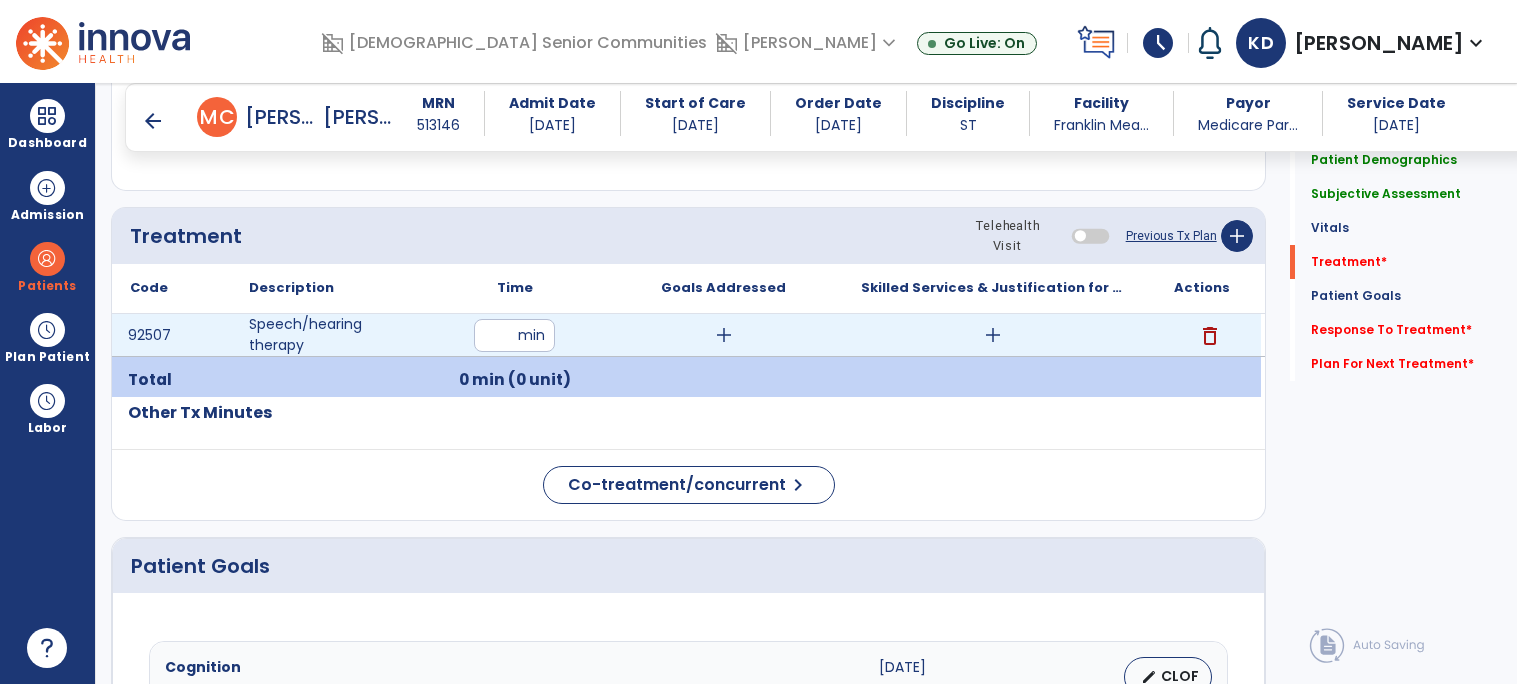 type on "**" 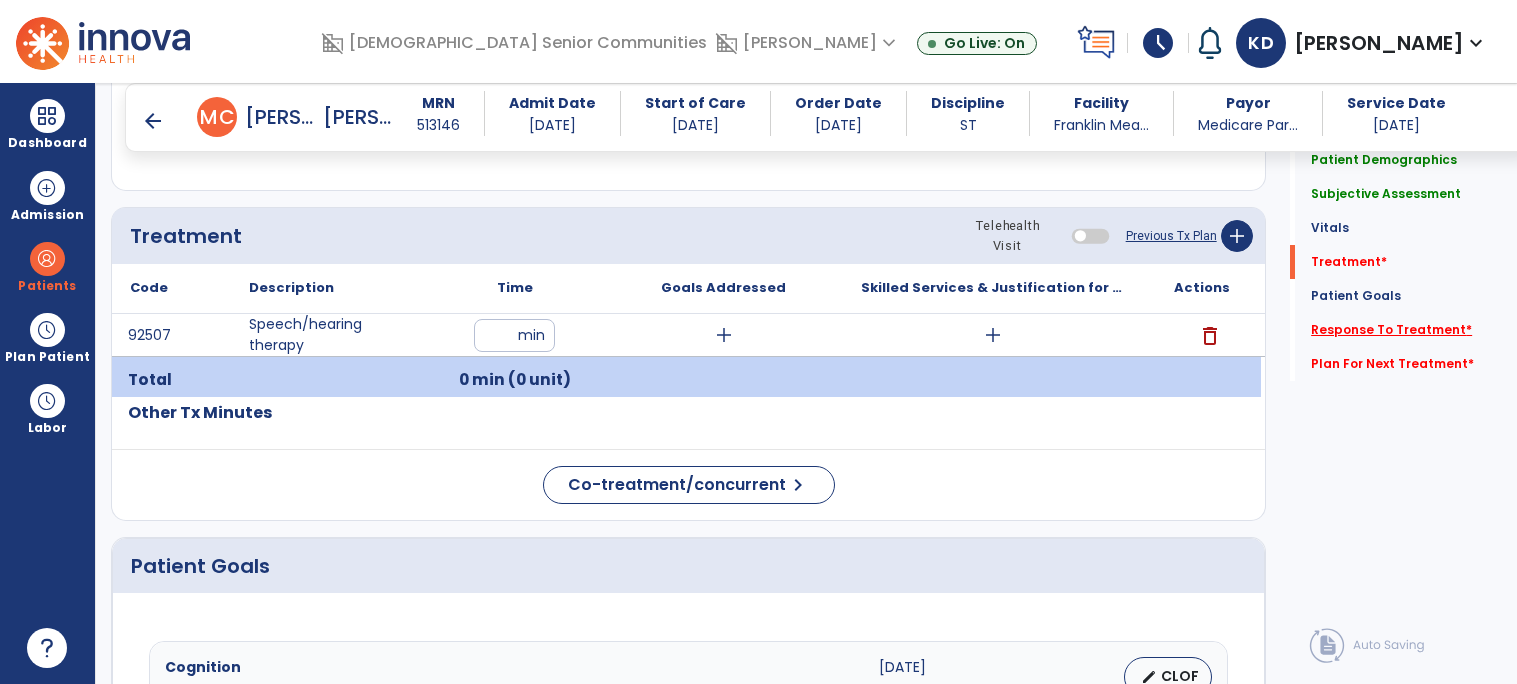 click on "Response To Treatment   *" 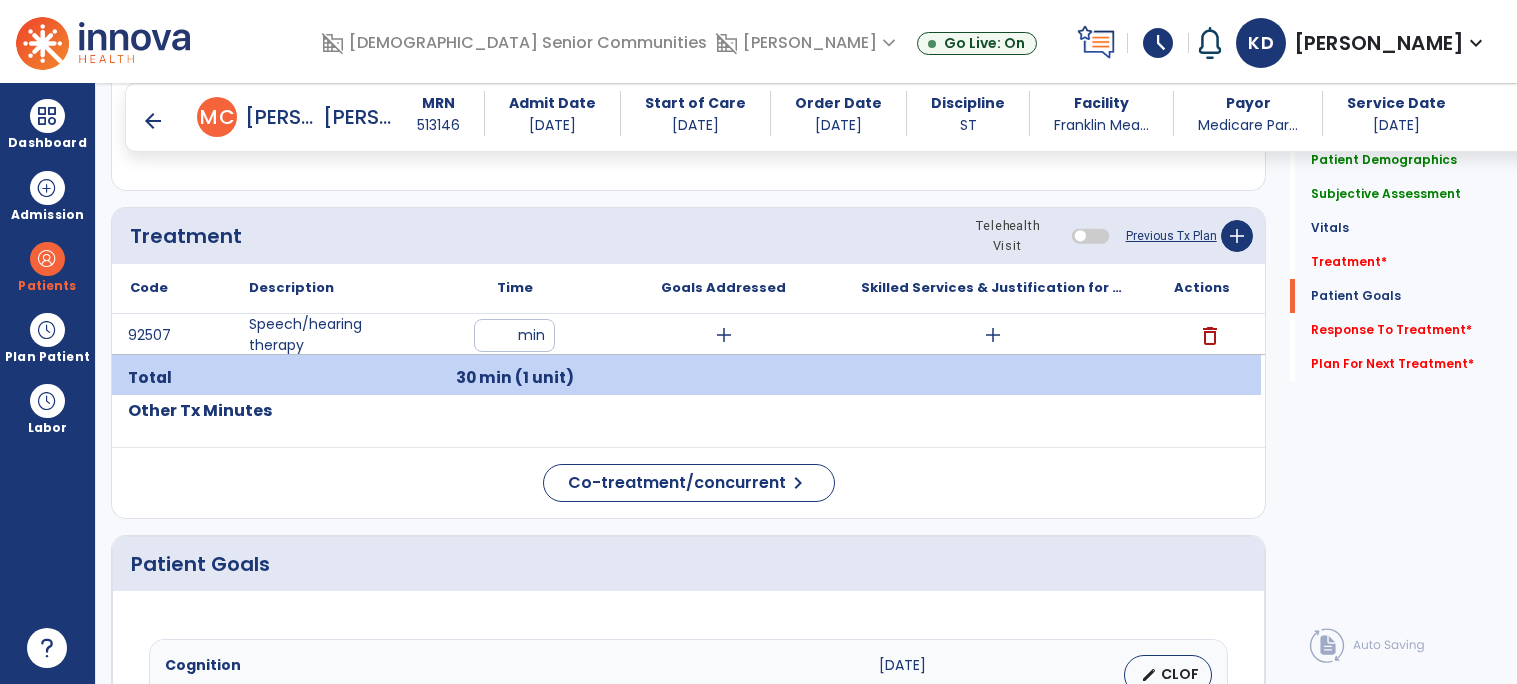scroll, scrollTop: 2427, scrollLeft: 0, axis: vertical 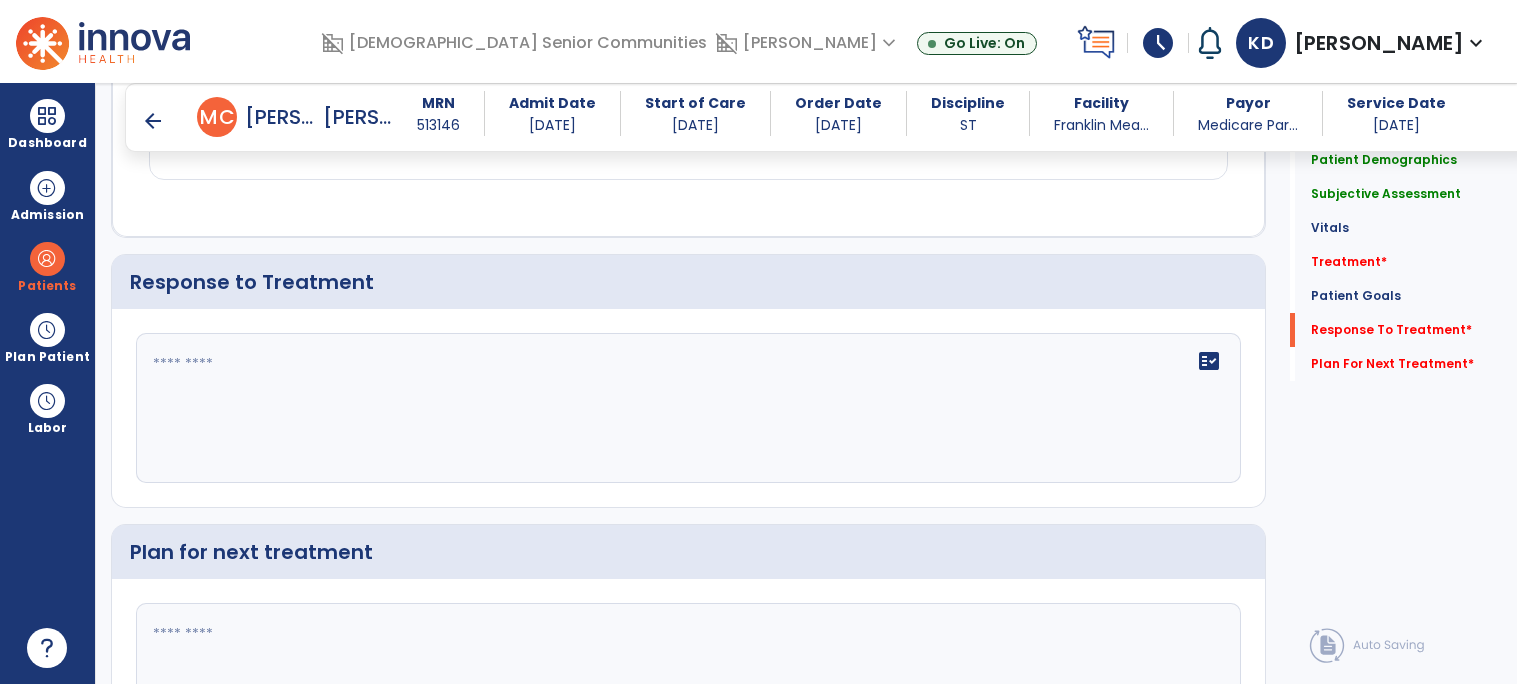 click on "fact_check" 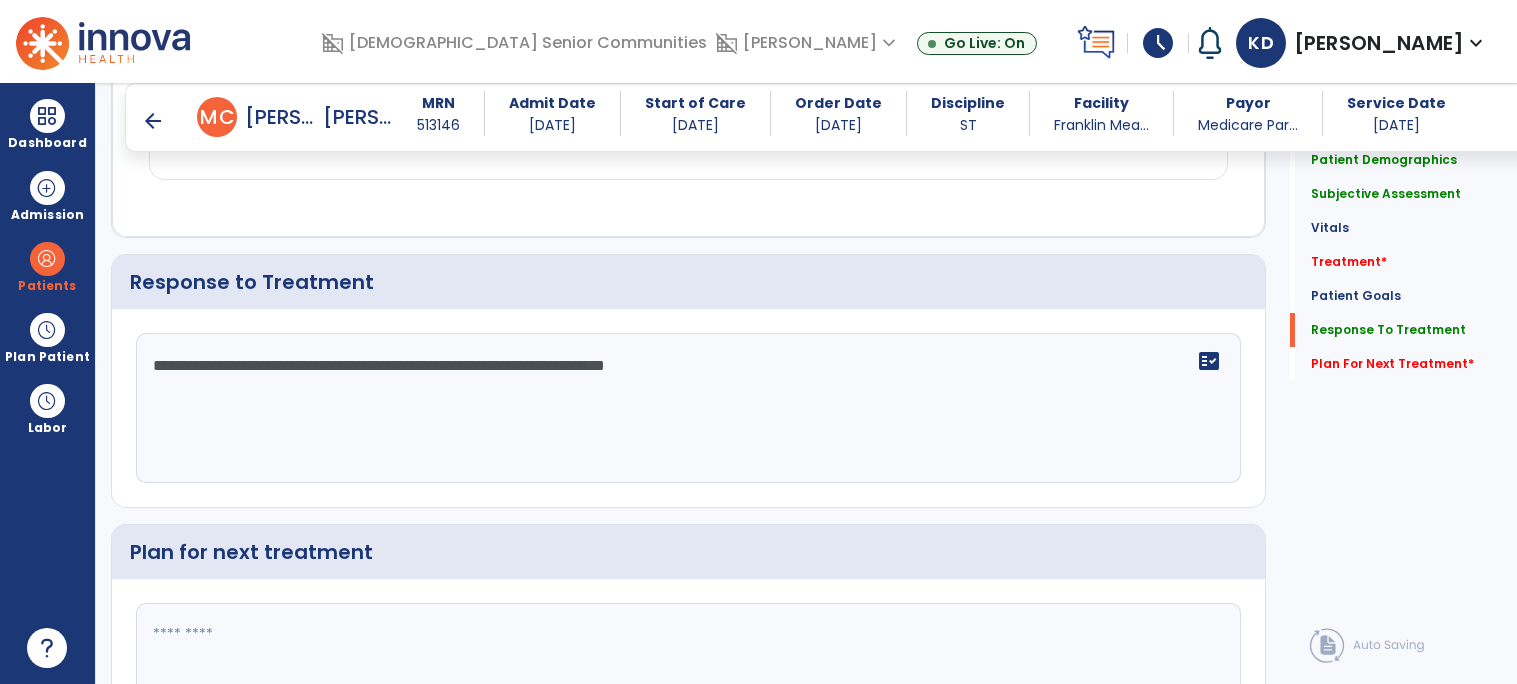 scroll, scrollTop: 2427, scrollLeft: 0, axis: vertical 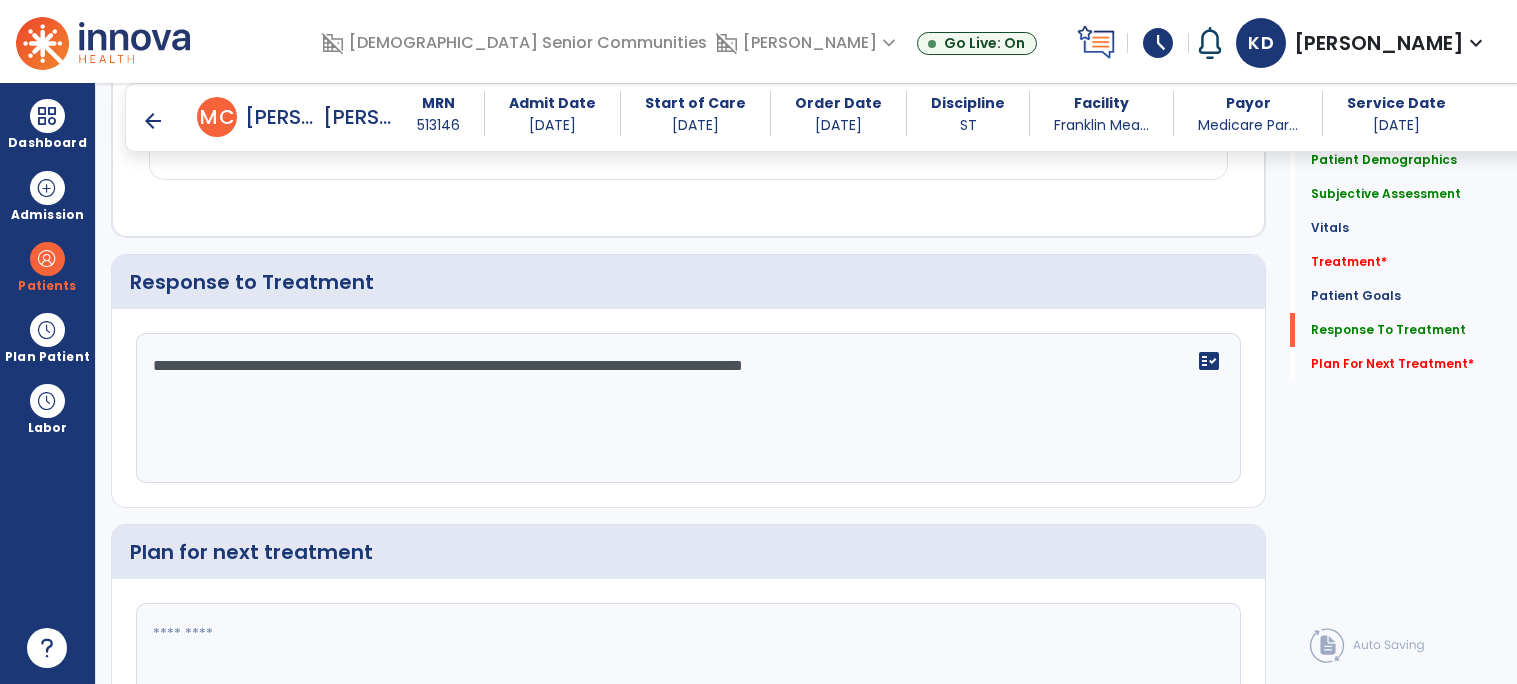 click on "**********" 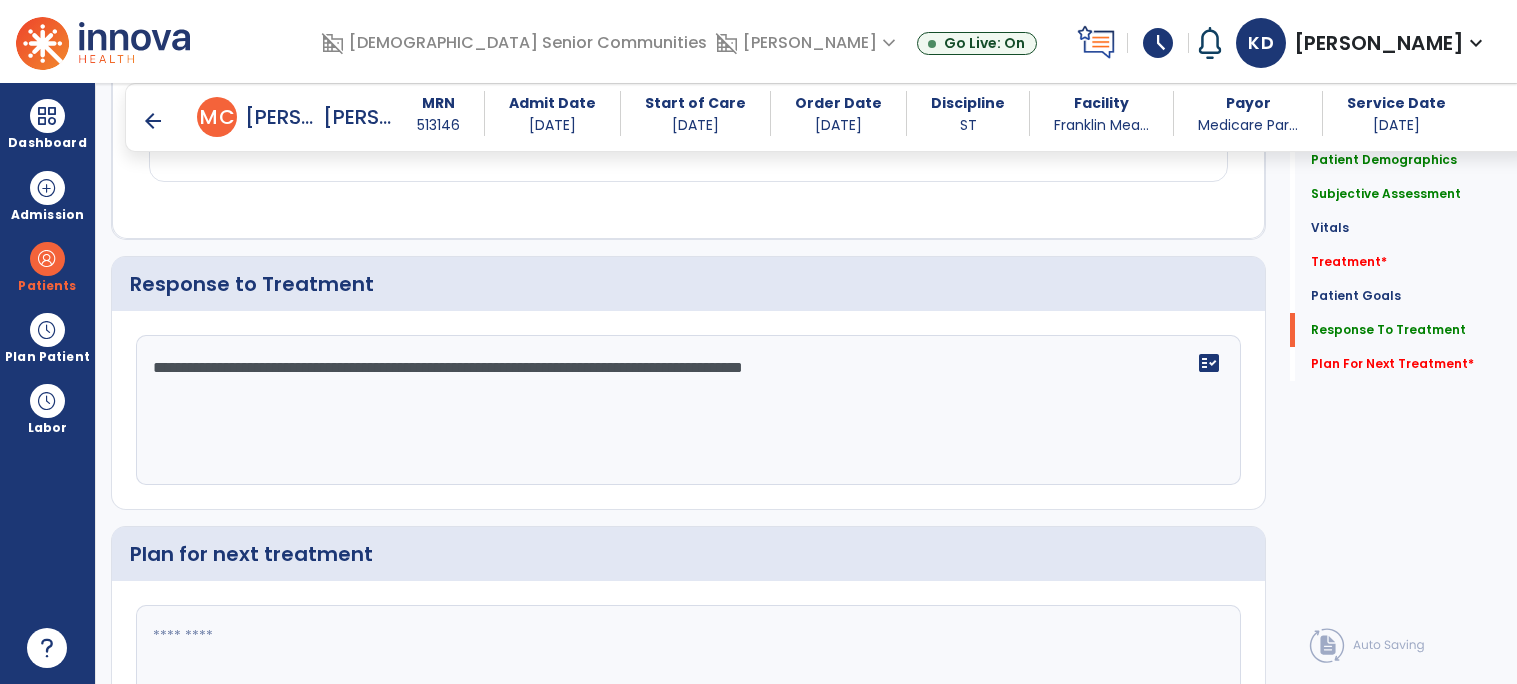 scroll, scrollTop: 2427, scrollLeft: 0, axis: vertical 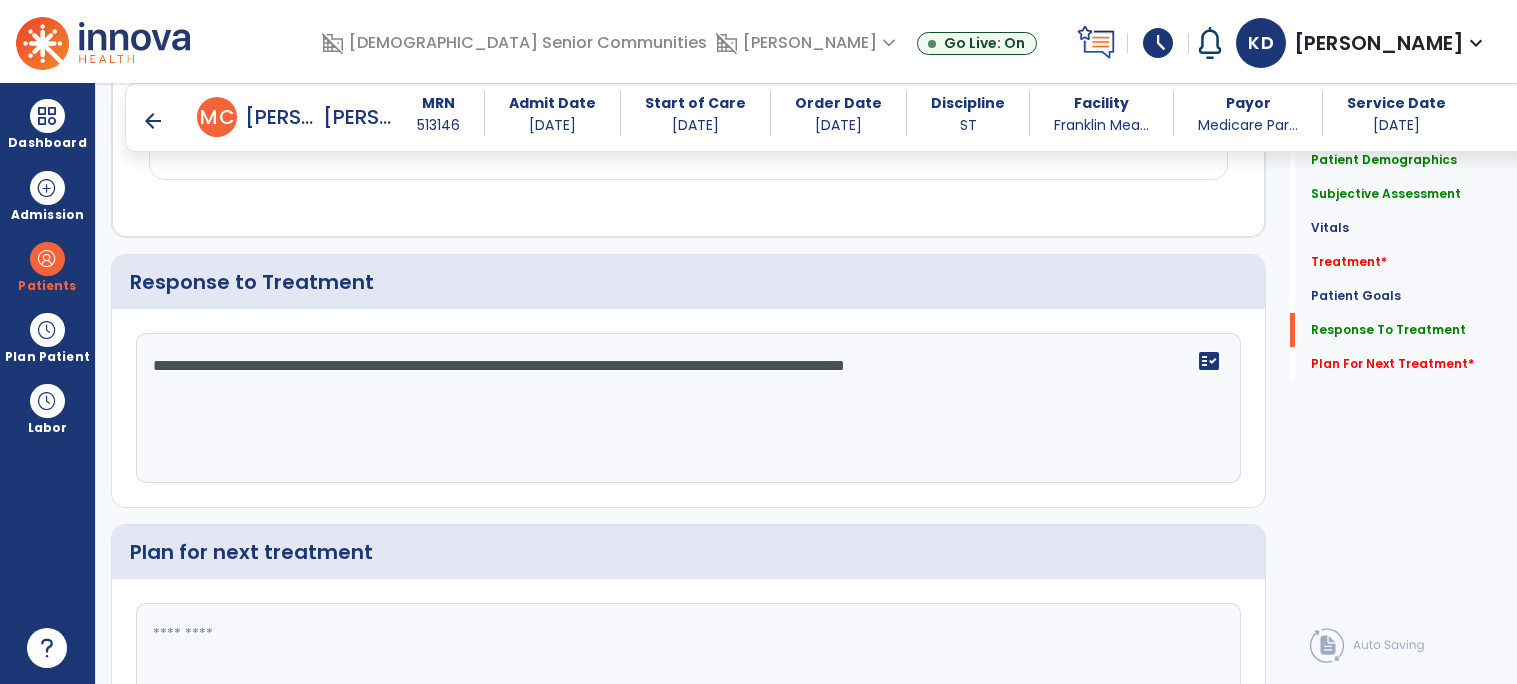 type on "**********" 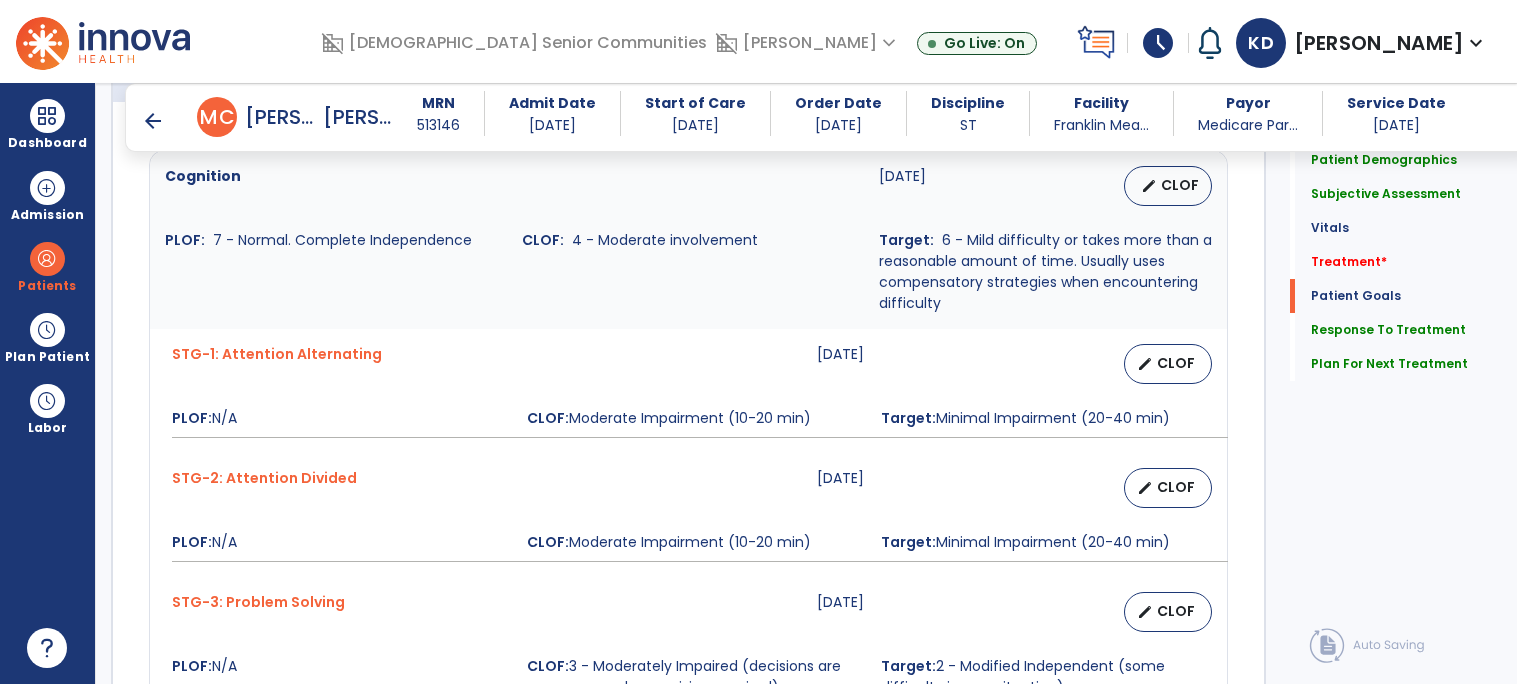 scroll, scrollTop: 1614, scrollLeft: 0, axis: vertical 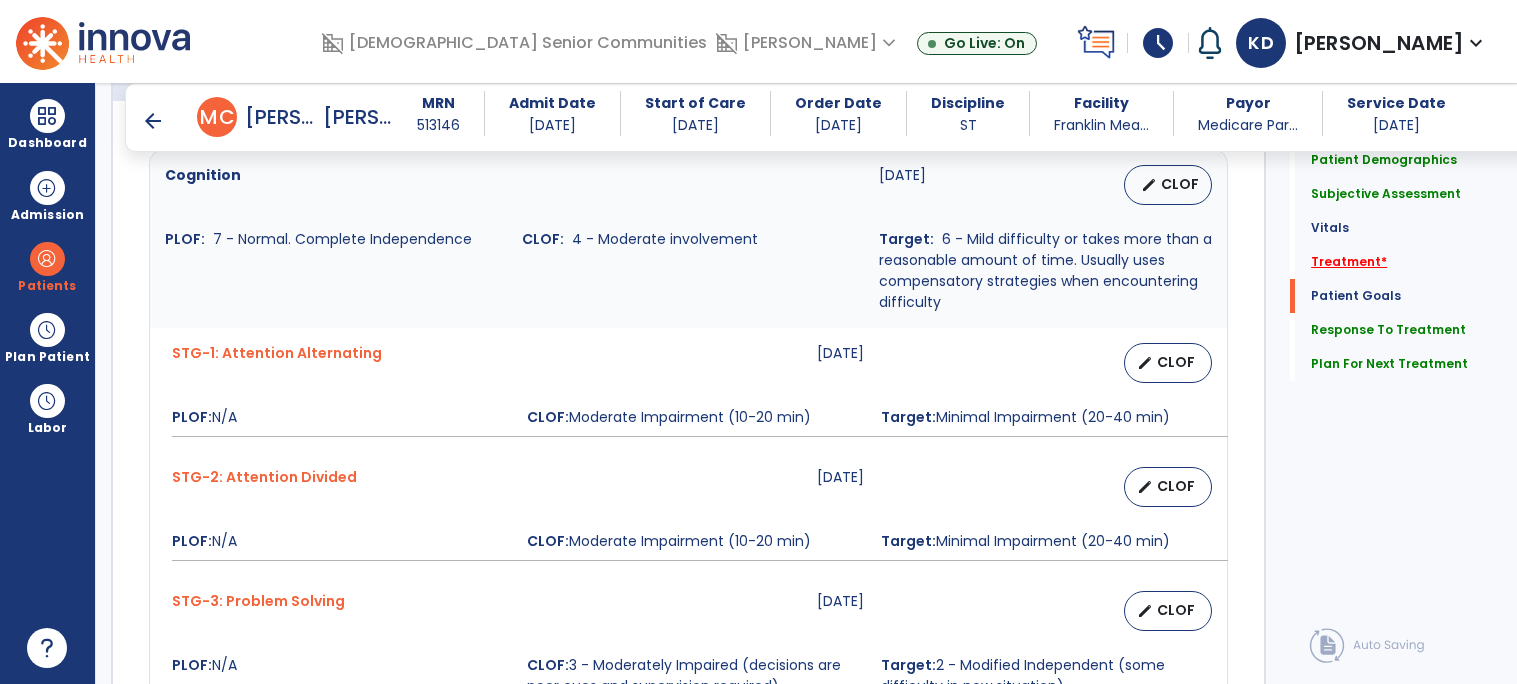 type on "**********" 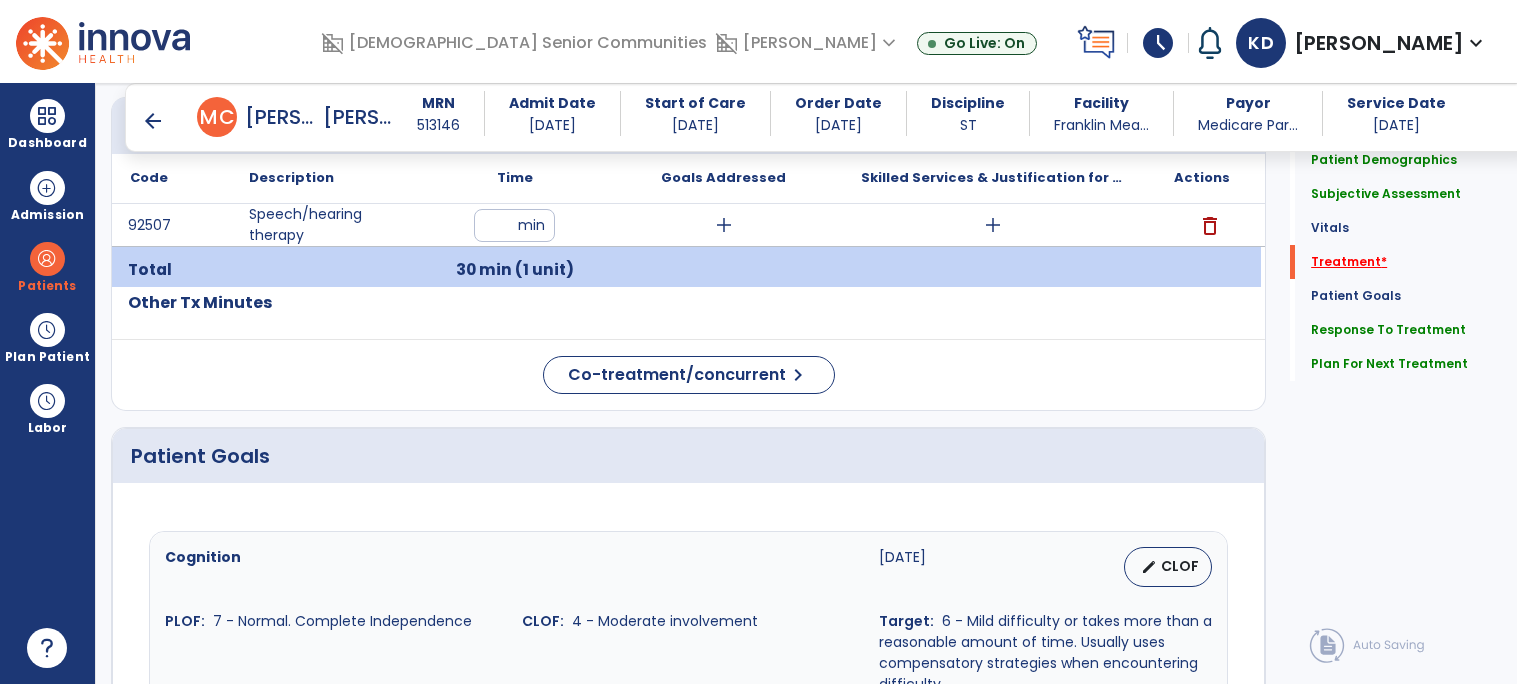 scroll, scrollTop: 1103, scrollLeft: 0, axis: vertical 